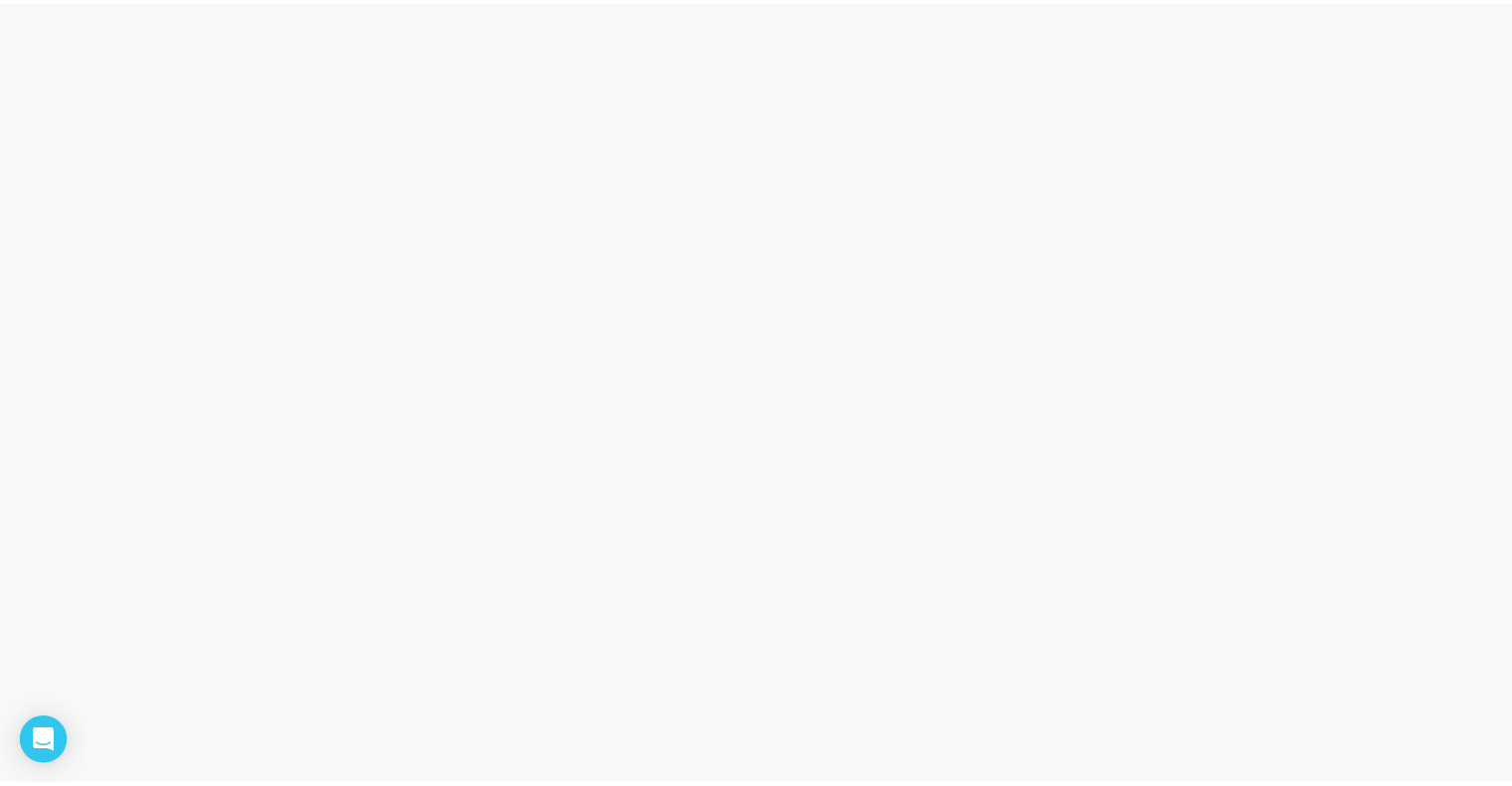 scroll, scrollTop: 0, scrollLeft: 0, axis: both 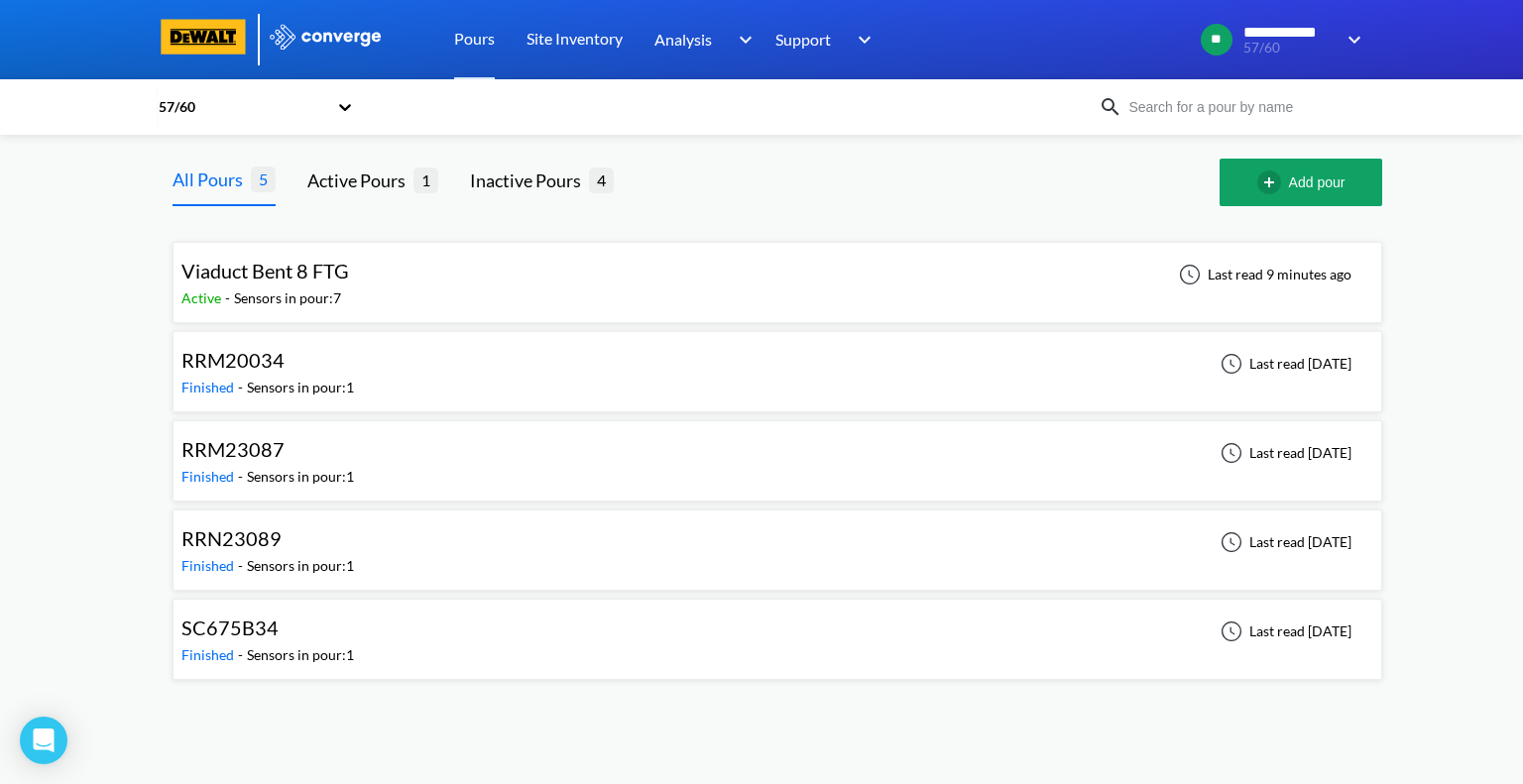 click on "Viaduct Bent 8 FTG Active  -  Sensors in pour:  7 Last read 9 minutes ago" at bounding box center [777, 282] 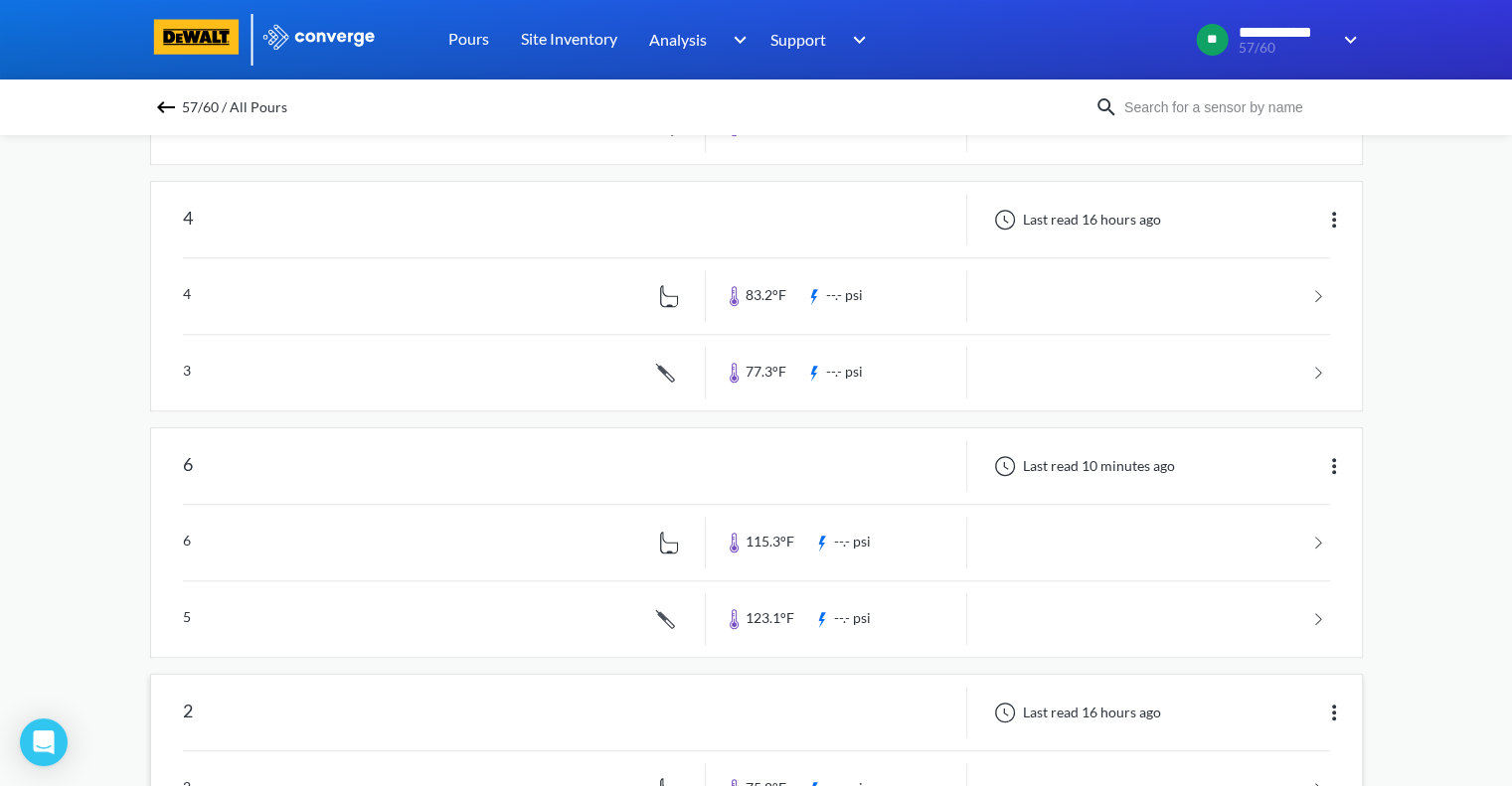 scroll, scrollTop: 890, scrollLeft: 0, axis: vertical 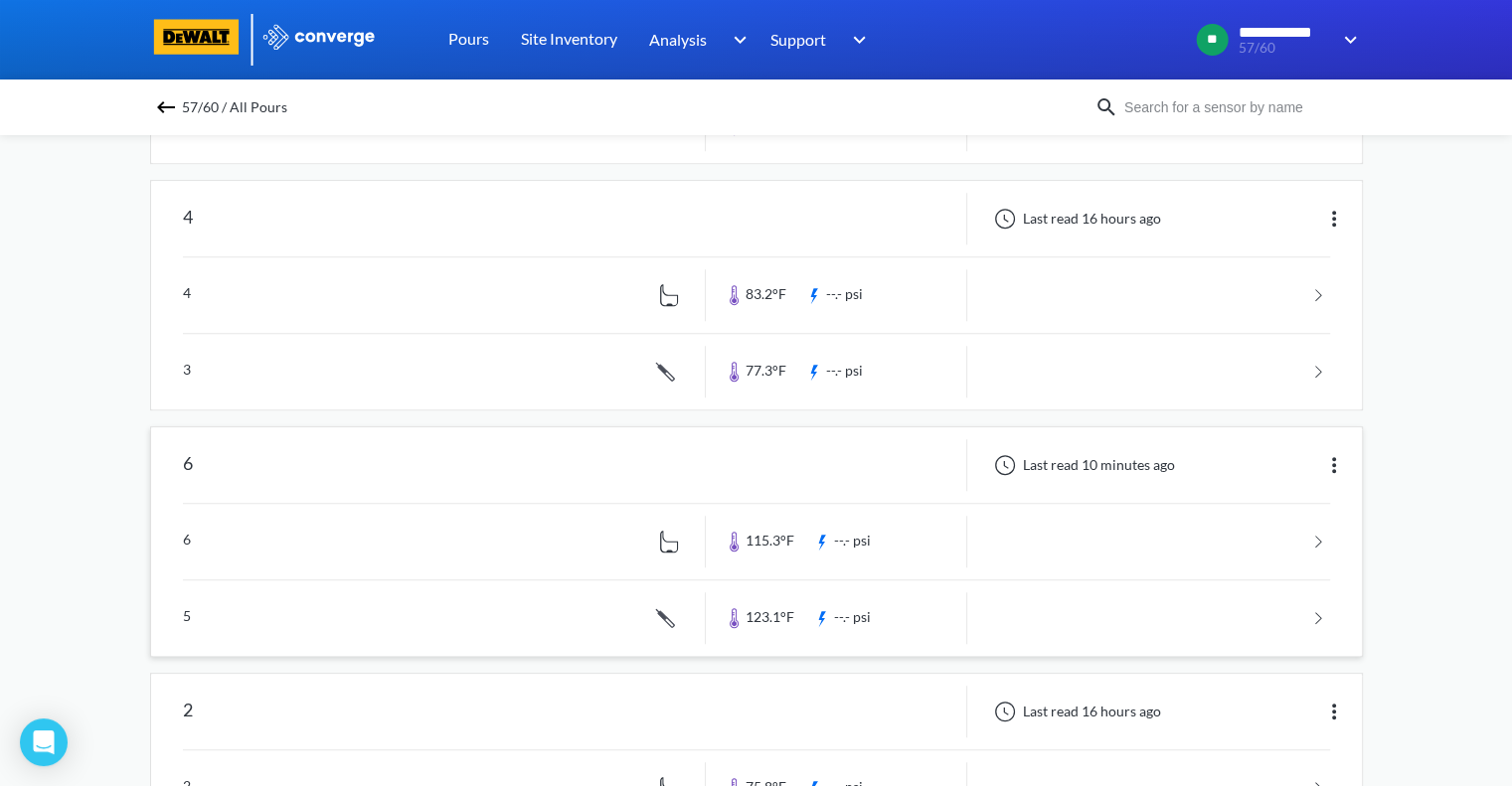 click at bounding box center (756, 542) 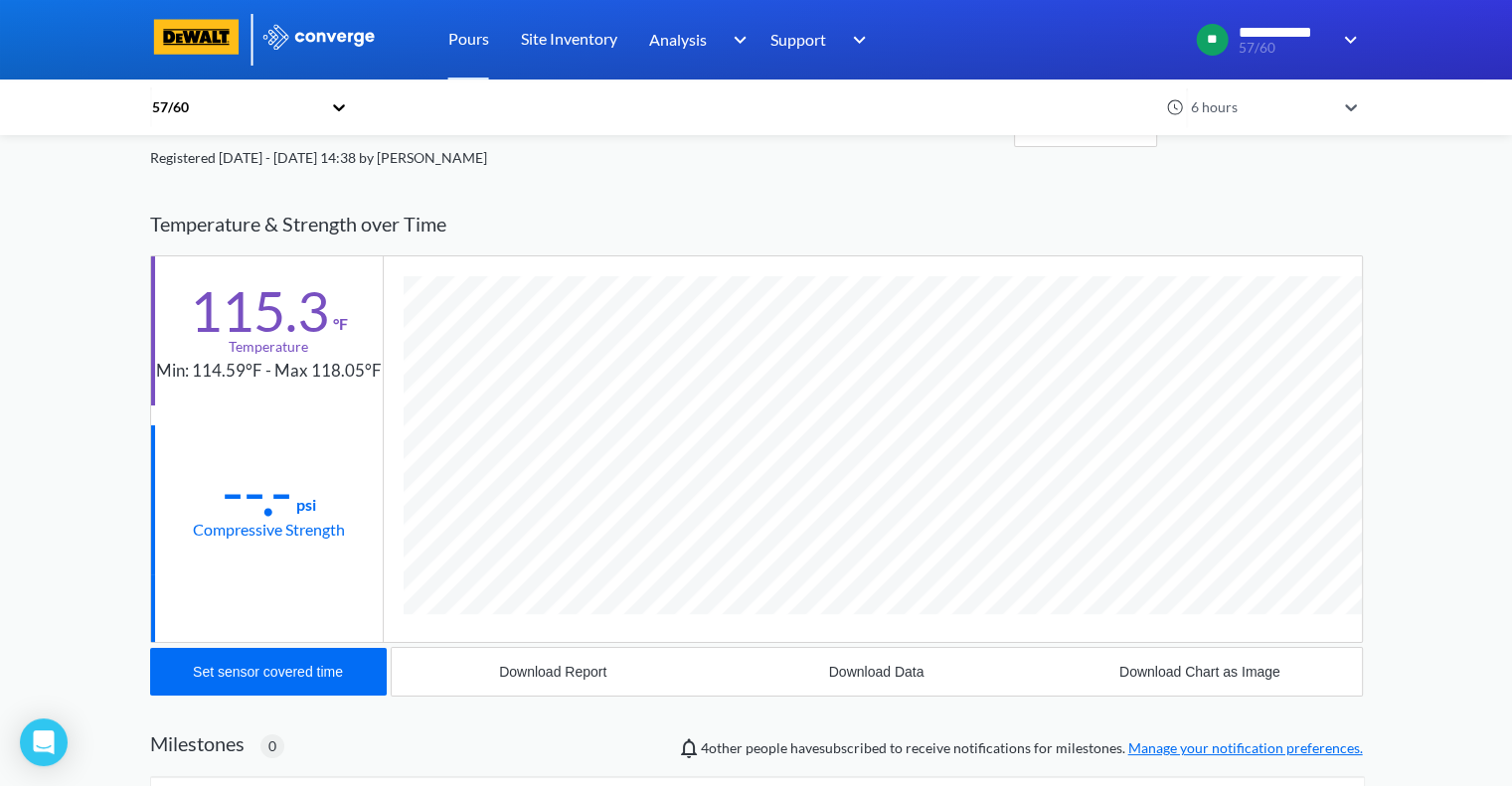 scroll, scrollTop: 76, scrollLeft: 0, axis: vertical 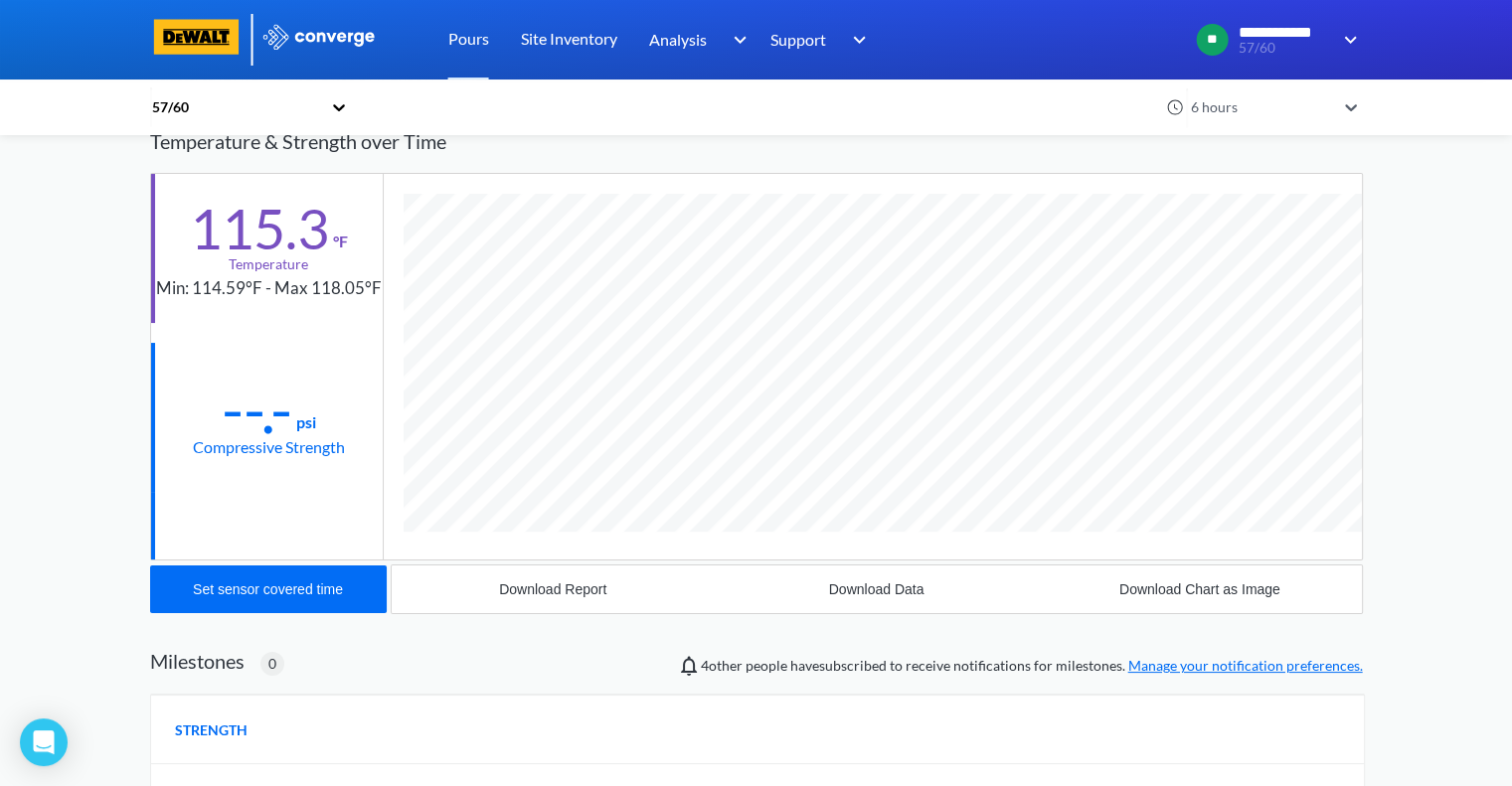 click on "6 hours" at bounding box center [1260, 107] 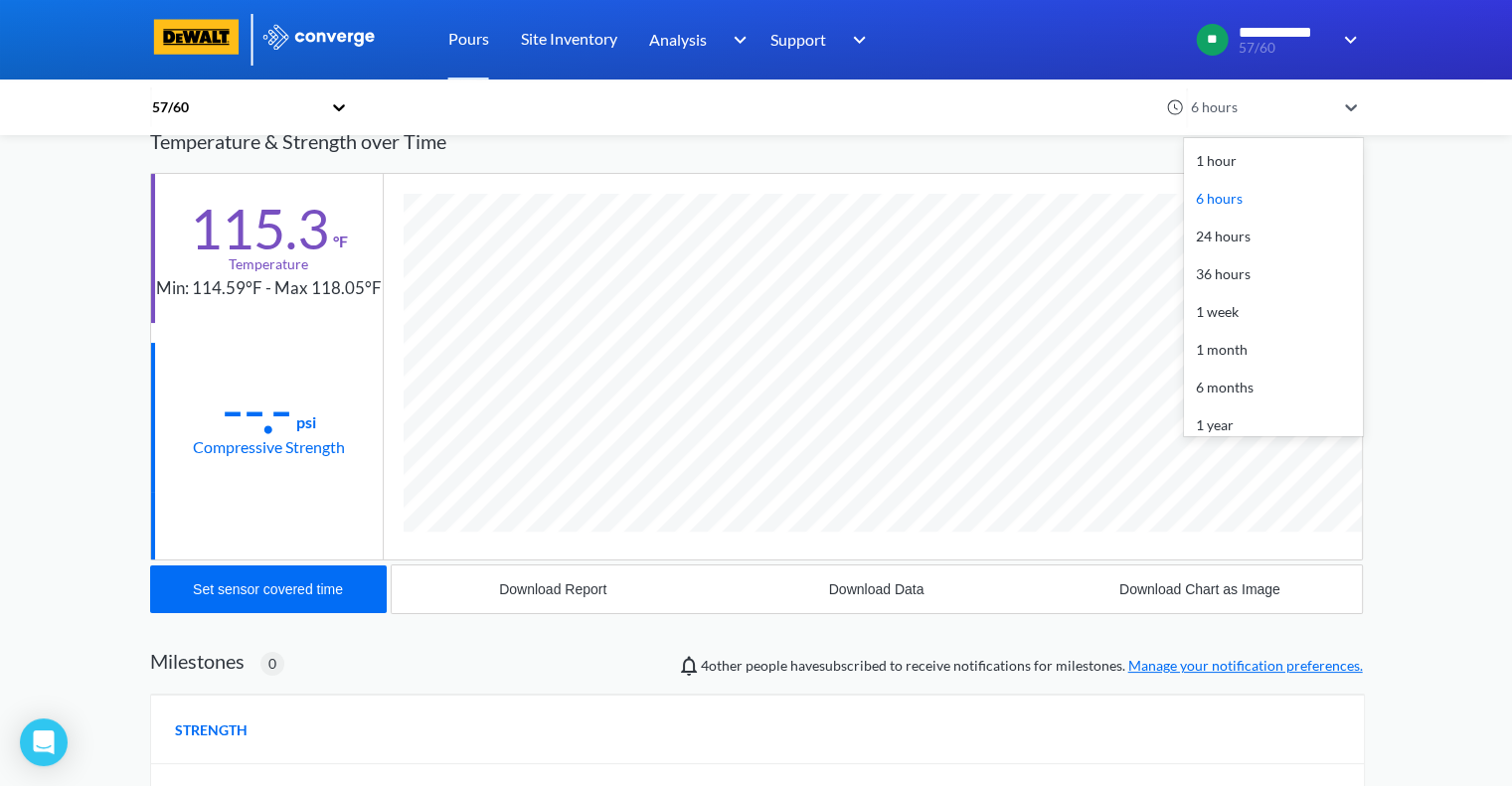 click on "24 hours" at bounding box center (1273, 236) 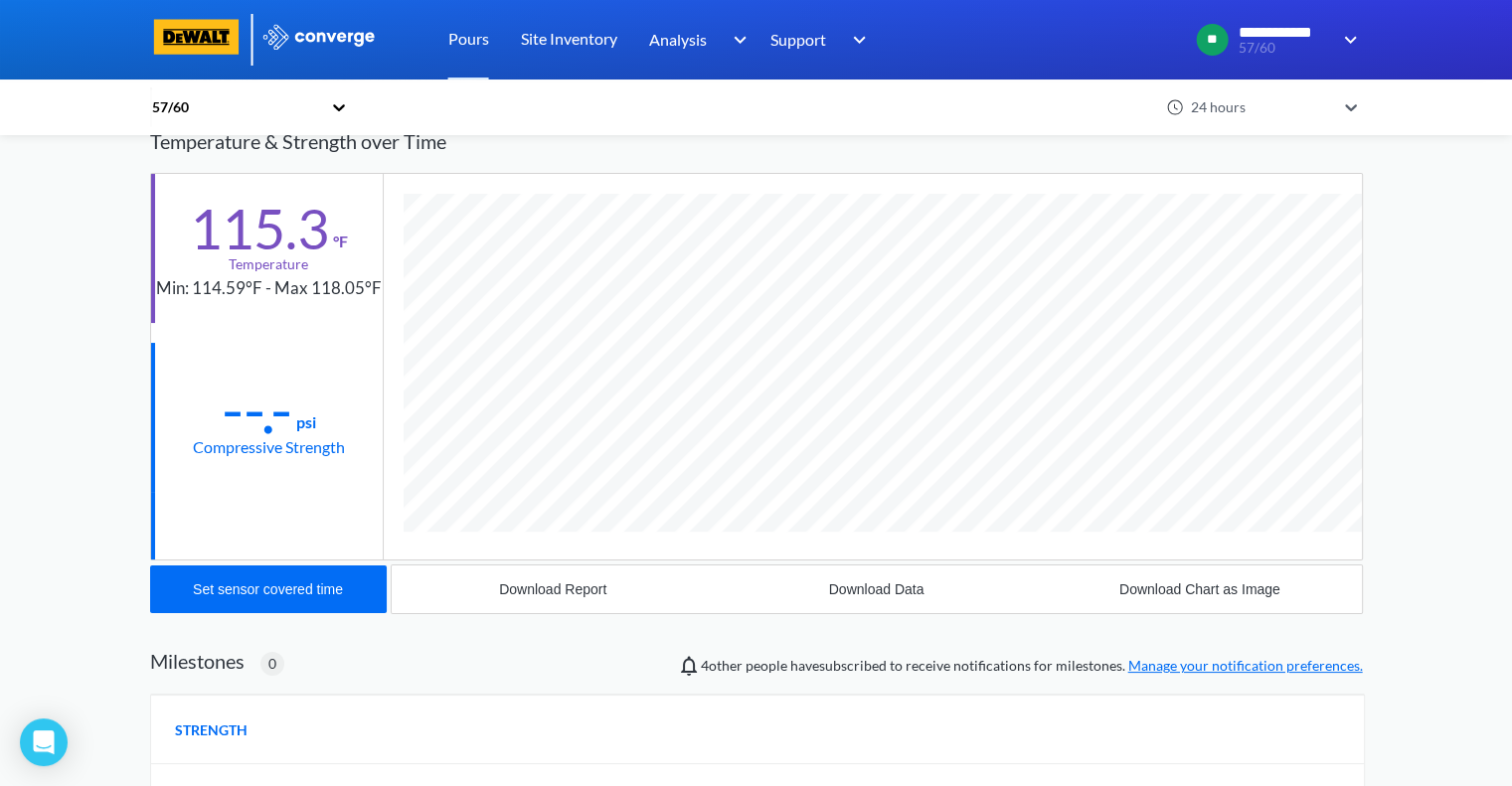 scroll, scrollTop: 992611, scrollLeft: 992870, axis: both 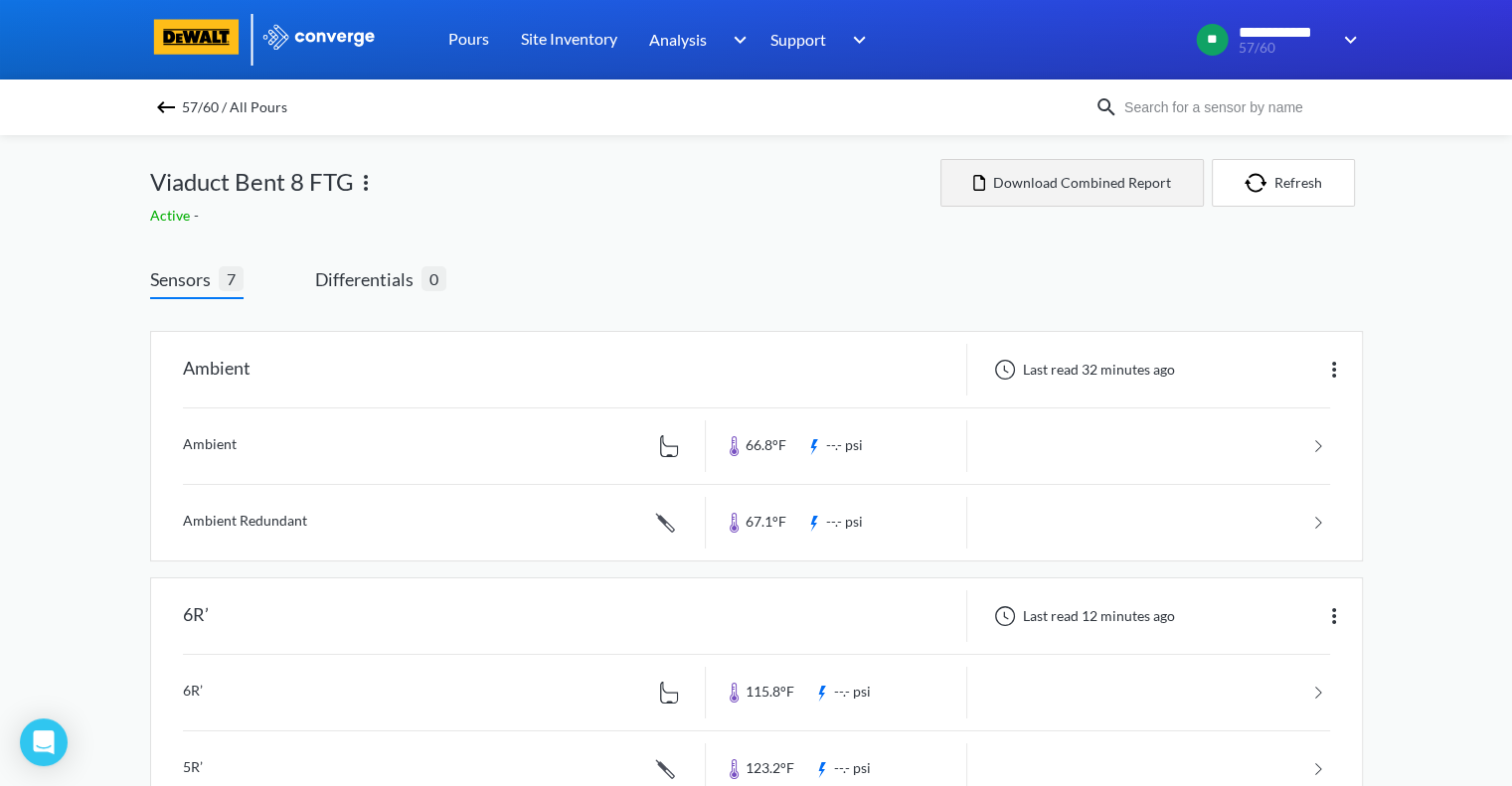 click on "Download Combined Report" at bounding box center [1072, 183] 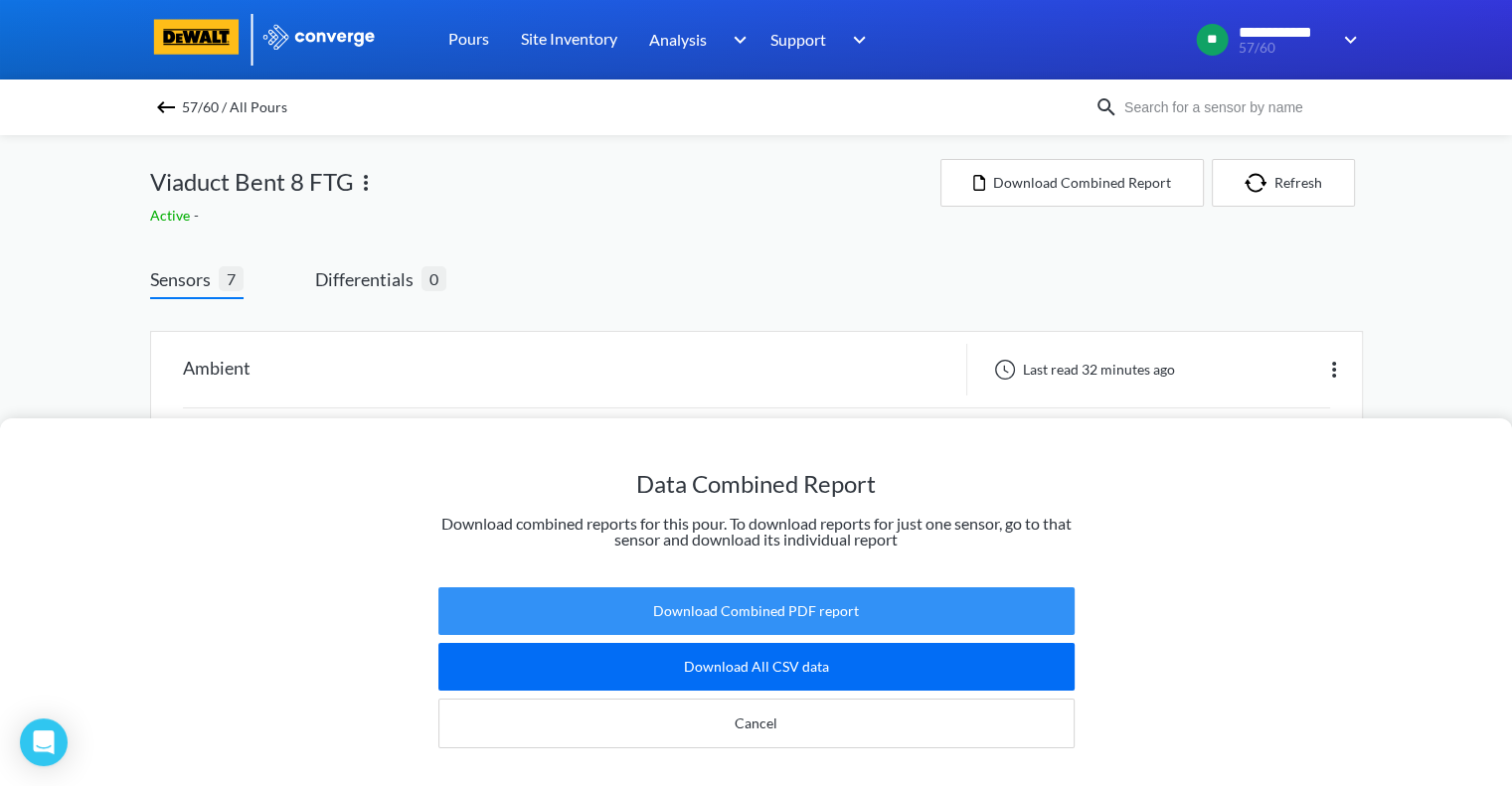 click on "Download Combined PDF report" at bounding box center (756, 611) 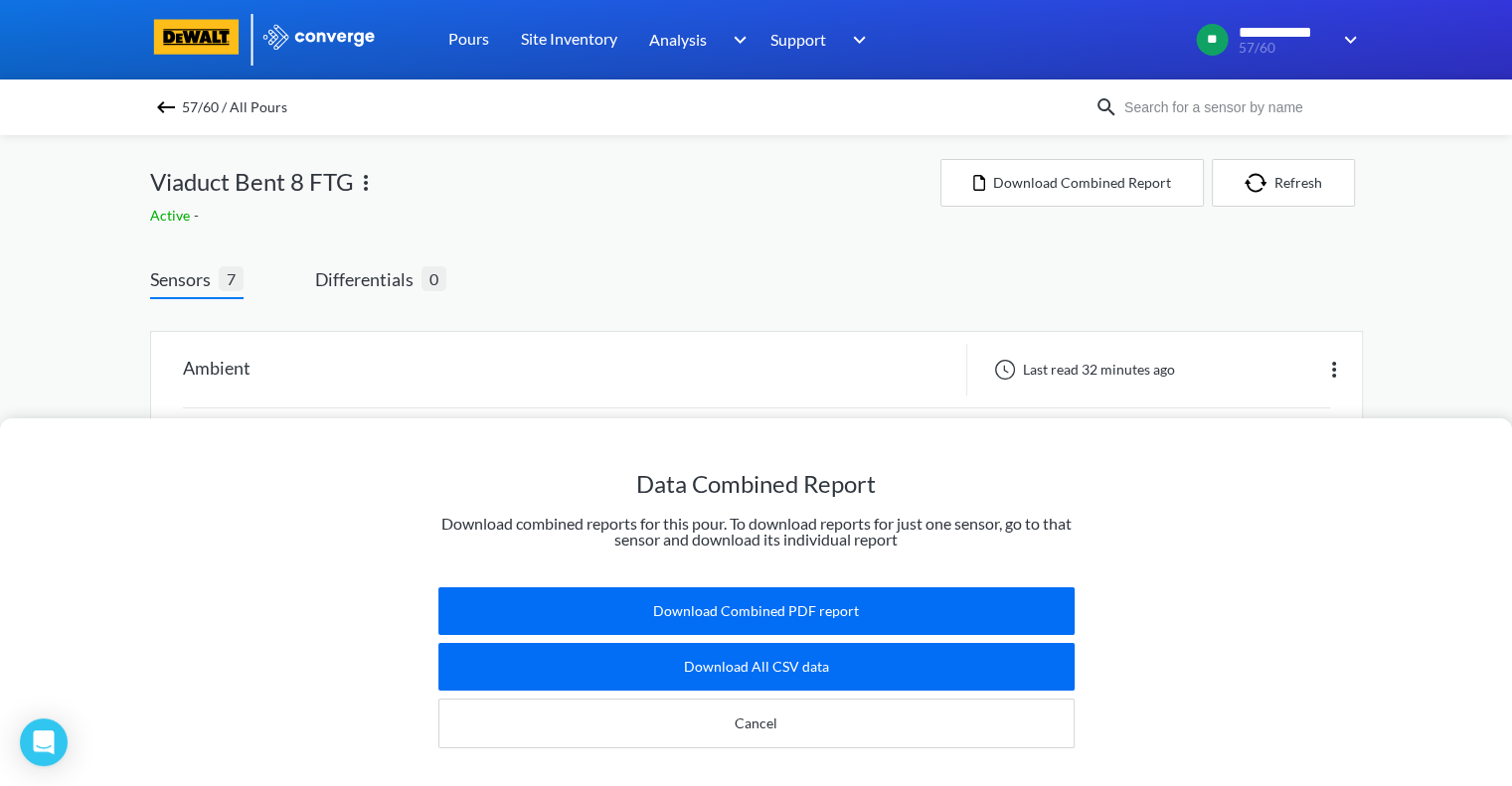 click on "Data Combined Report Download combined reports for this pour. To download reports for just one sensor, go to that sensor and download its individual report Download Combined PDF report Download All CSV data Cancel" at bounding box center [756, 393] 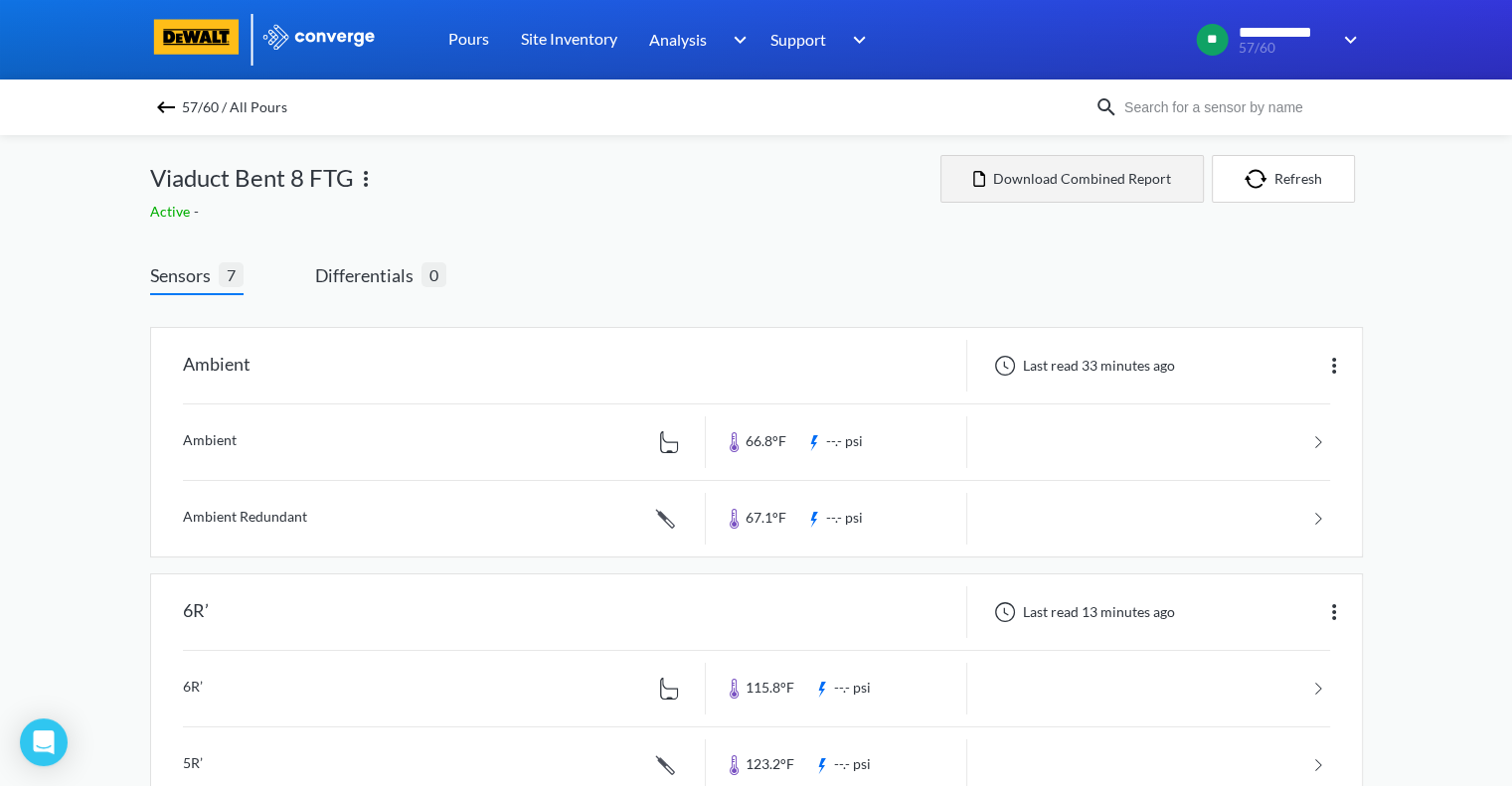 scroll, scrollTop: 0, scrollLeft: 0, axis: both 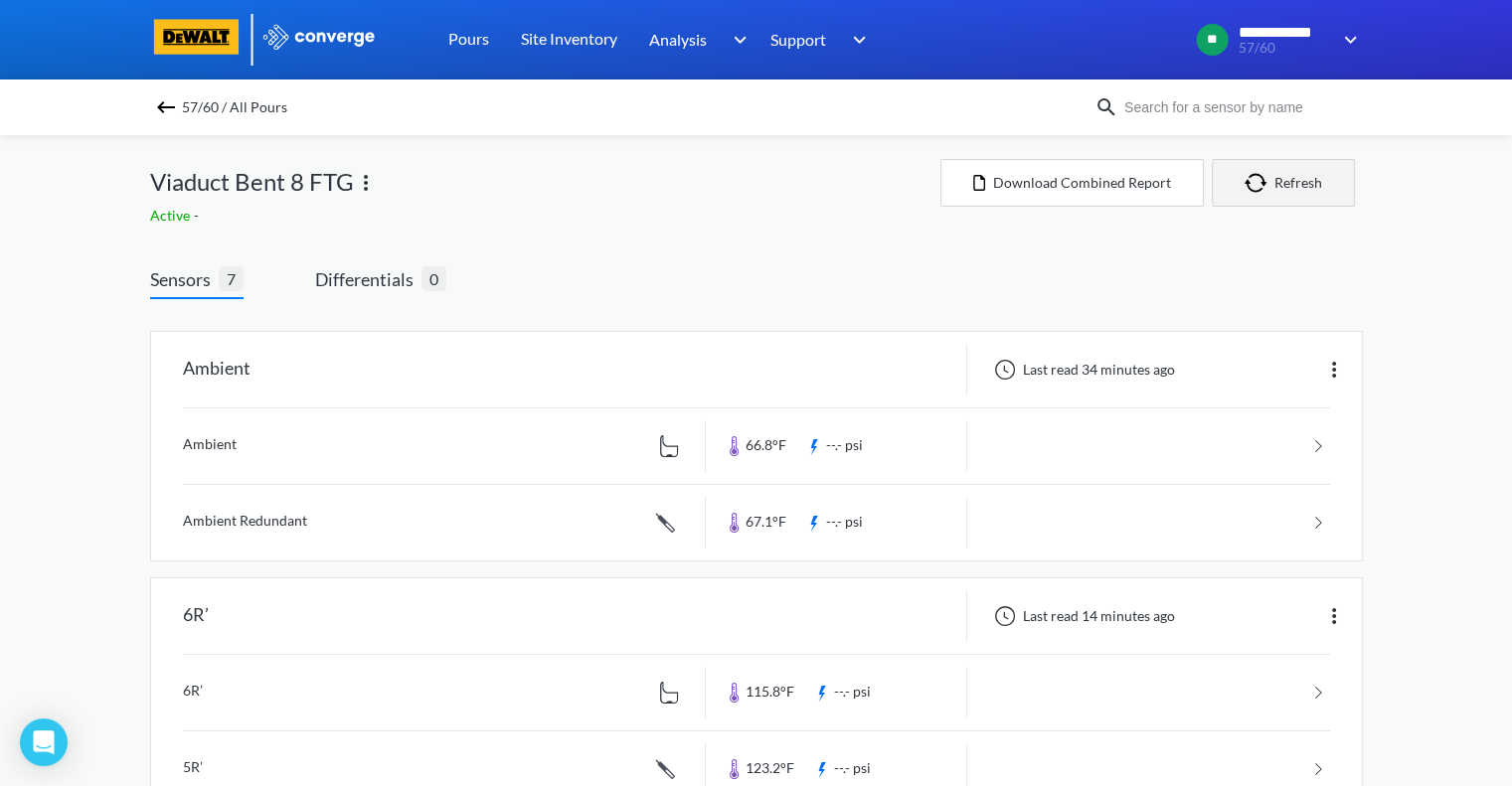 click on "Refresh" at bounding box center [1283, 183] 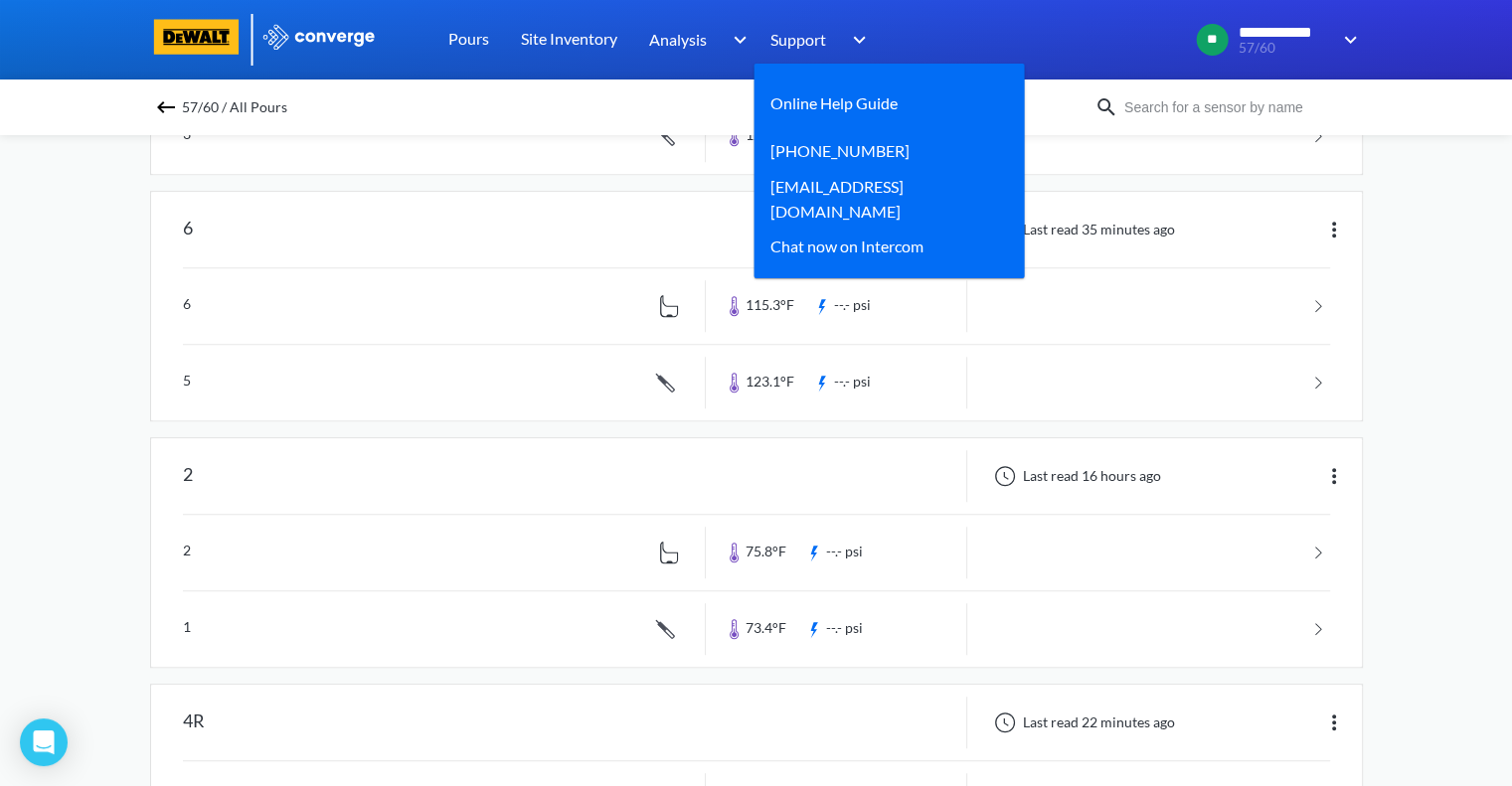 scroll, scrollTop: 1179, scrollLeft: 0, axis: vertical 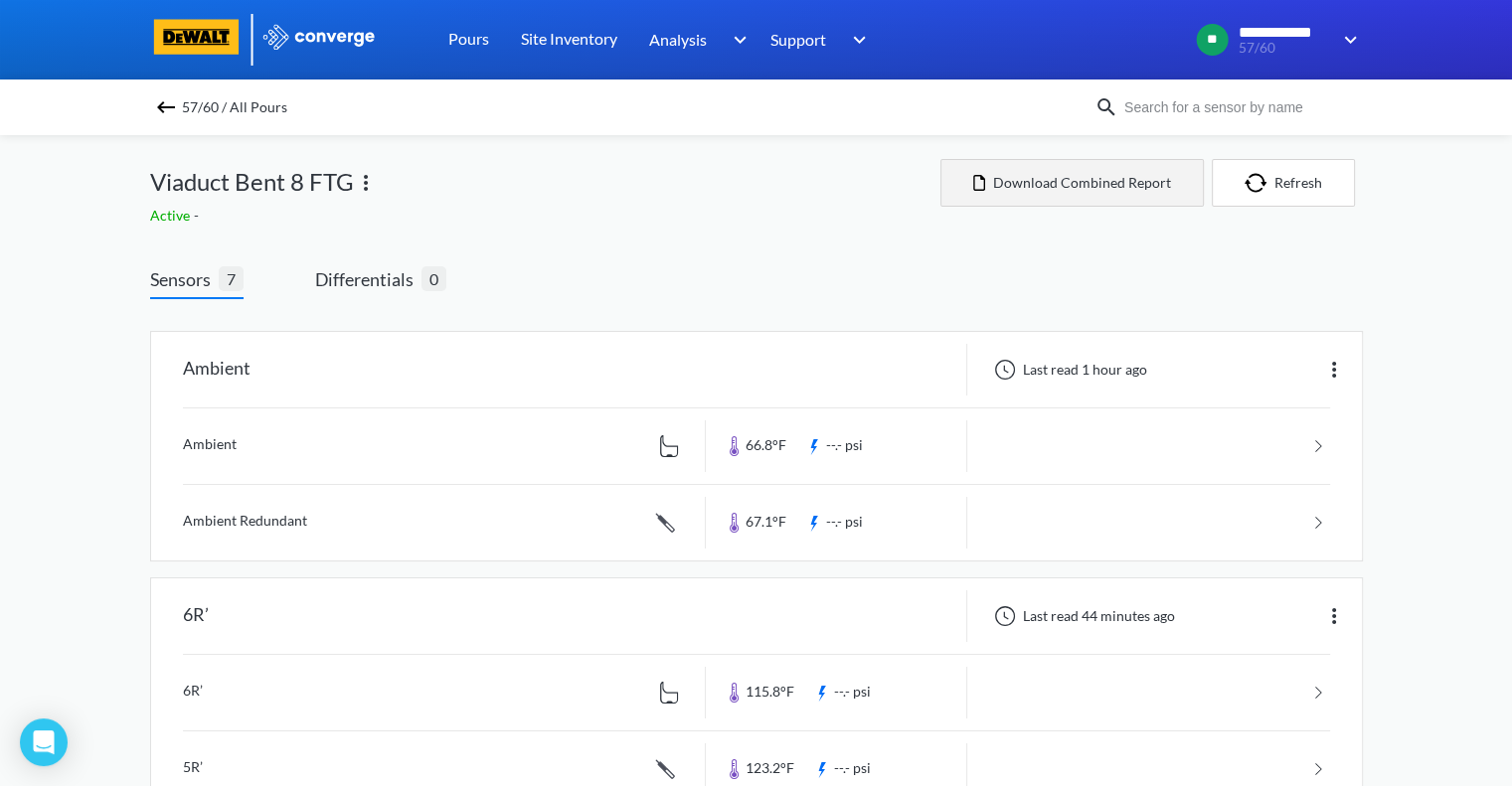 click on "Download Combined Report" at bounding box center (1072, 183) 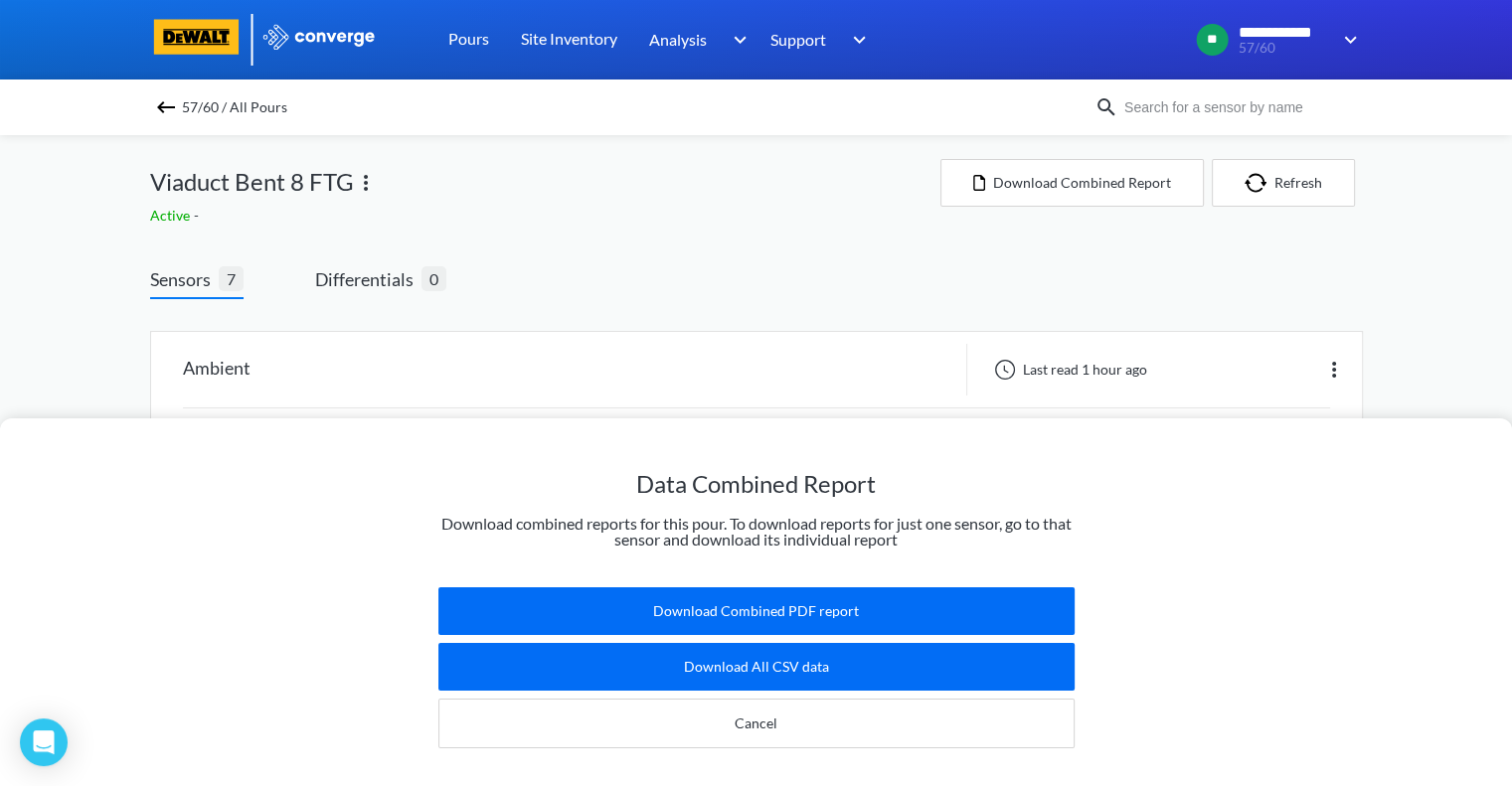 click on "Data Combined Report Download combined reports for this pour. To download reports for just one sensor, go to that sensor and download its individual report Download Combined PDF report Download All CSV data Cancel" at bounding box center (756, 393) 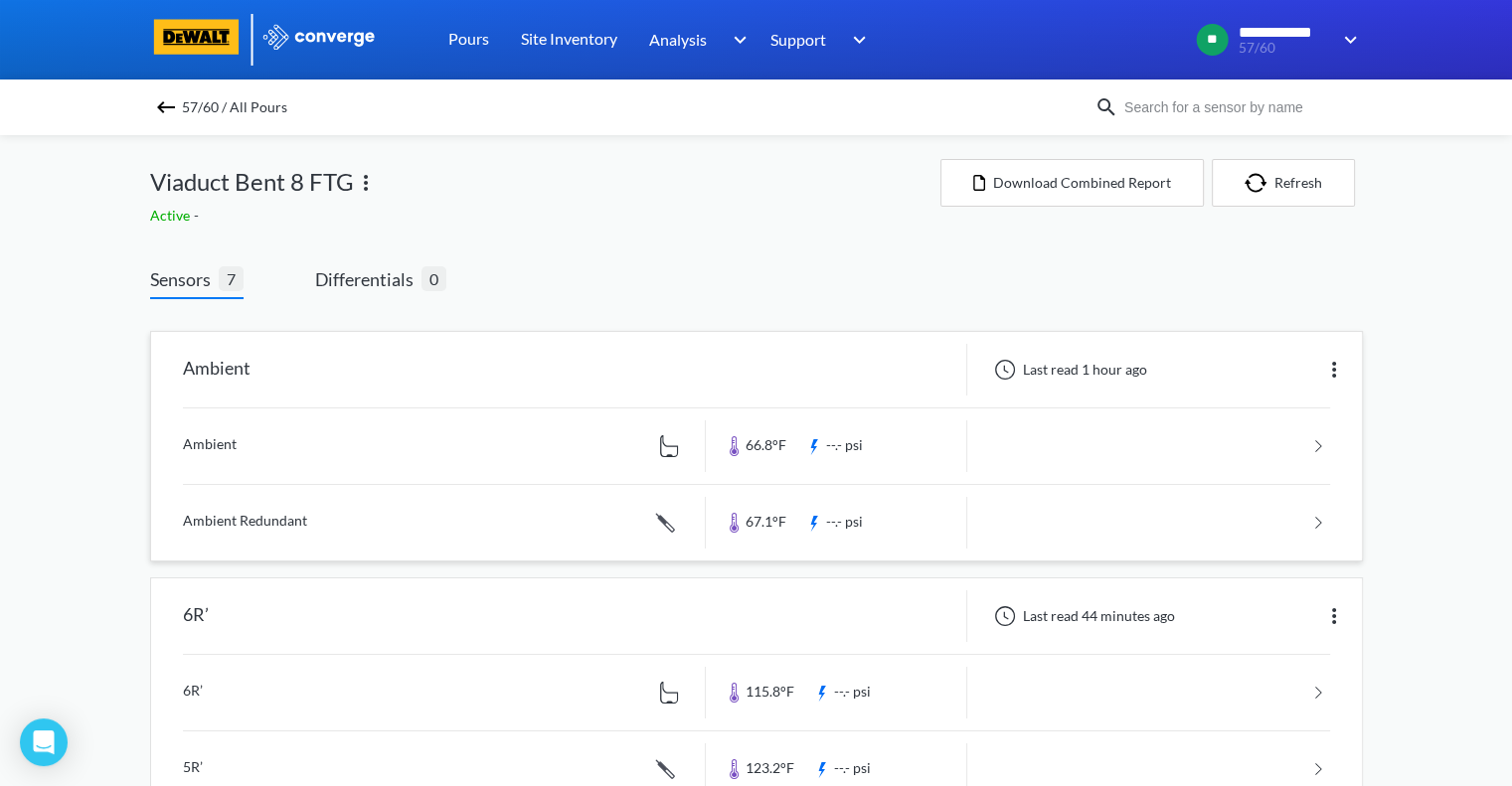 click at bounding box center [1334, 370] 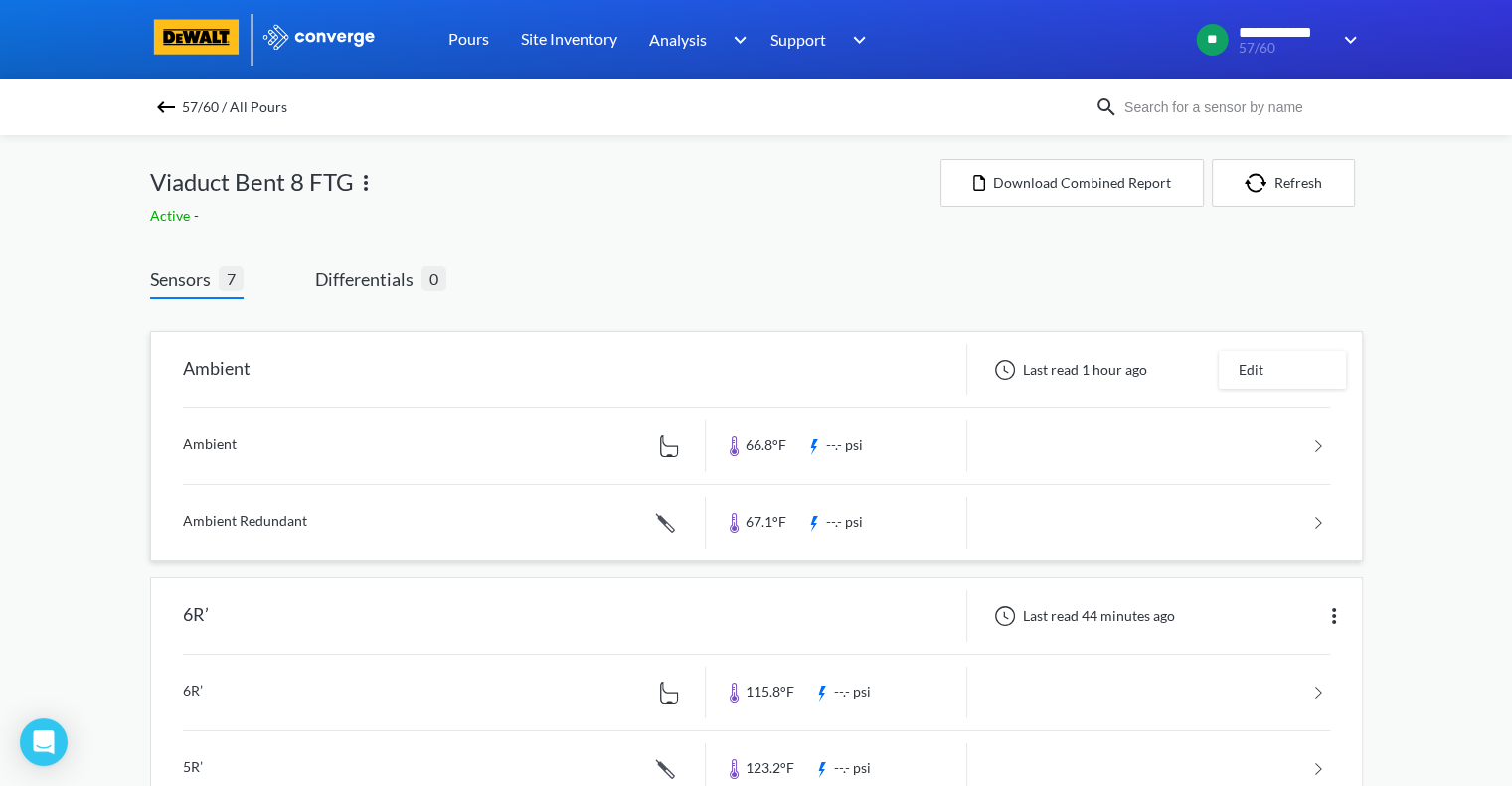 click at bounding box center [756, 446] 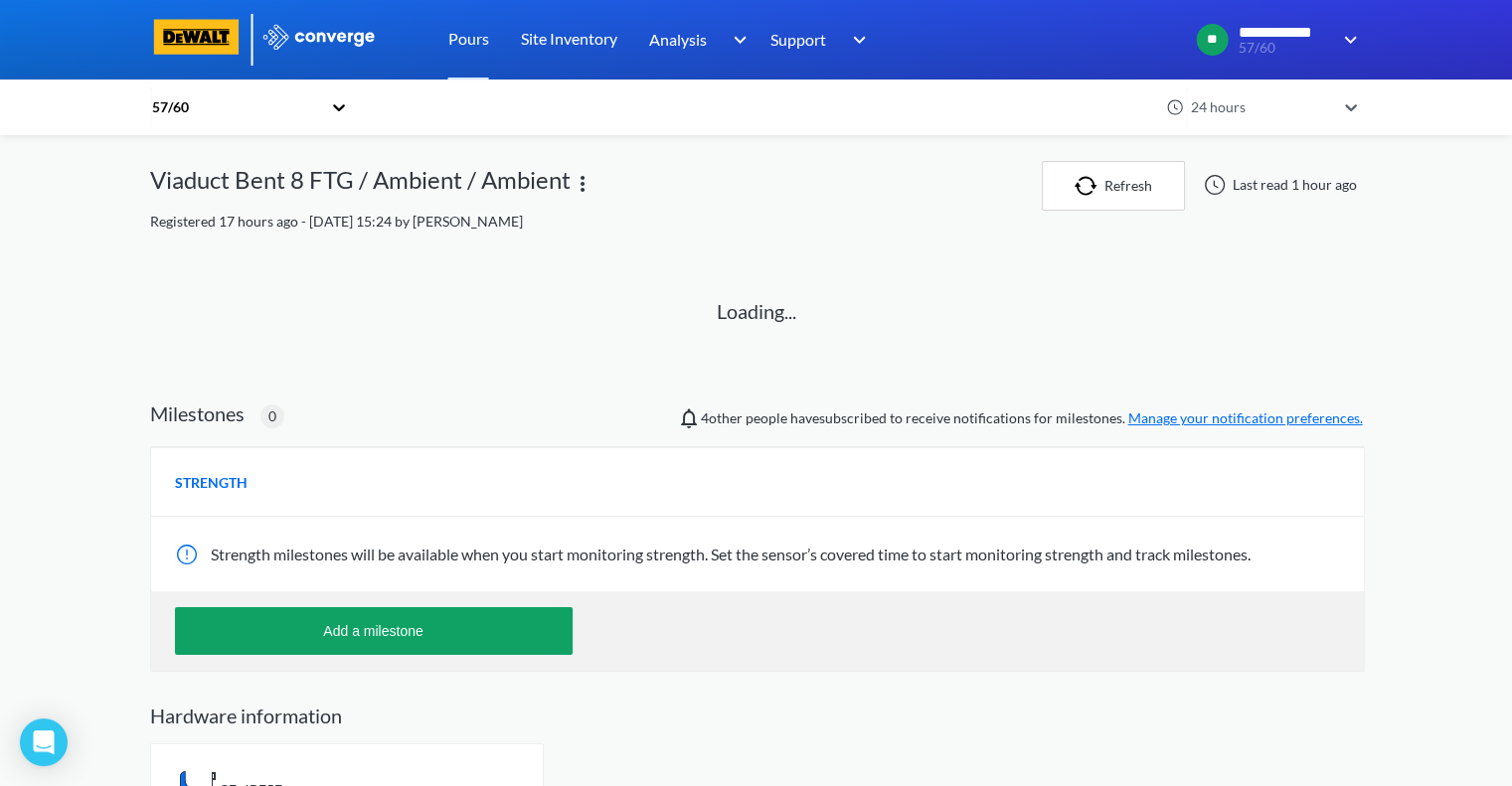 click on "24 hours" at bounding box center [1260, 107] 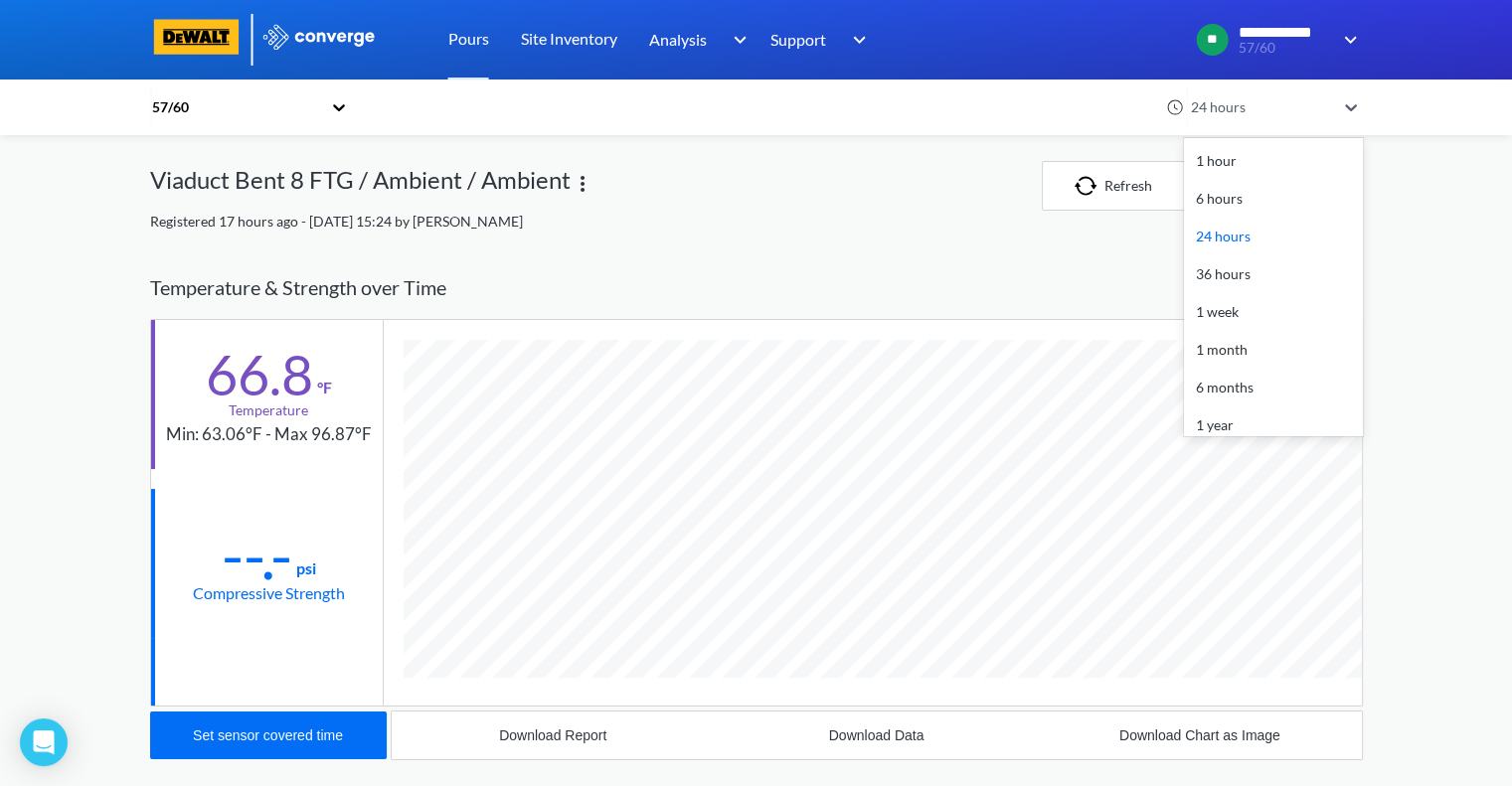 scroll, scrollTop: 992611, scrollLeft: 992870, axis: both 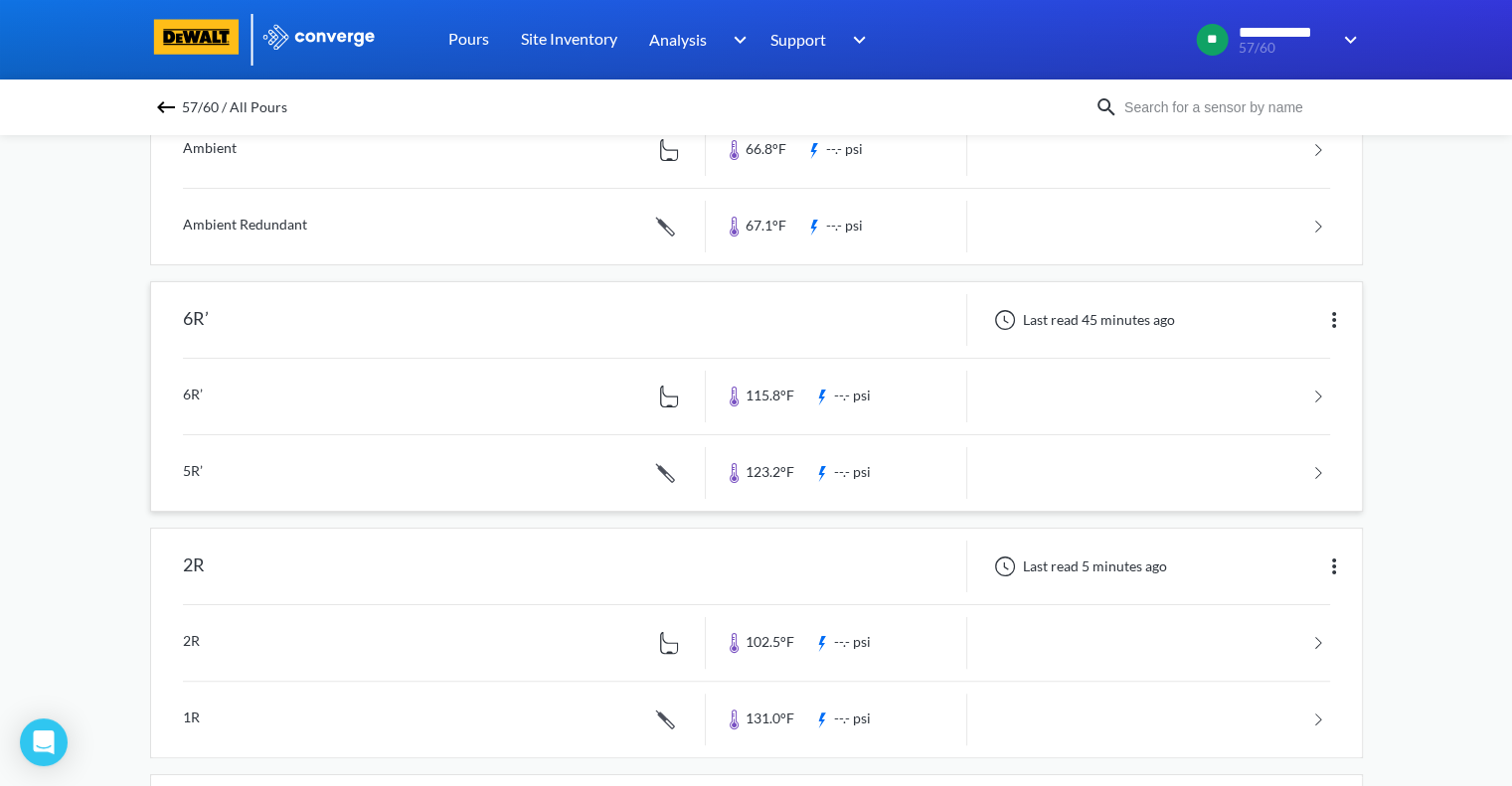 click at bounding box center [1334, 320] 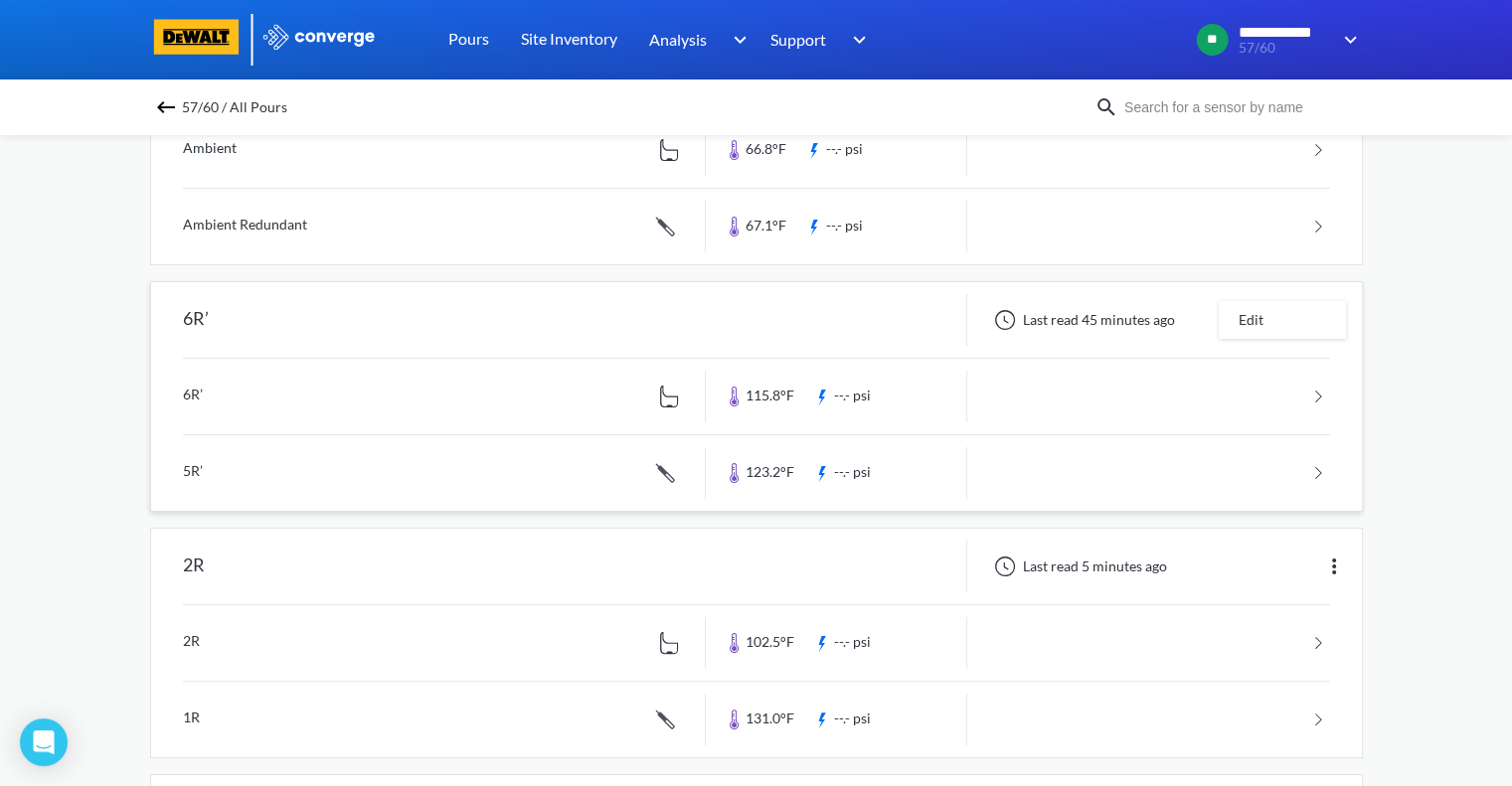 click at bounding box center (756, 396) 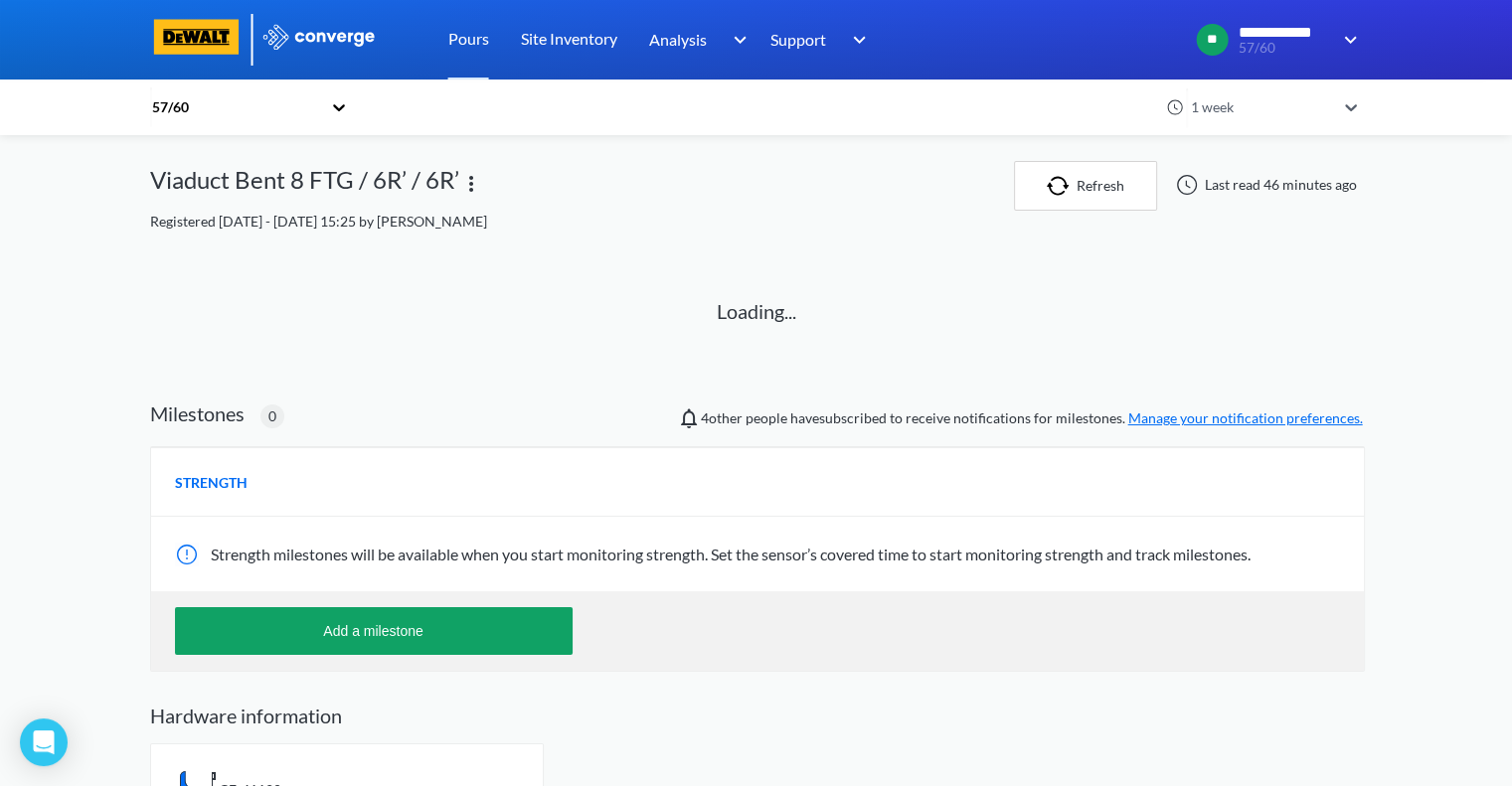 click on "1 week" at bounding box center [1260, 107] 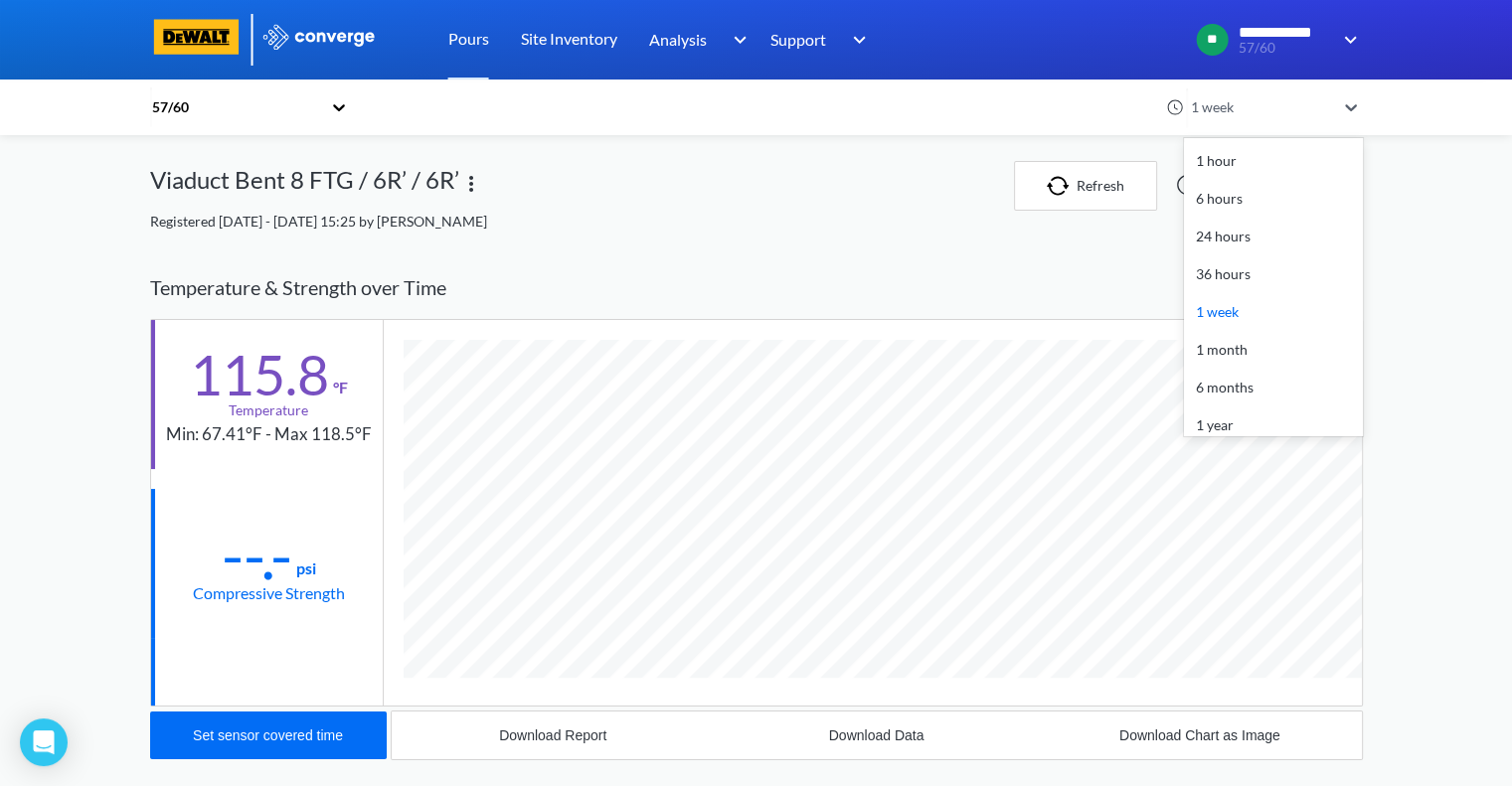 scroll, scrollTop: 992611, scrollLeft: 992870, axis: both 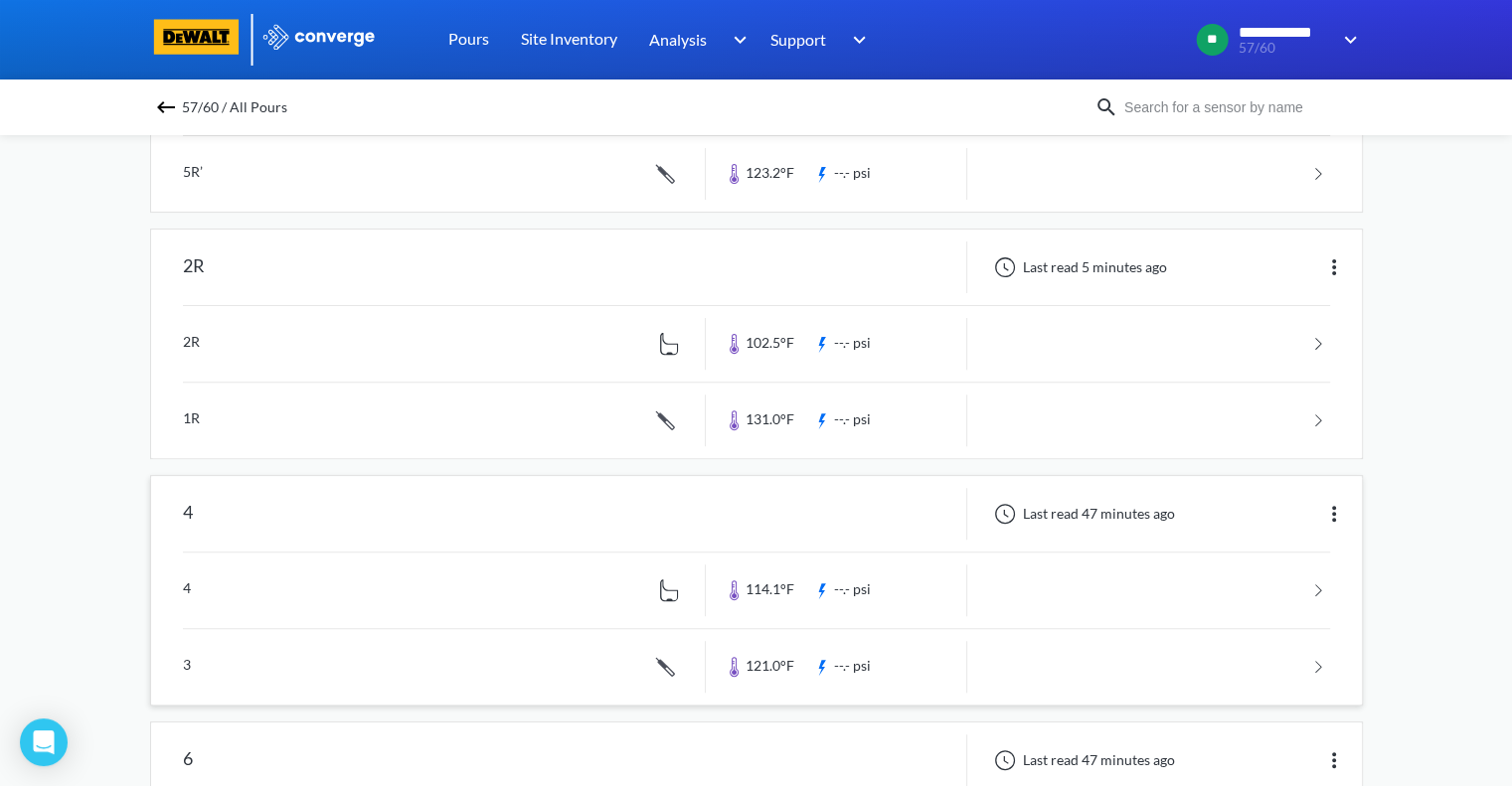 click at bounding box center [756, 590] 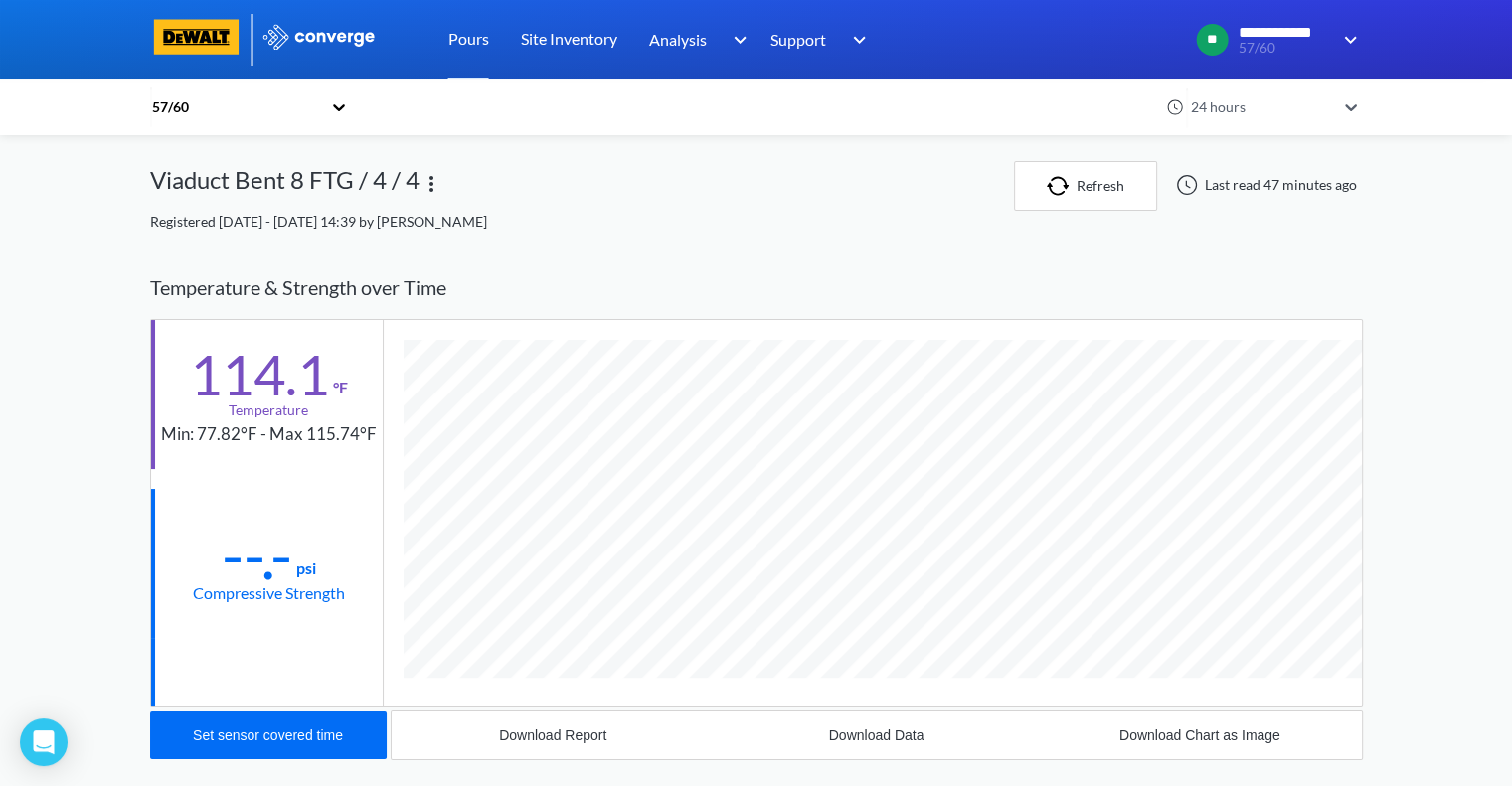 scroll, scrollTop: 992611, scrollLeft: 992870, axis: both 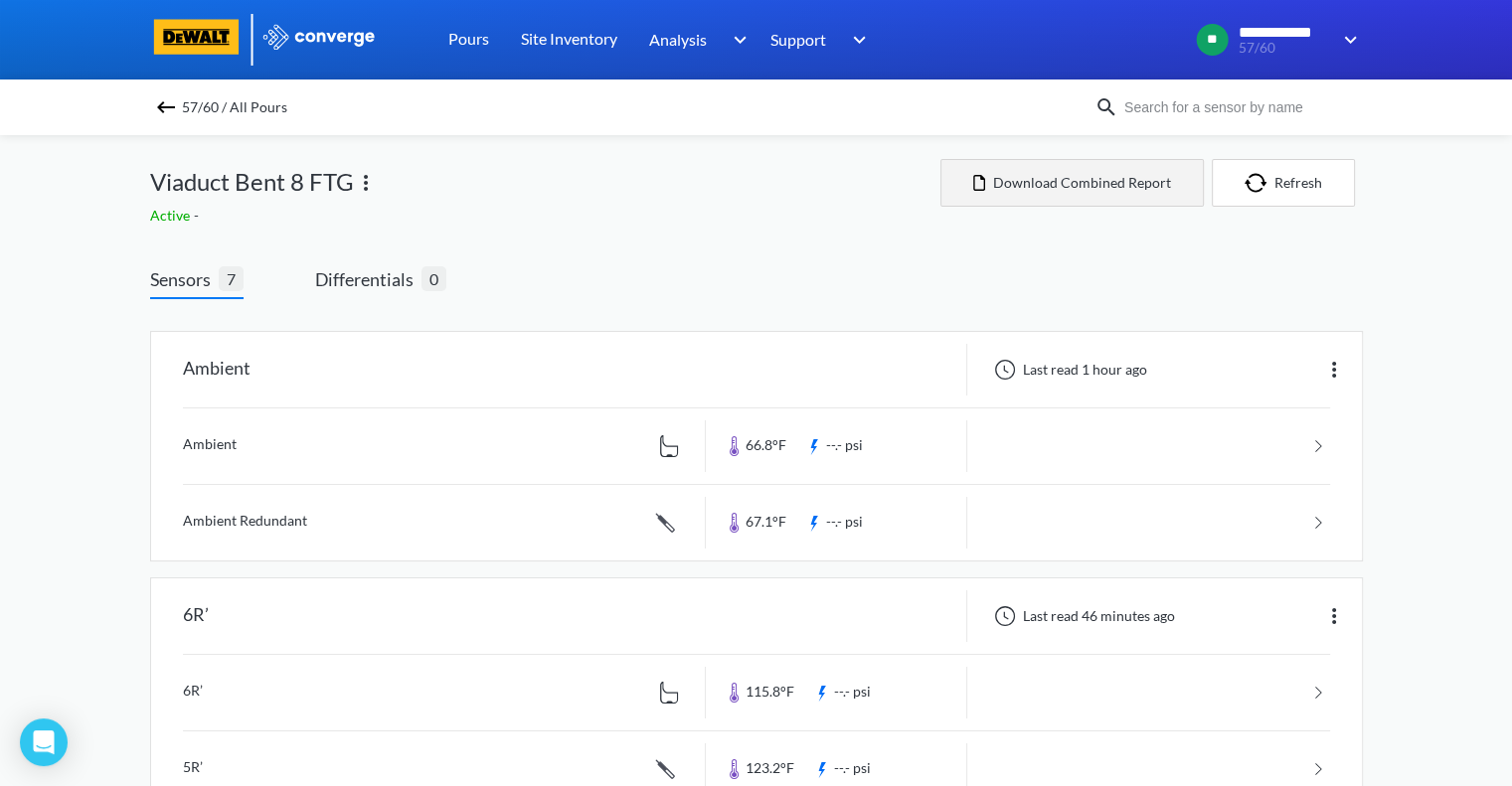 click on "Download Combined Report" at bounding box center (1072, 183) 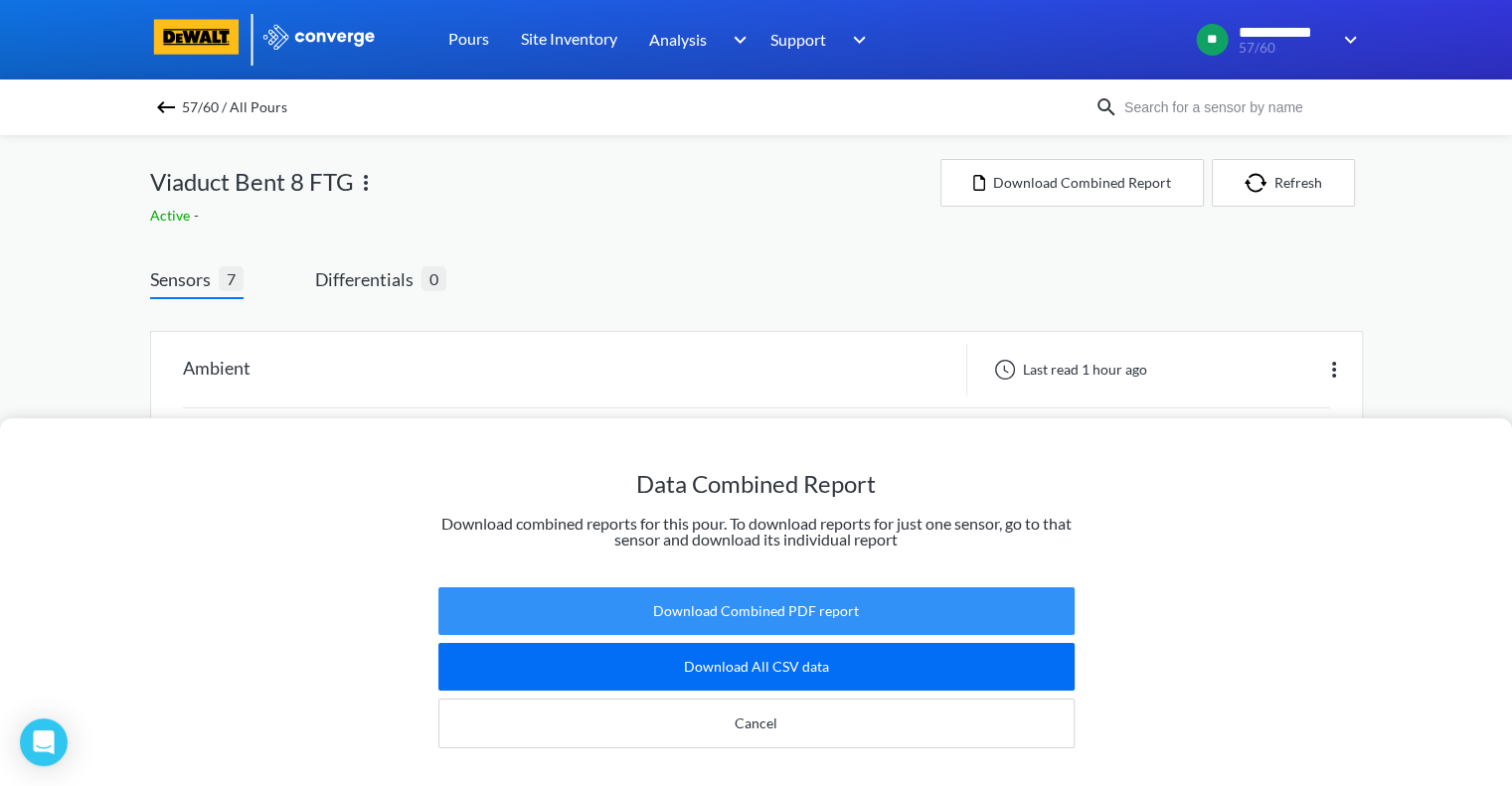 click on "Download Combined PDF report" at bounding box center (756, 611) 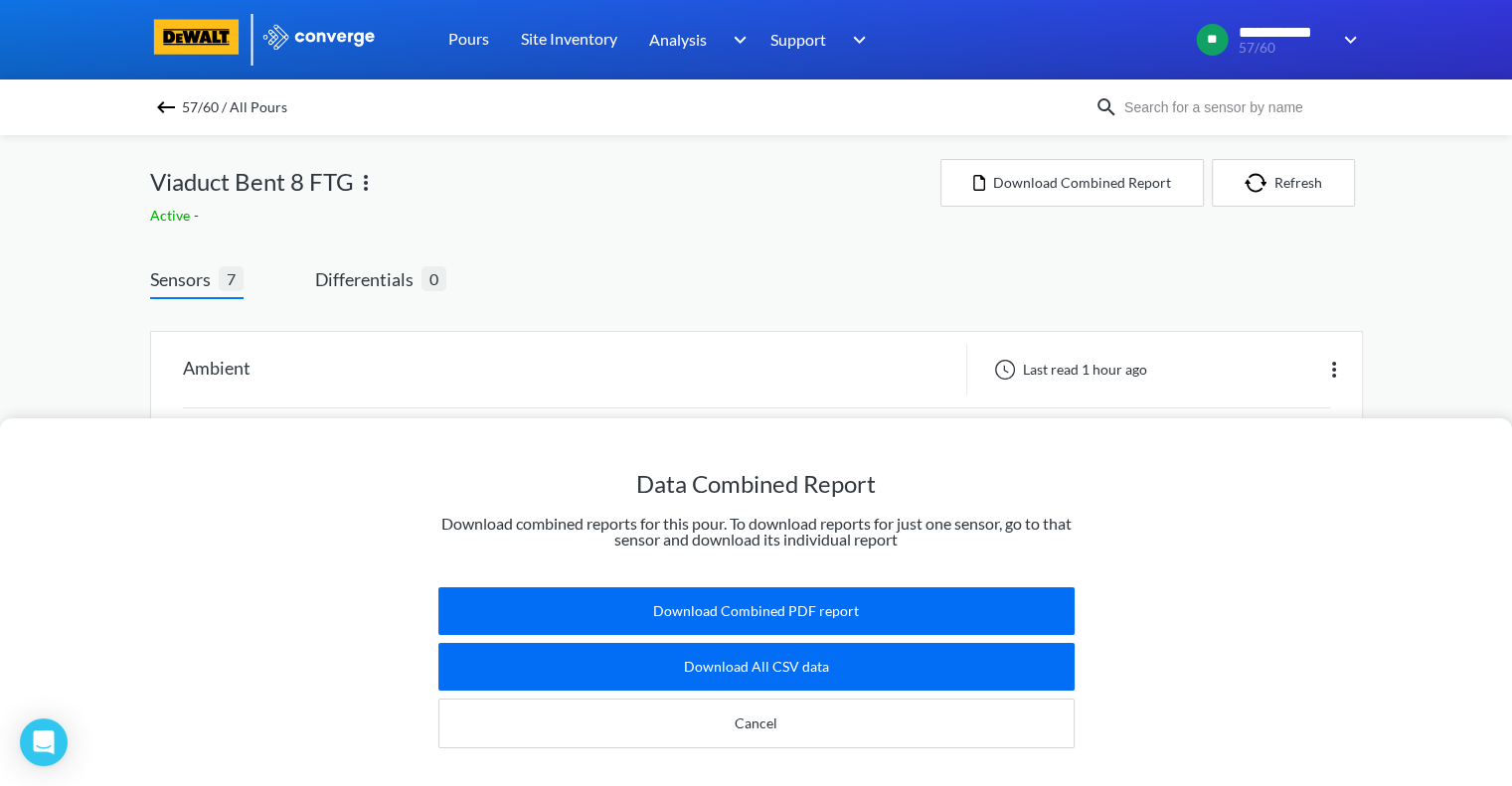 click on "Data Combined Report Download combined reports for this pour. To download reports for just one sensor, go to that sensor and download its individual report Download Combined PDF report Download All CSV data Cancel" at bounding box center [756, 393] 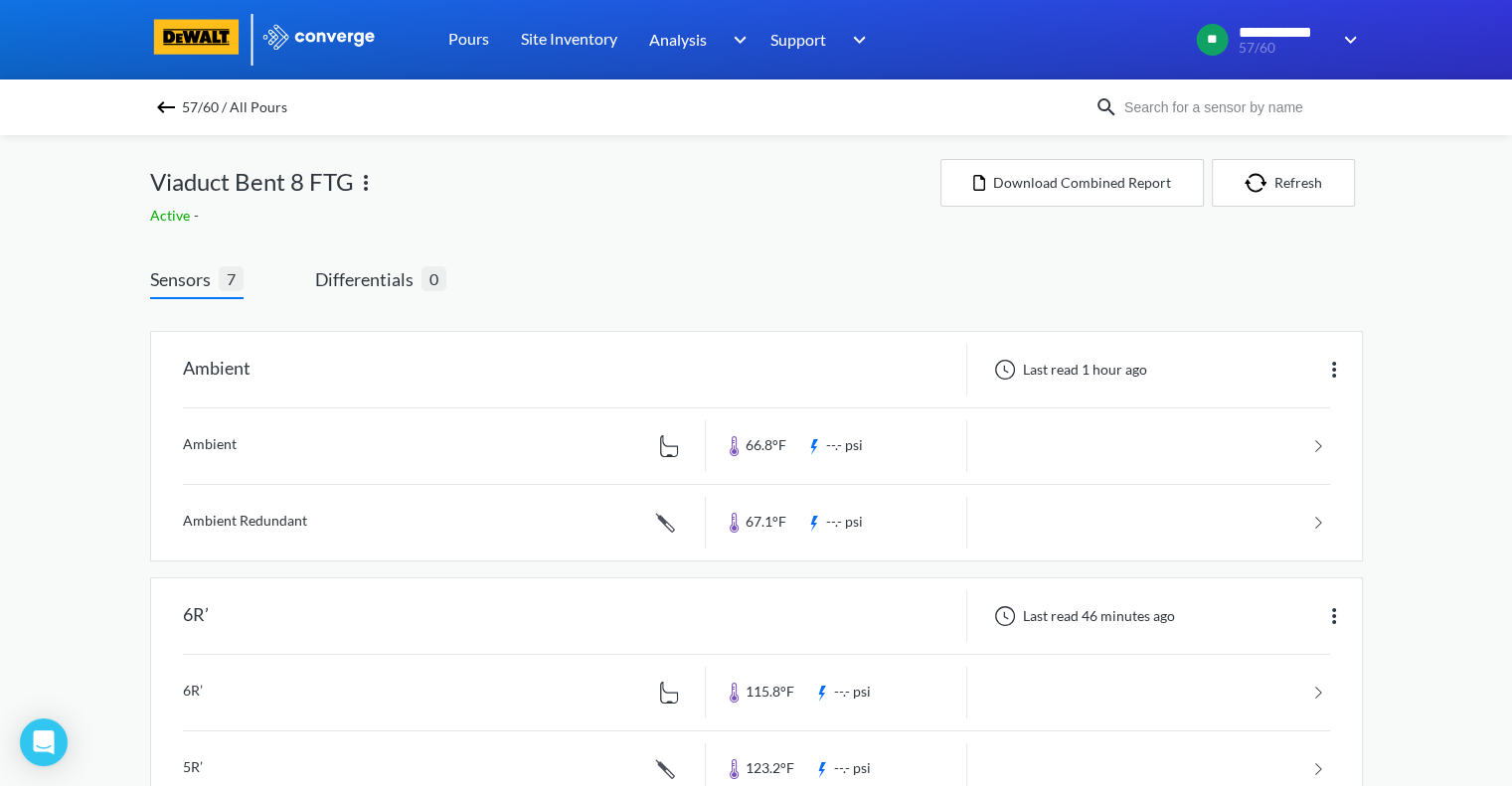 click at bounding box center [166, 107] 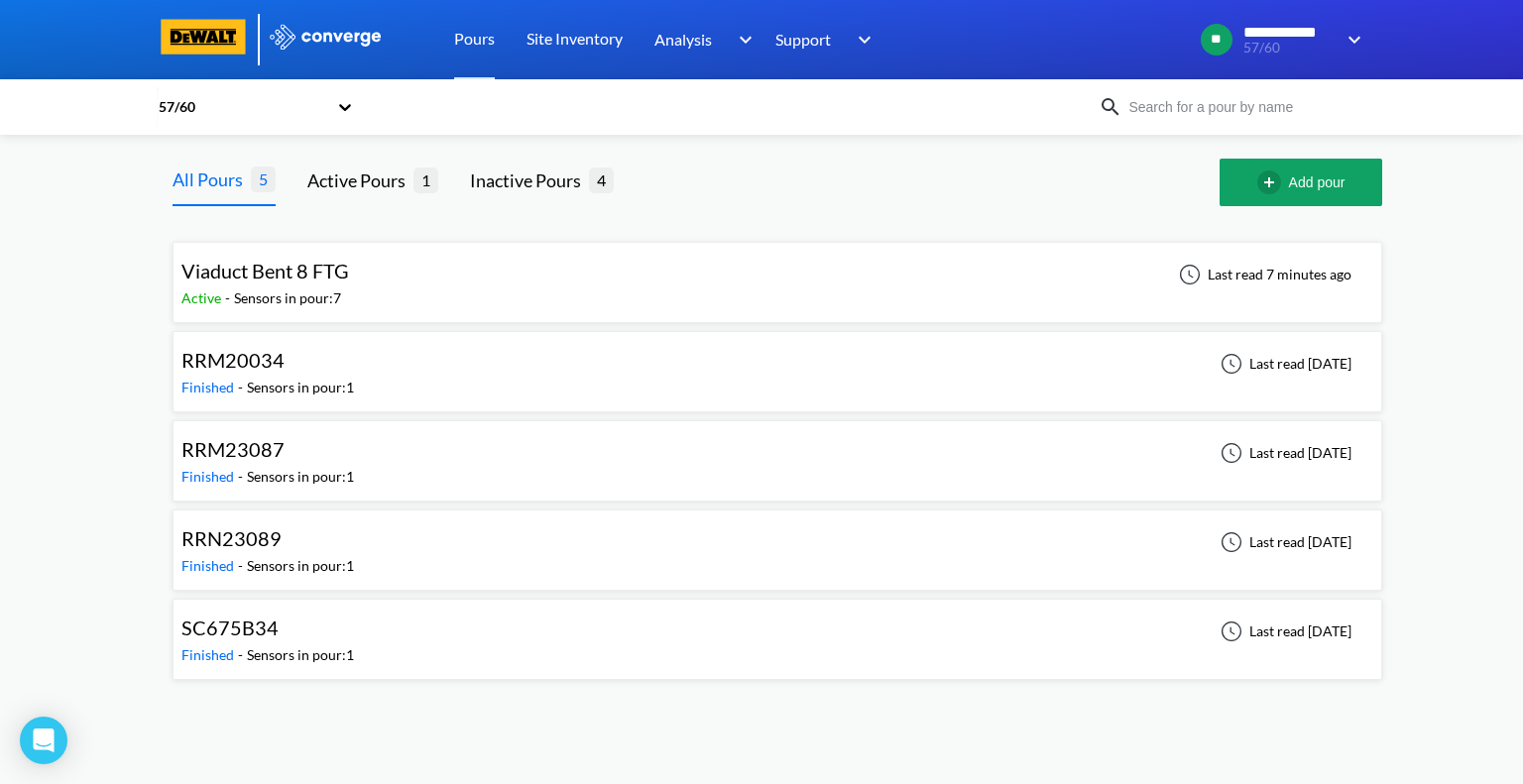 click on "Viaduct Bent 8 FTG" at bounding box center (265, 271) 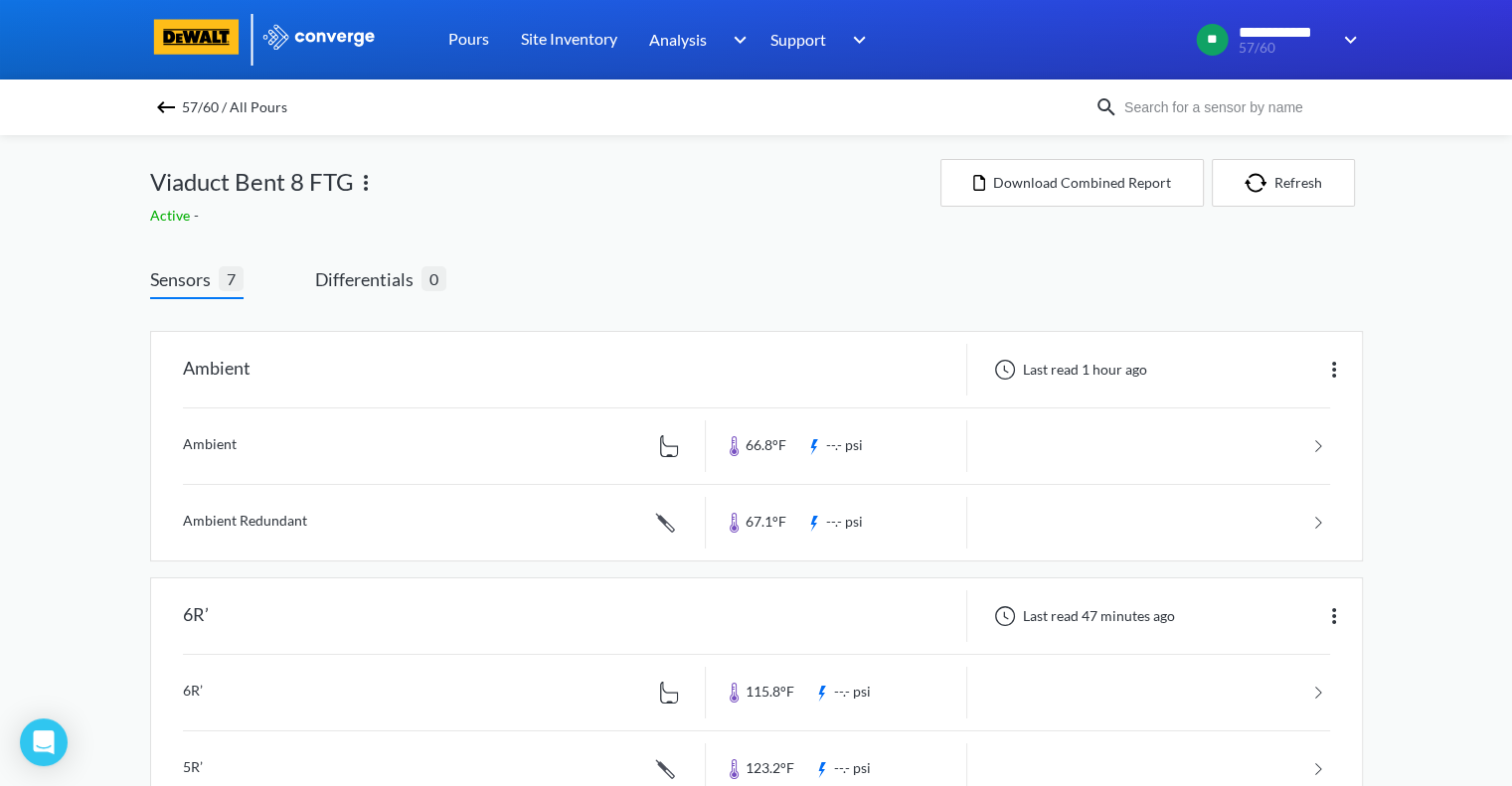 click at bounding box center [166, 107] 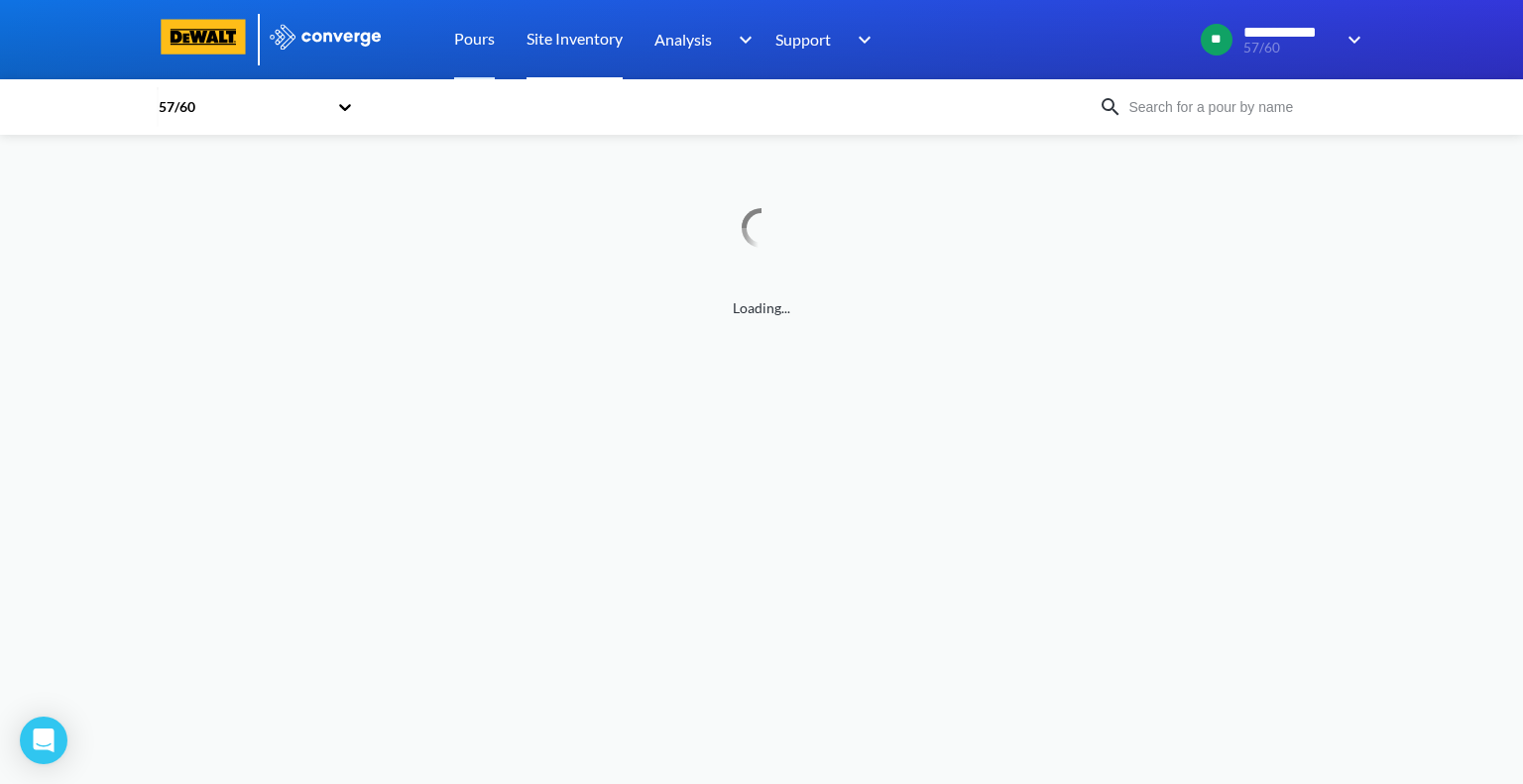 click on "Site Inventory" at bounding box center [574, 40] 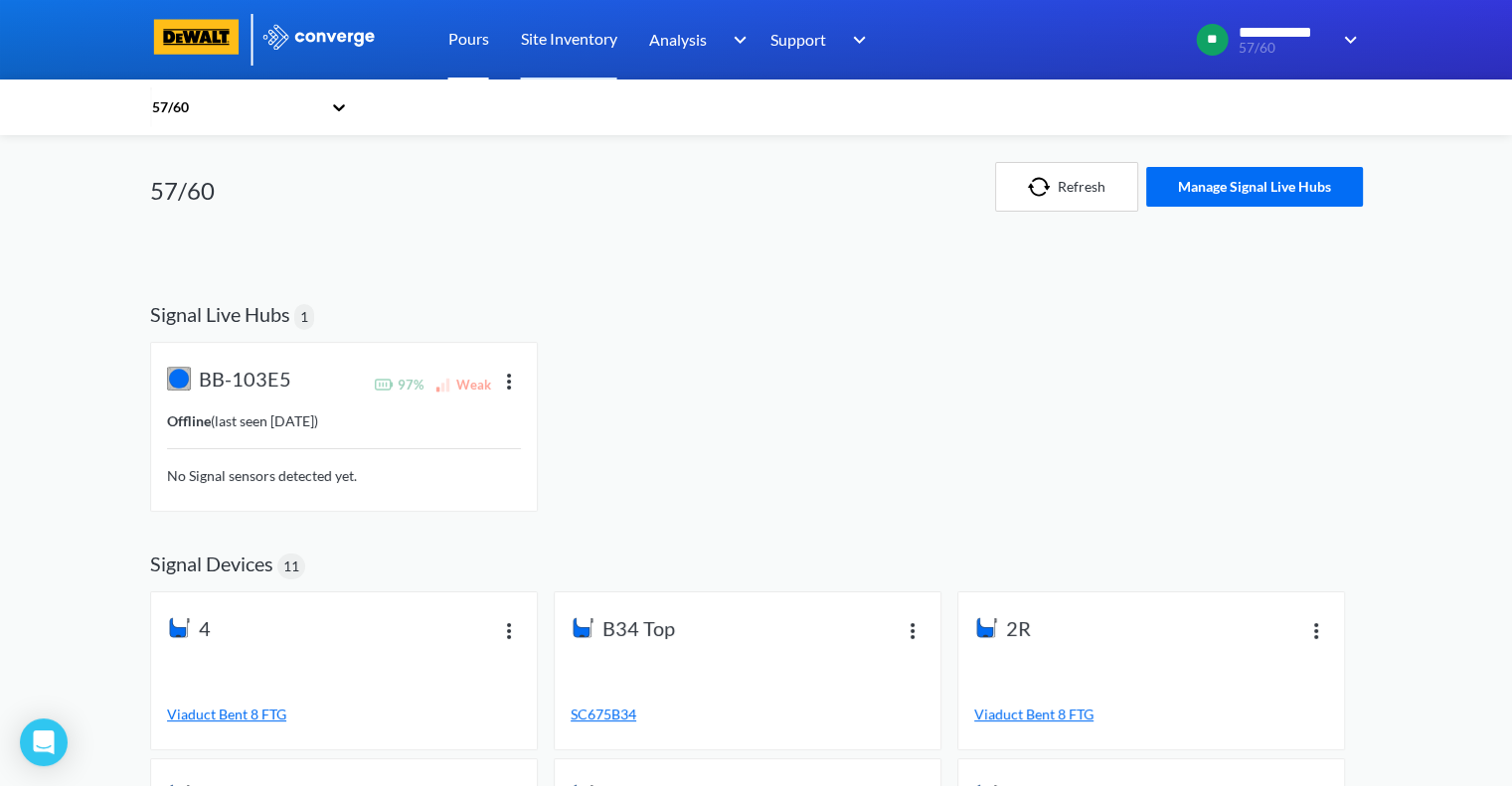 click on "Pours" at bounding box center [468, 40] 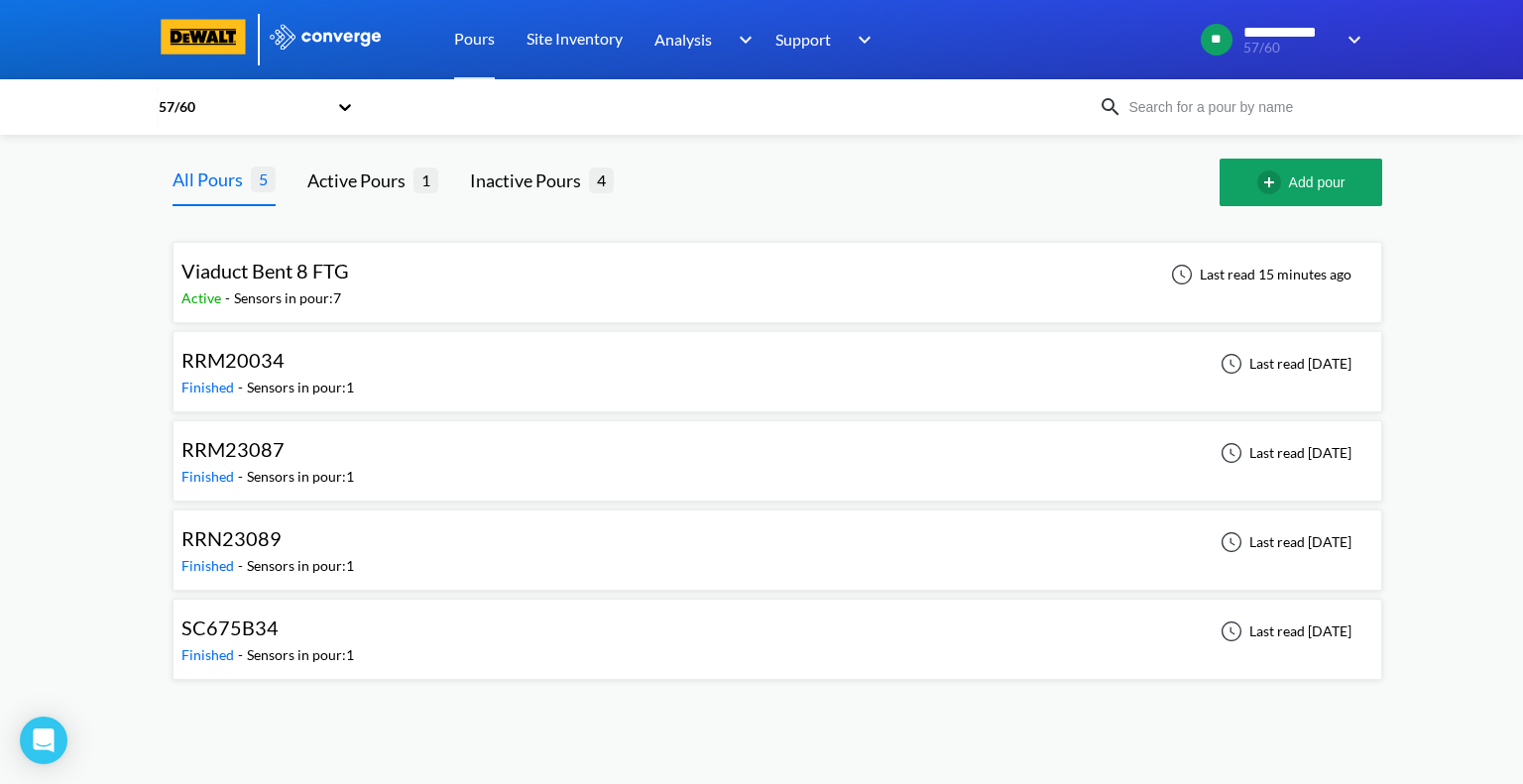 click on "Viaduct Bent 8 FTG" at bounding box center (265, 271) 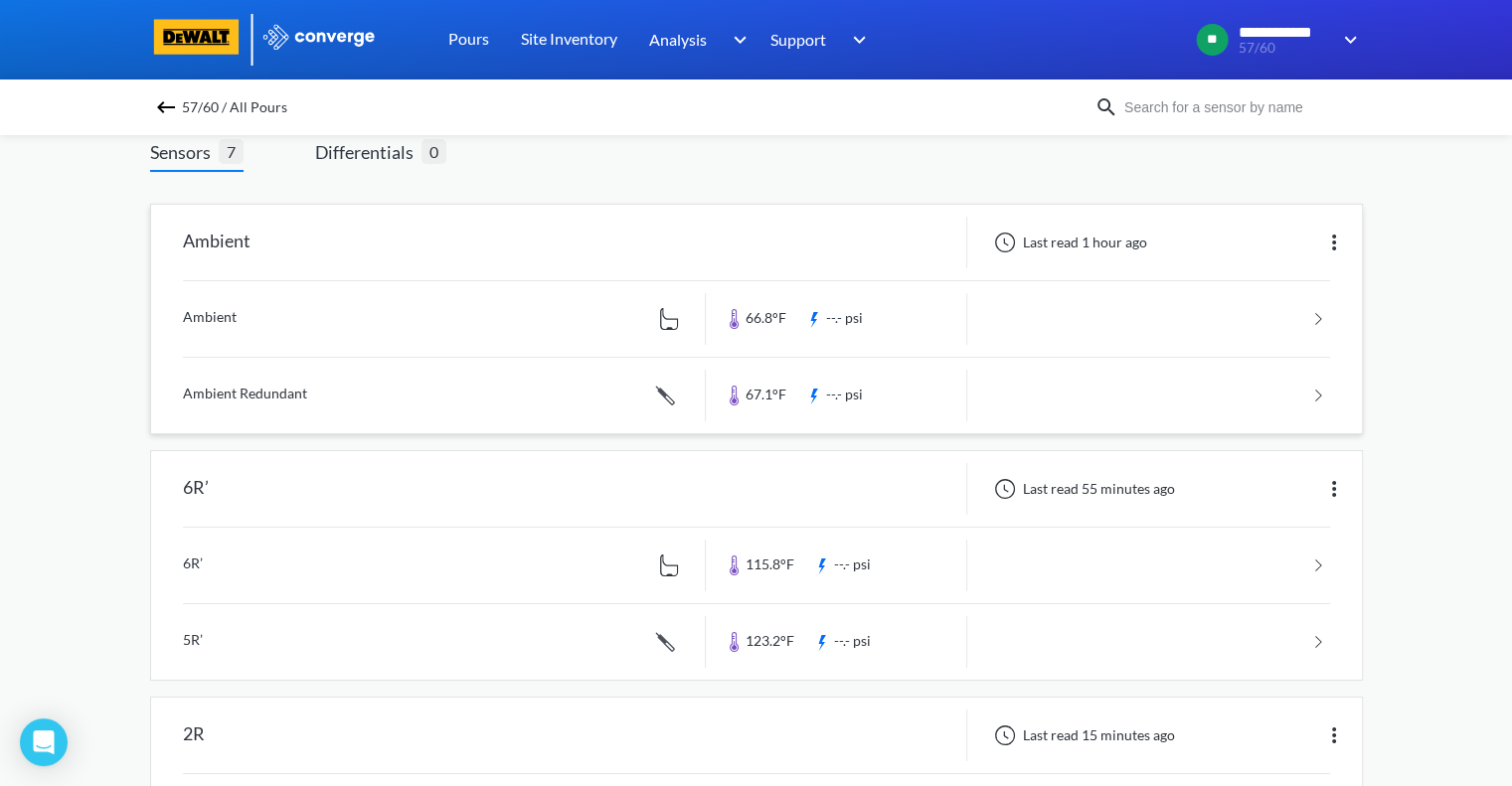 scroll, scrollTop: 0, scrollLeft: 0, axis: both 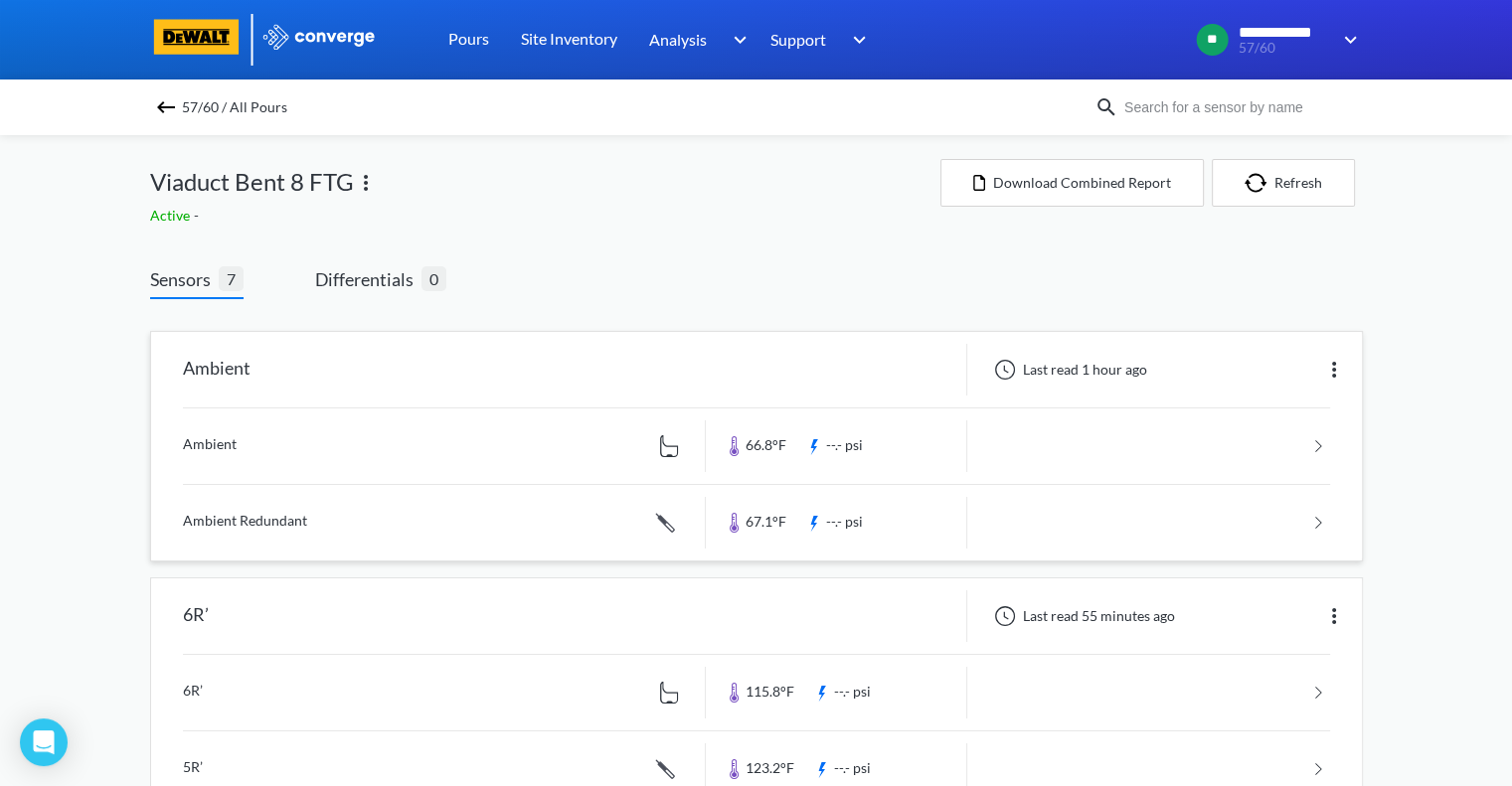 click at bounding box center [756, 446] 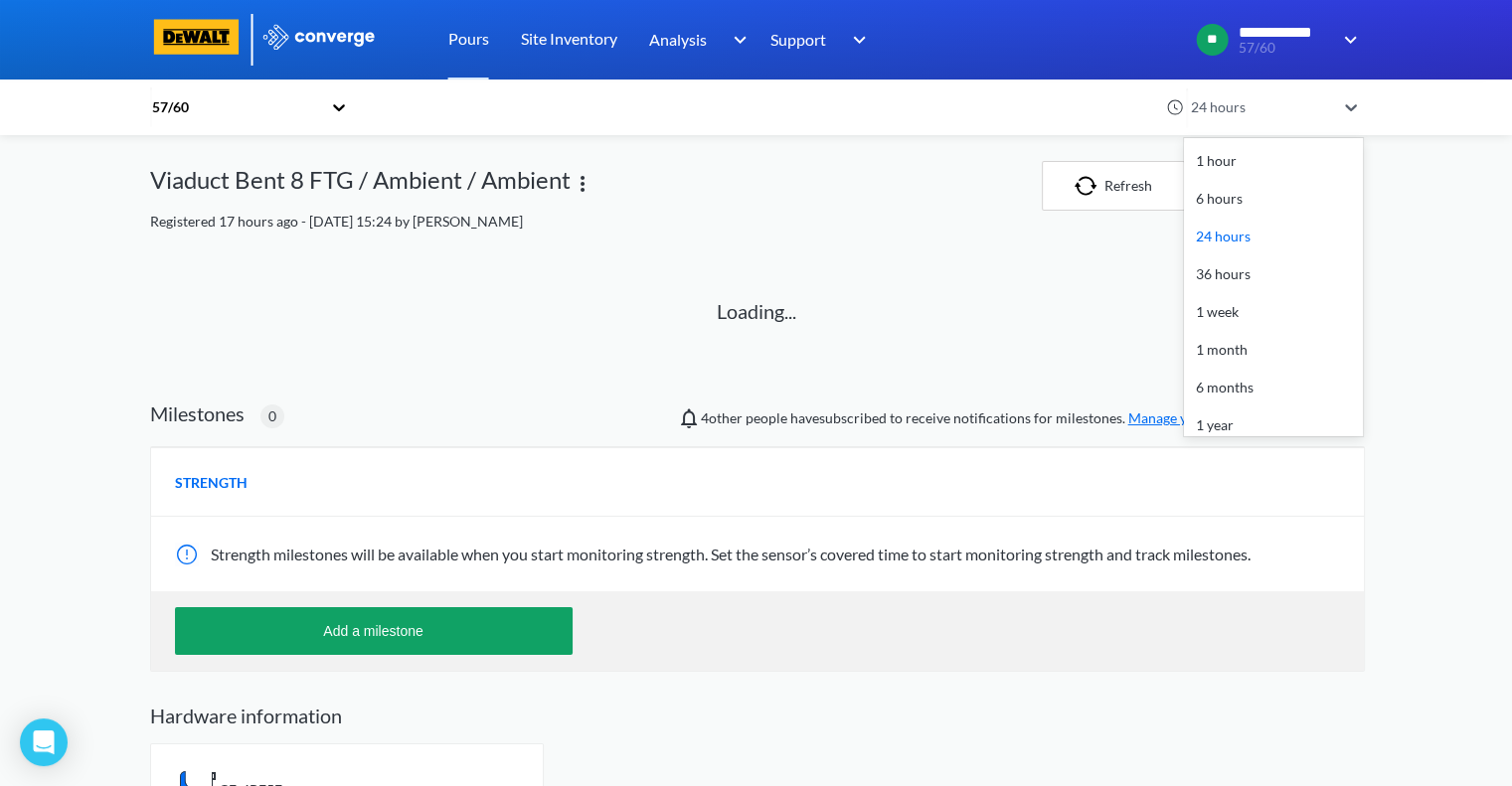 click on "24 hours" at bounding box center (1260, 107) 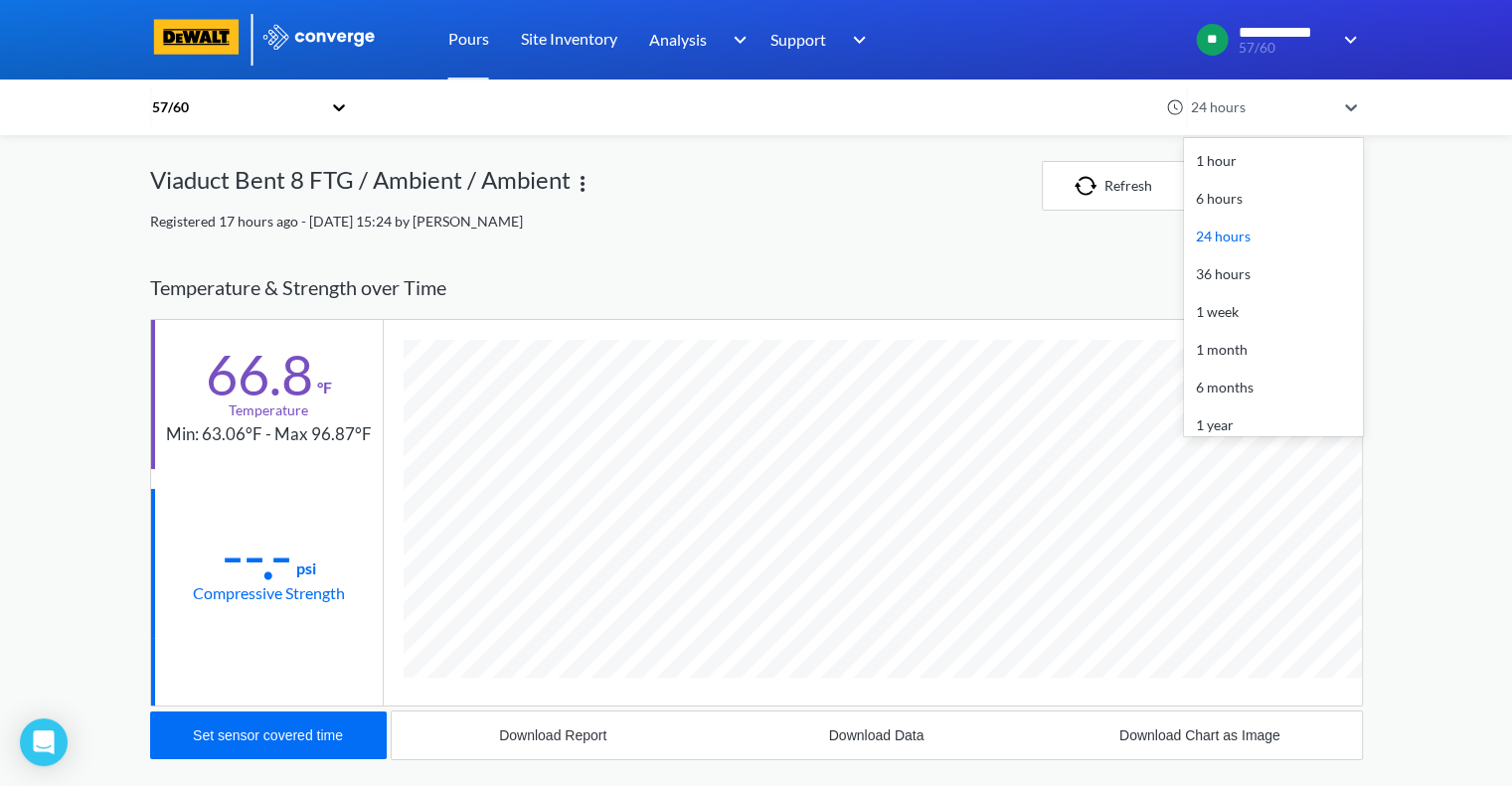 scroll, scrollTop: 992611, scrollLeft: 992870, axis: both 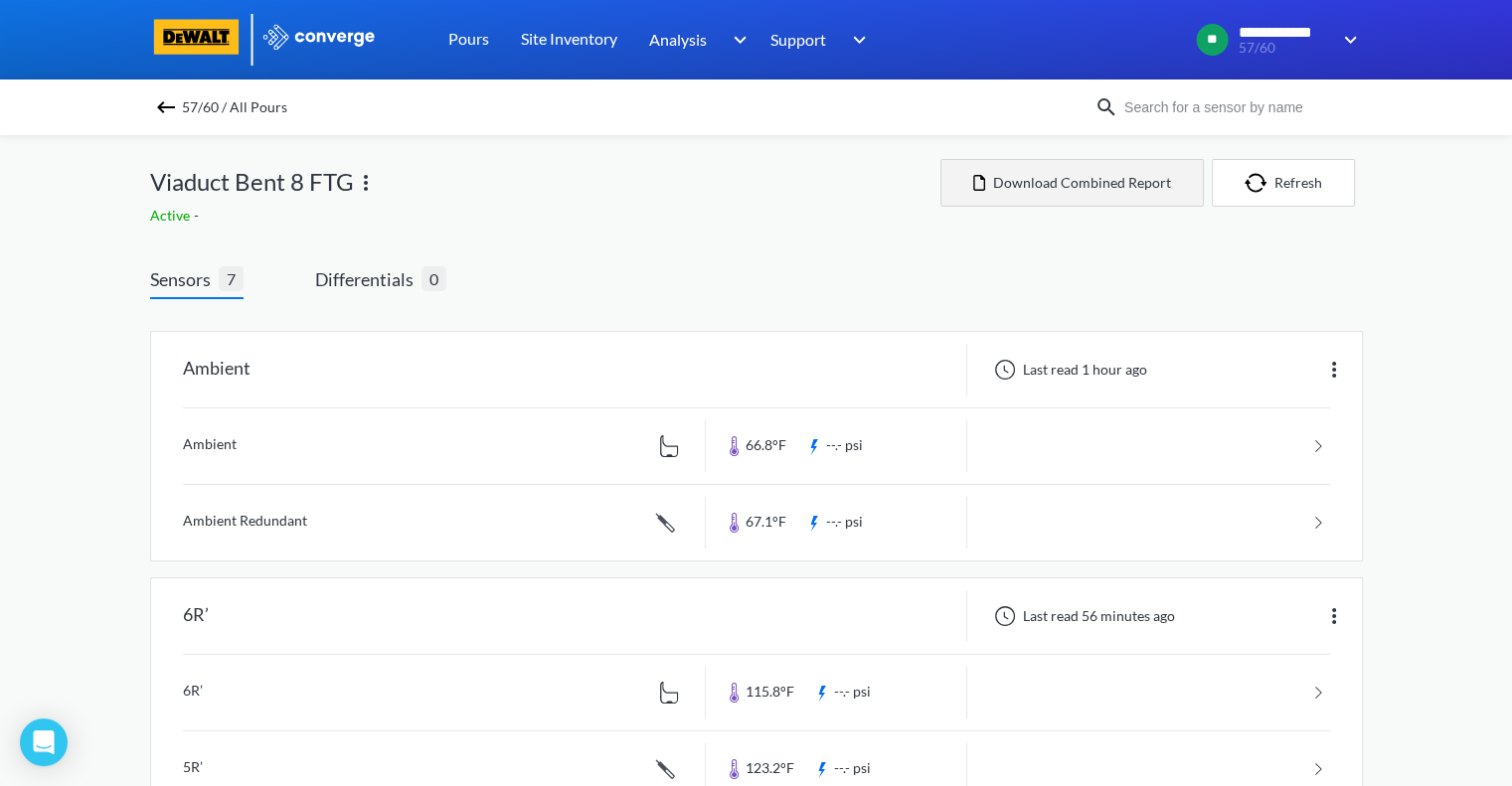 click on "Download Combined Report" at bounding box center [1072, 183] 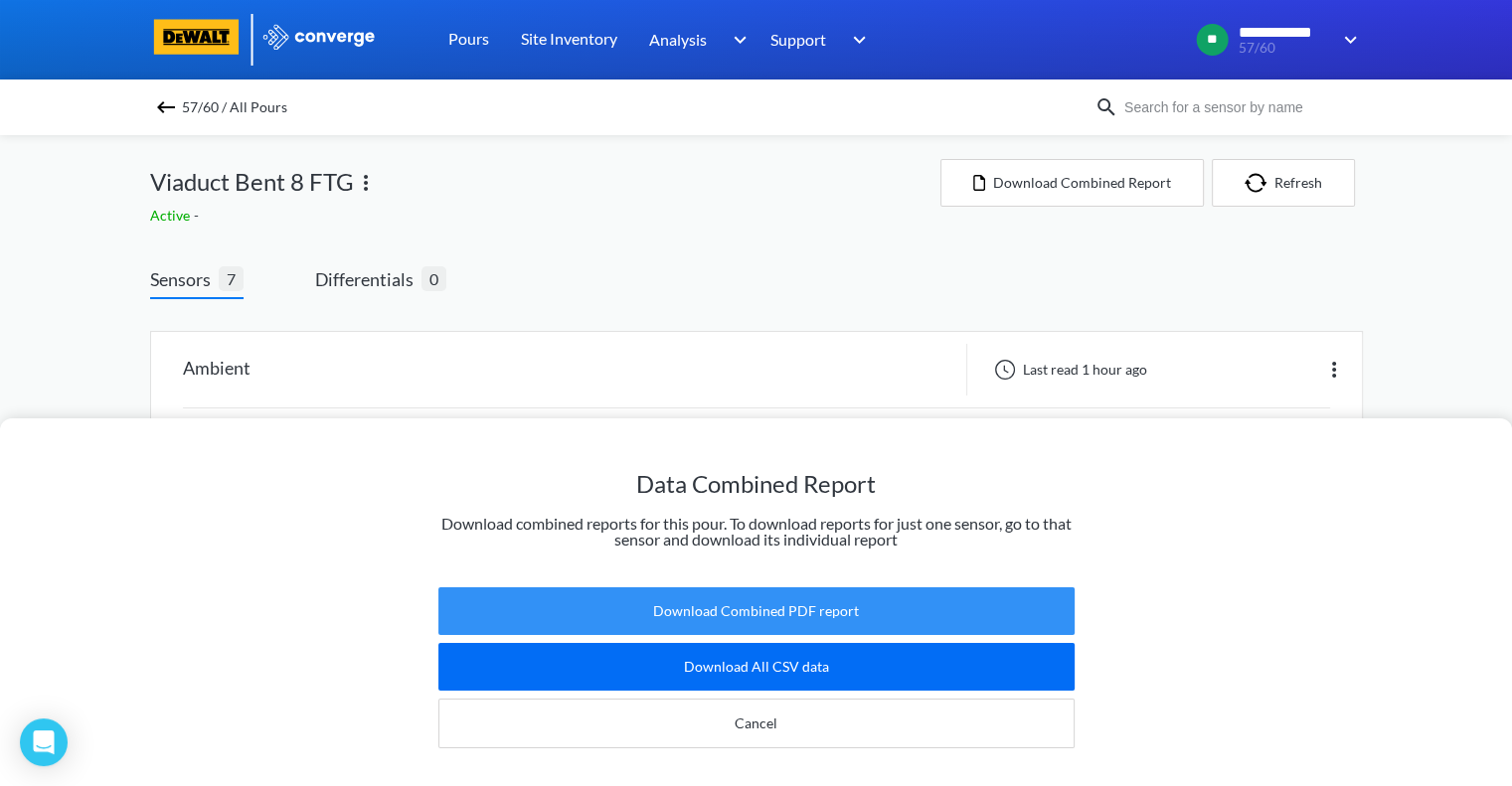 click on "Download Combined PDF report" at bounding box center [756, 611] 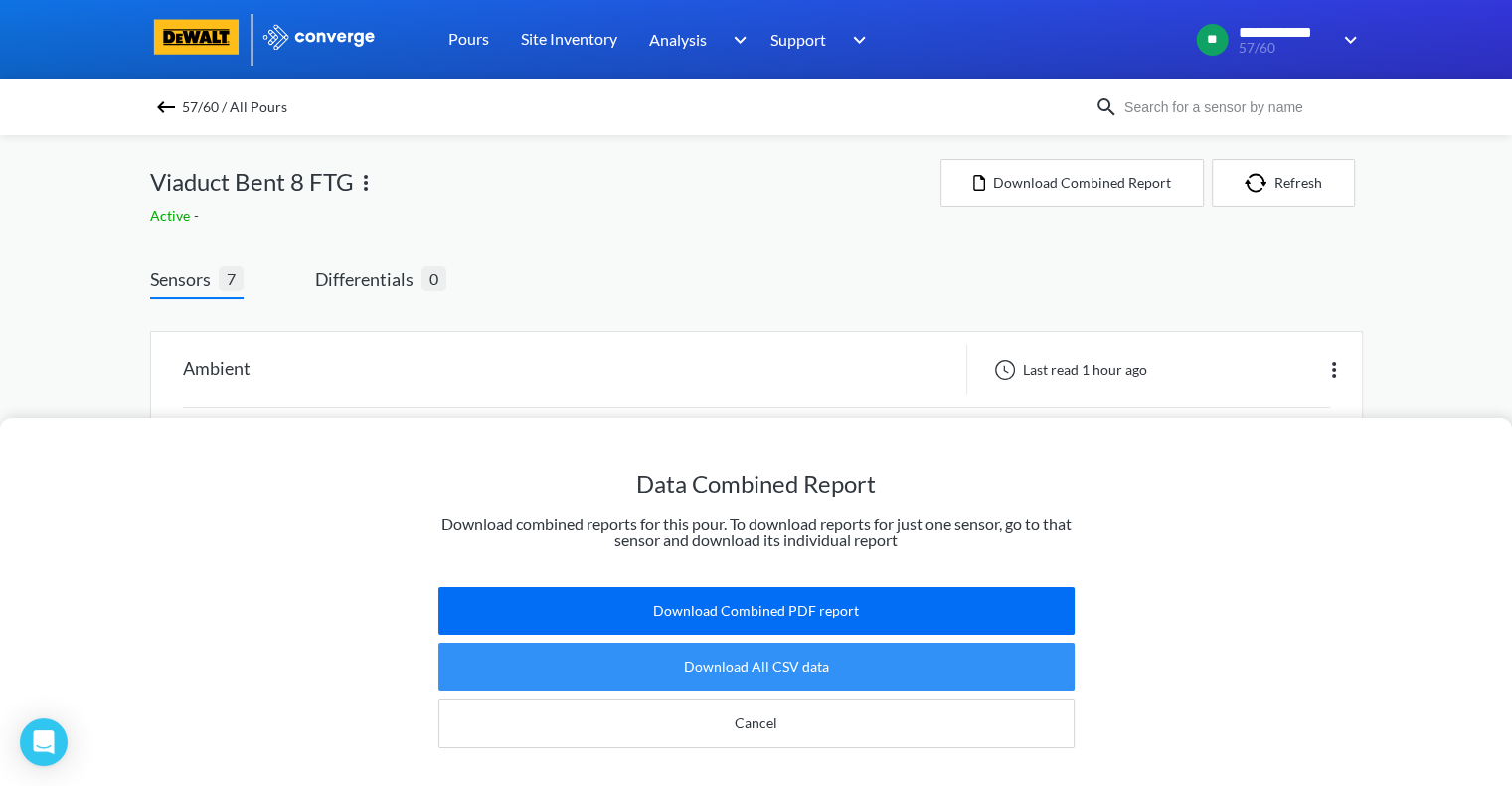 click on "Download All CSV data" at bounding box center [756, 667] 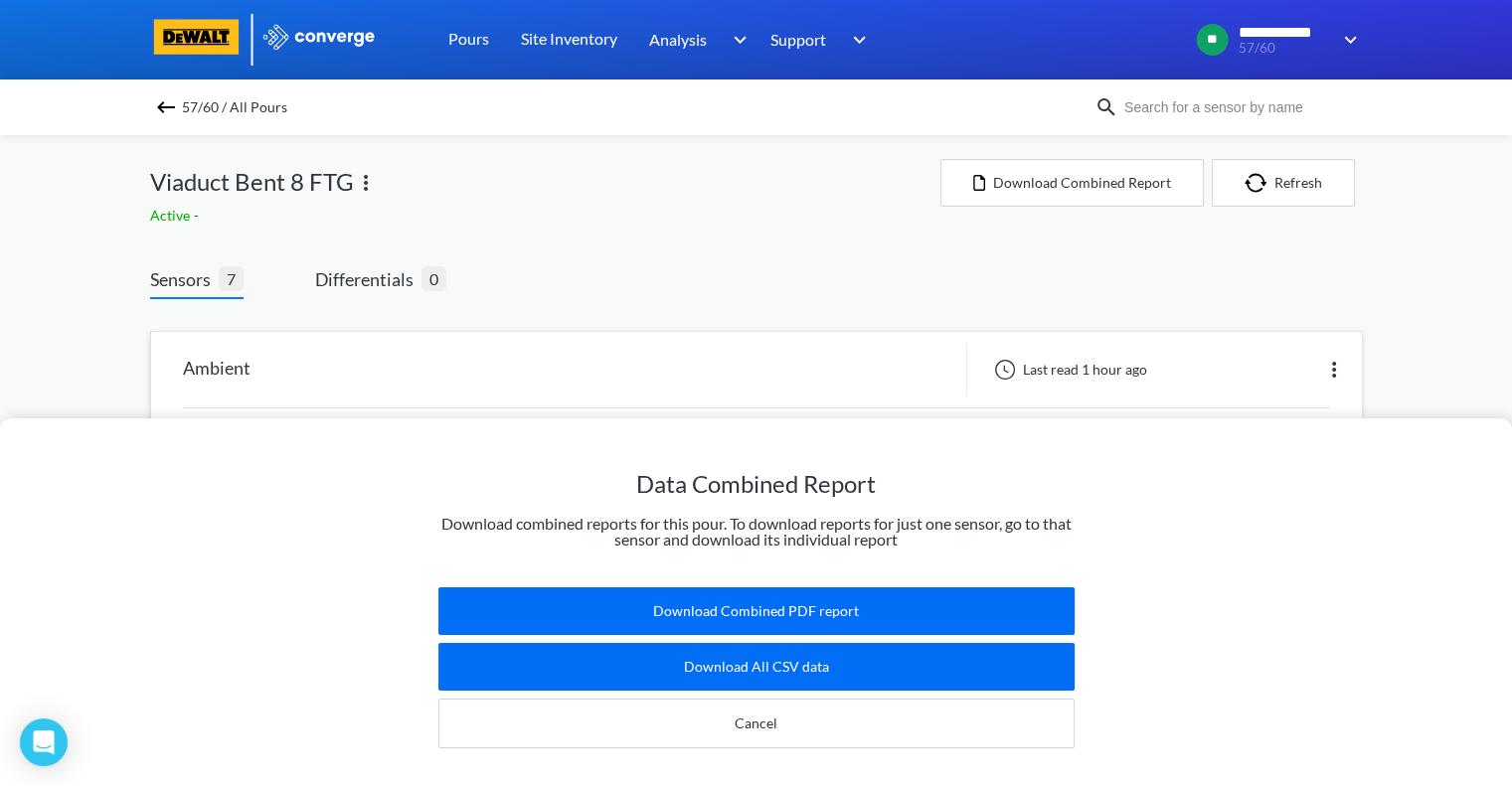 click on "Data Combined Report Download combined reports for this pour. To download reports for just one sensor, go to that sensor and download its individual report Download Combined PDF report Download All CSV data Cancel" at bounding box center (756, 393) 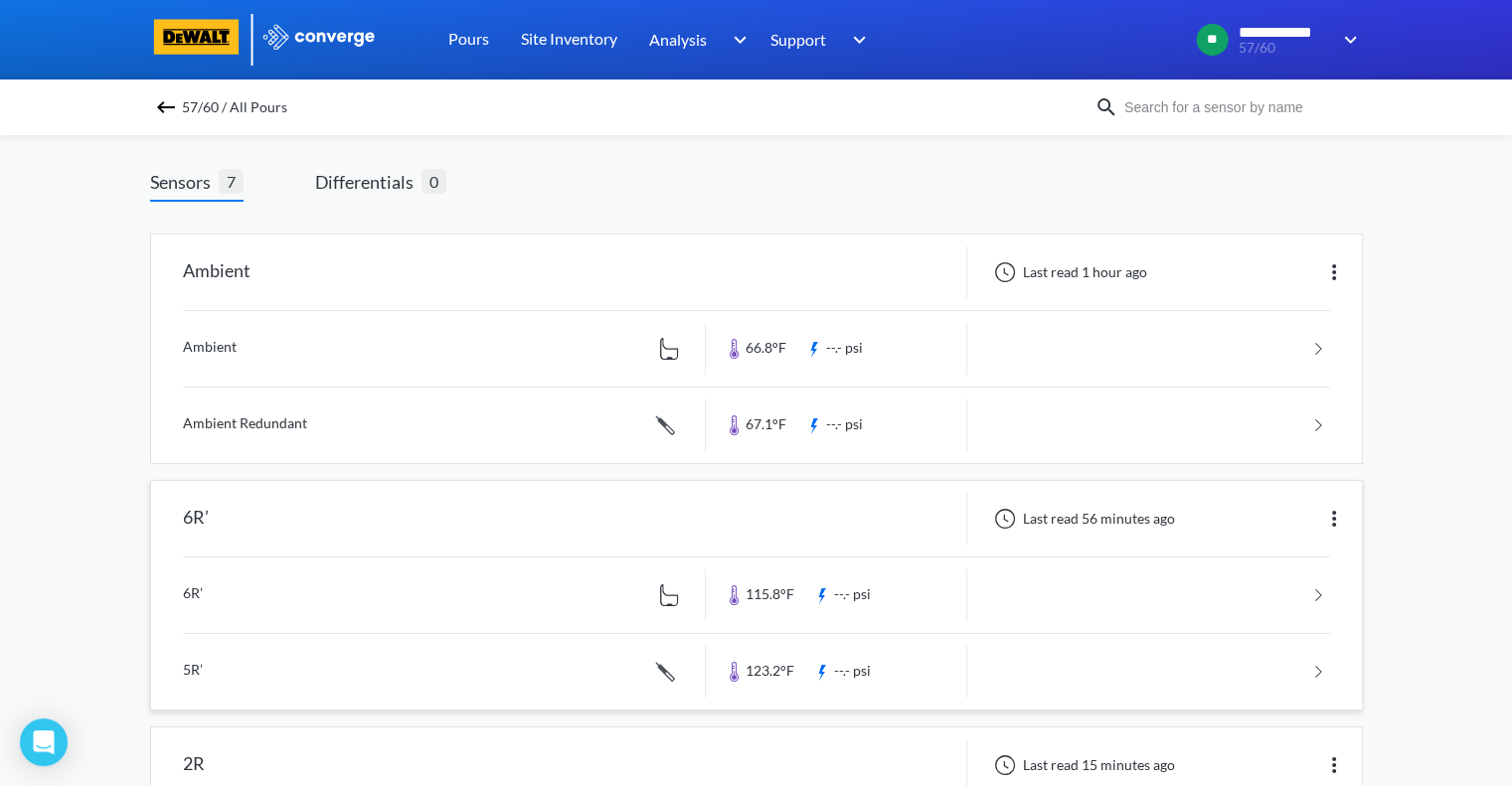scroll, scrollTop: 98, scrollLeft: 0, axis: vertical 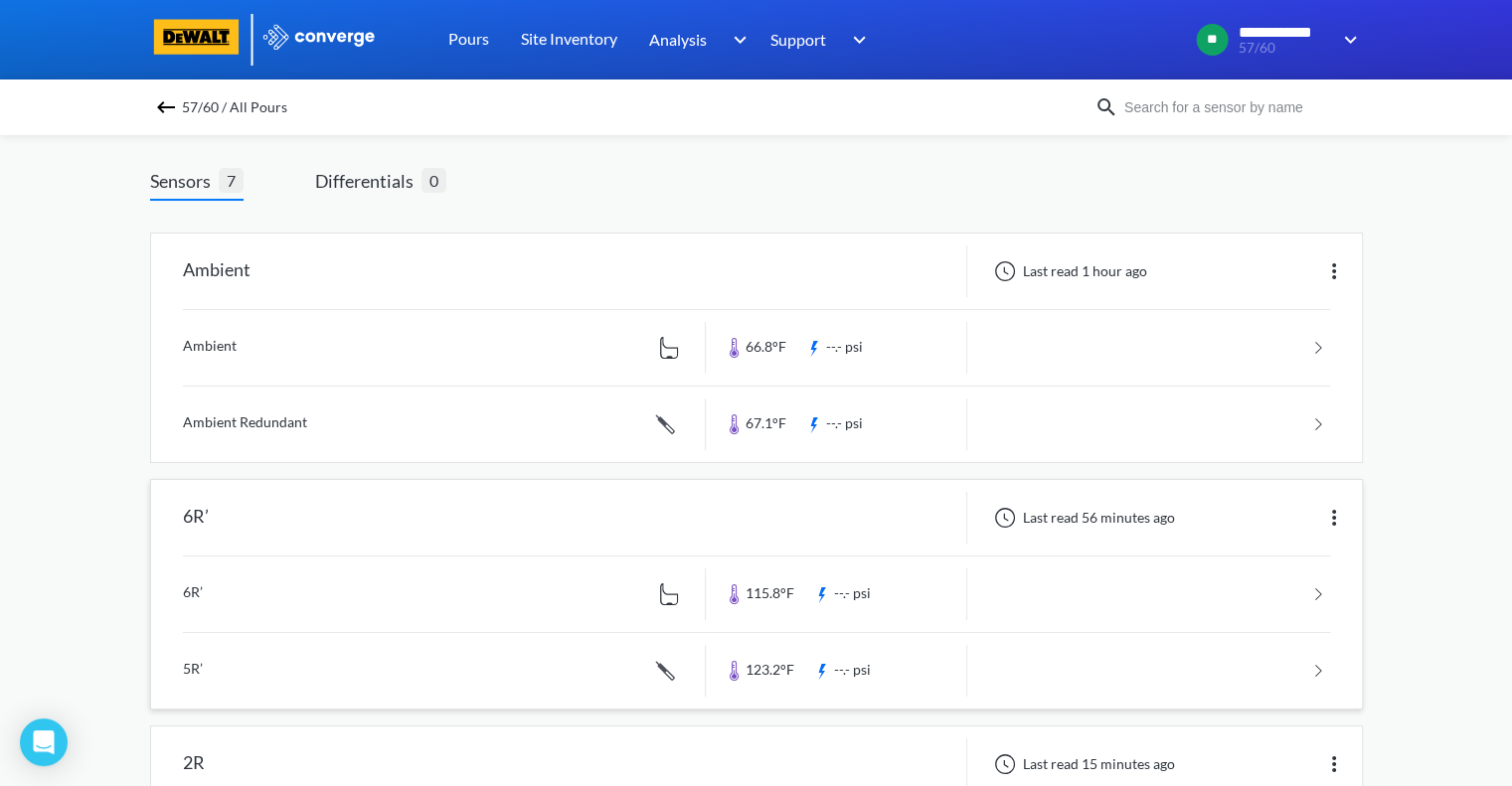 click on "6R’" at bounding box center [196, 518] 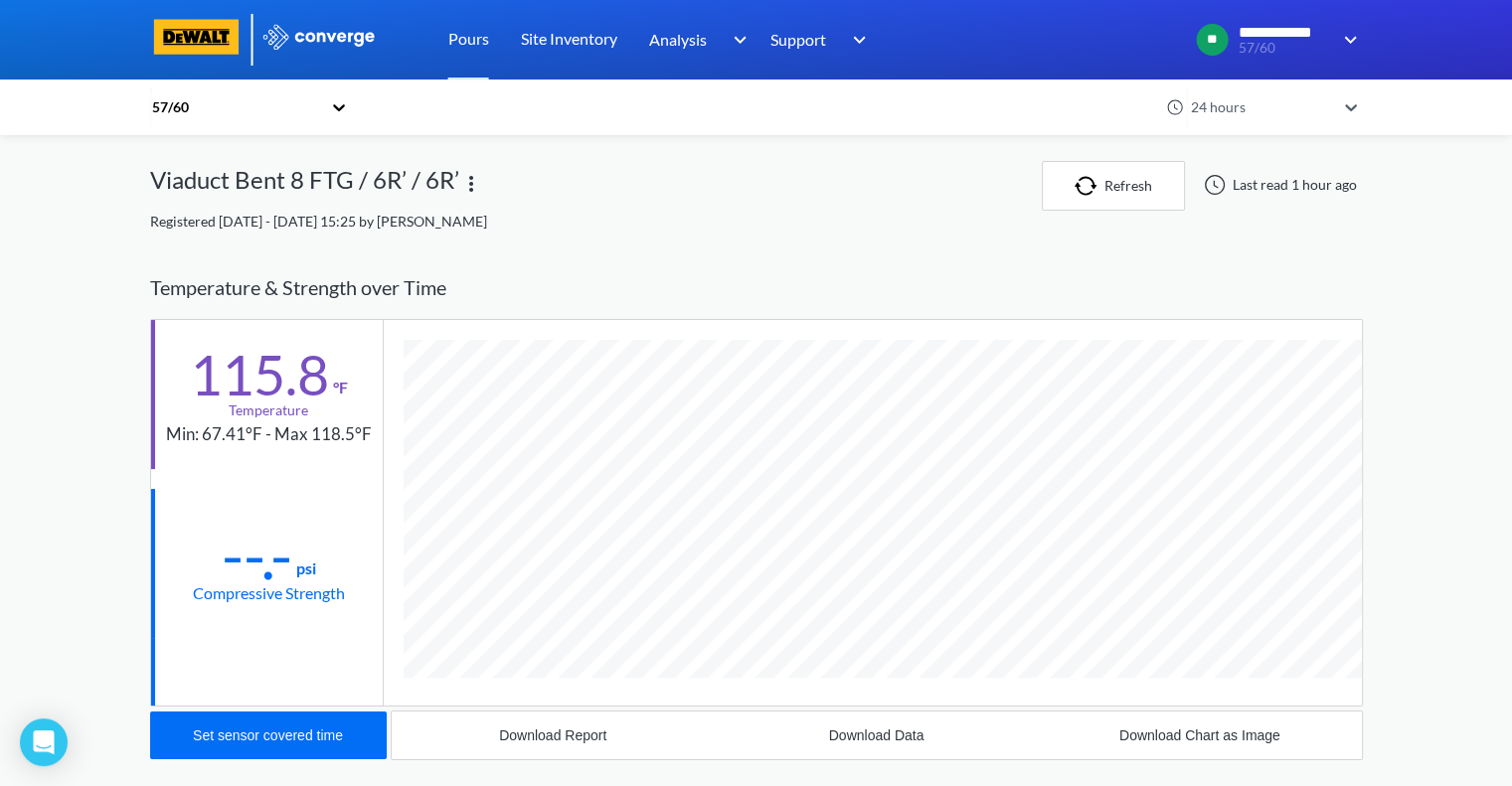 scroll, scrollTop: 992611, scrollLeft: 992870, axis: both 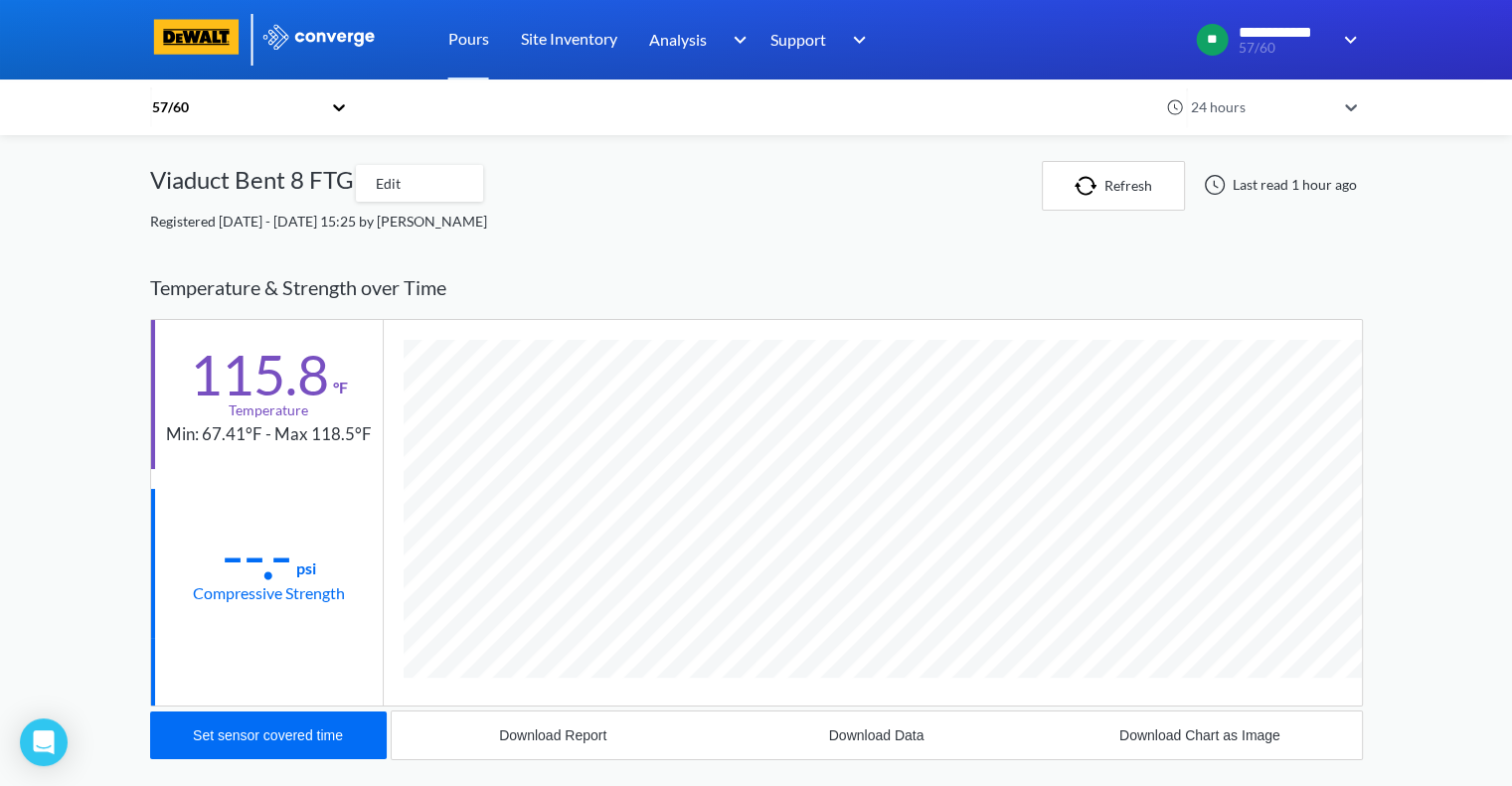click on "Edit" at bounding box center [420, 184] 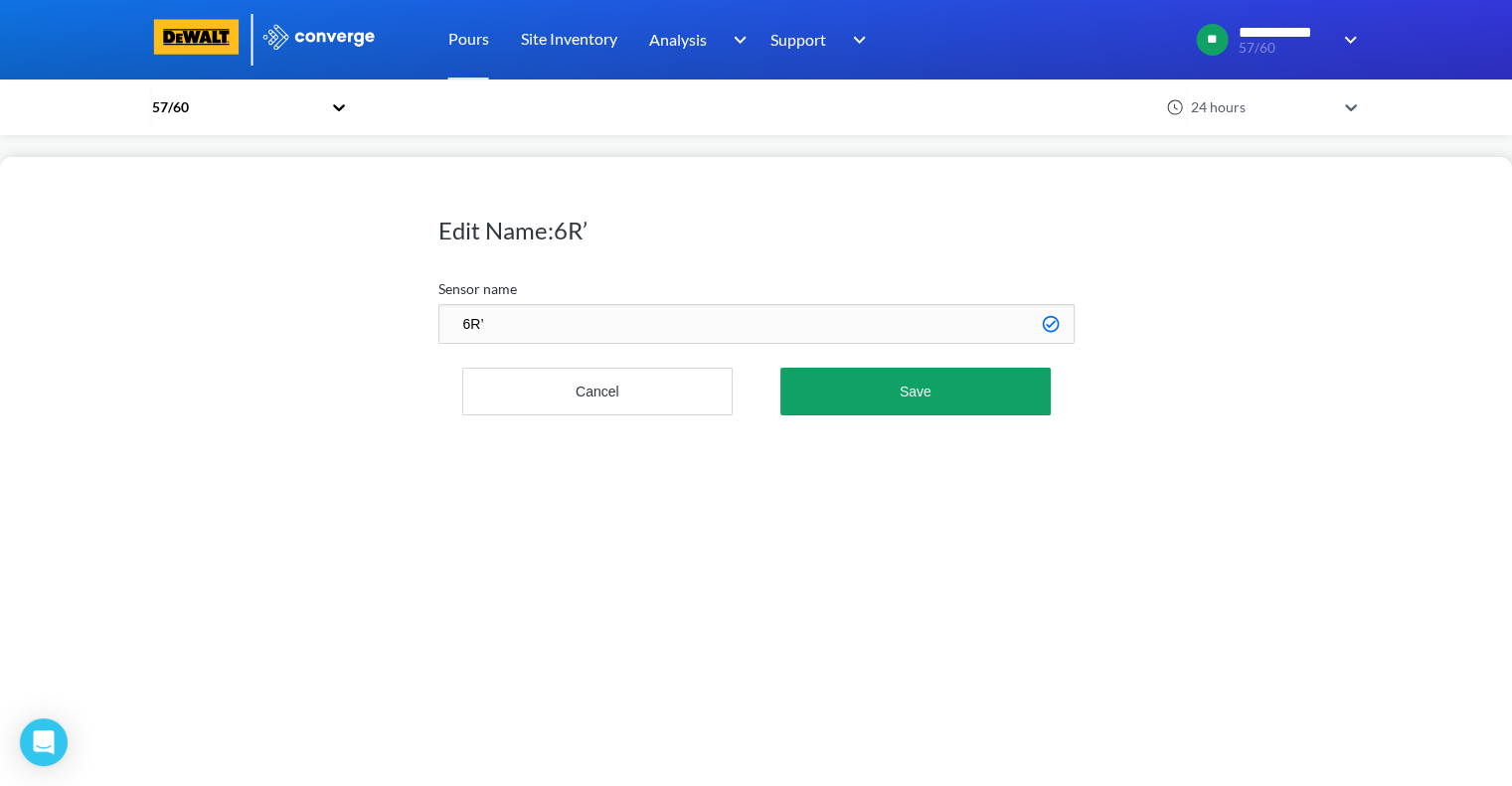 click on "6R’" at bounding box center [756, 324] 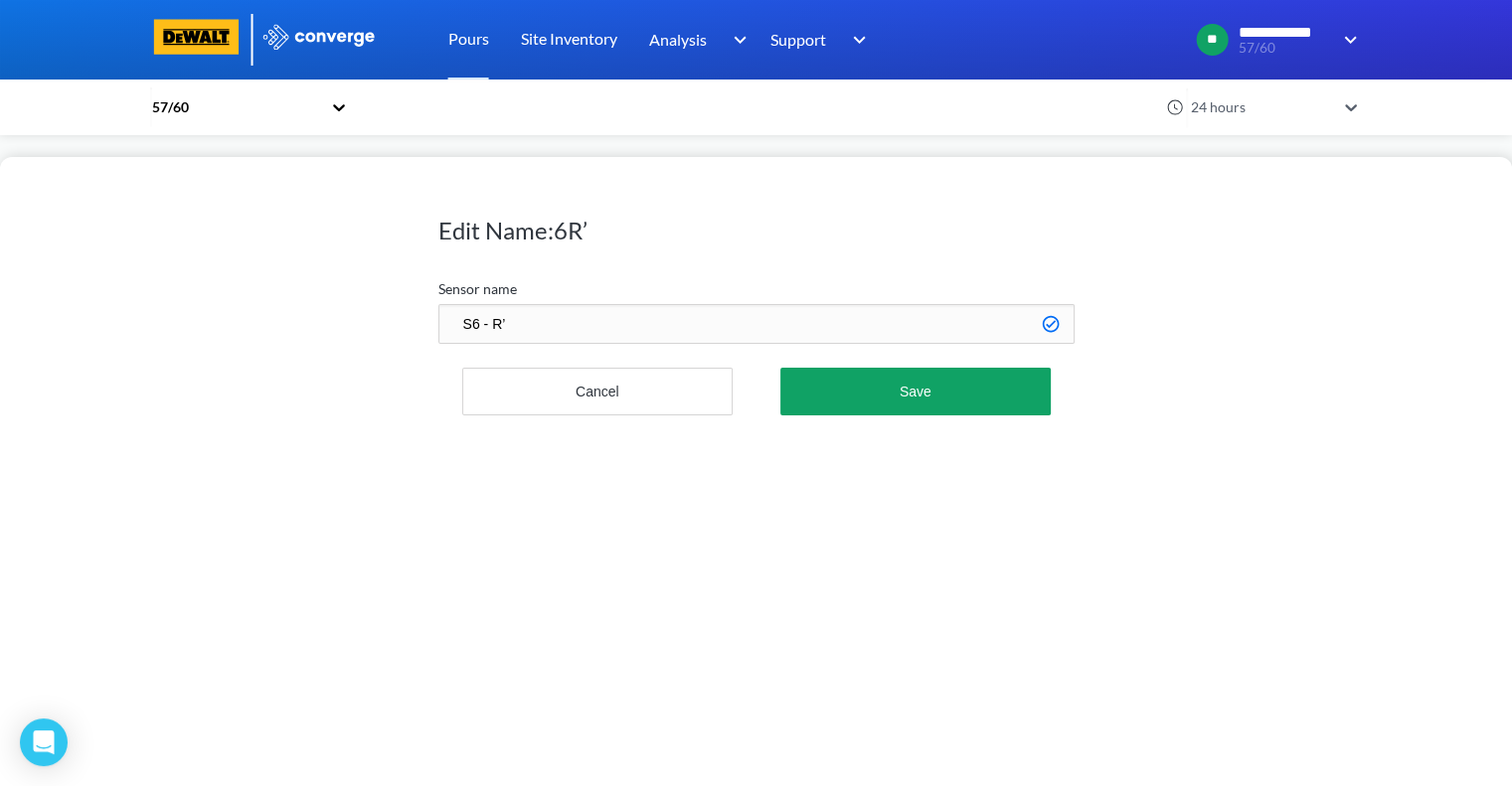 click on "S6 - R’" at bounding box center [756, 324] 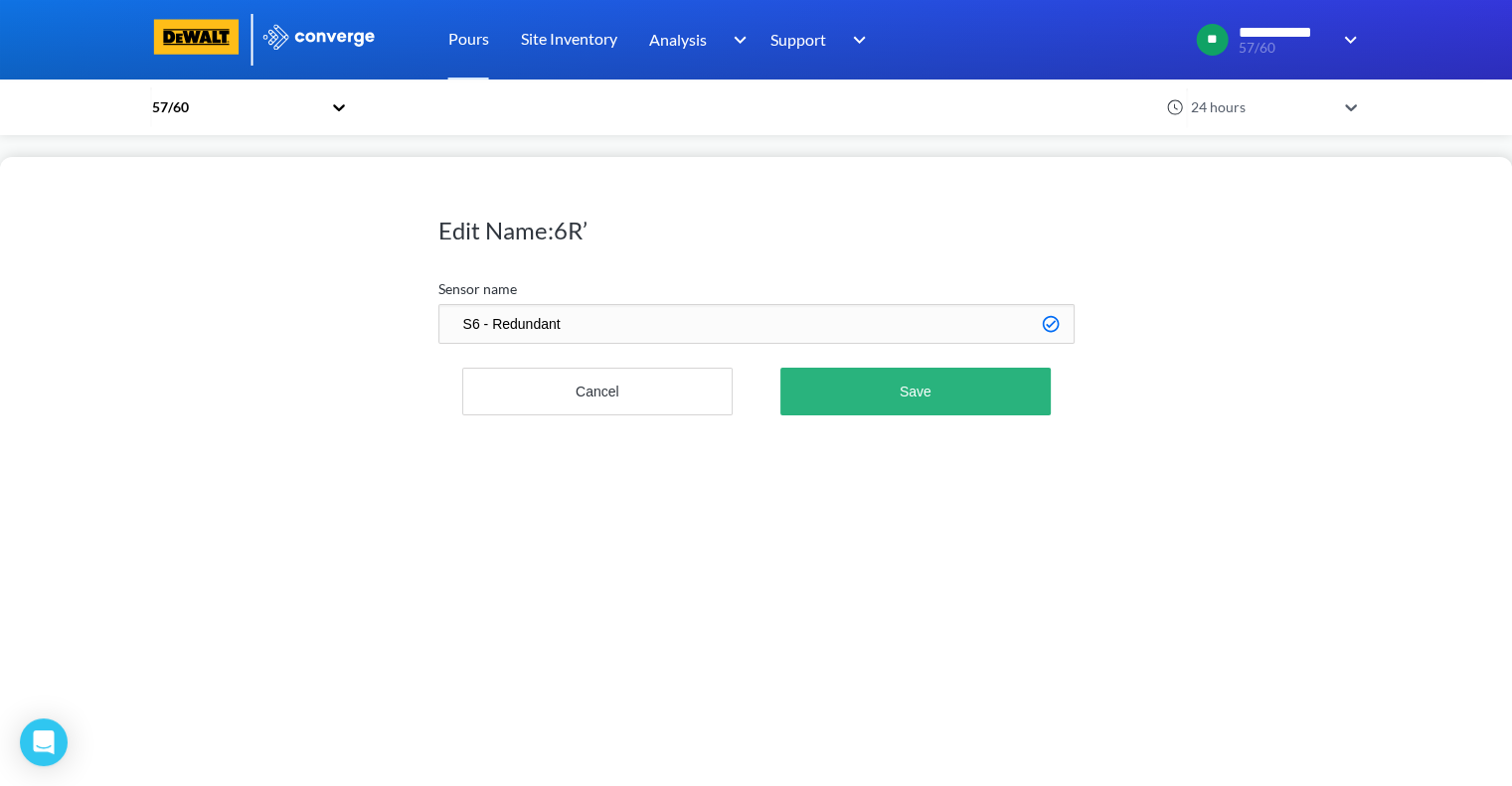 type on "S6 - Redundant" 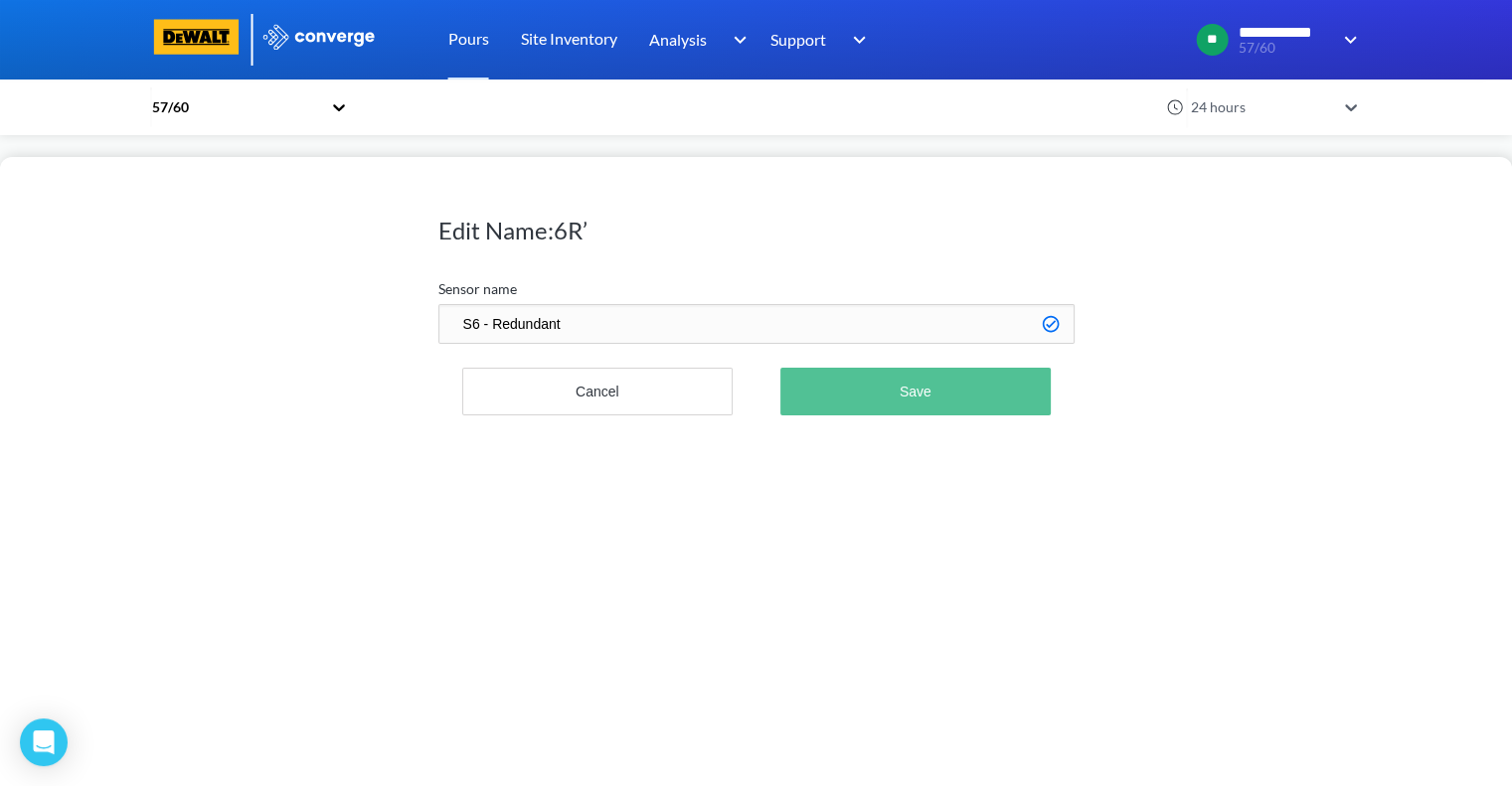 click on "Save" at bounding box center [915, 392] 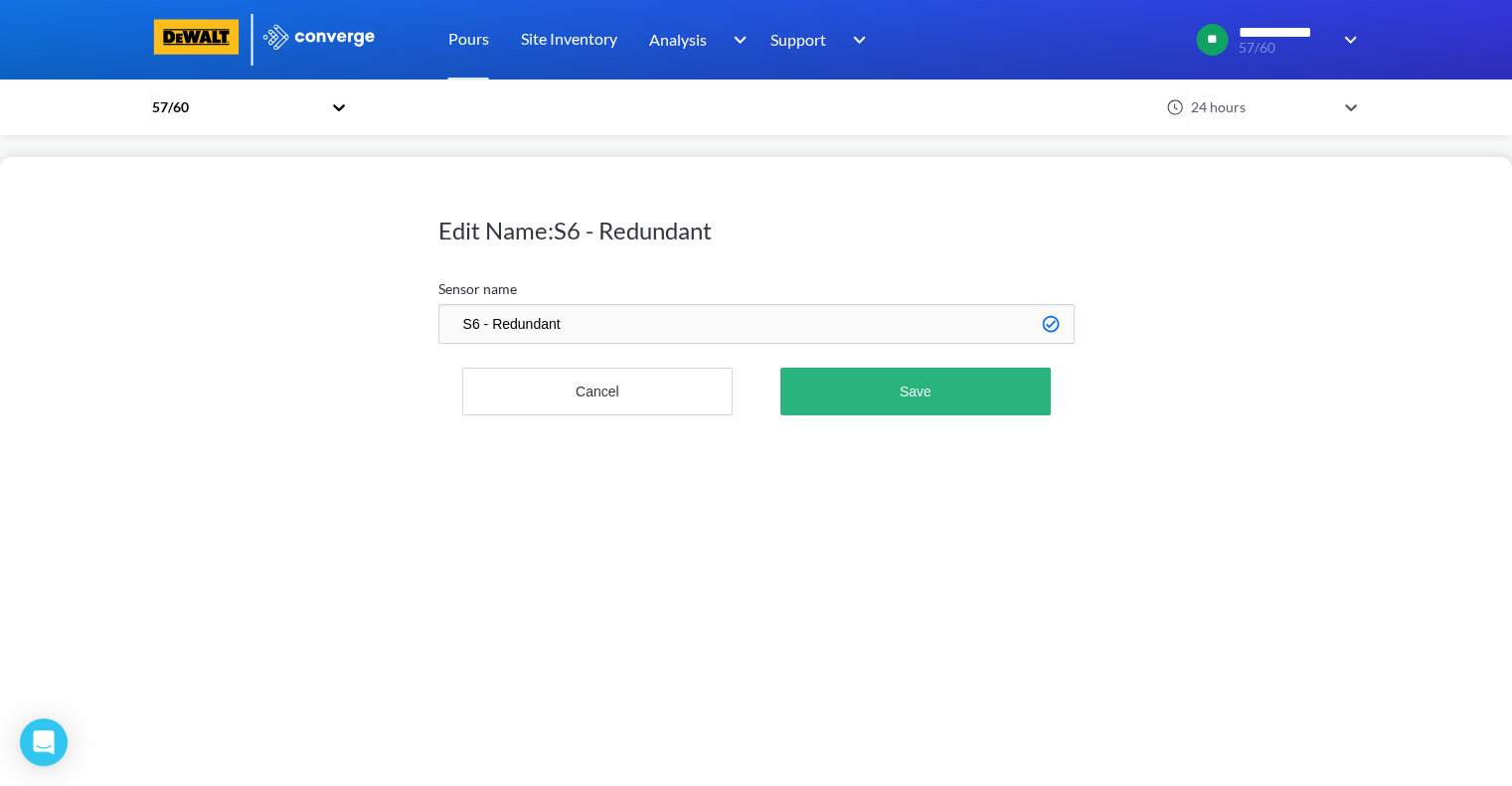 scroll, scrollTop: 992611, scrollLeft: 992870, axis: both 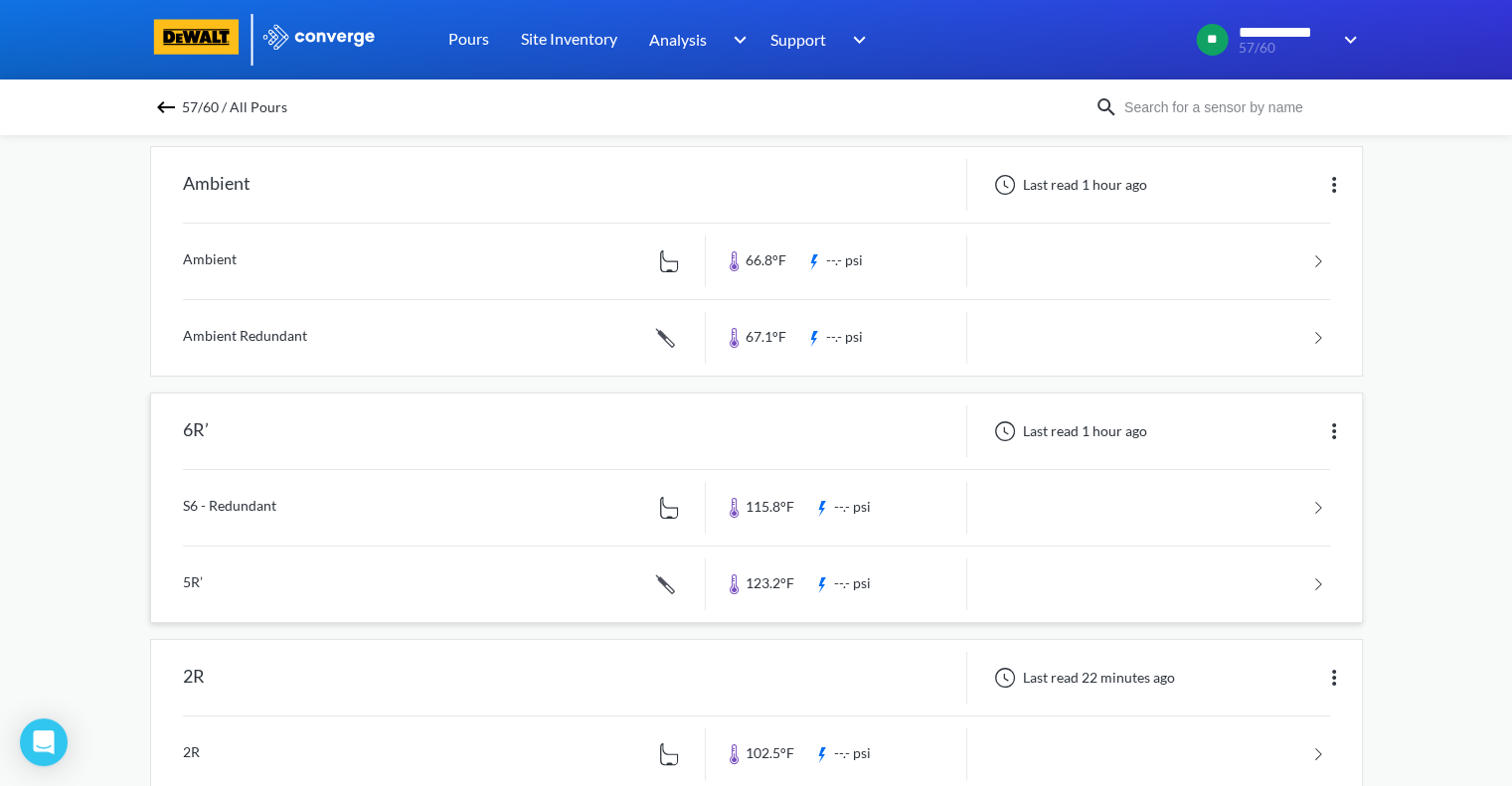 click on "6R’" at bounding box center (196, 431) 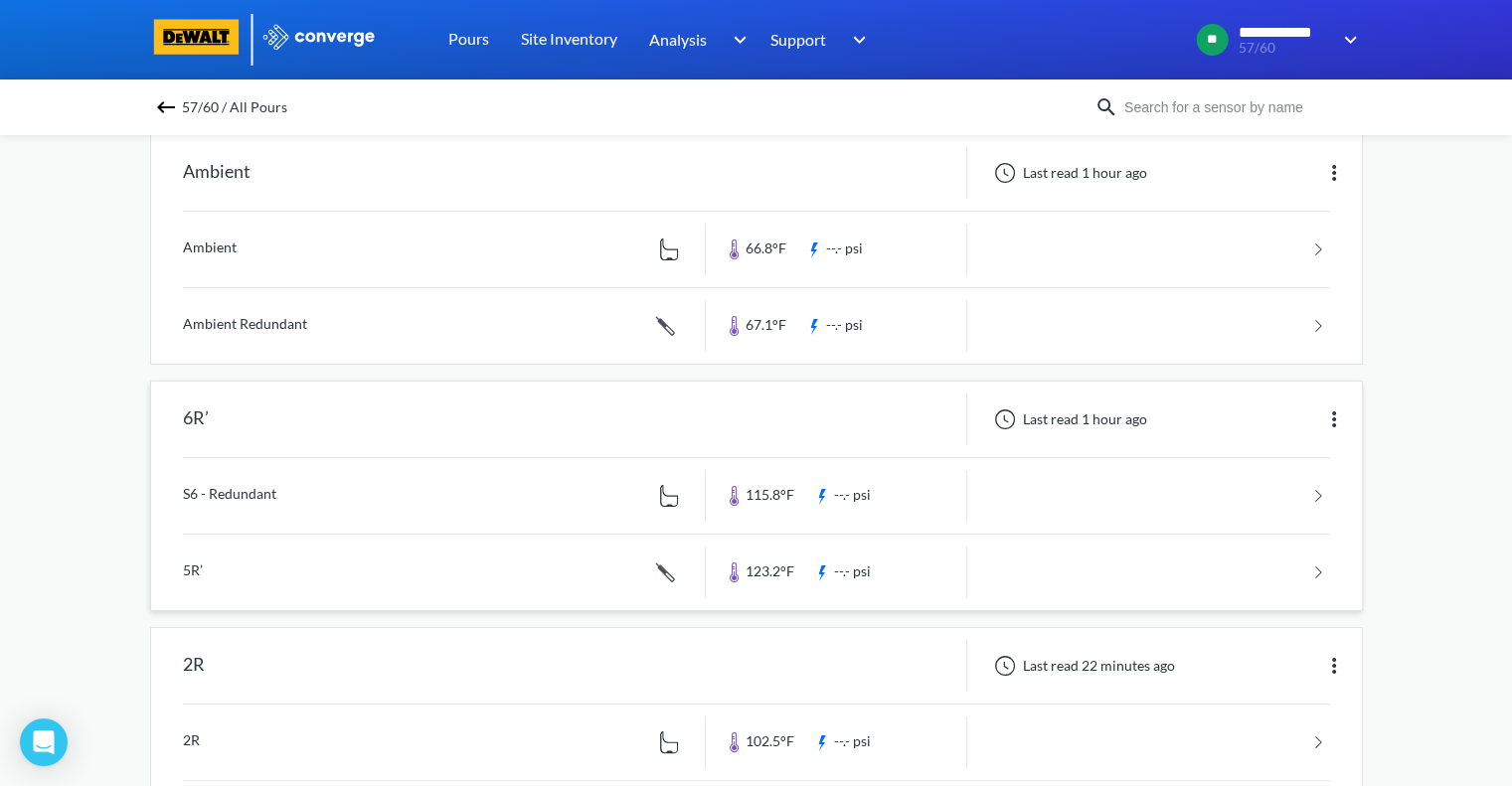 click at bounding box center [1334, 419] 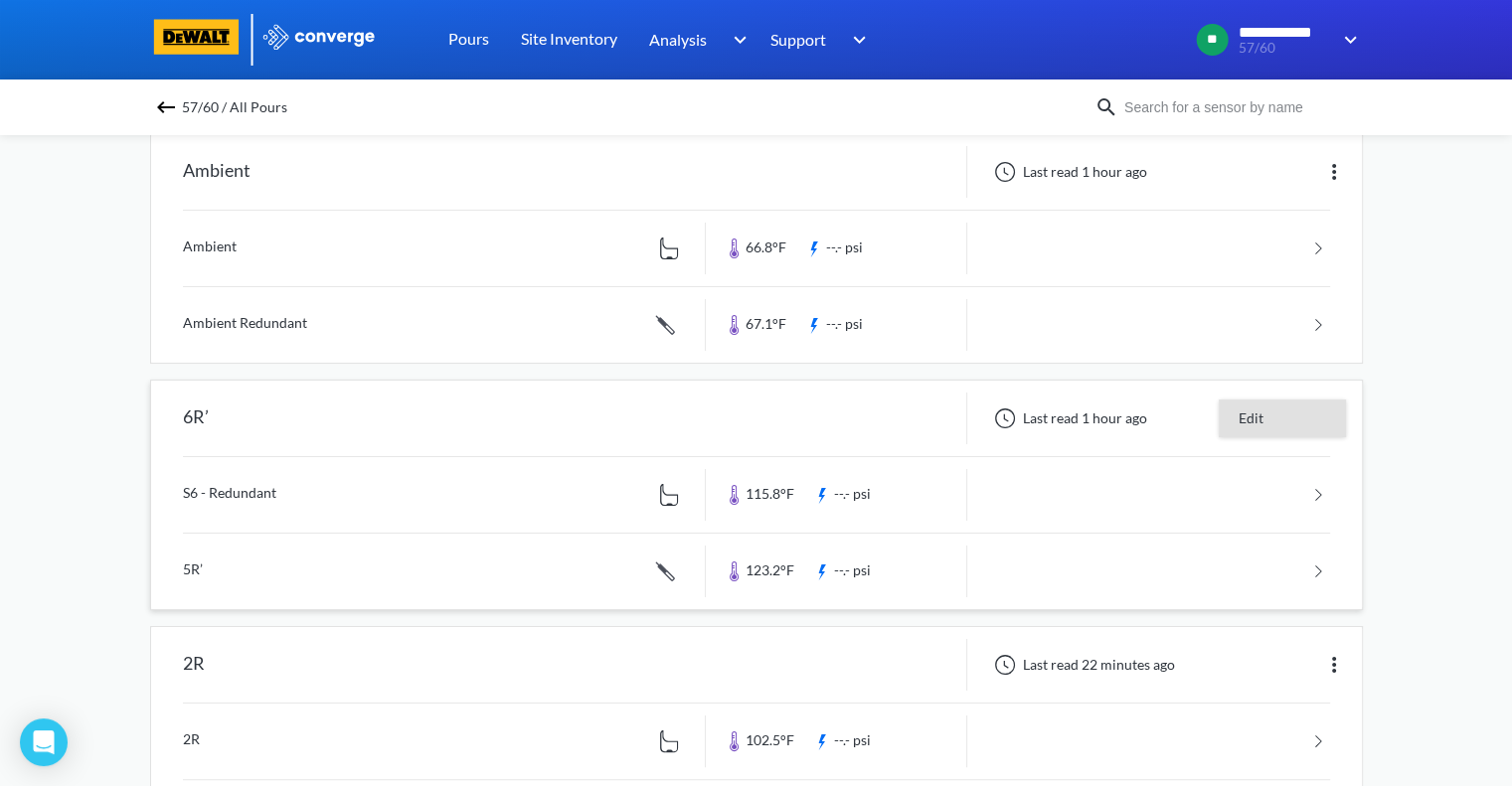 click on "Edit" at bounding box center [1282, 418] 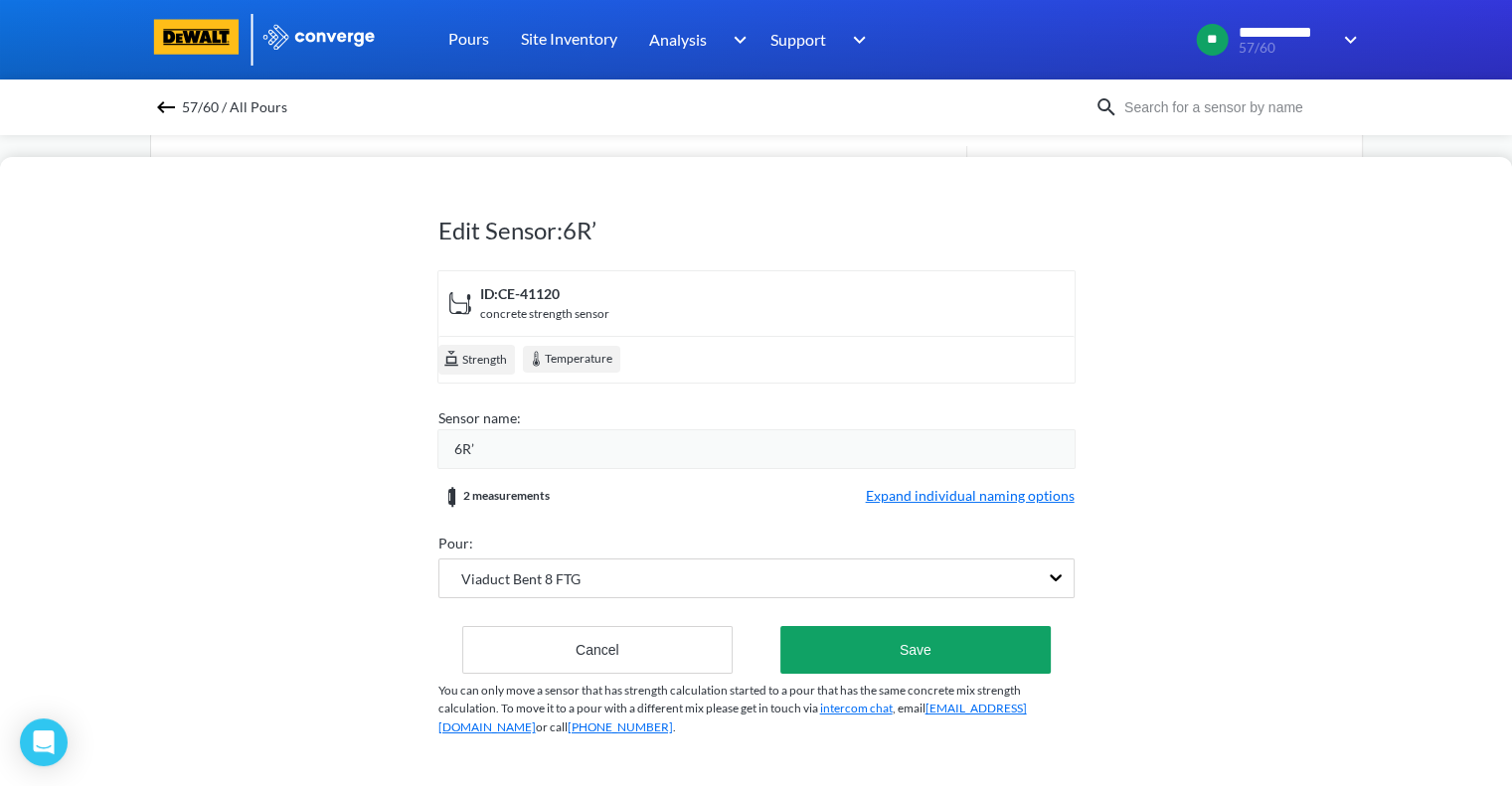 click on "6R’" at bounding box center [764, 449] 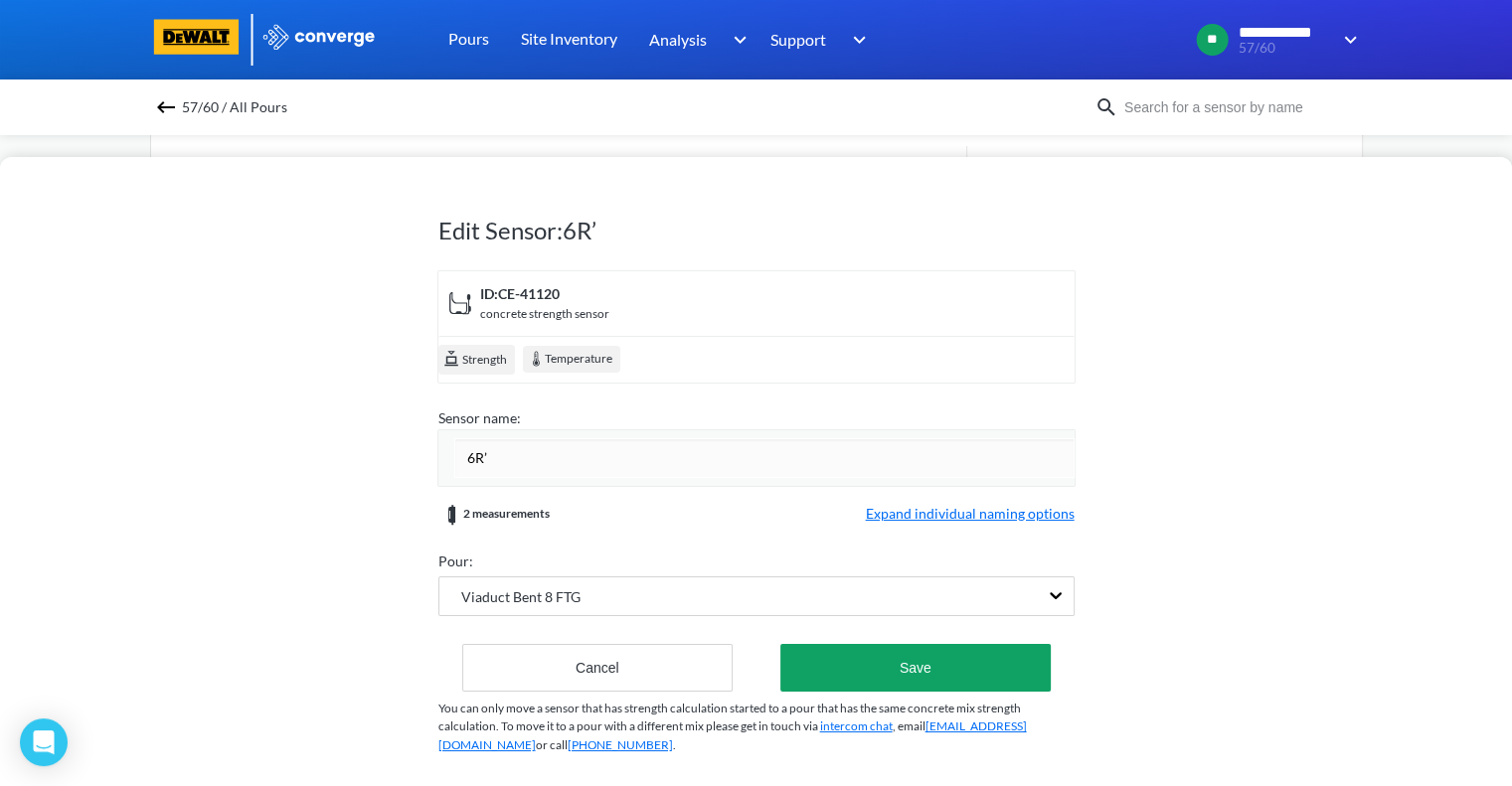 drag, startPoint x: 524, startPoint y: 448, endPoint x: 414, endPoint y: 455, distance: 110.222502 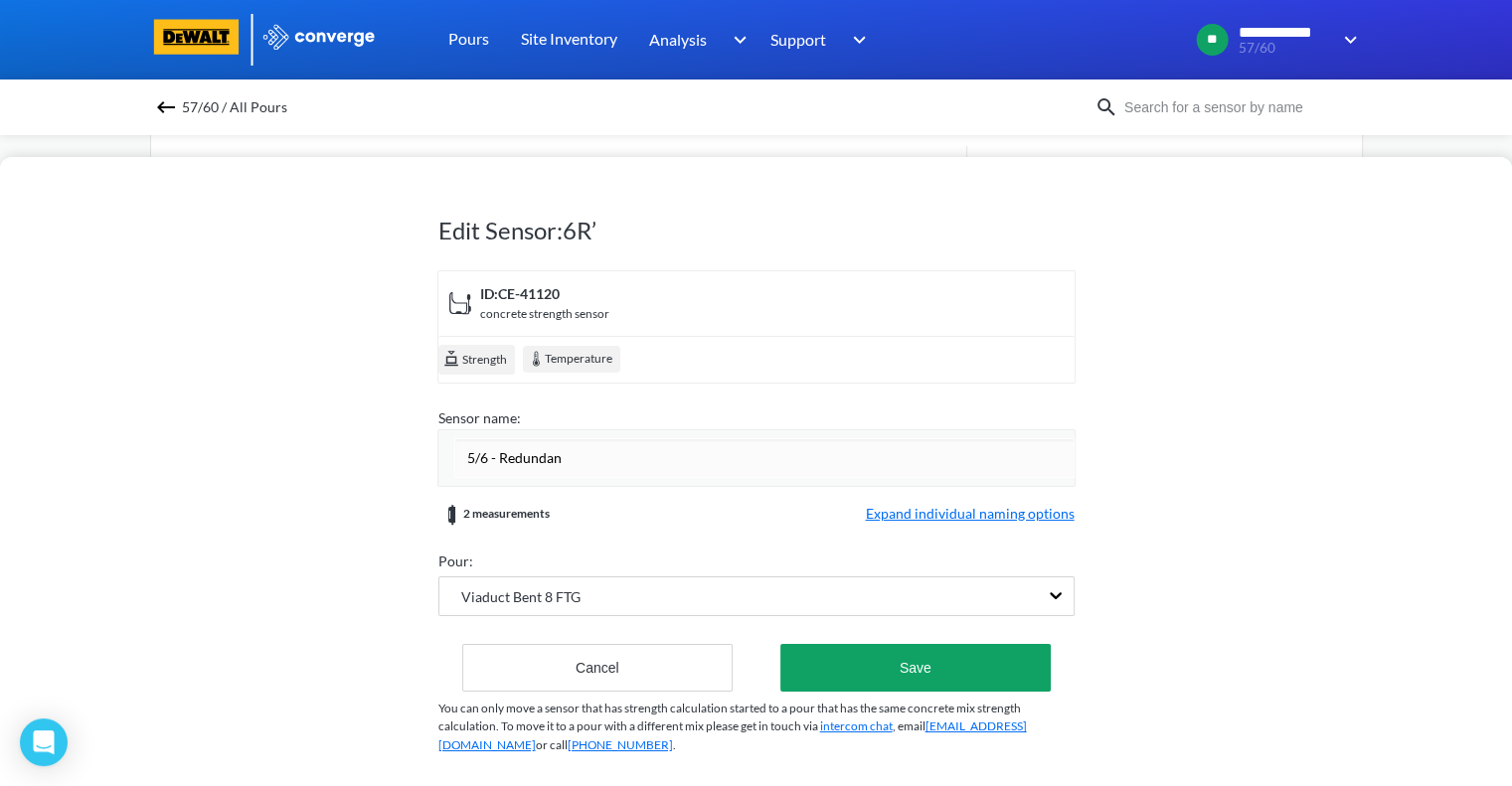 type on "5/6 - Redundant" 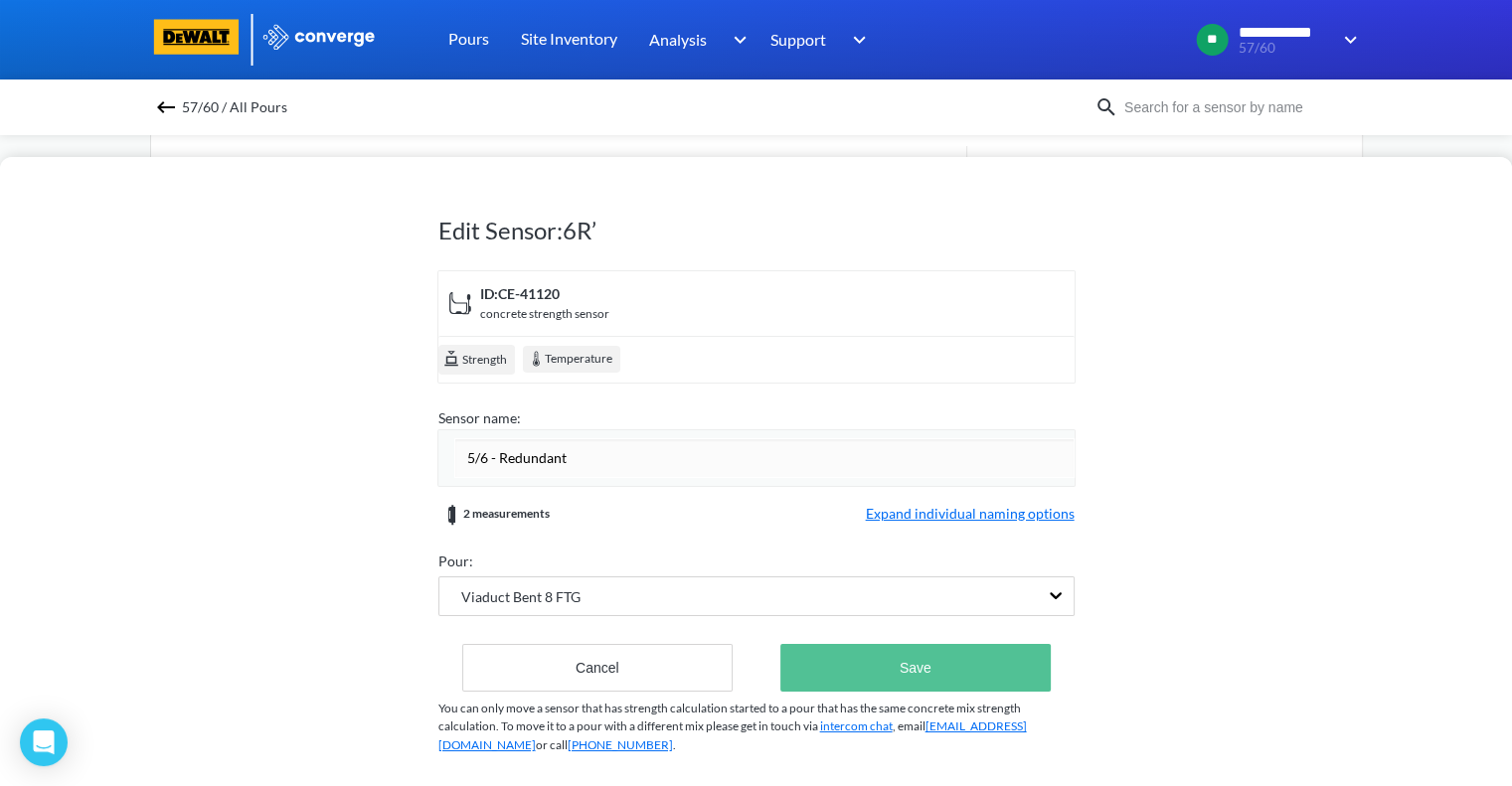 click on "Save" at bounding box center (915, 668) 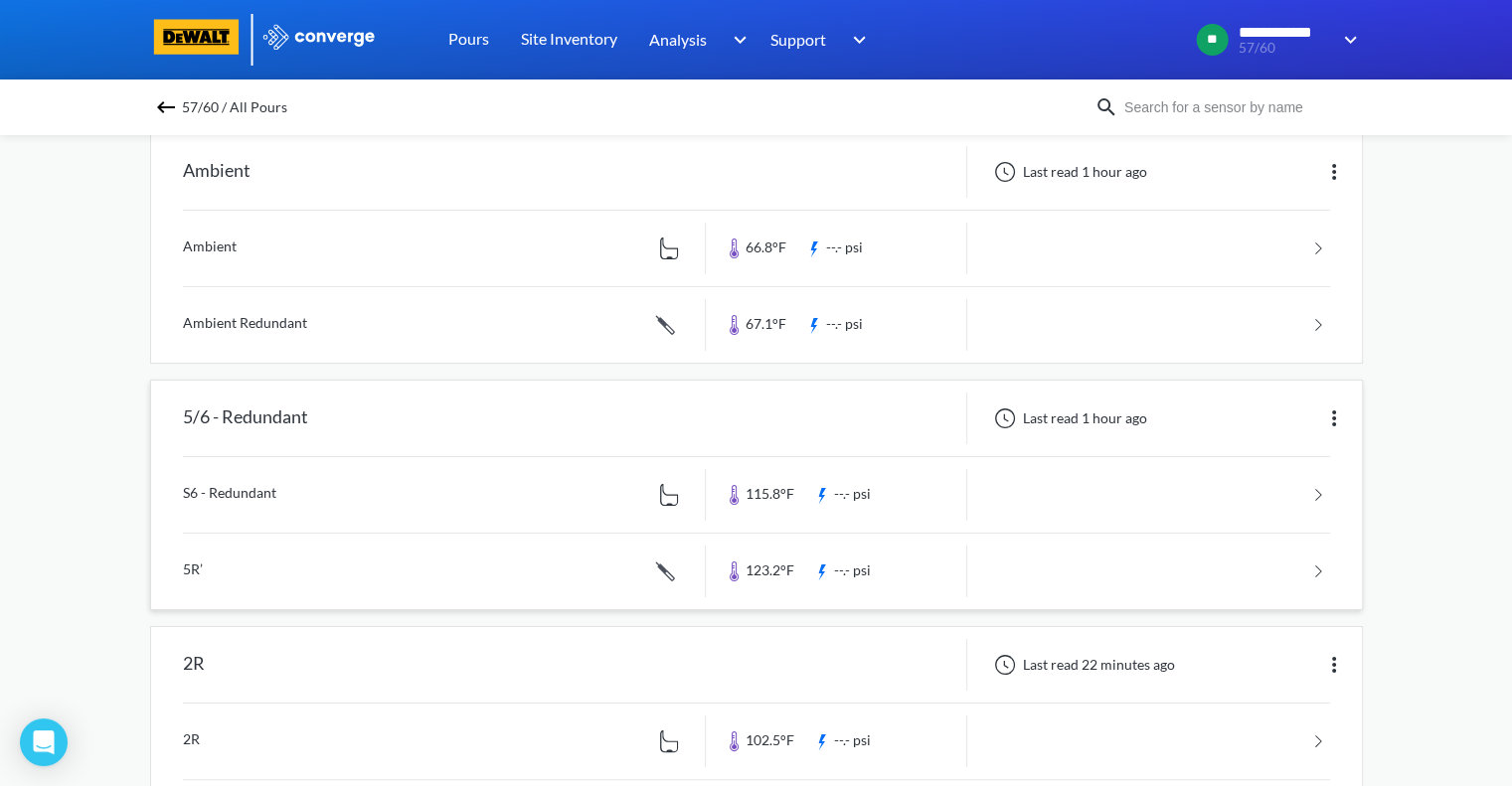 click at bounding box center [756, 571] 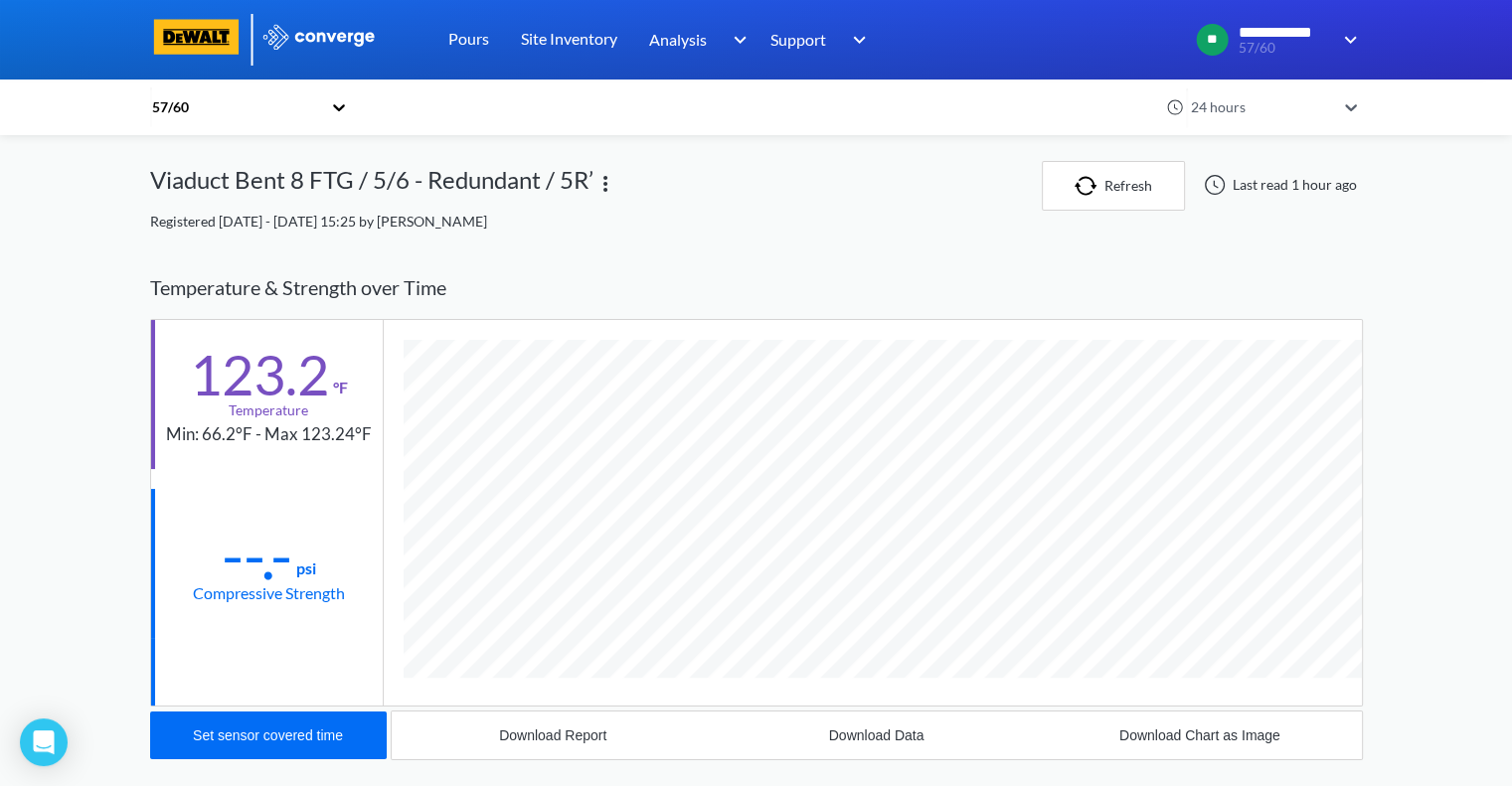 scroll, scrollTop: 992574, scrollLeft: 992870, axis: both 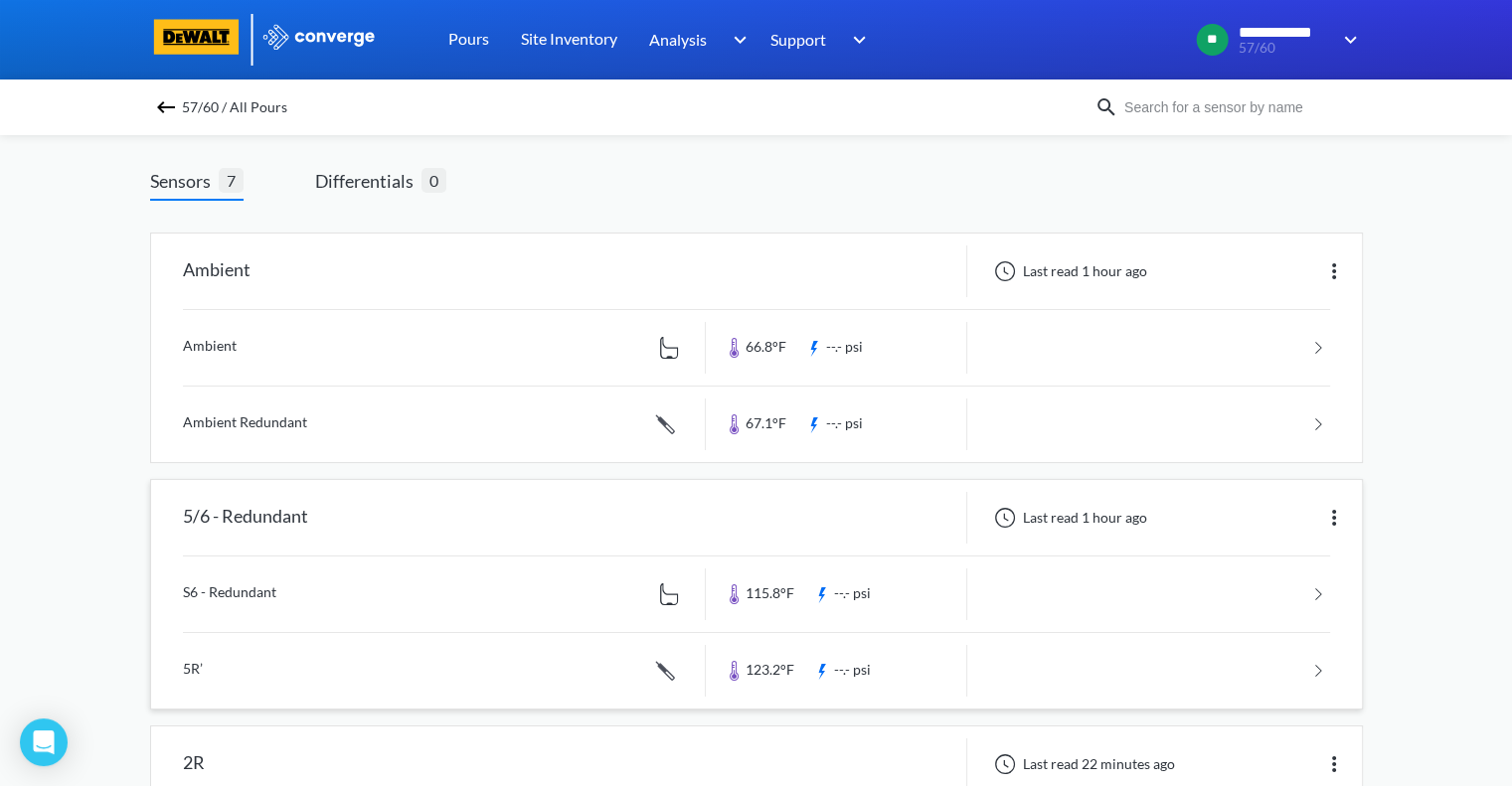 click at bounding box center (756, 671) 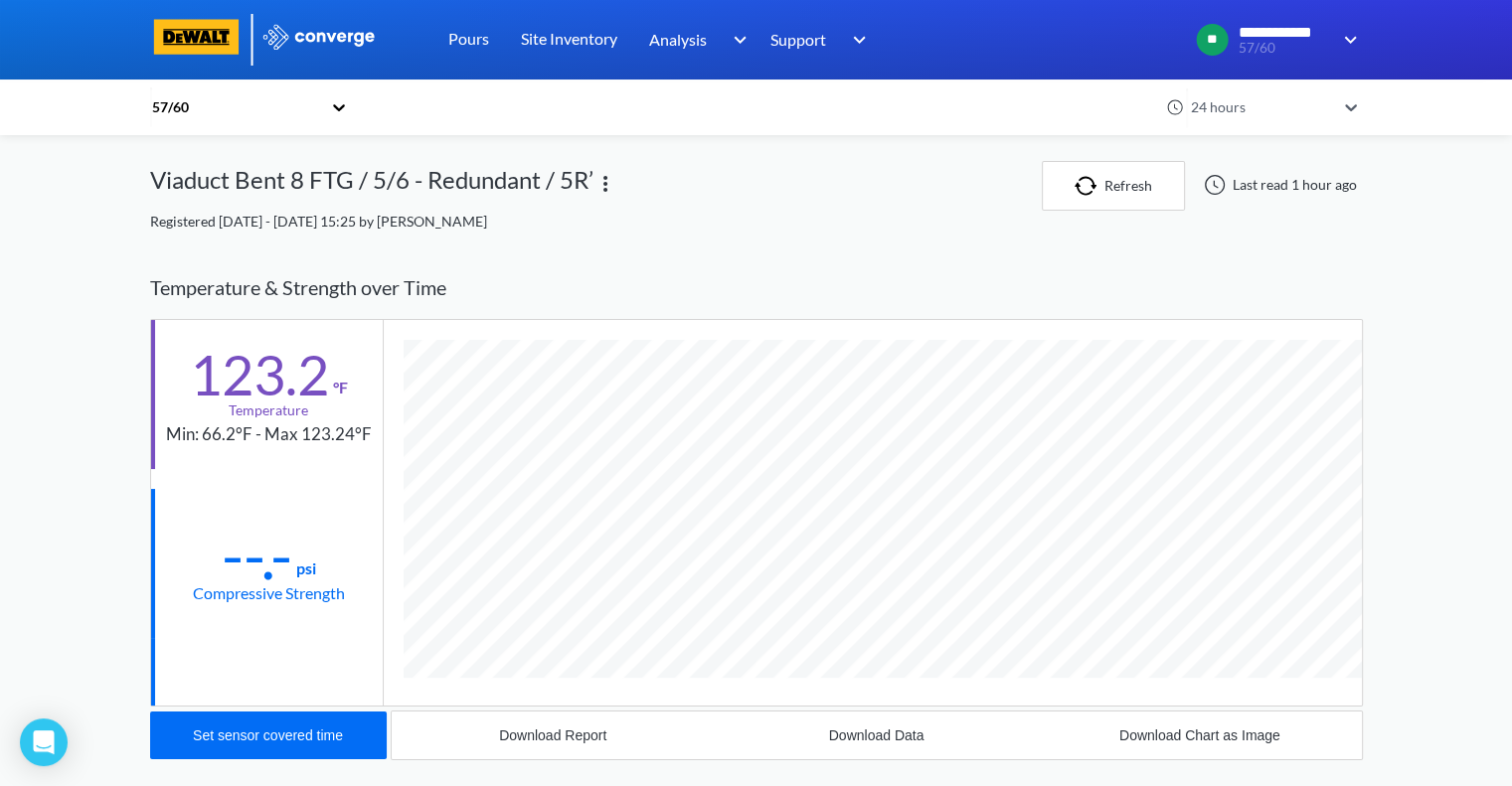 scroll, scrollTop: 992574, scrollLeft: 992870, axis: both 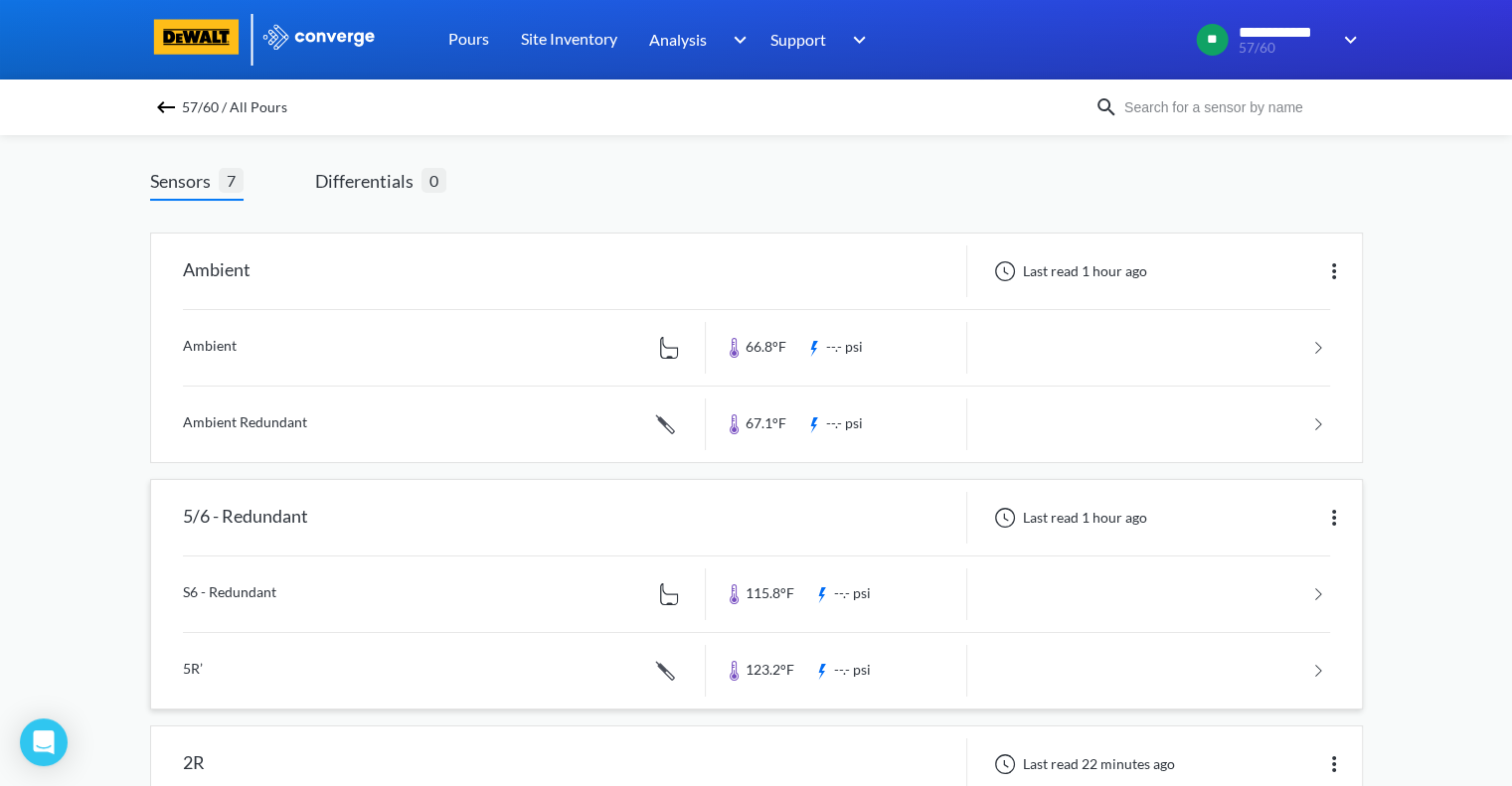 click at bounding box center (756, 671) 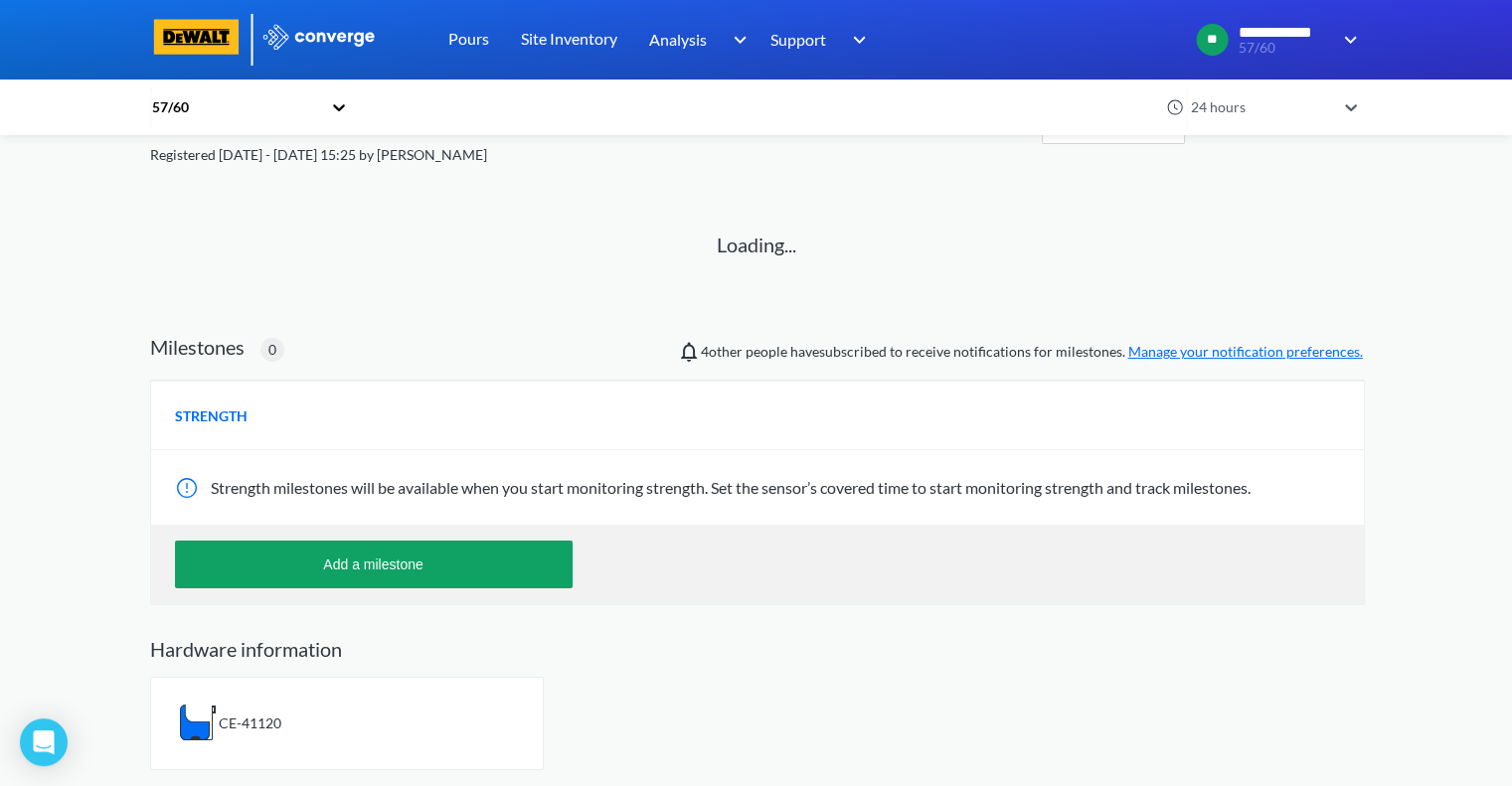 scroll, scrollTop: 0, scrollLeft: 0, axis: both 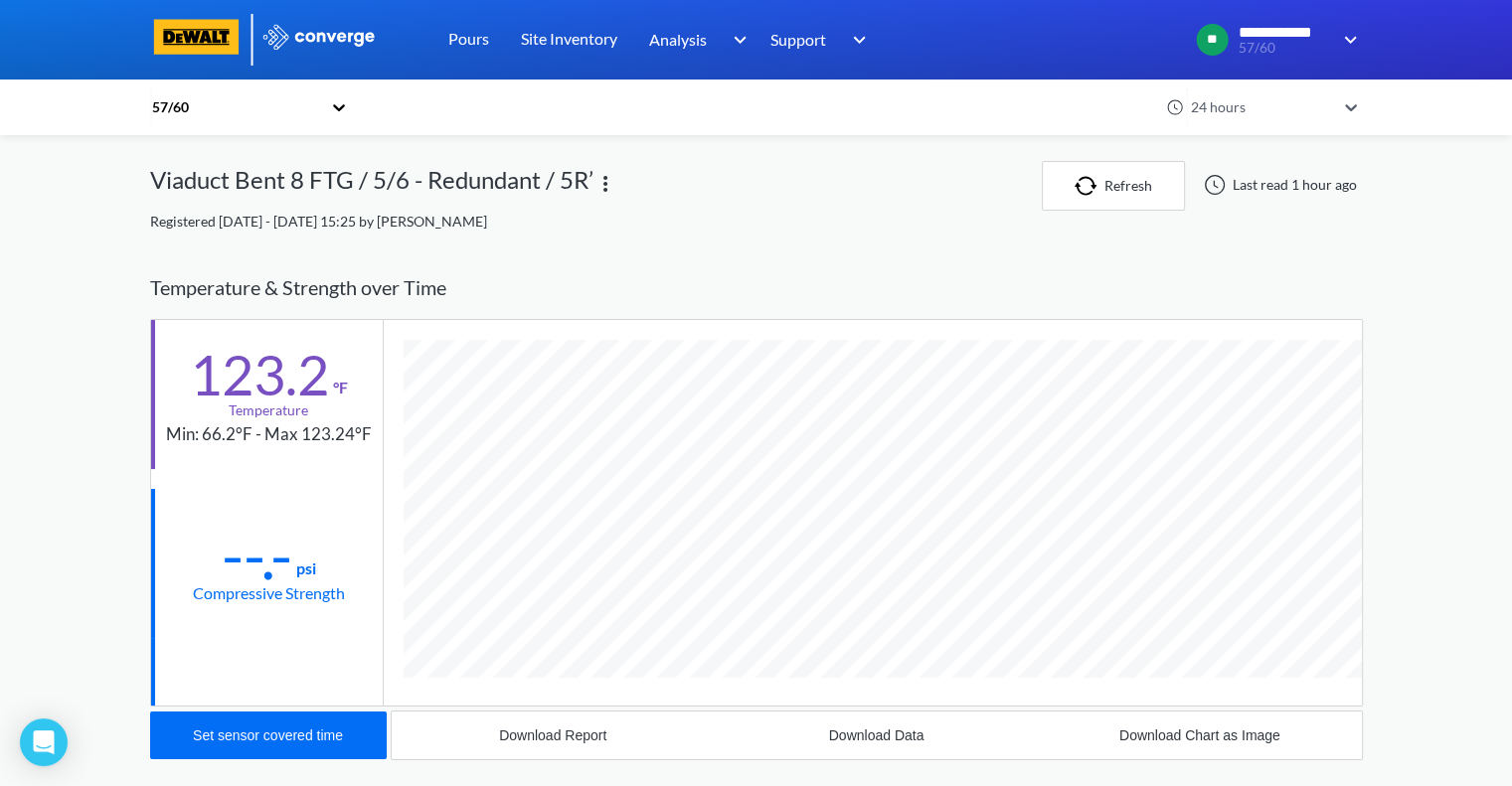 click at bounding box center (605, 184) 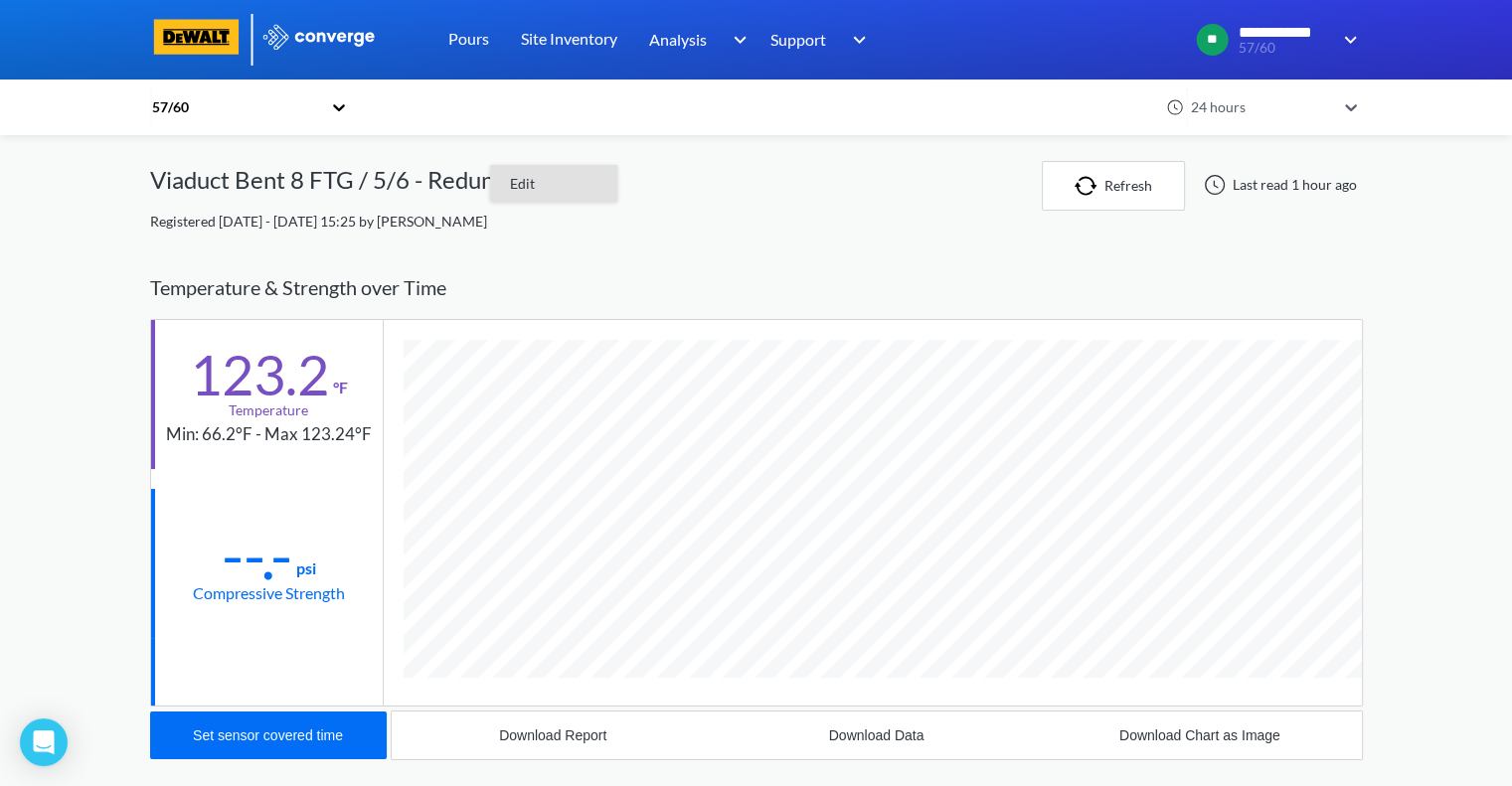 click on "Edit" at bounding box center [554, 184] 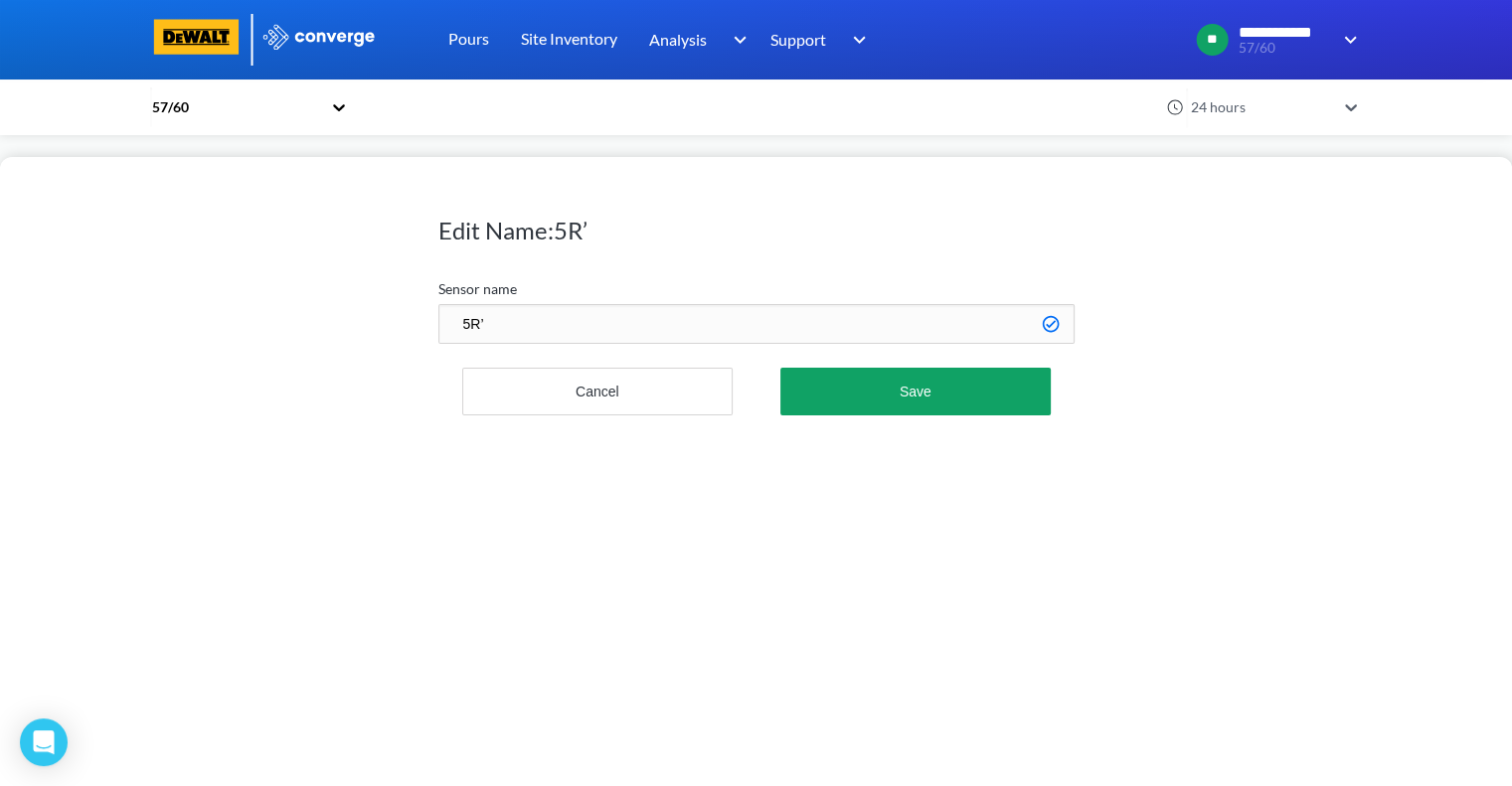drag, startPoint x: 508, startPoint y: 320, endPoint x: 433, endPoint y: 312, distance: 75.42546 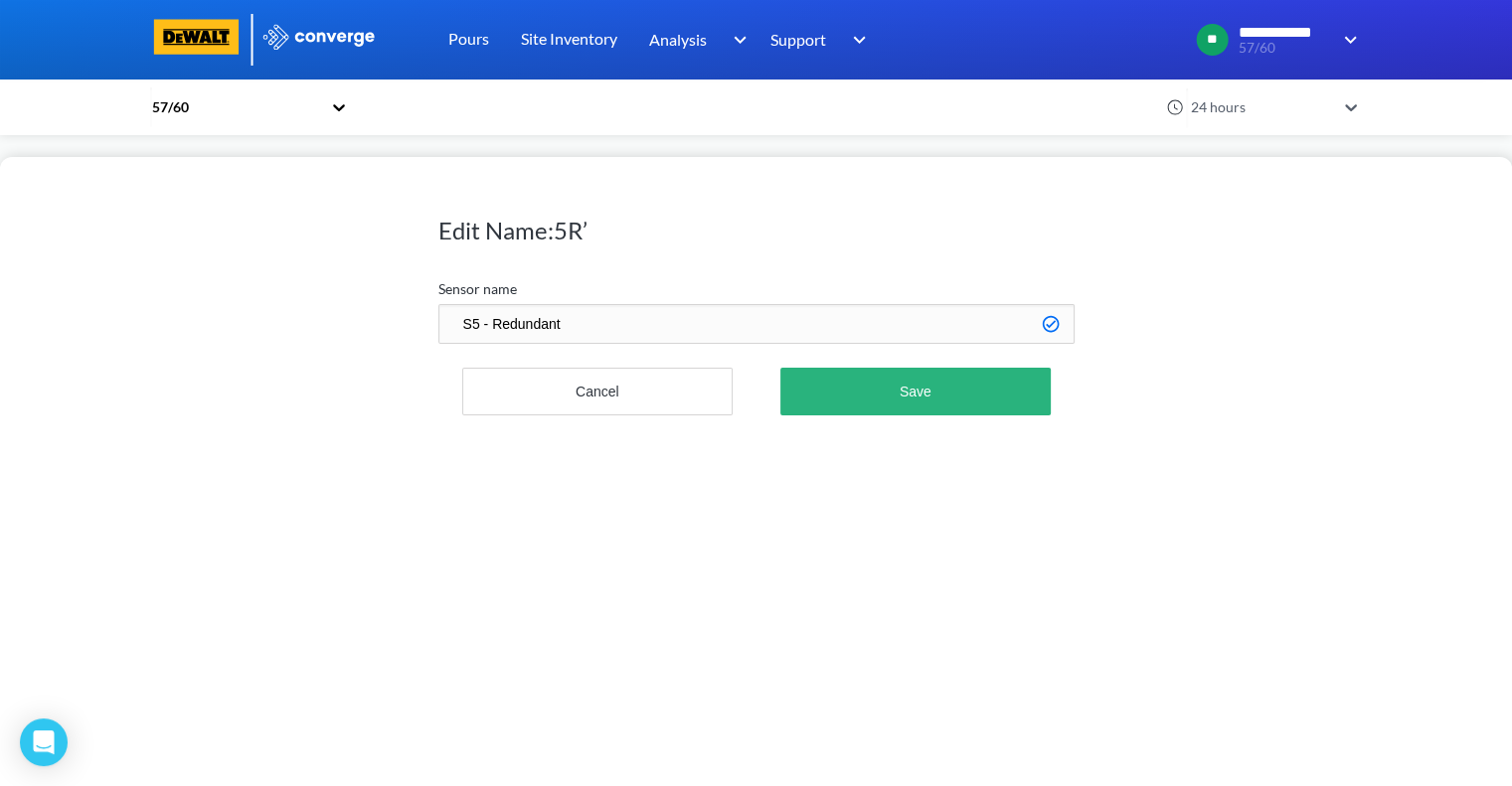 type on "S5 - Redundant" 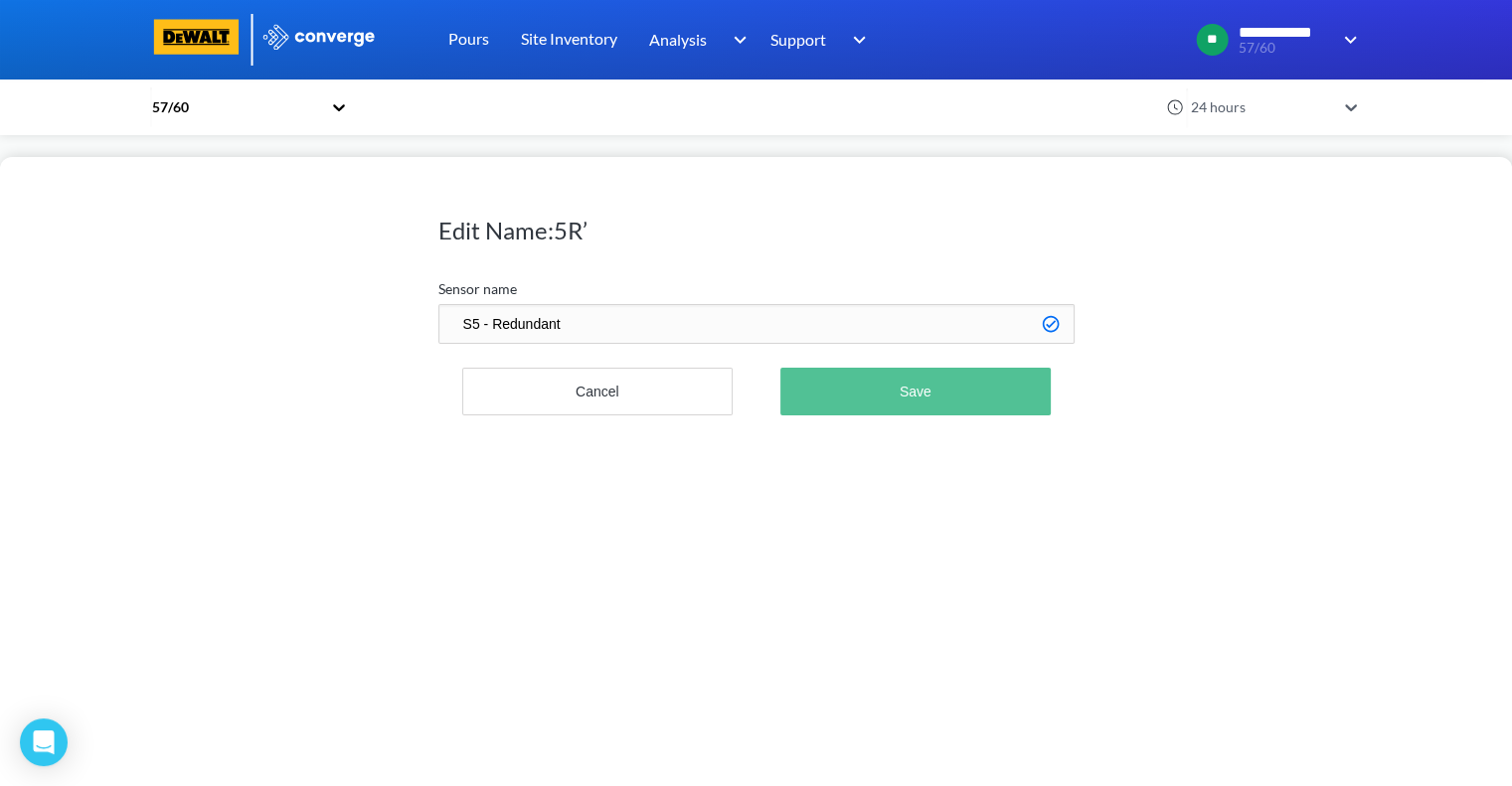 click on "Save" at bounding box center [915, 392] 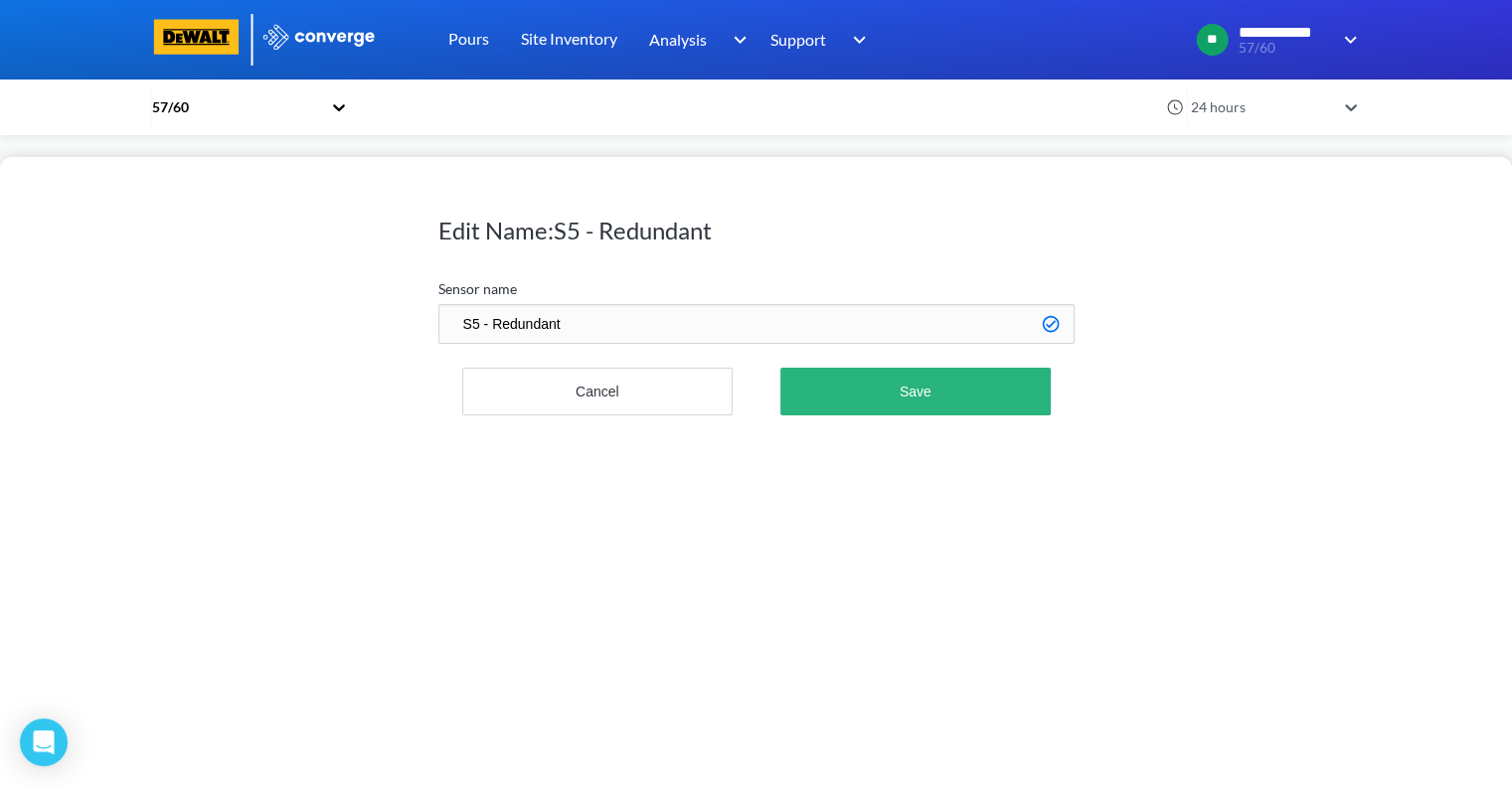 scroll, scrollTop: 992574, scrollLeft: 992870, axis: both 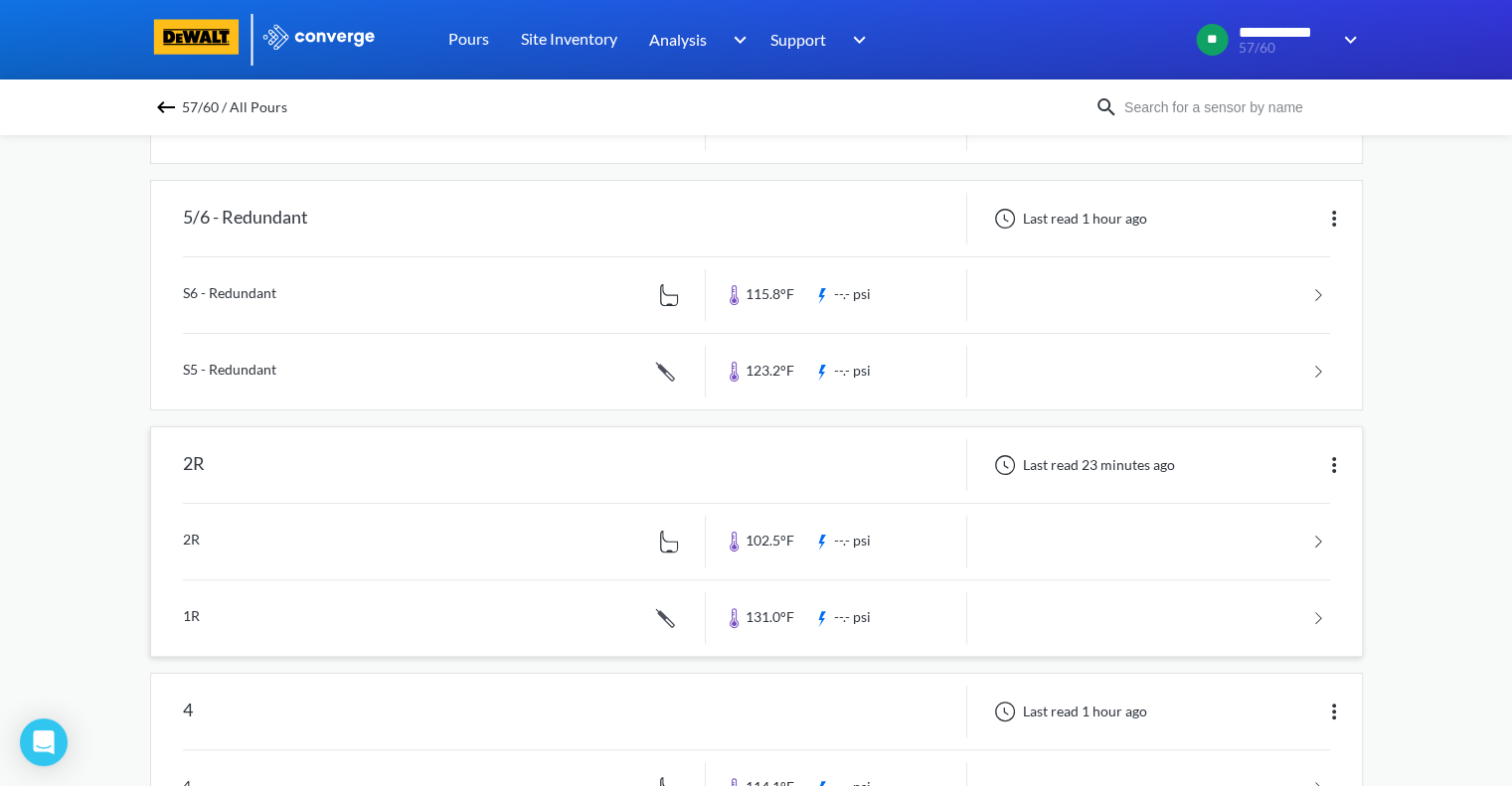 click at bounding box center [756, 542] 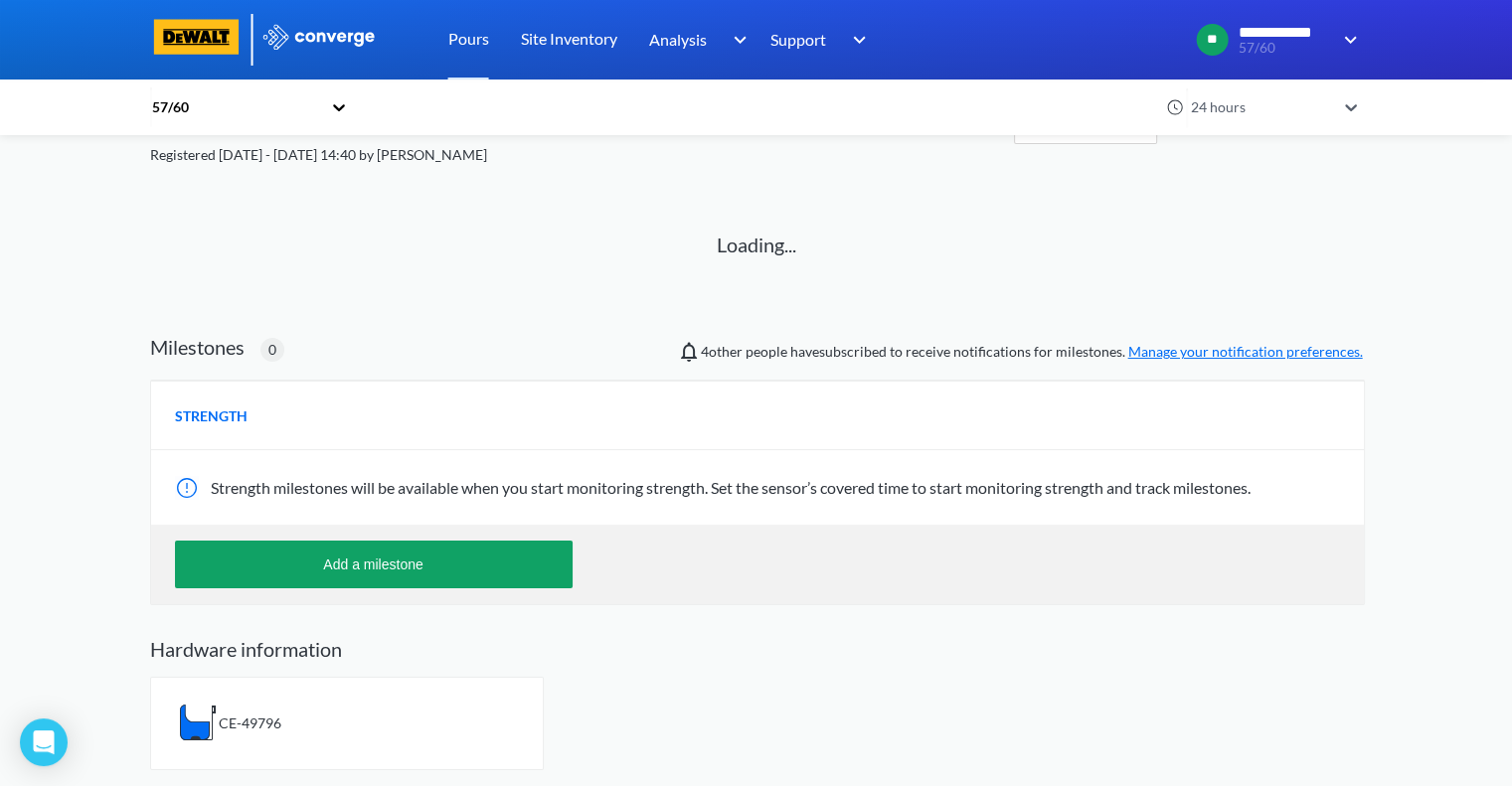 scroll, scrollTop: 0, scrollLeft: 0, axis: both 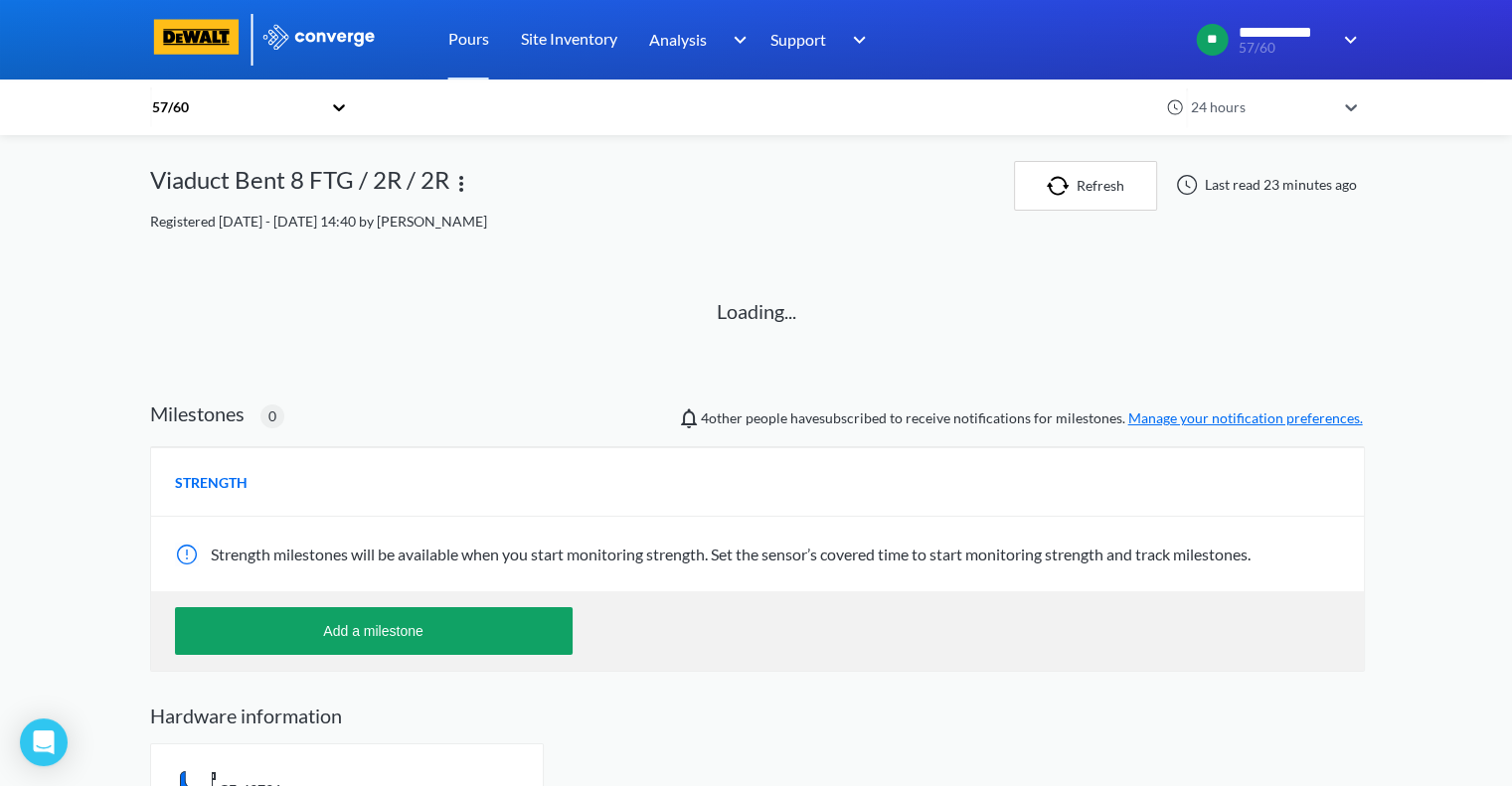 click at bounding box center [461, 184] 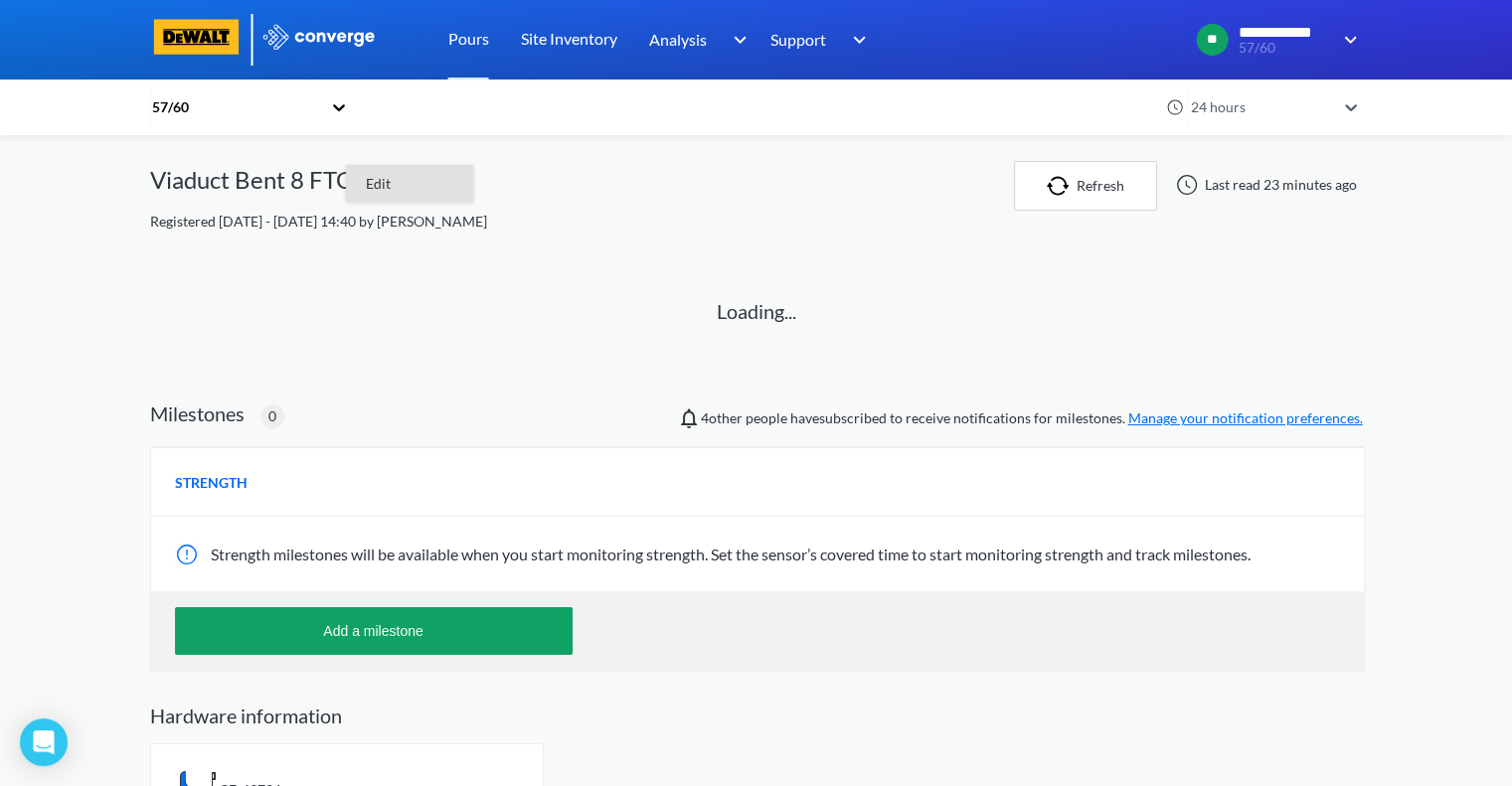 click on "Edit" at bounding box center (410, 184) 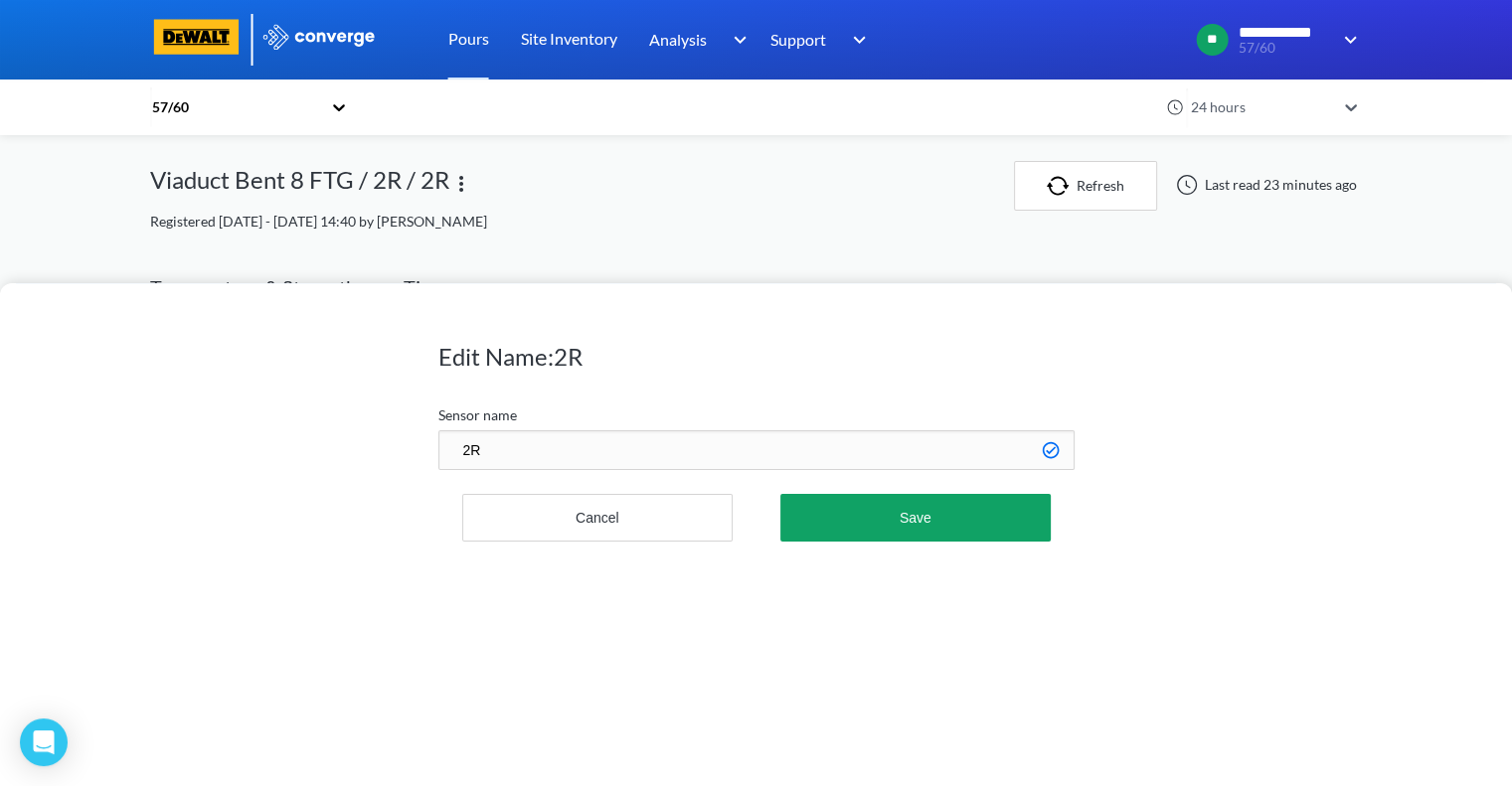 scroll, scrollTop: 992611, scrollLeft: 992870, axis: both 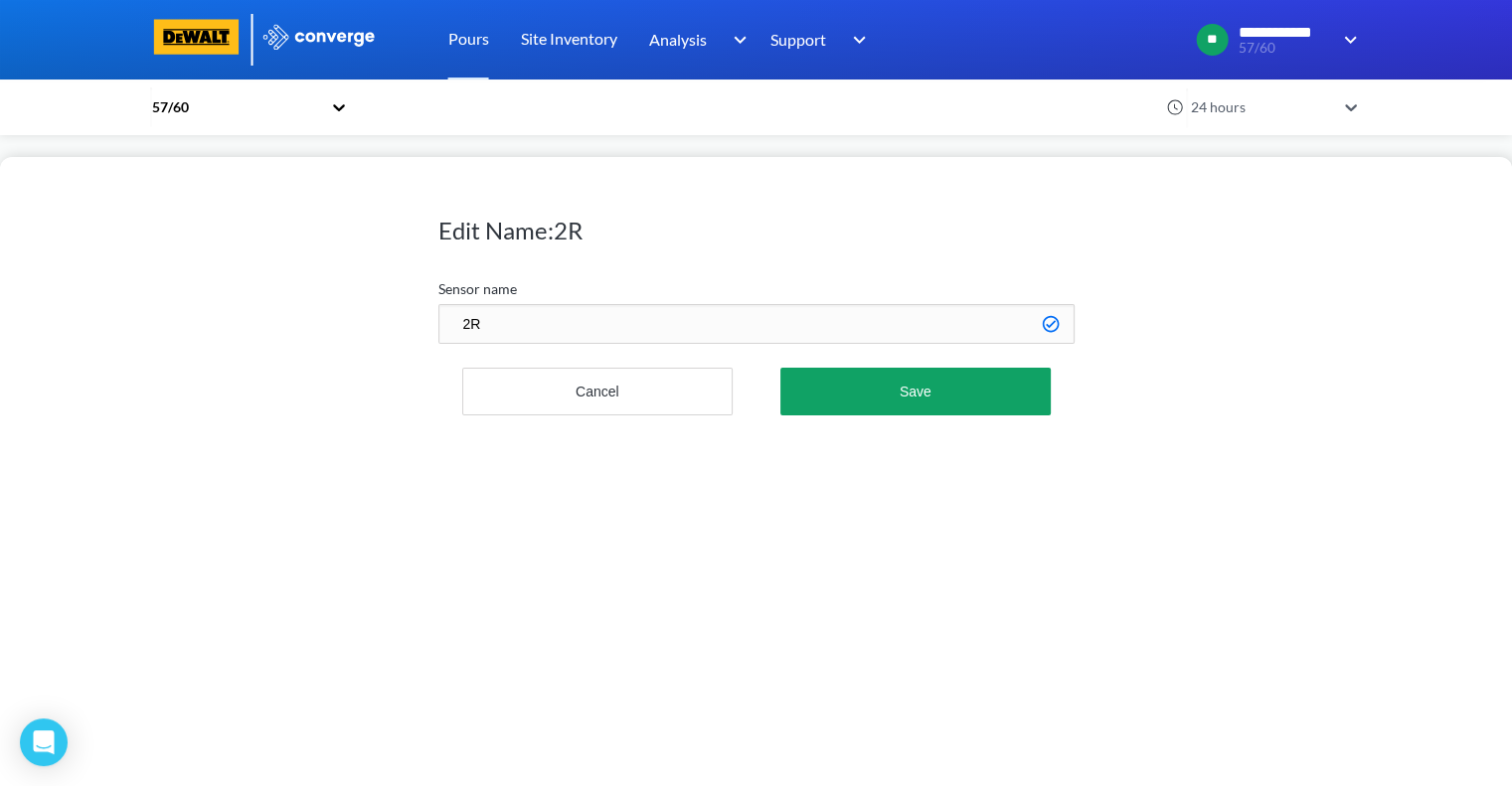 click on "2R" at bounding box center [756, 324] 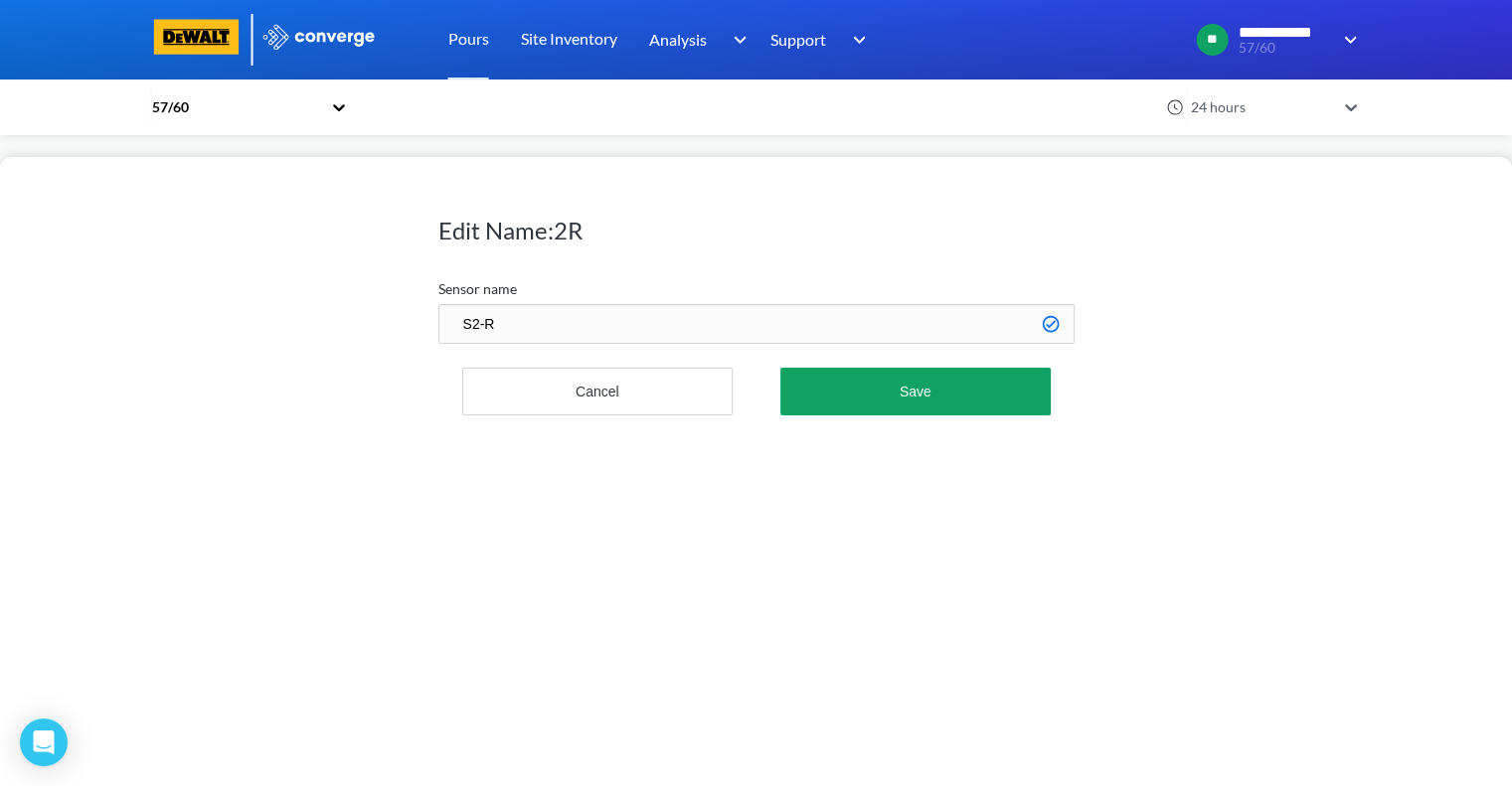 click on "S2-R" at bounding box center (756, 324) 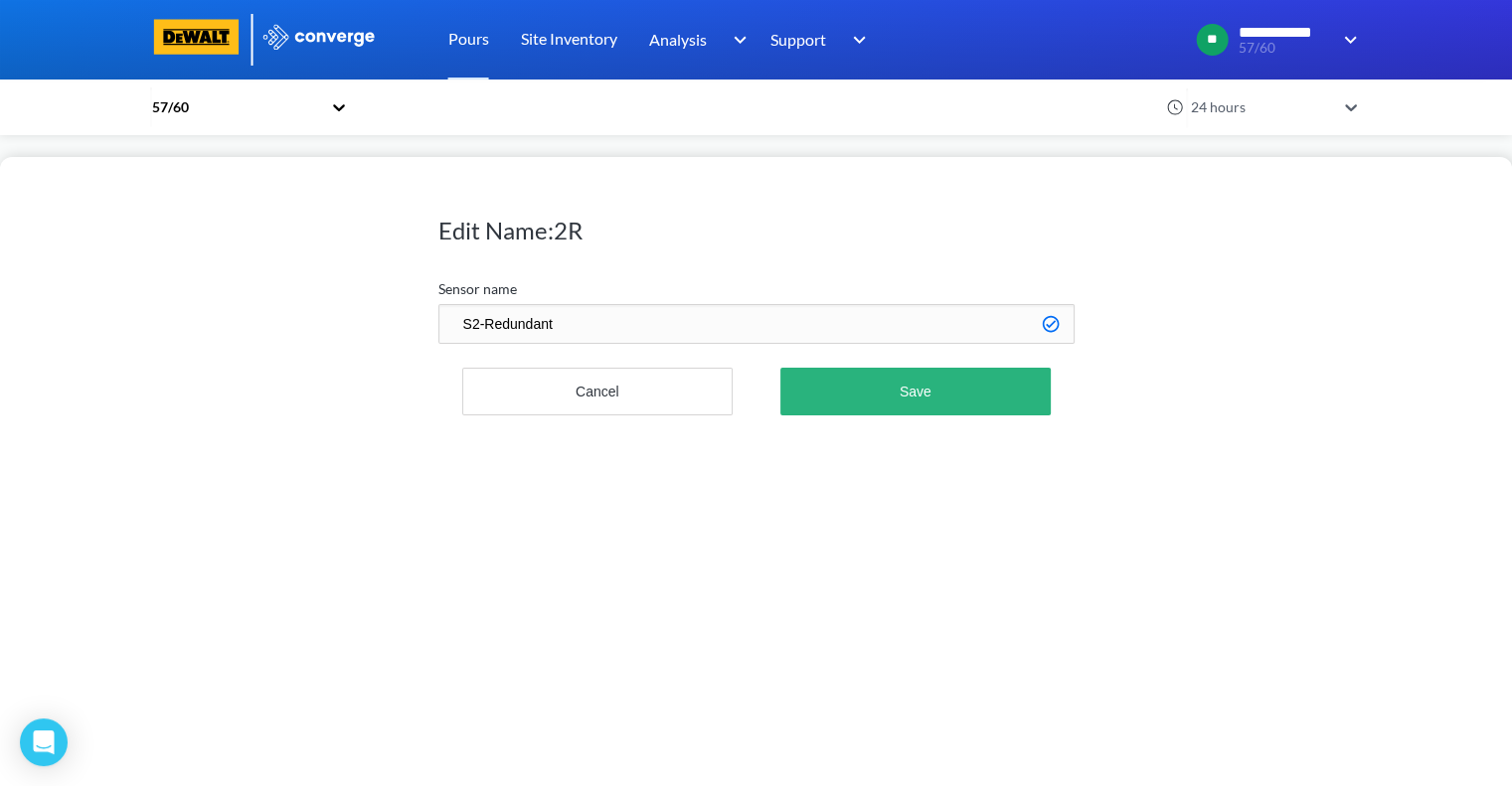 type on "S2-Redundant" 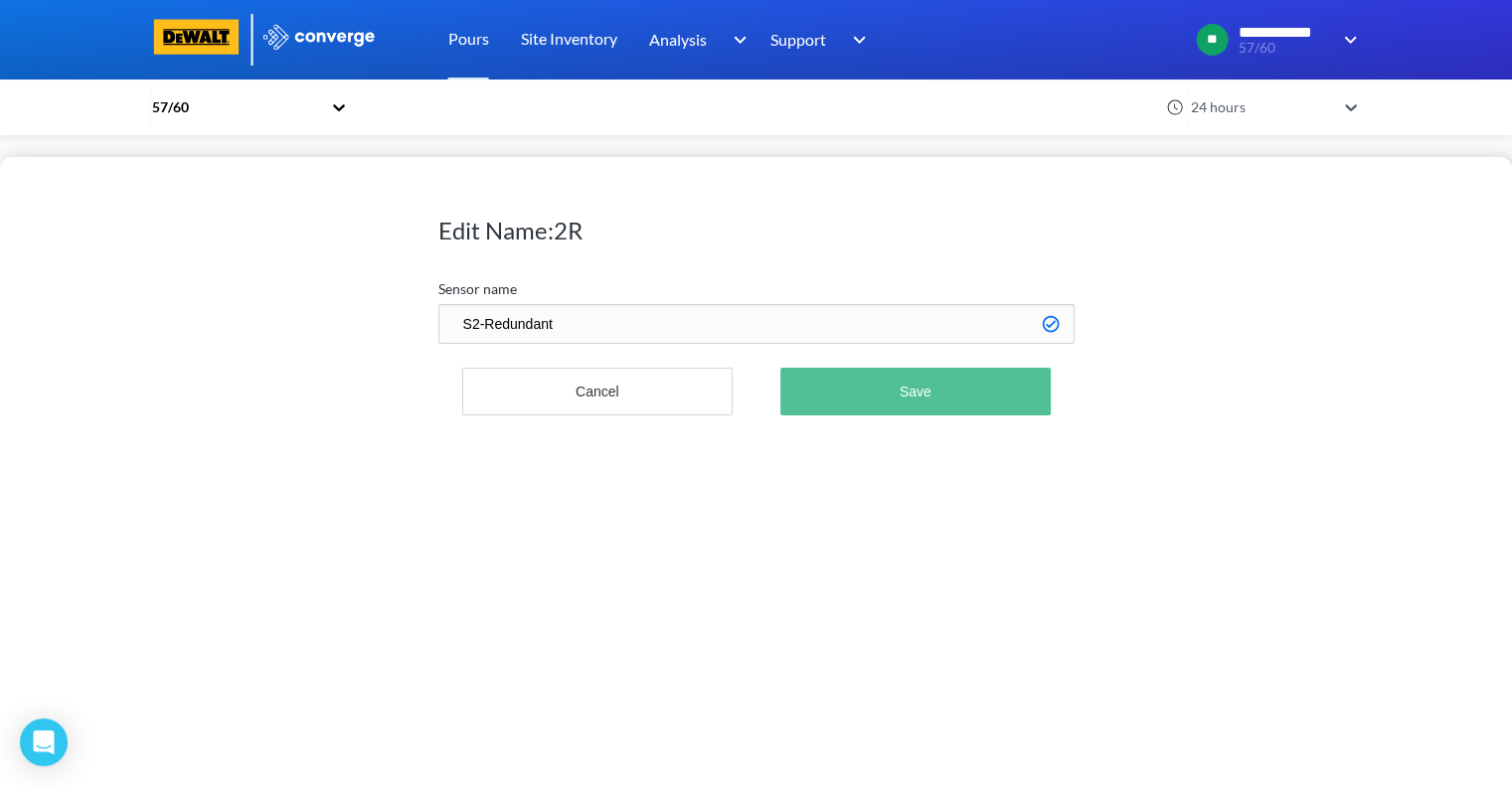 click on "Save" at bounding box center (915, 392) 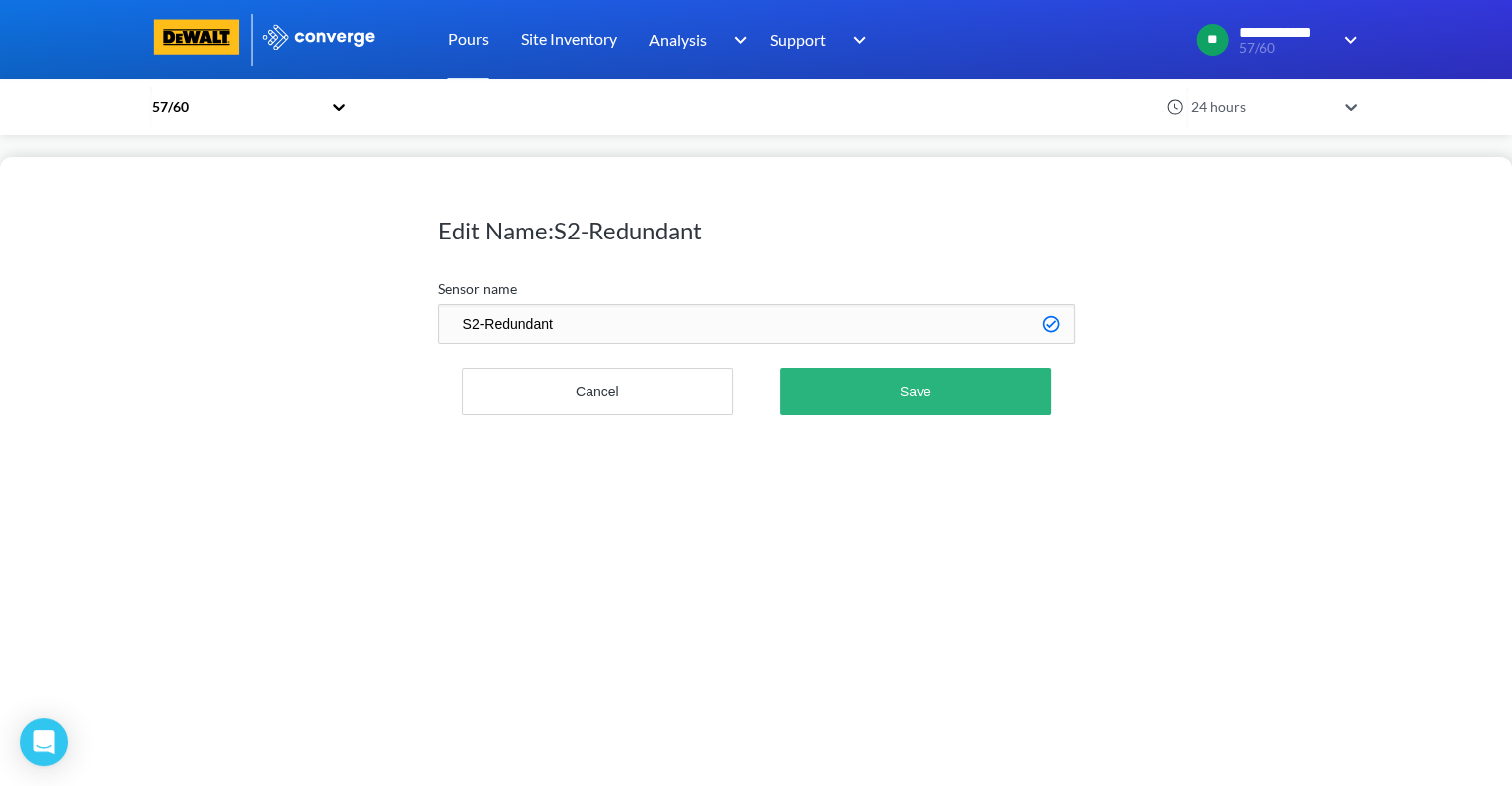 scroll, scrollTop: 992611, scrollLeft: 992870, axis: both 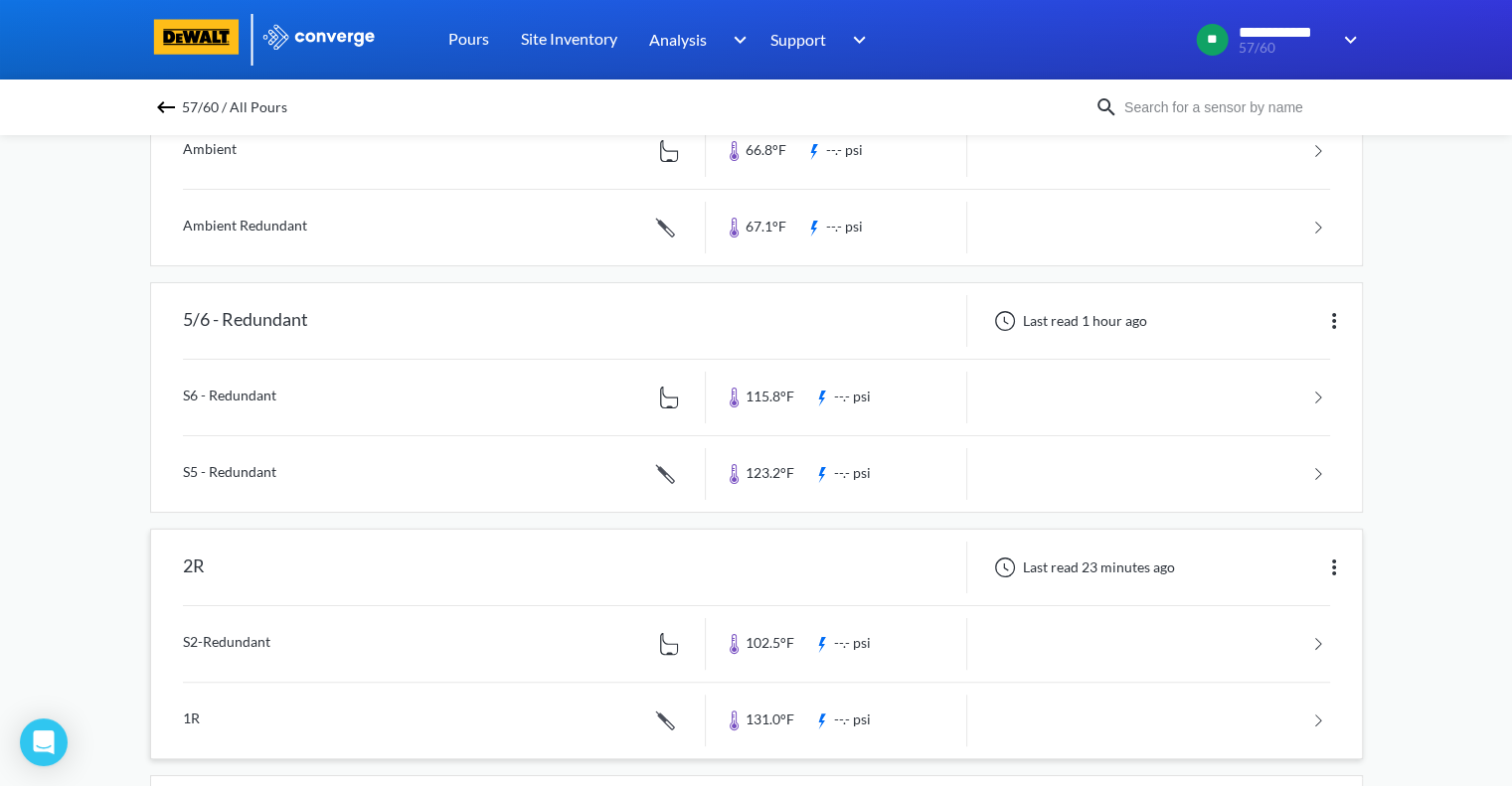click at bounding box center [756, 644] 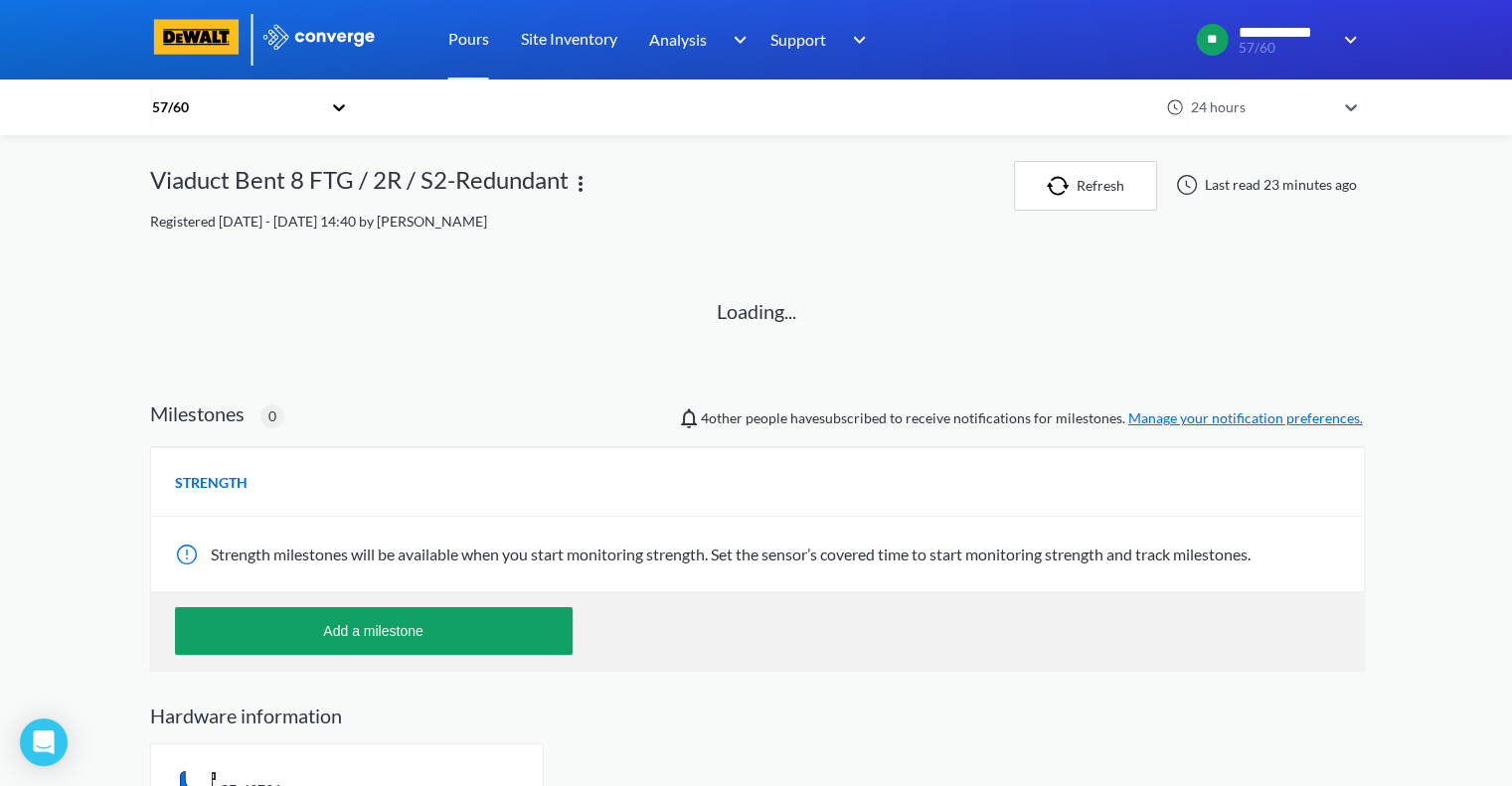 scroll, scrollTop: 1, scrollLeft: 0, axis: vertical 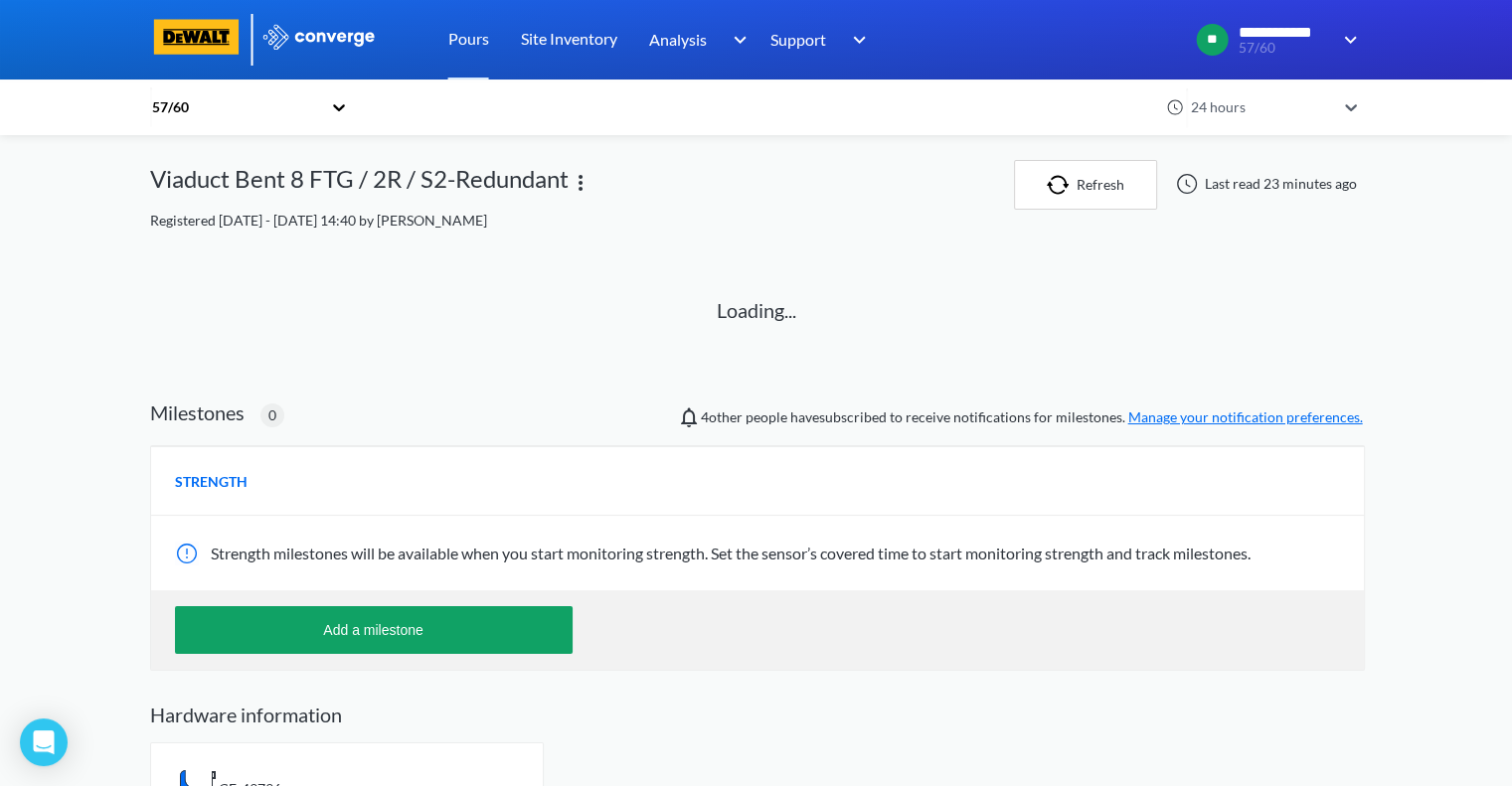 click at bounding box center [581, 183] 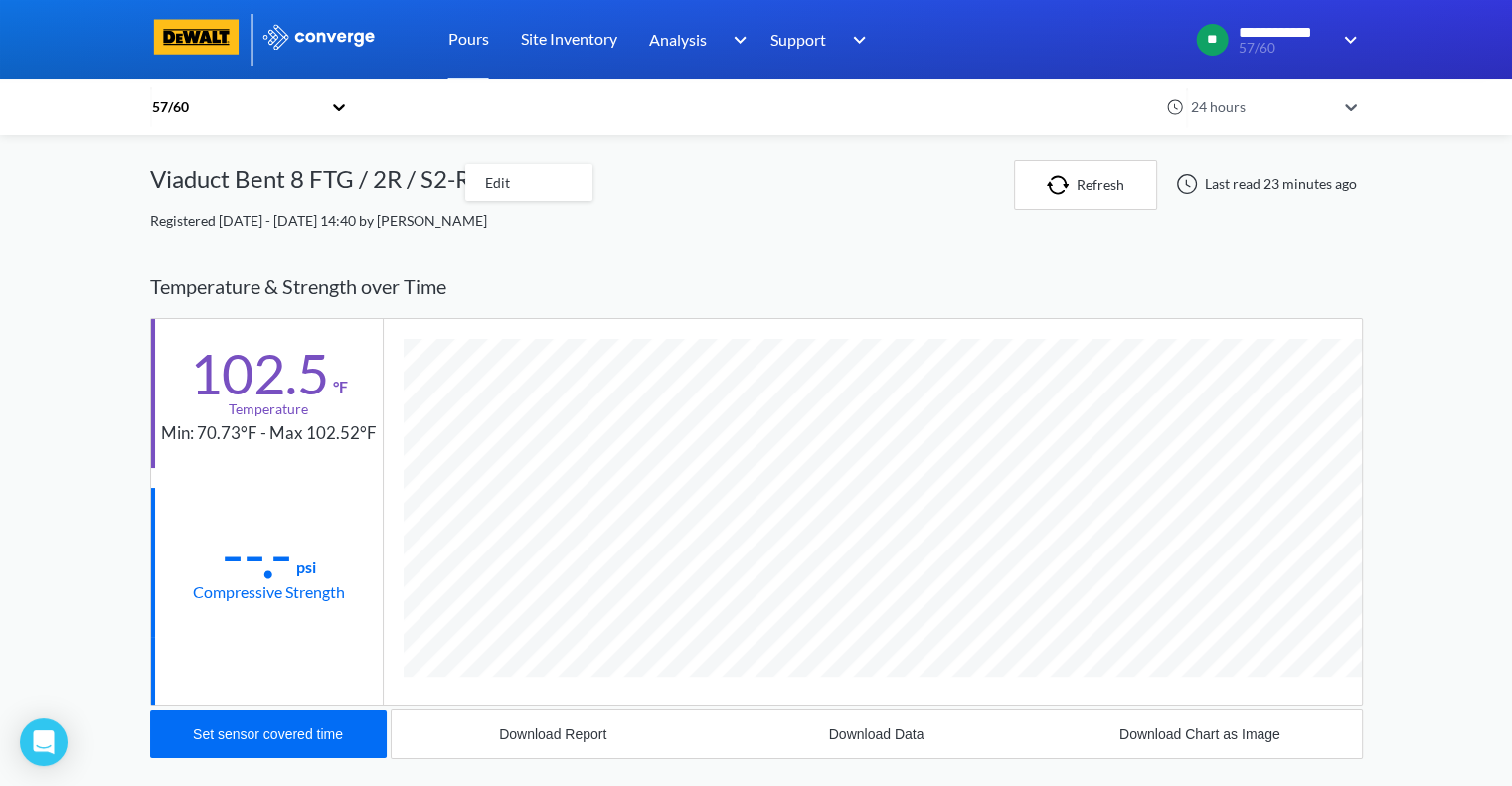 click on "Edit" at bounding box center [529, 183] 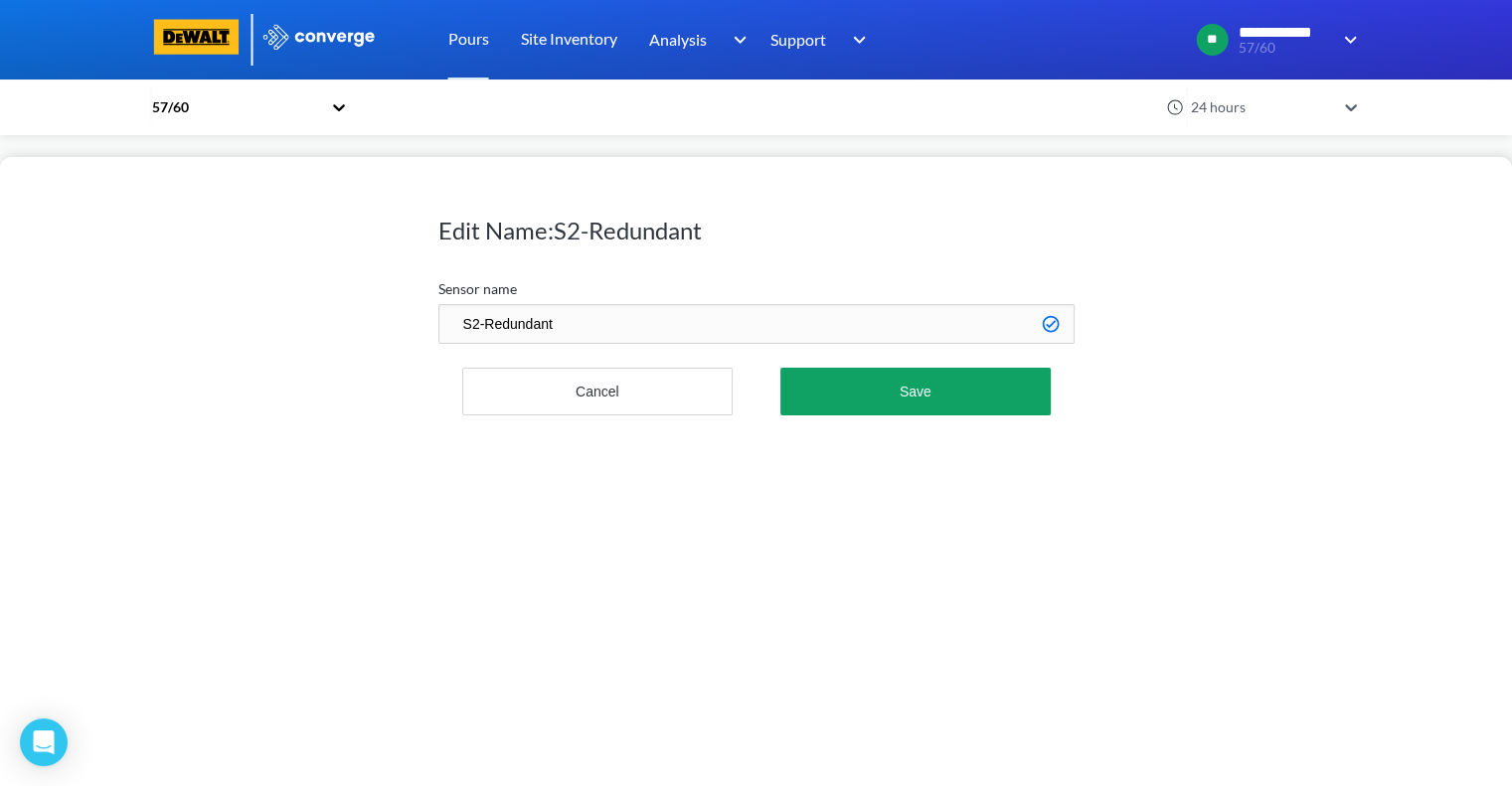 click on "S2-Redundant" at bounding box center [756, 324] 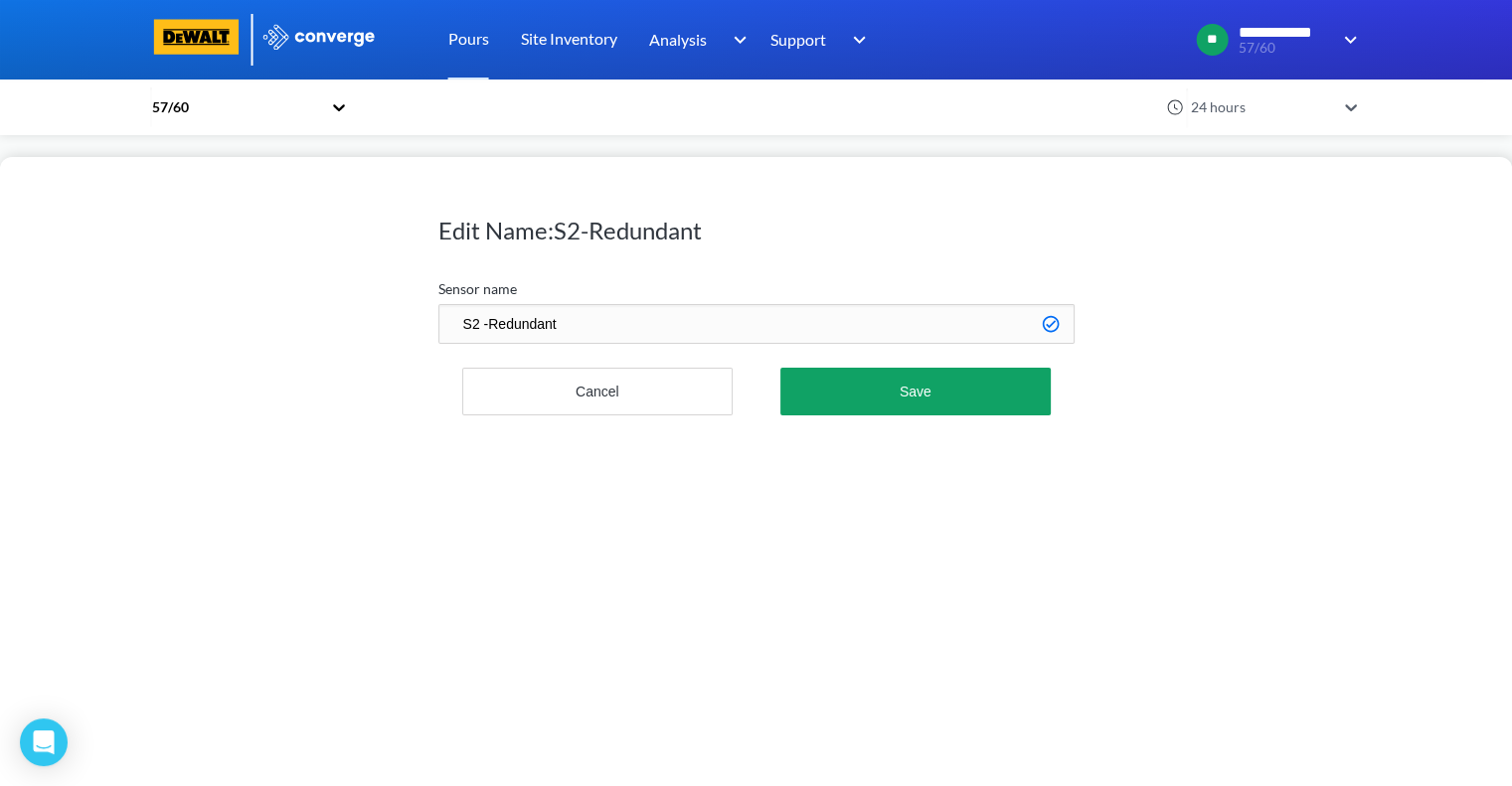 click on "S2 -Redundant" at bounding box center (756, 324) 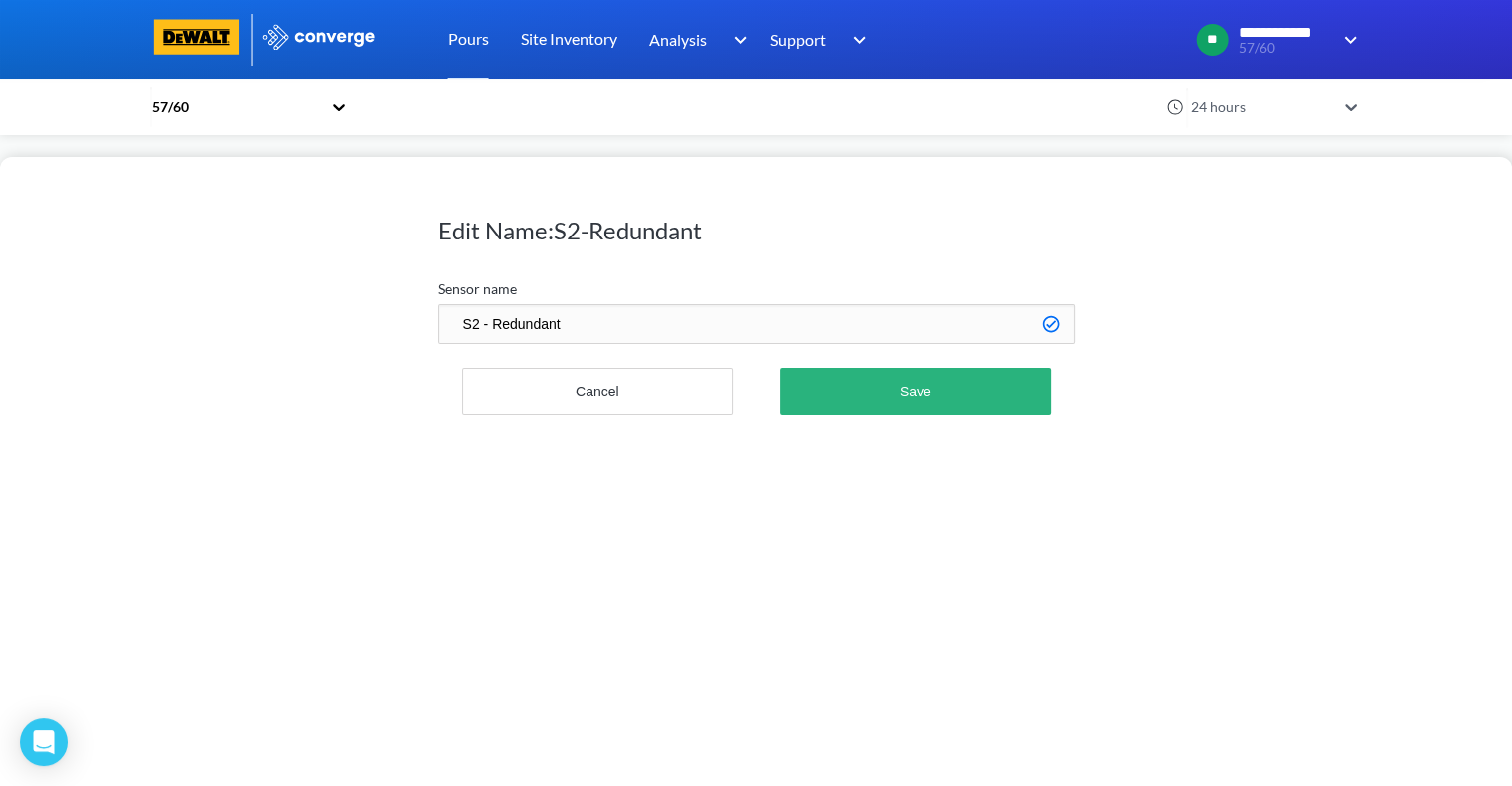 type on "S2 - Redundant" 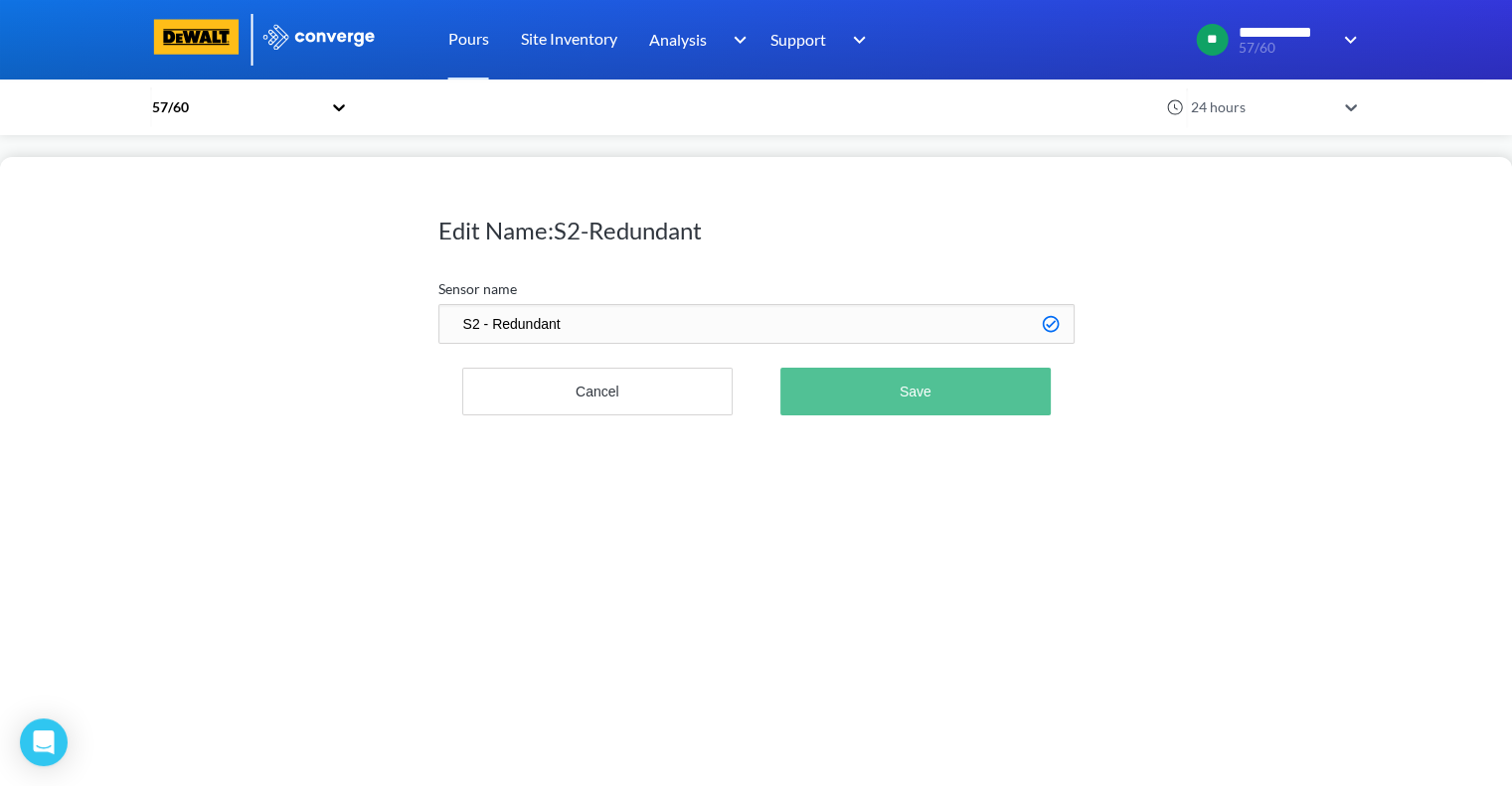 click on "Save" at bounding box center [915, 392] 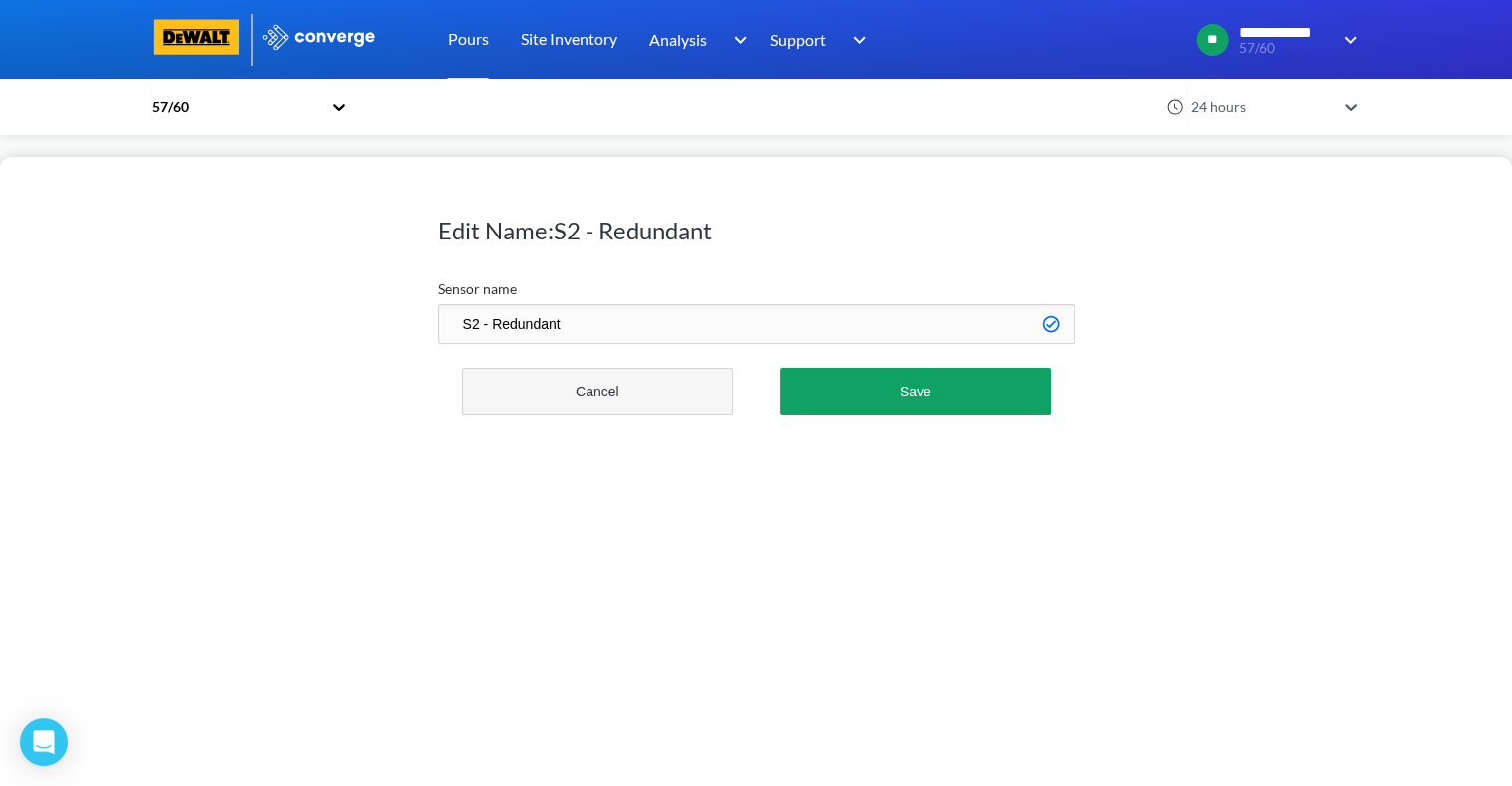scroll, scrollTop: 992611, scrollLeft: 992870, axis: both 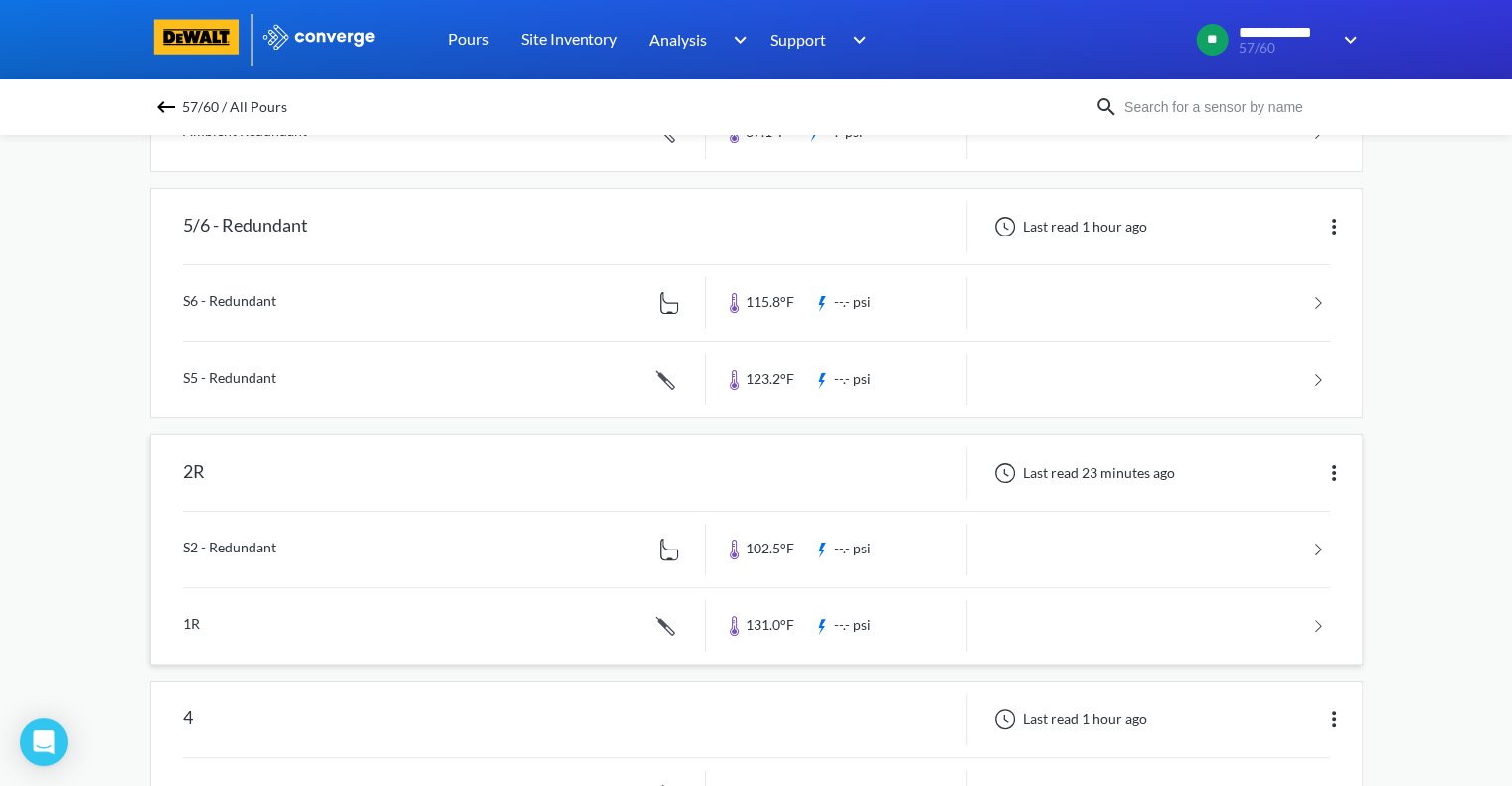 click at bounding box center (756, 626) 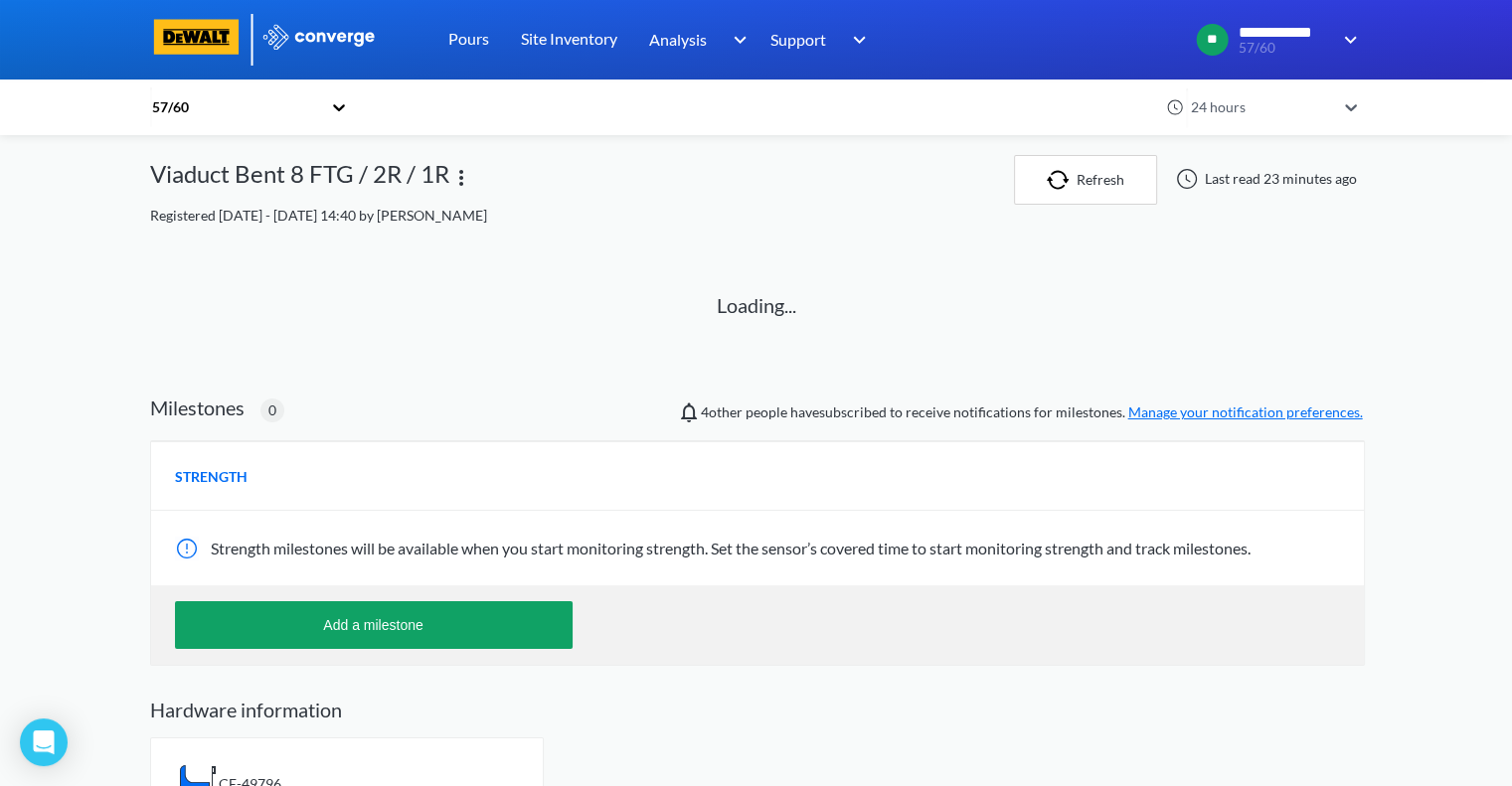 click at bounding box center (461, 178) 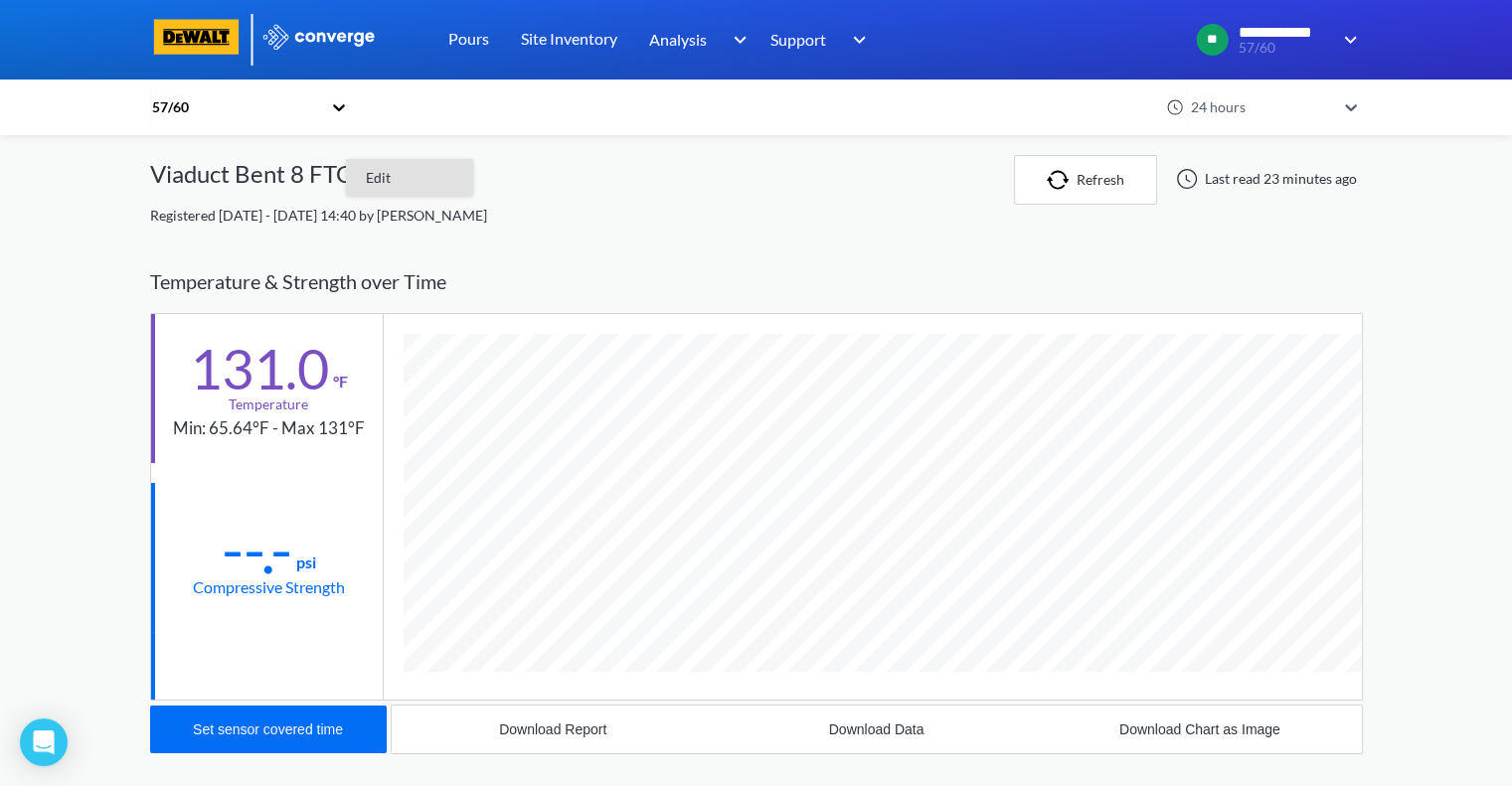click on "Edit" at bounding box center [410, 178] 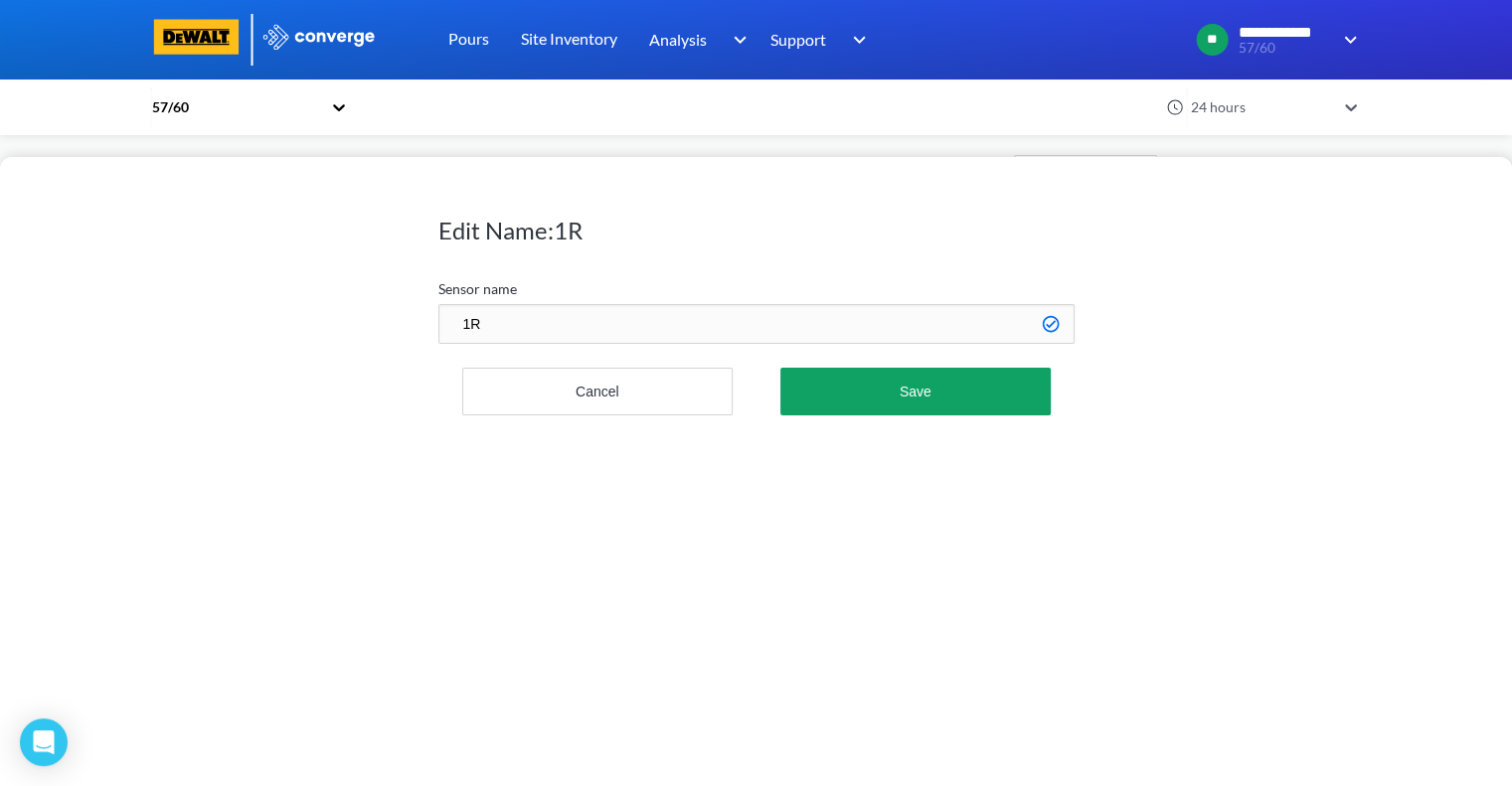 click on "1R" at bounding box center [756, 324] 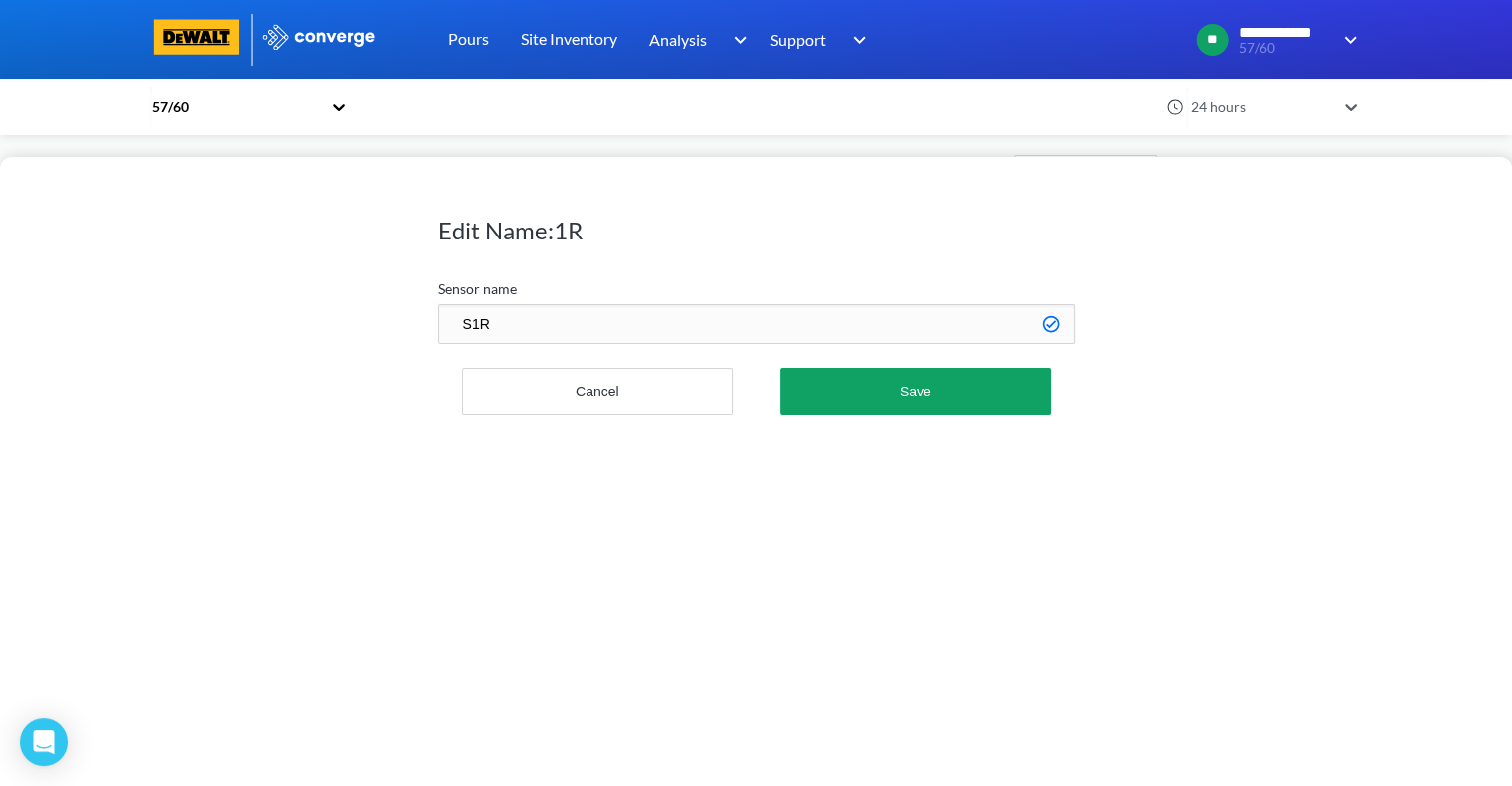 click on "S1R" at bounding box center (756, 324) 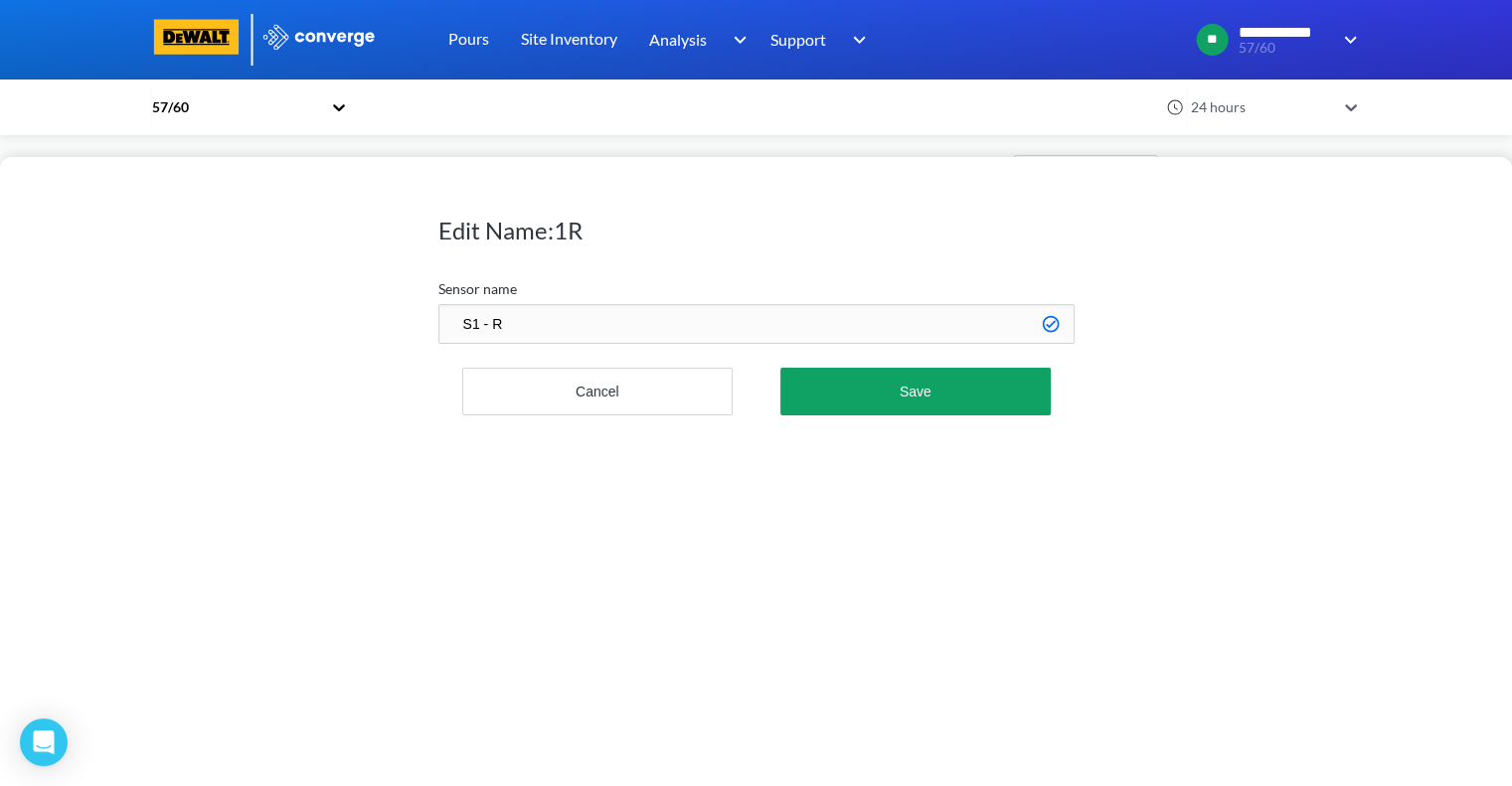 click on "S1 - R" at bounding box center (756, 324) 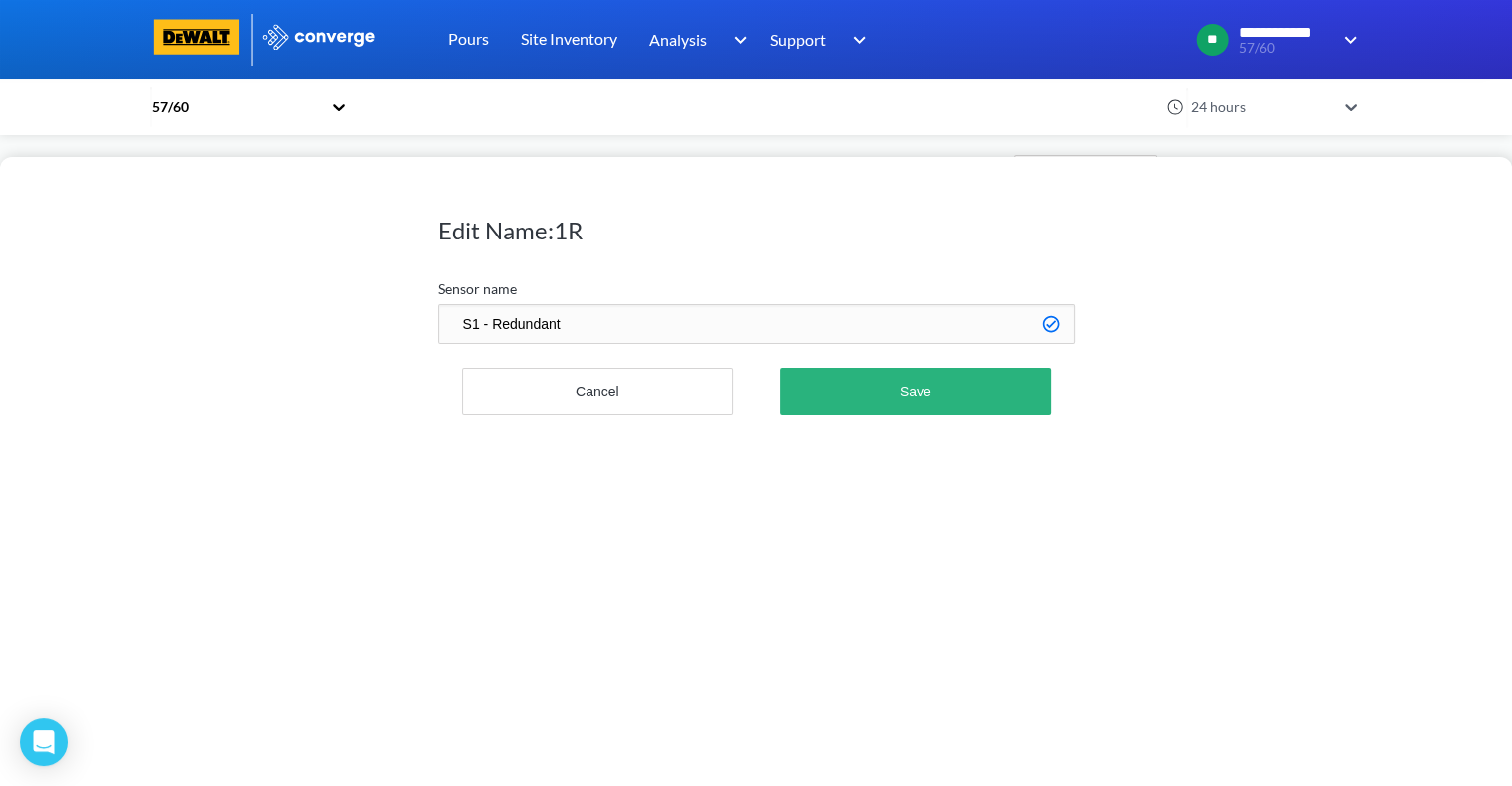 type on "S1 - Redundant" 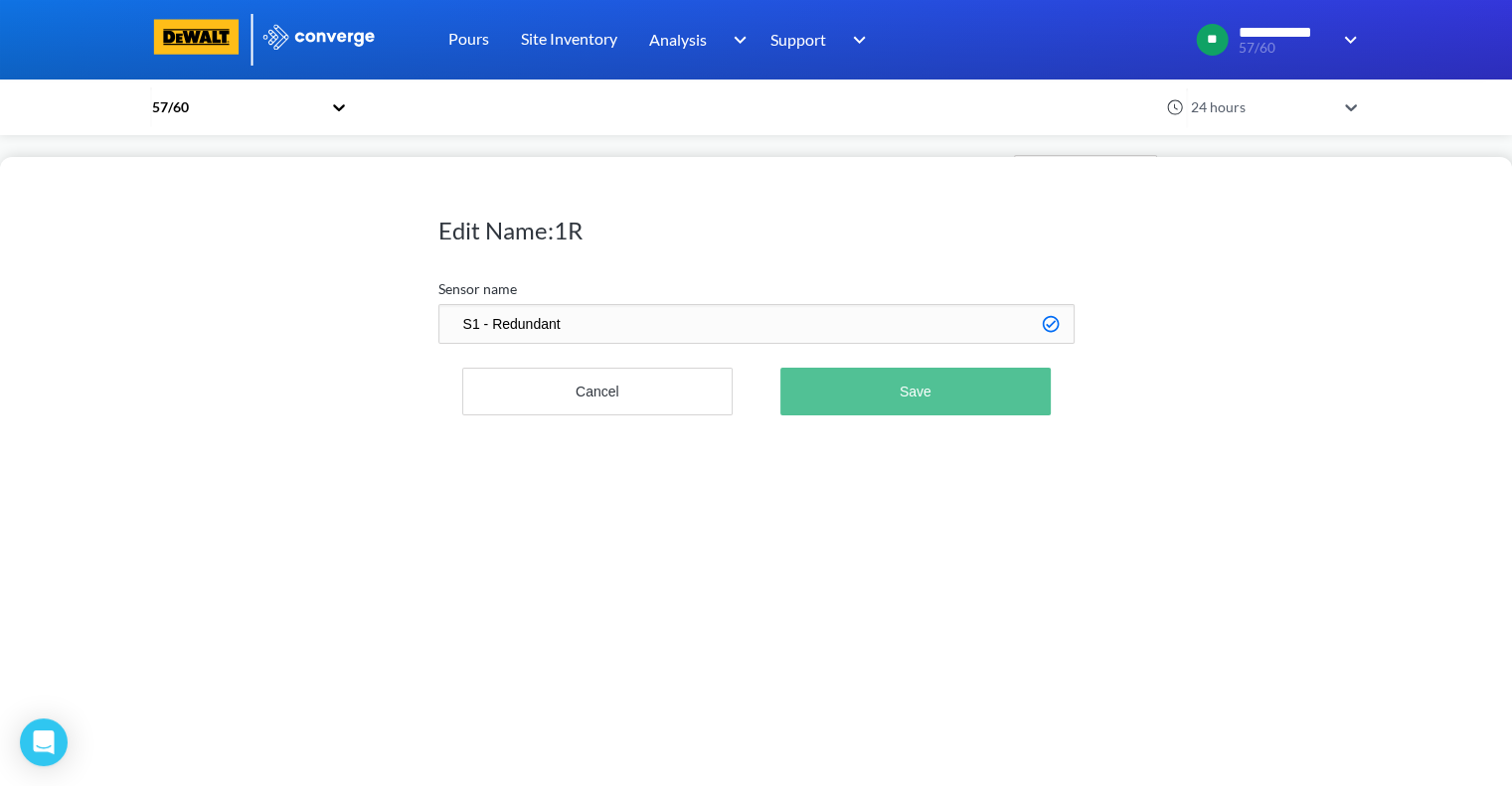 click on "Save" at bounding box center [915, 392] 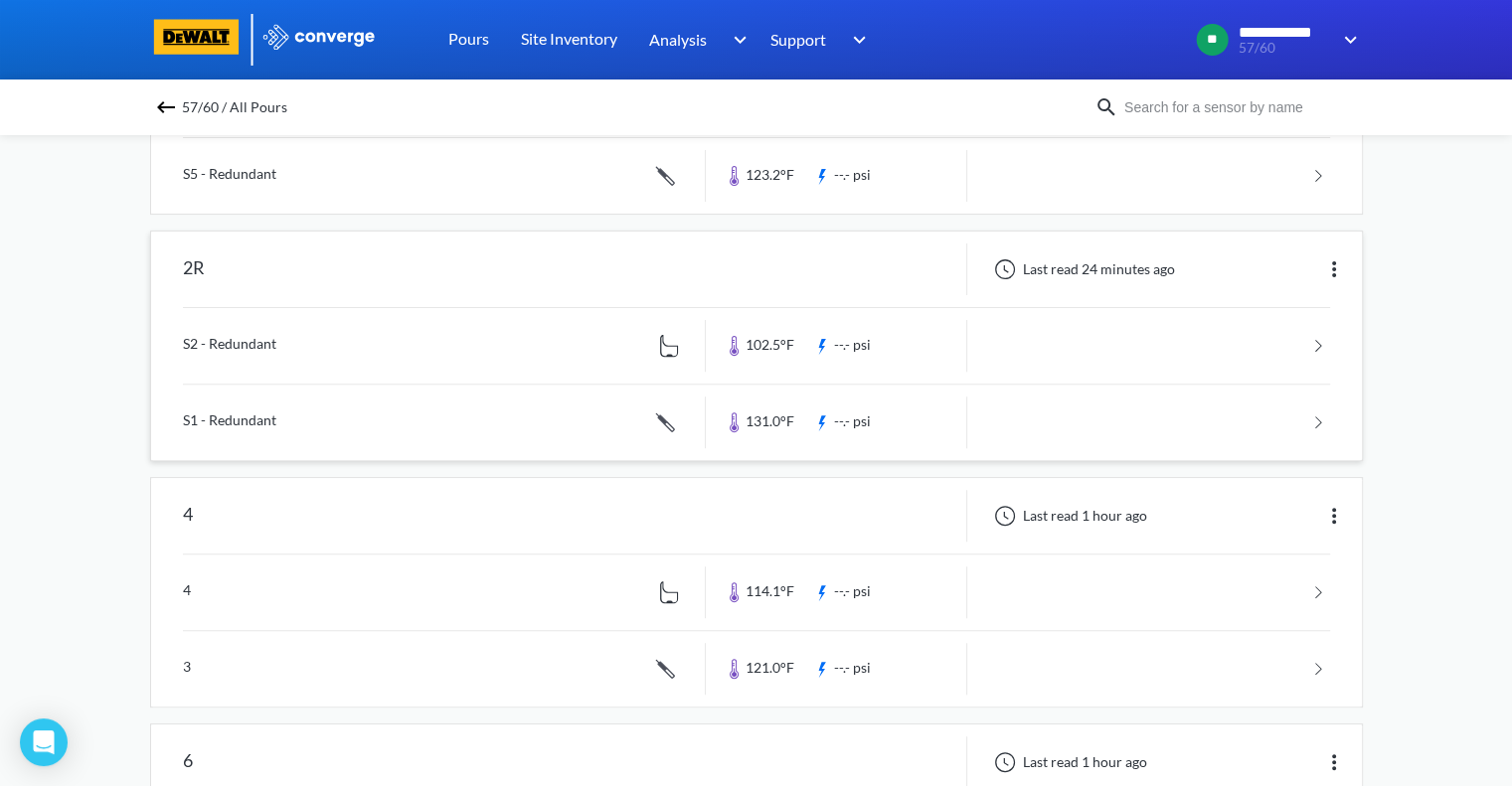 click on "2R" at bounding box center [194, 269] 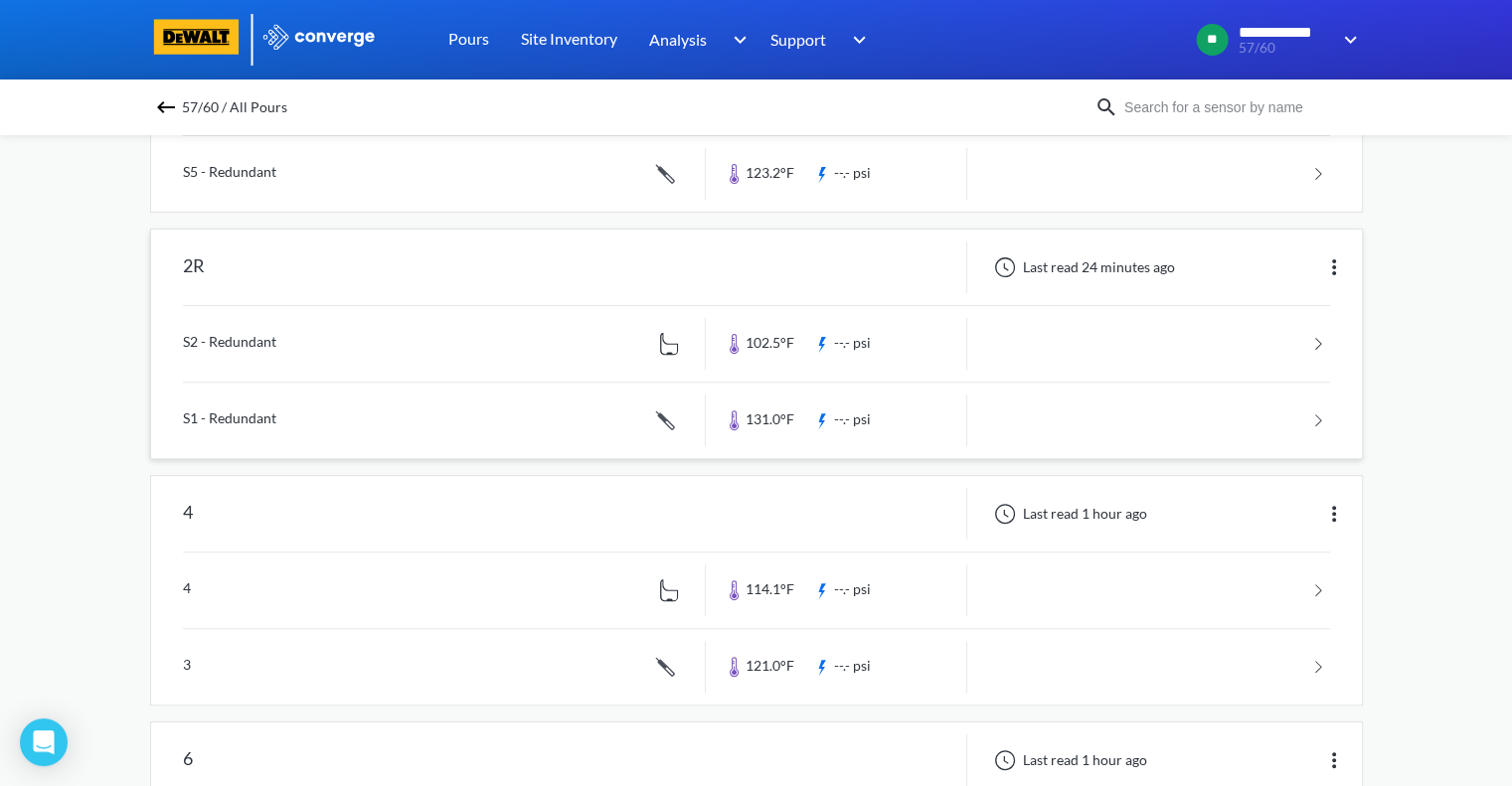 click on "2R" at bounding box center [194, 267] 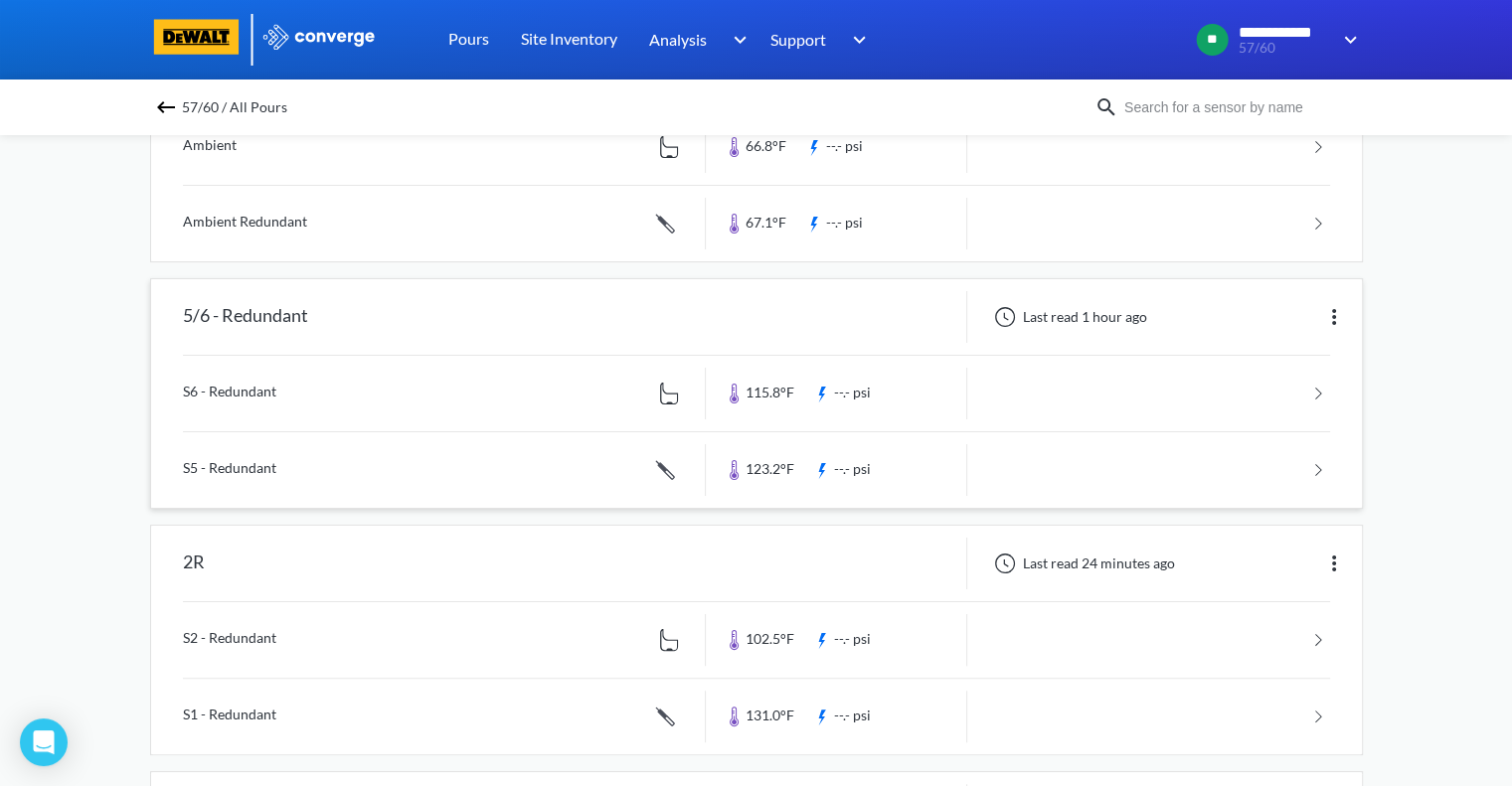click on "5/6 - Redundant" at bounding box center [246, 317] 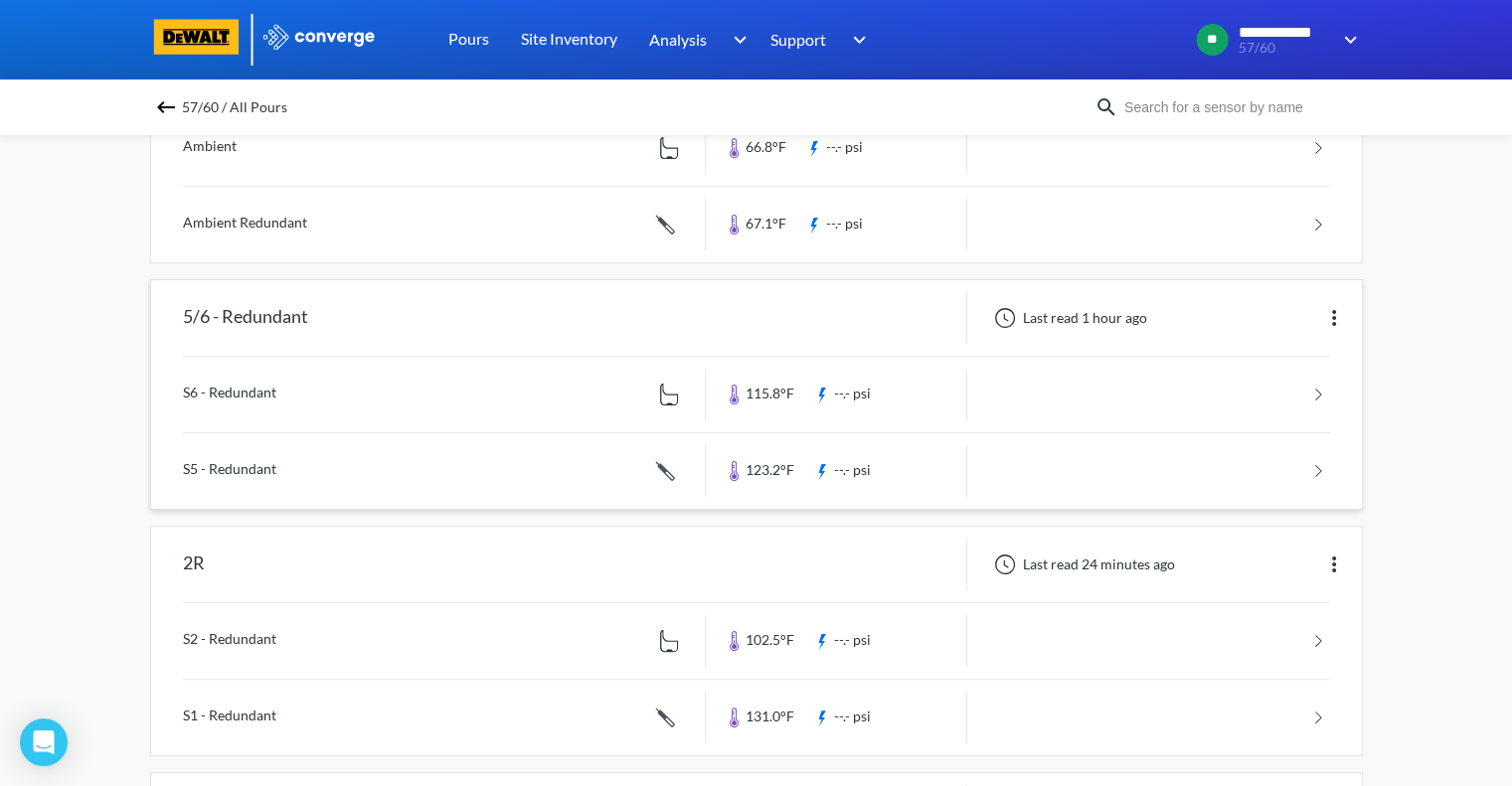 click at bounding box center (1334, 318) 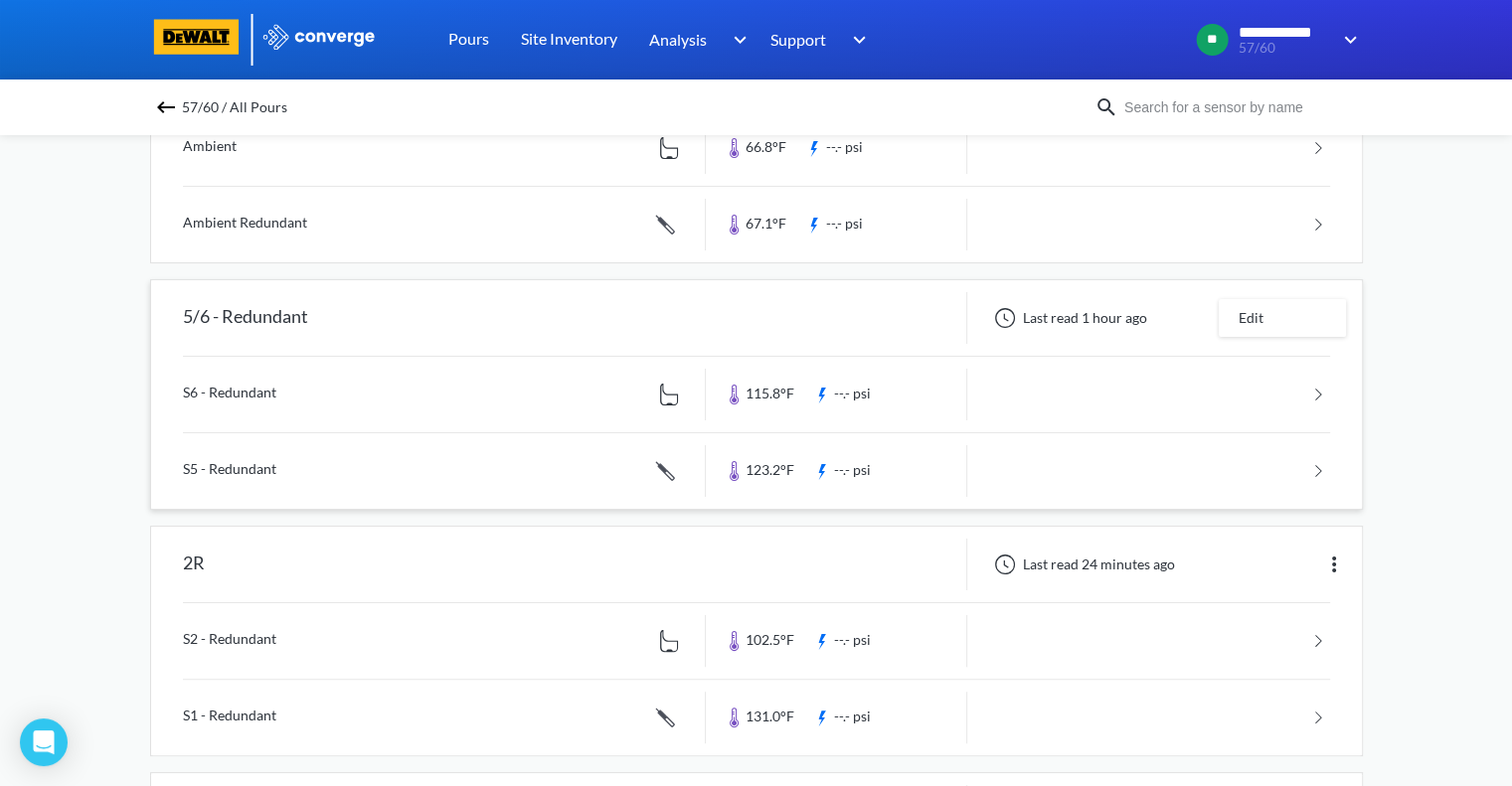 click on "Edit" at bounding box center (1282, 318) 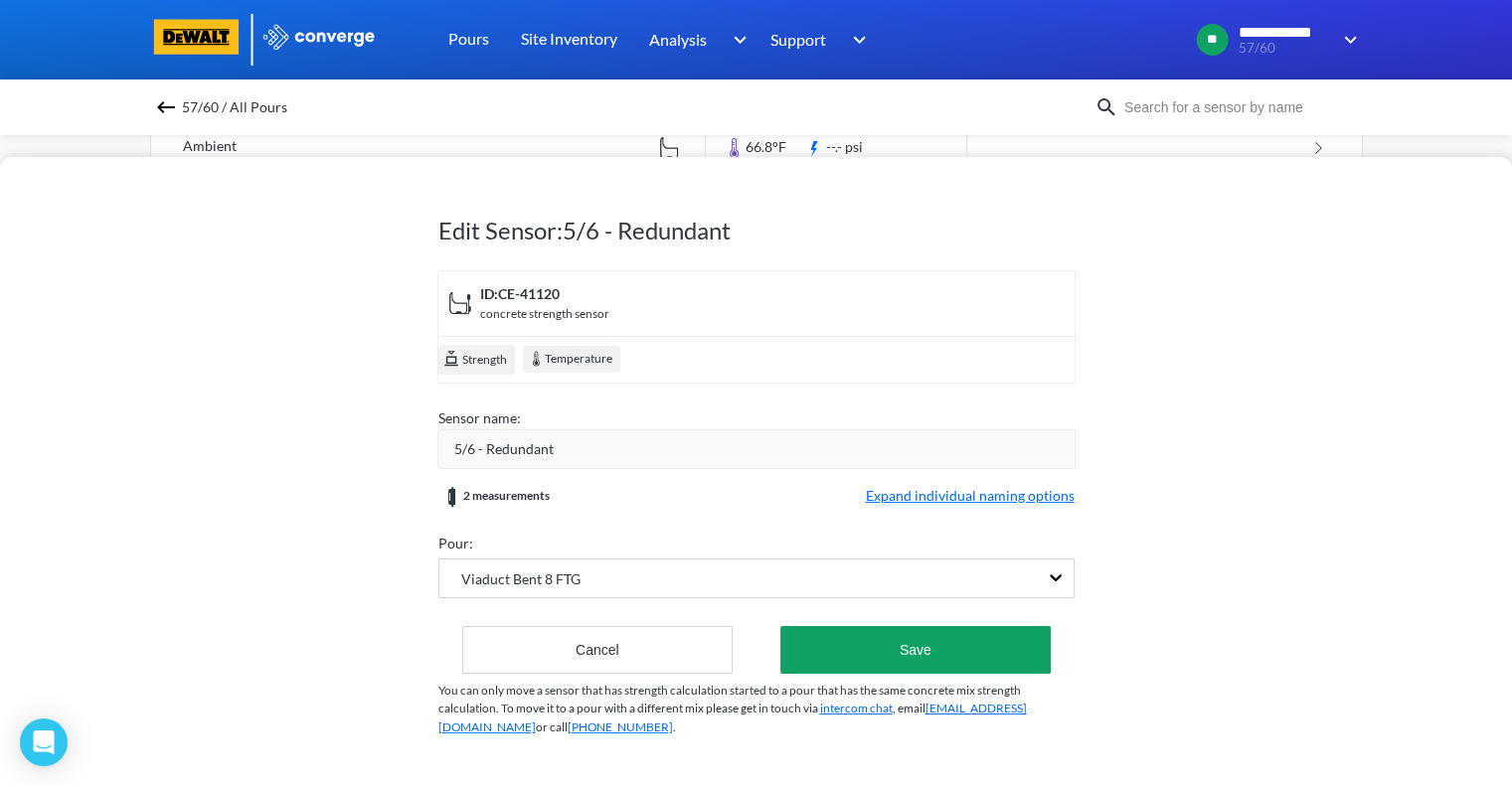 click on "Edit Sensor:  5/6 - Redundant" at bounding box center [756, 231] 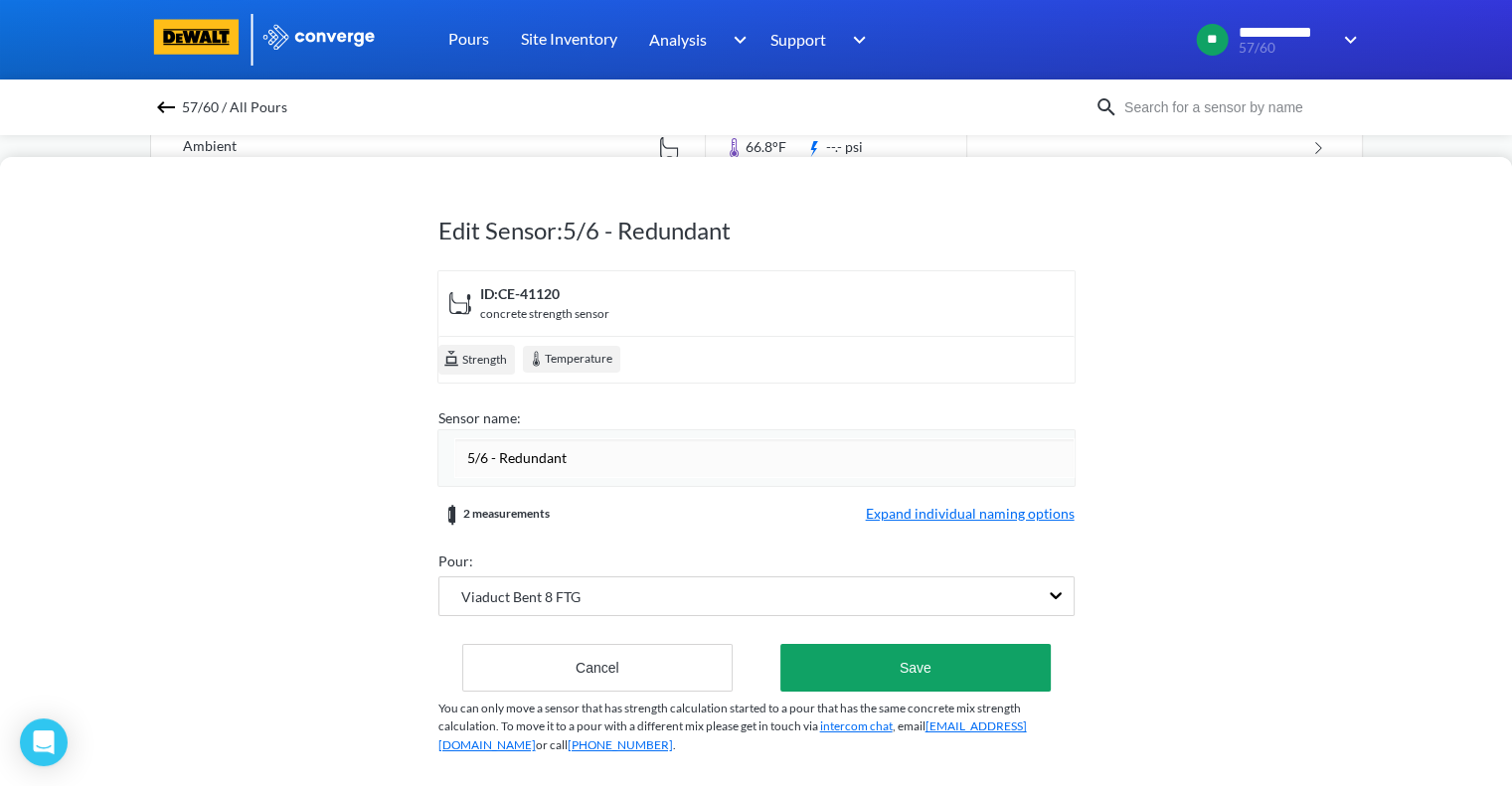click on "5/6 - Redundant" at bounding box center [764, 458] 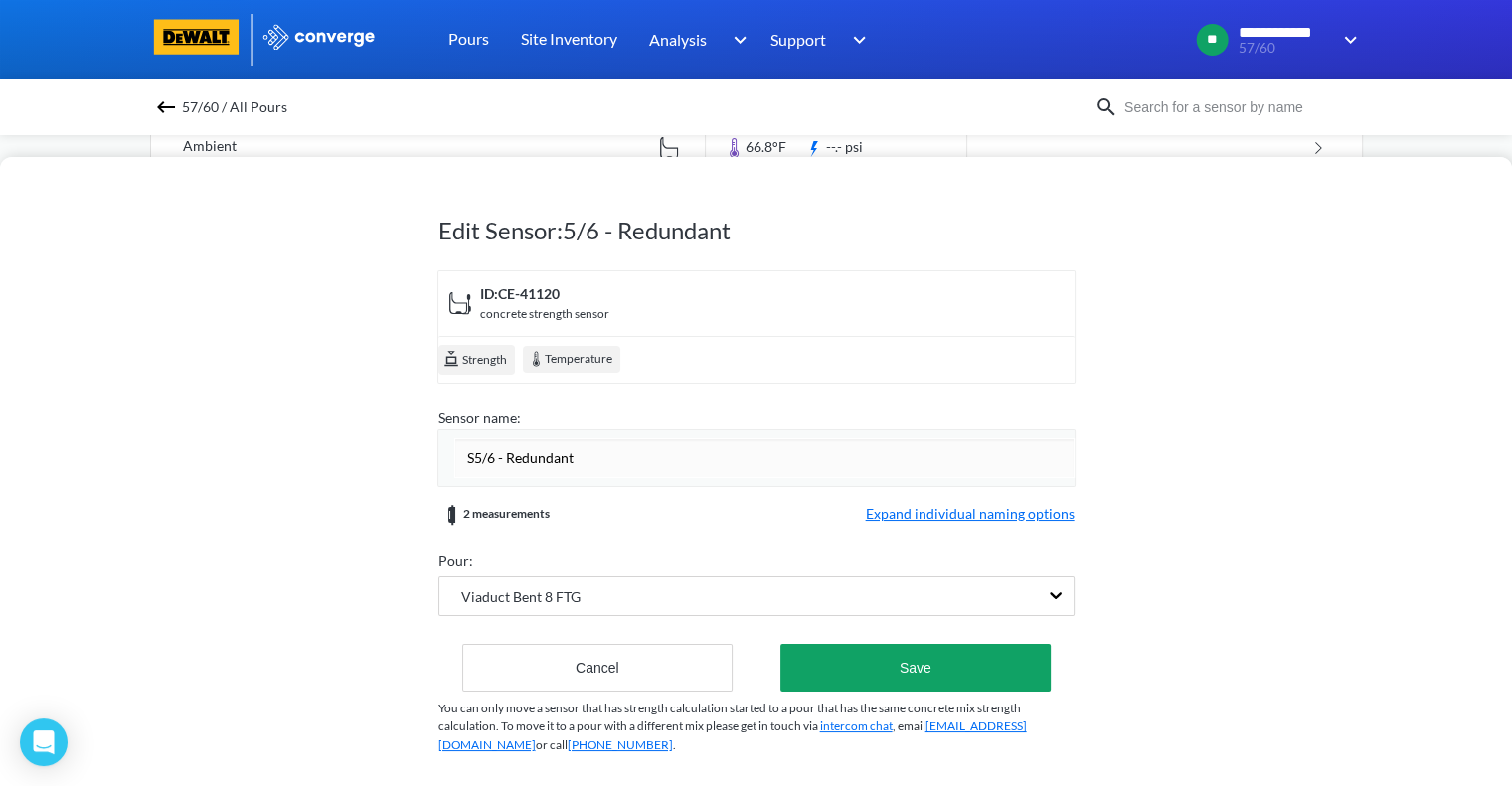 click on "S5/6 - Redundant" at bounding box center (764, 458) 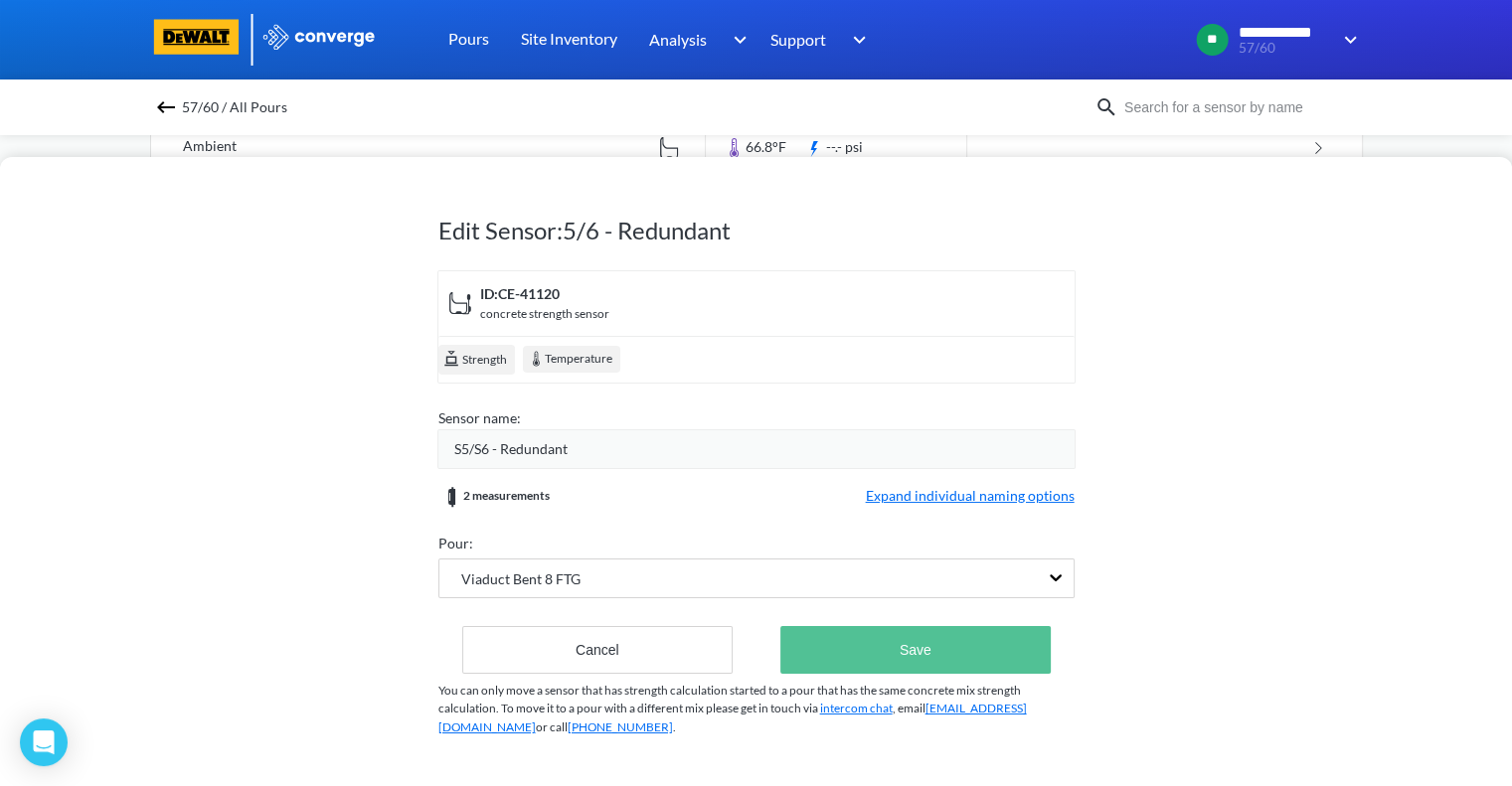 click on "Save" at bounding box center [915, 650] 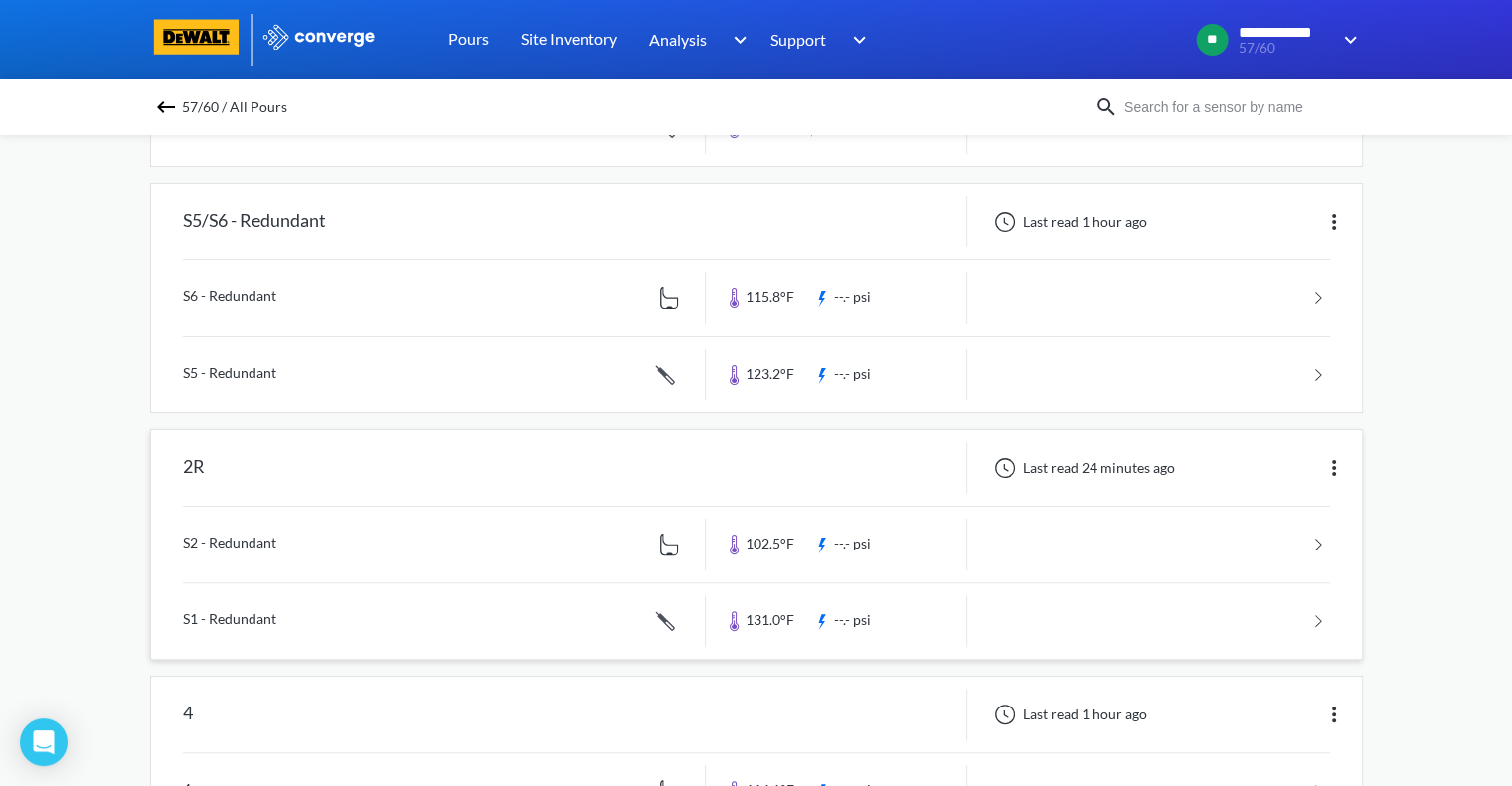 scroll, scrollTop: 396, scrollLeft: 0, axis: vertical 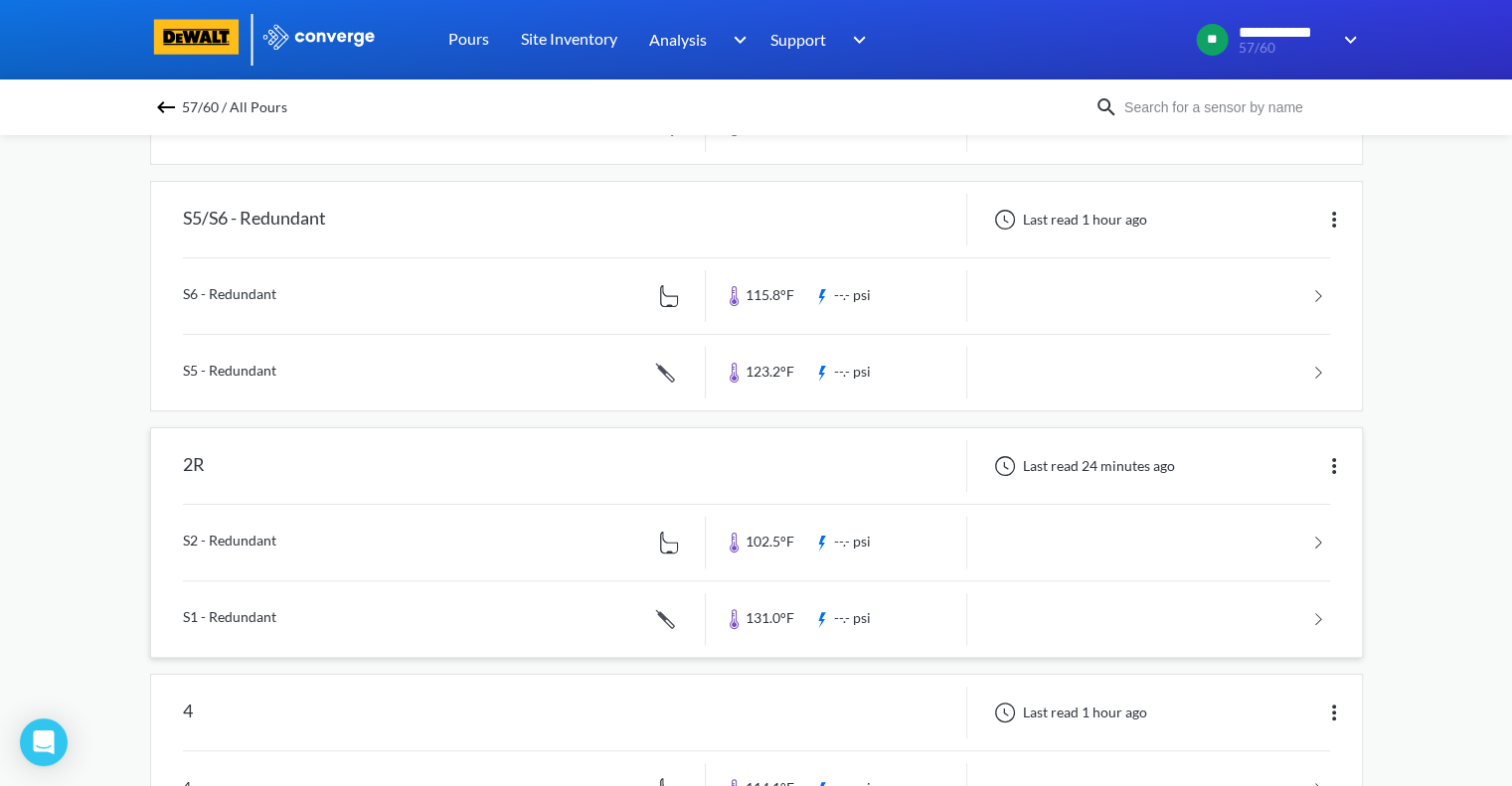 click at bounding box center [1334, 466] 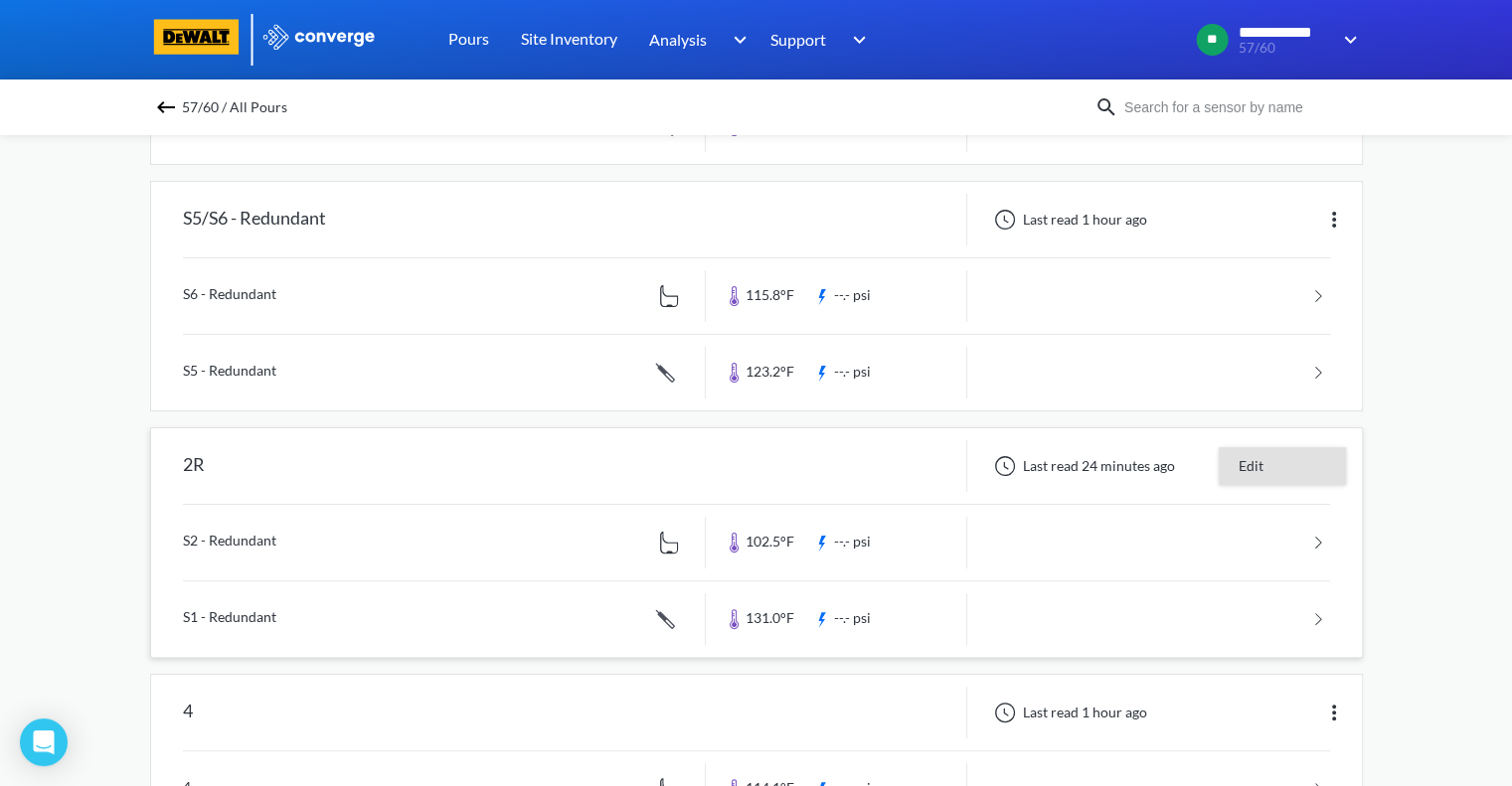 click on "Edit" at bounding box center (1282, 466) 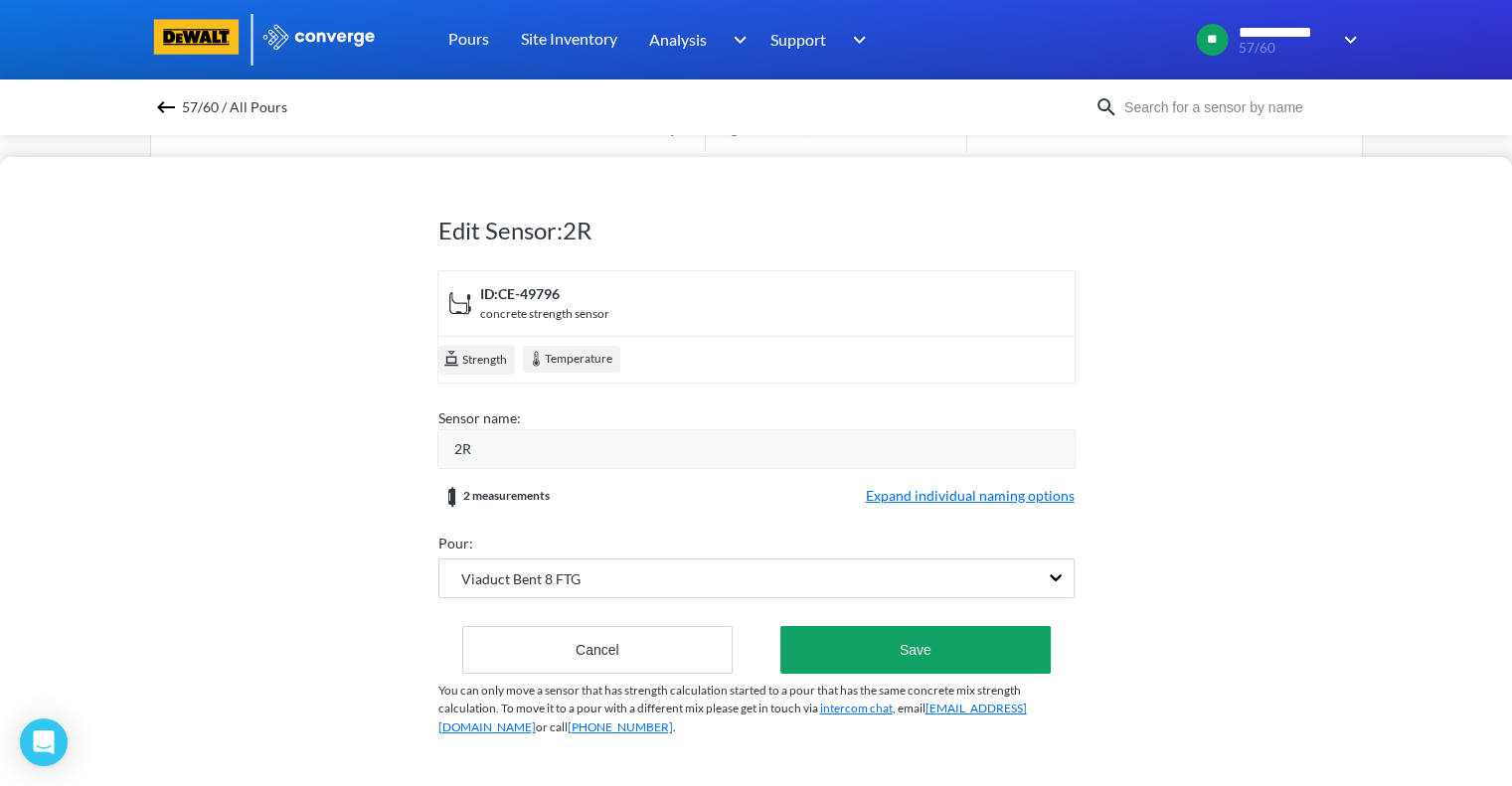 click on "2R" at bounding box center [764, 449] 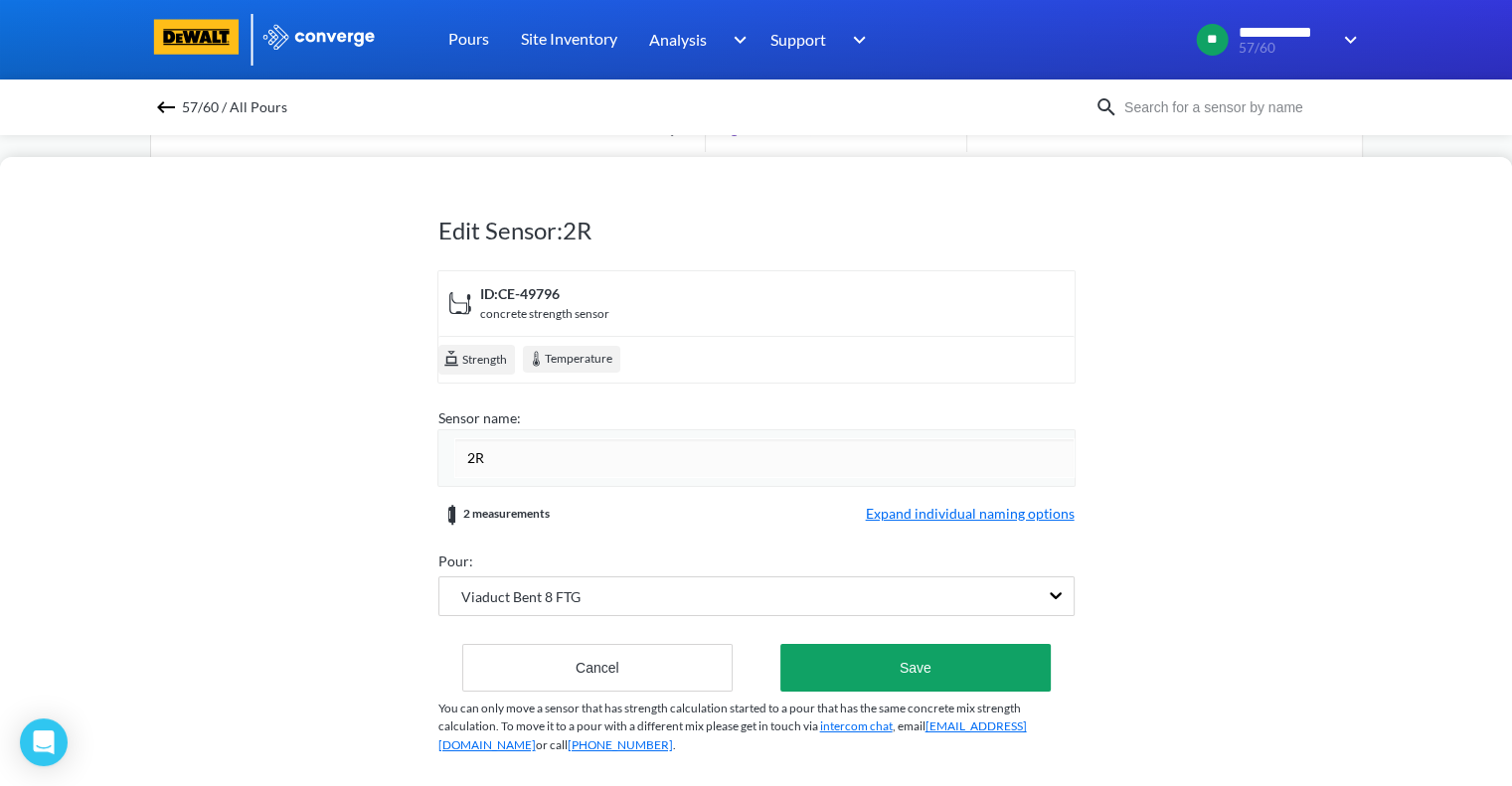 click on "2R" at bounding box center [764, 458] 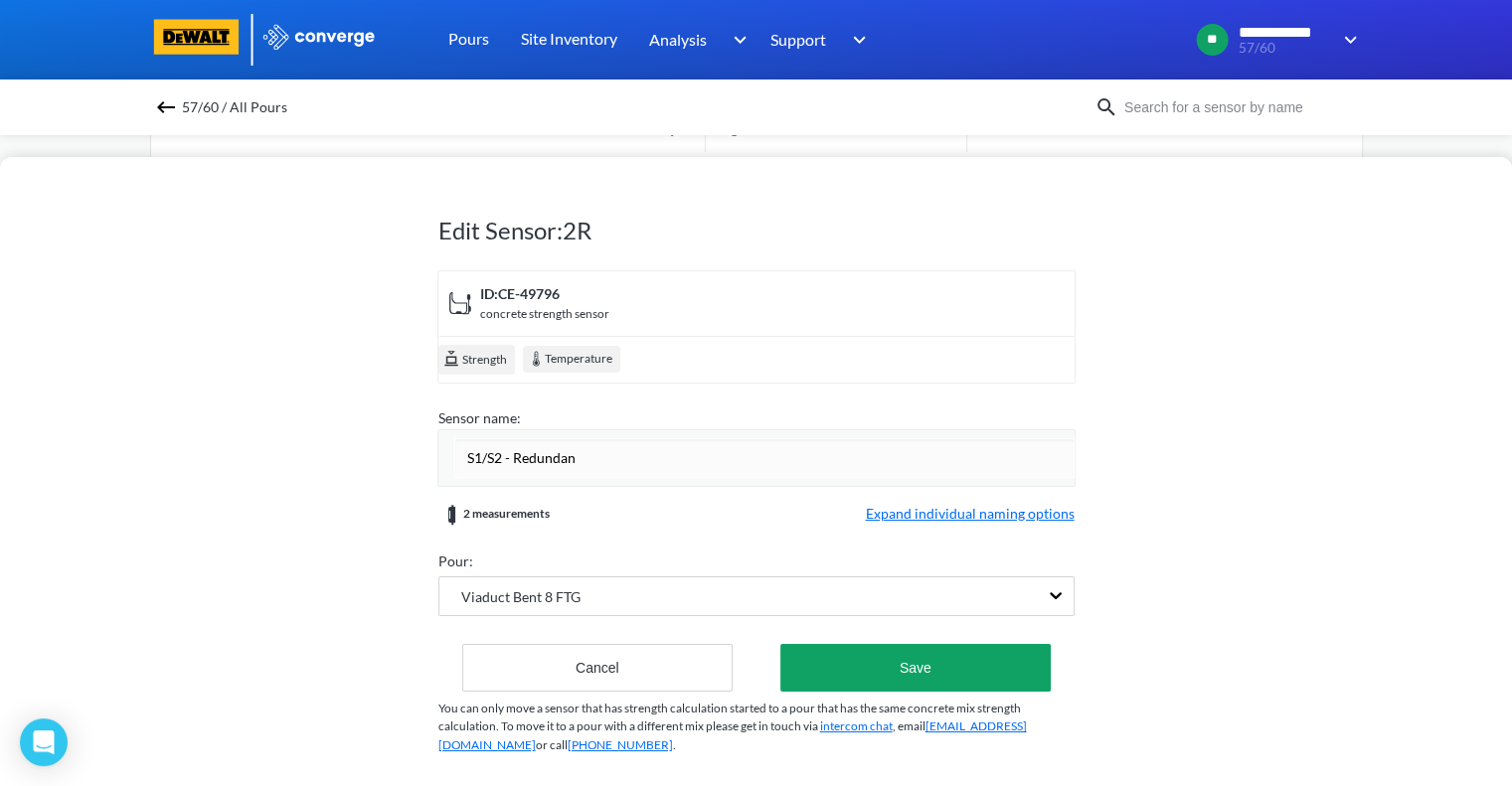 type on "S1/S2 - Redundant" 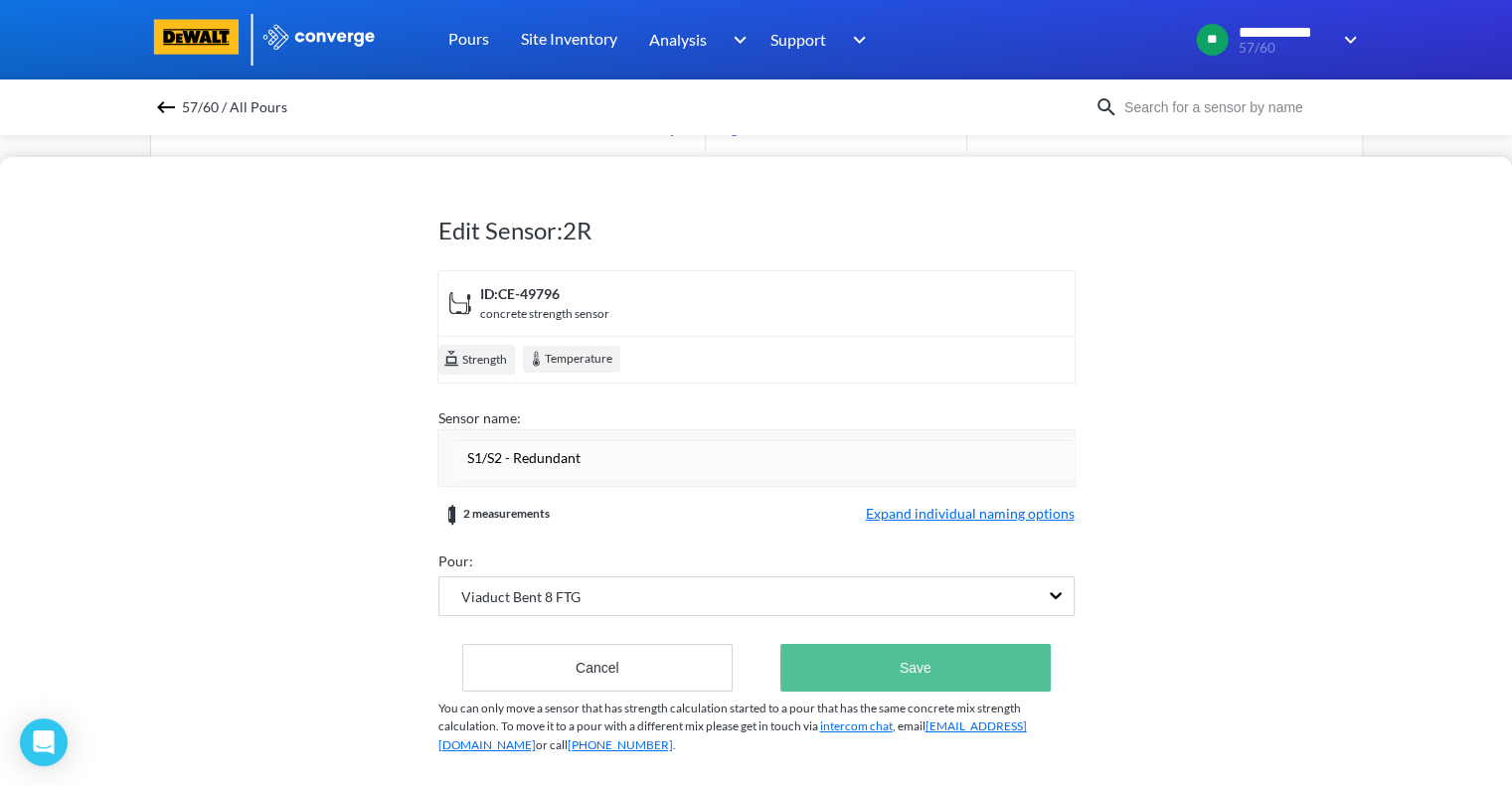 click on "Save" at bounding box center (915, 668) 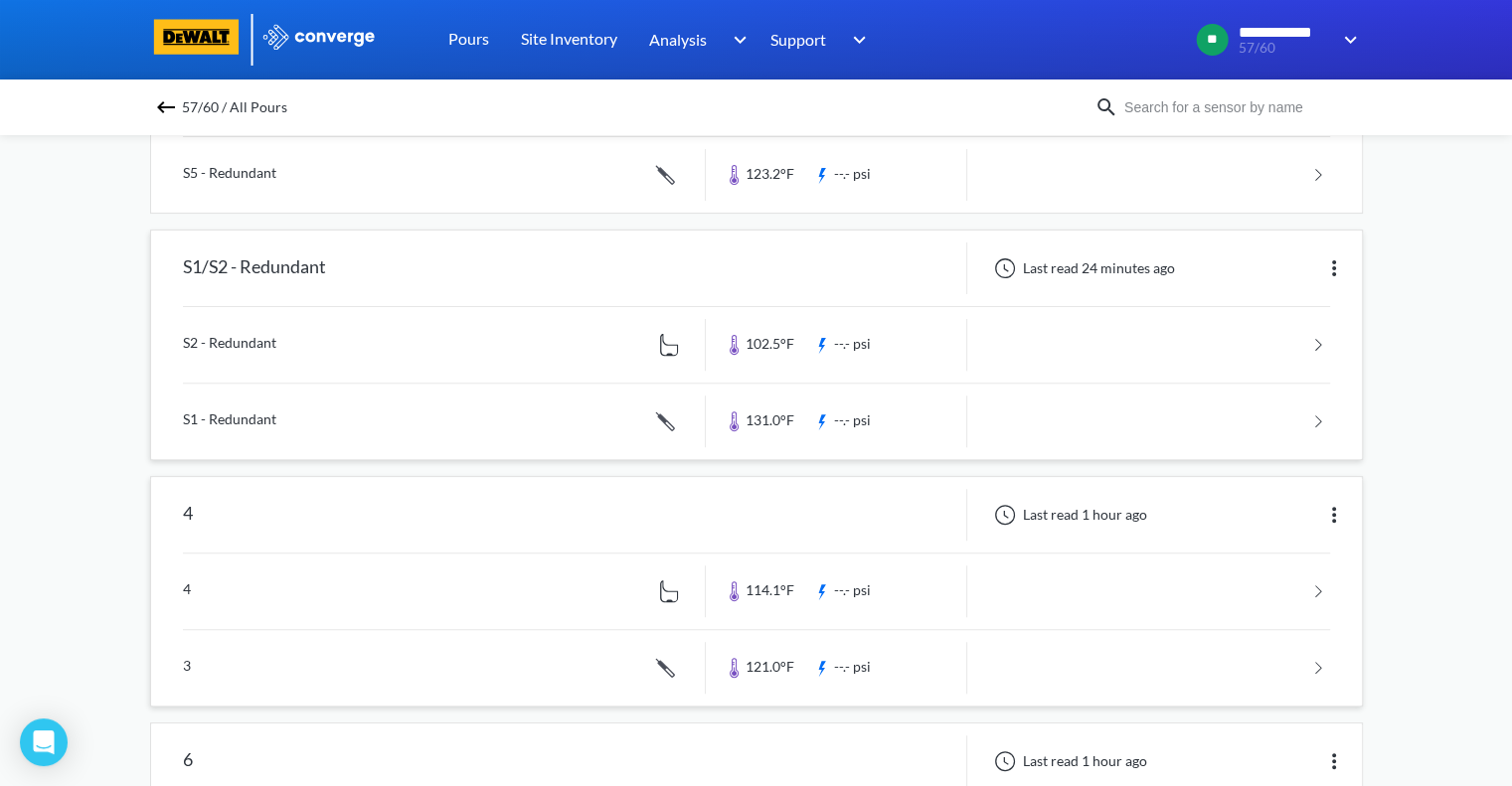 scroll, scrollTop: 595, scrollLeft: 0, axis: vertical 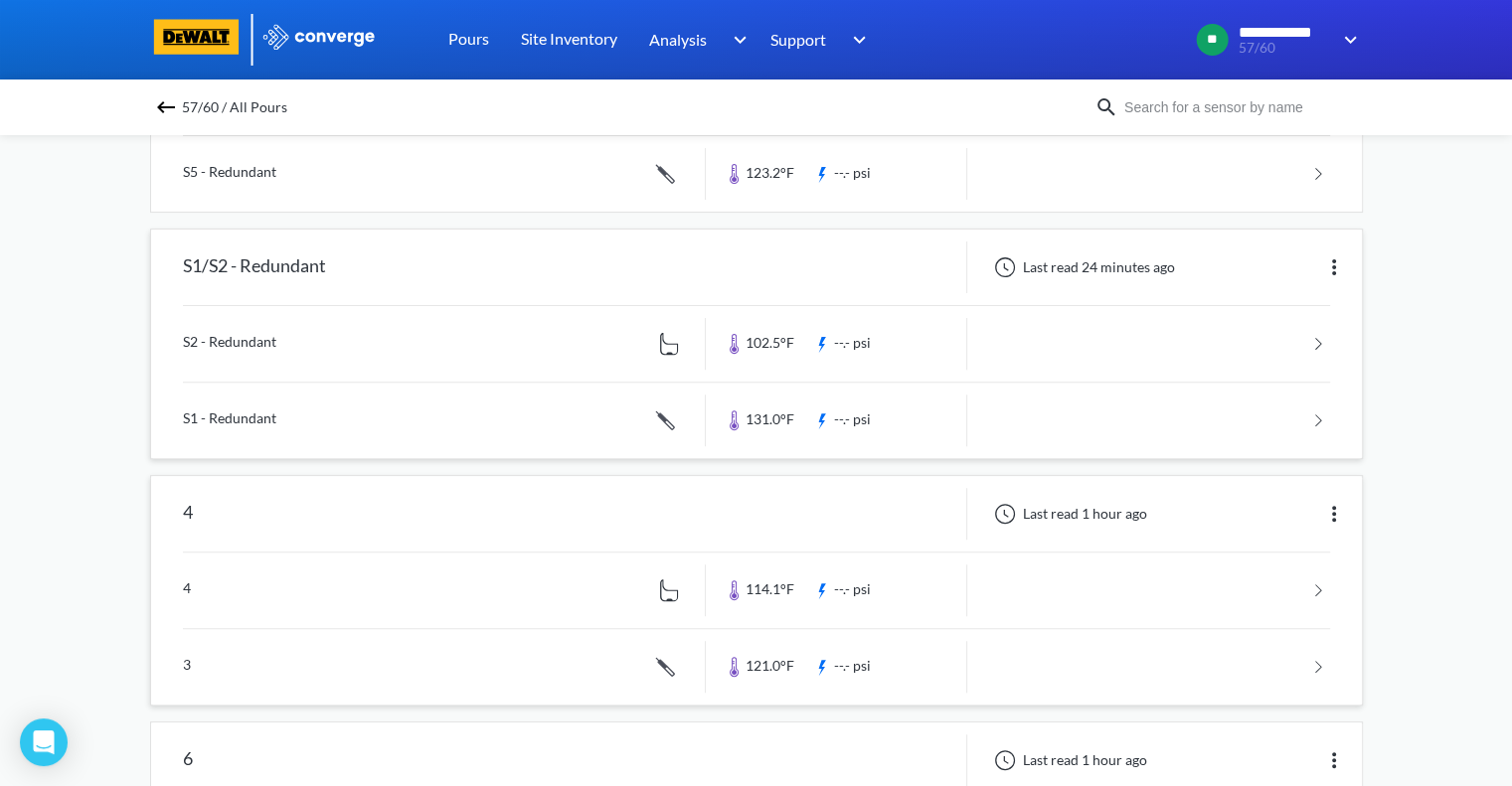 click at bounding box center (1334, 514) 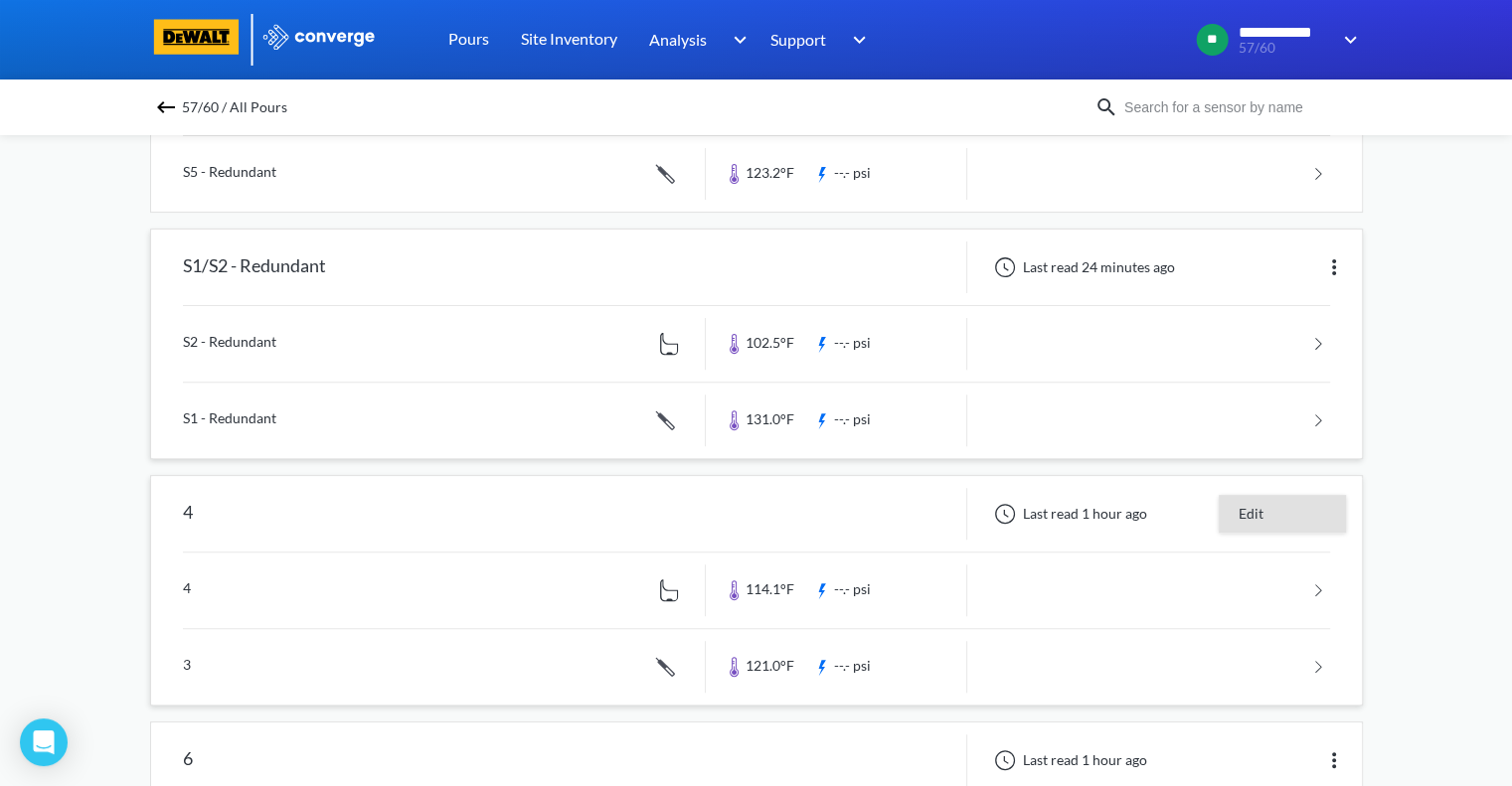 click on "Edit" at bounding box center (1282, 514) 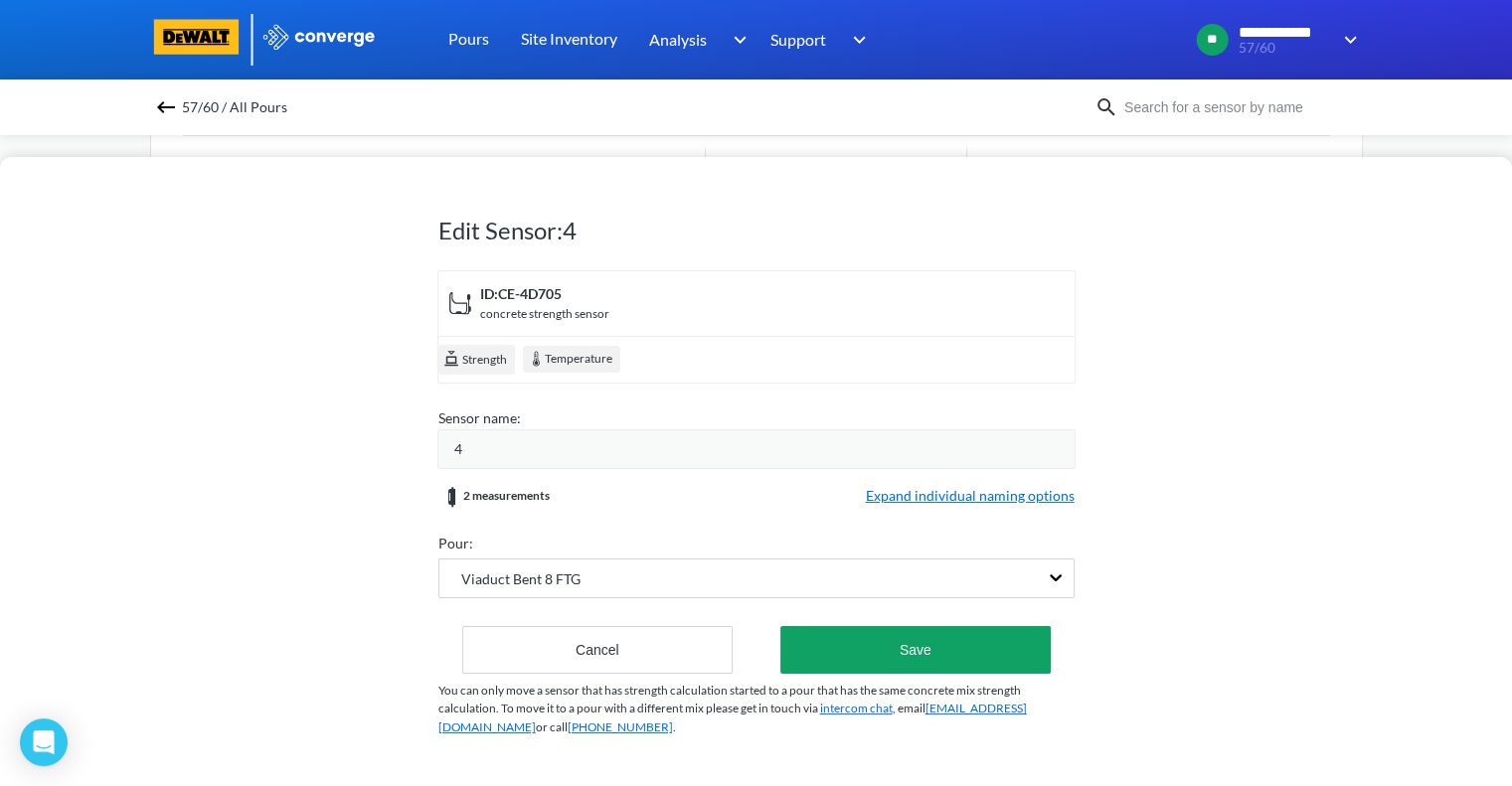 click on "4" at bounding box center [764, 449] 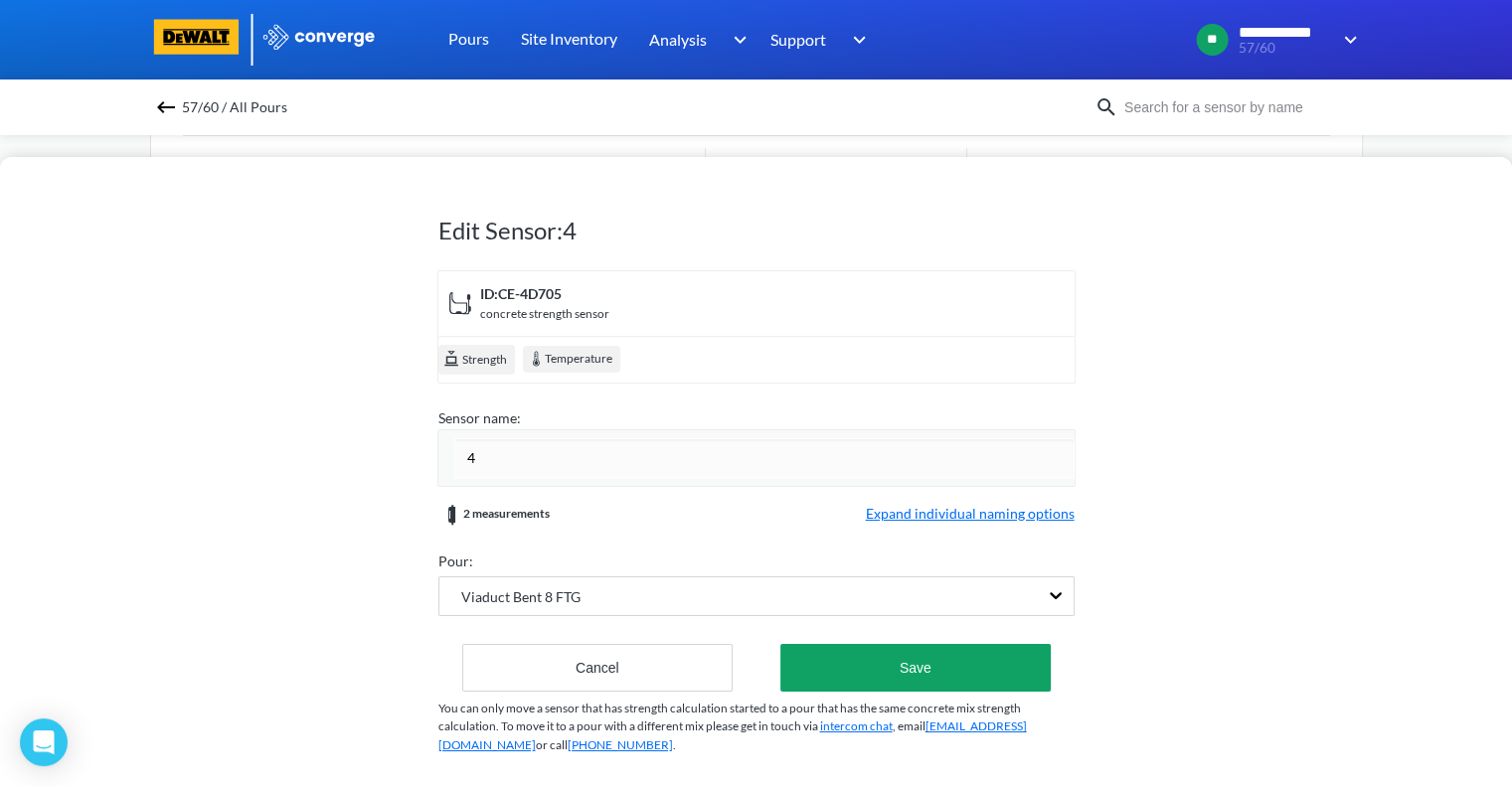 click on "4" at bounding box center (764, 458) 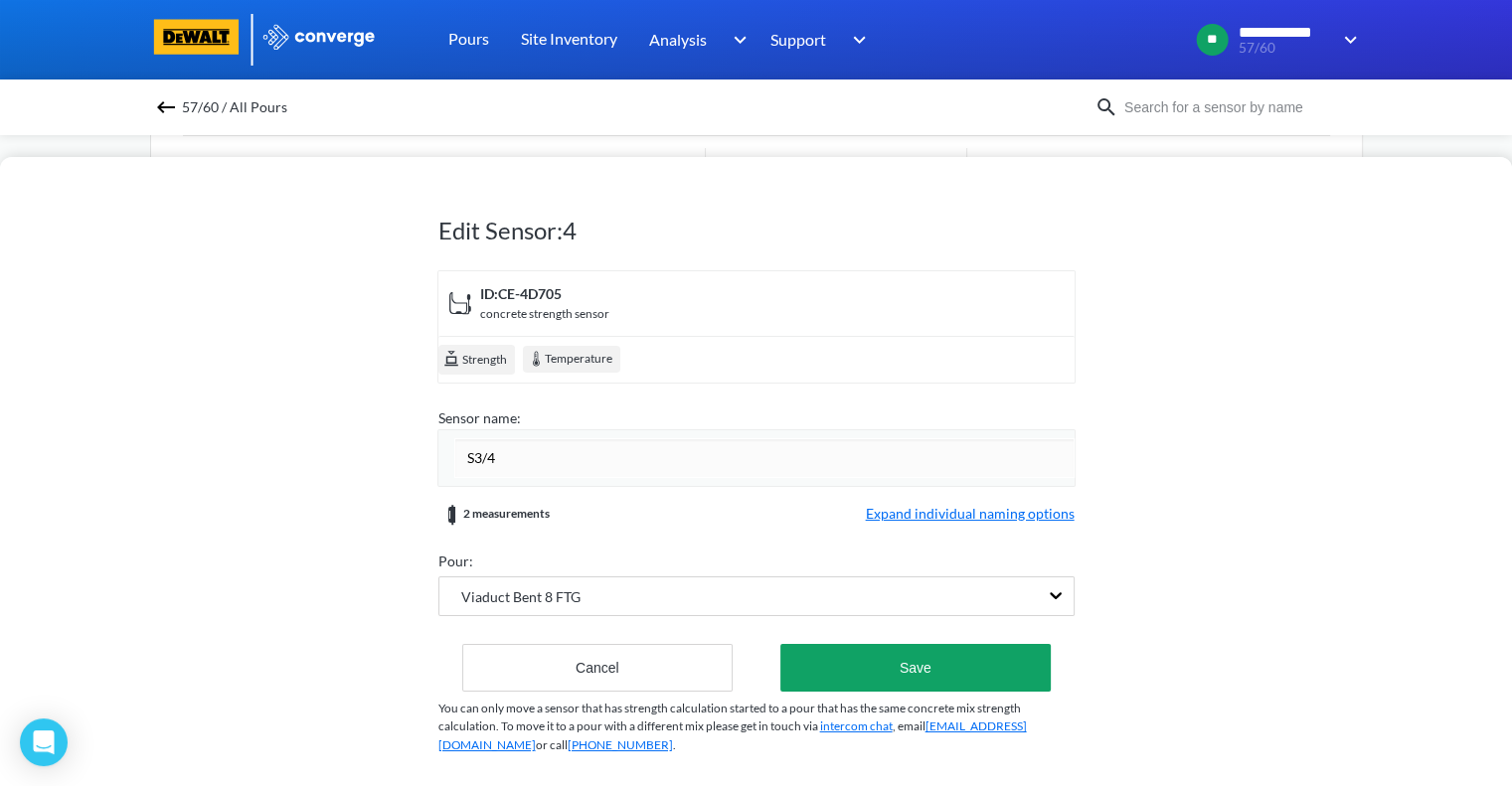 type on "S3/S4" 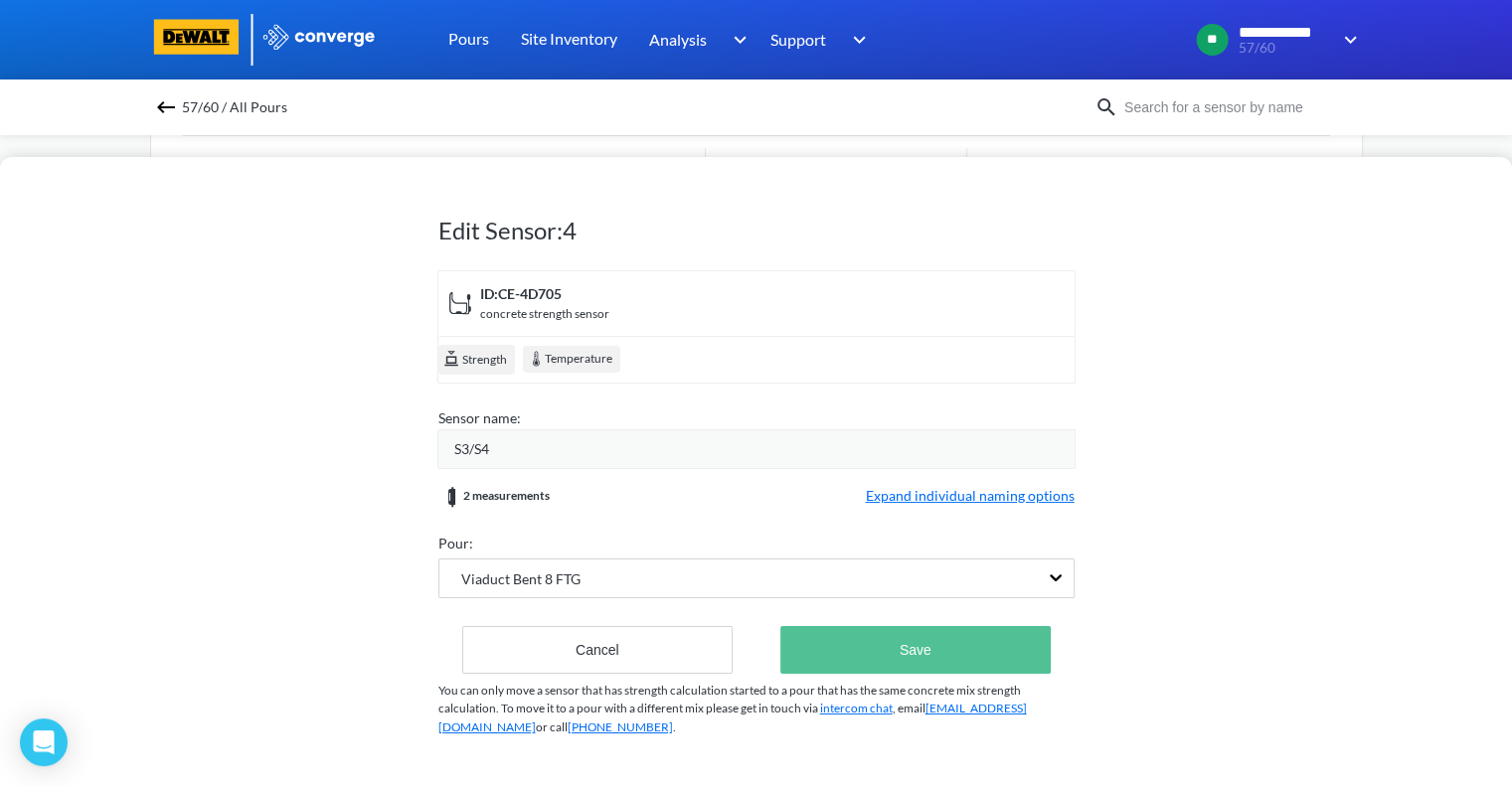 click on "Edit Sensor:  4 ID:  CE-4D705 concrete strength sensor Strength   Temperature Sensor name: S3/S4 2 measurements Expand individual naming options S3/S4 4 S3/S4 3 Pour: Viaduct Bent 8 FTG Cancel Save You can only move a sensor that has strength calculation started to a pour that has the same concrete mix strength calculation. To move it to a pour with a different mix please get in touch via   intercom chat , email  [EMAIL_ADDRESS][DOMAIN_NAME]  or call  [PHONE_NUMBER] ." at bounding box center [756, 469] 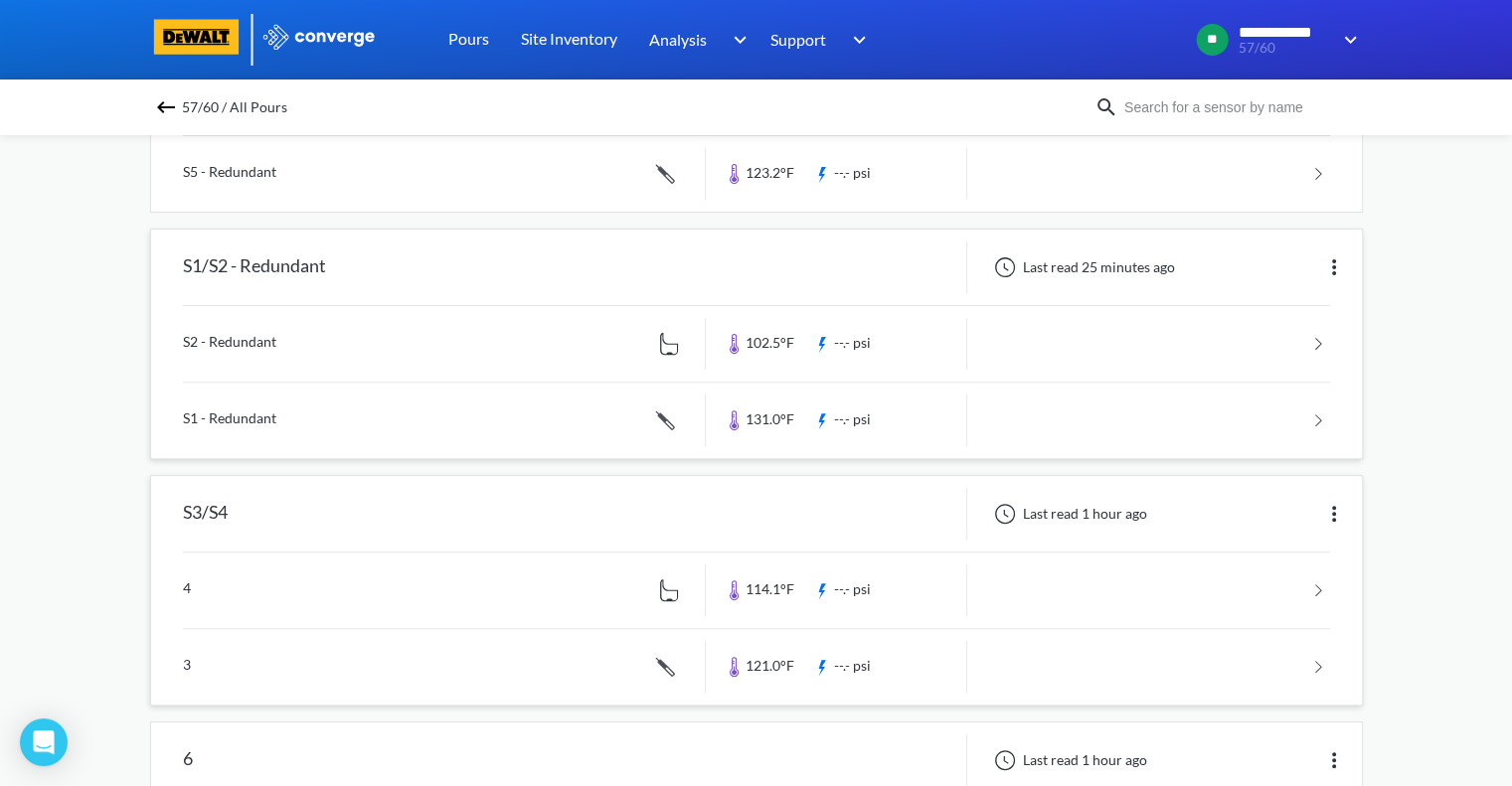 click at bounding box center (756, 590) 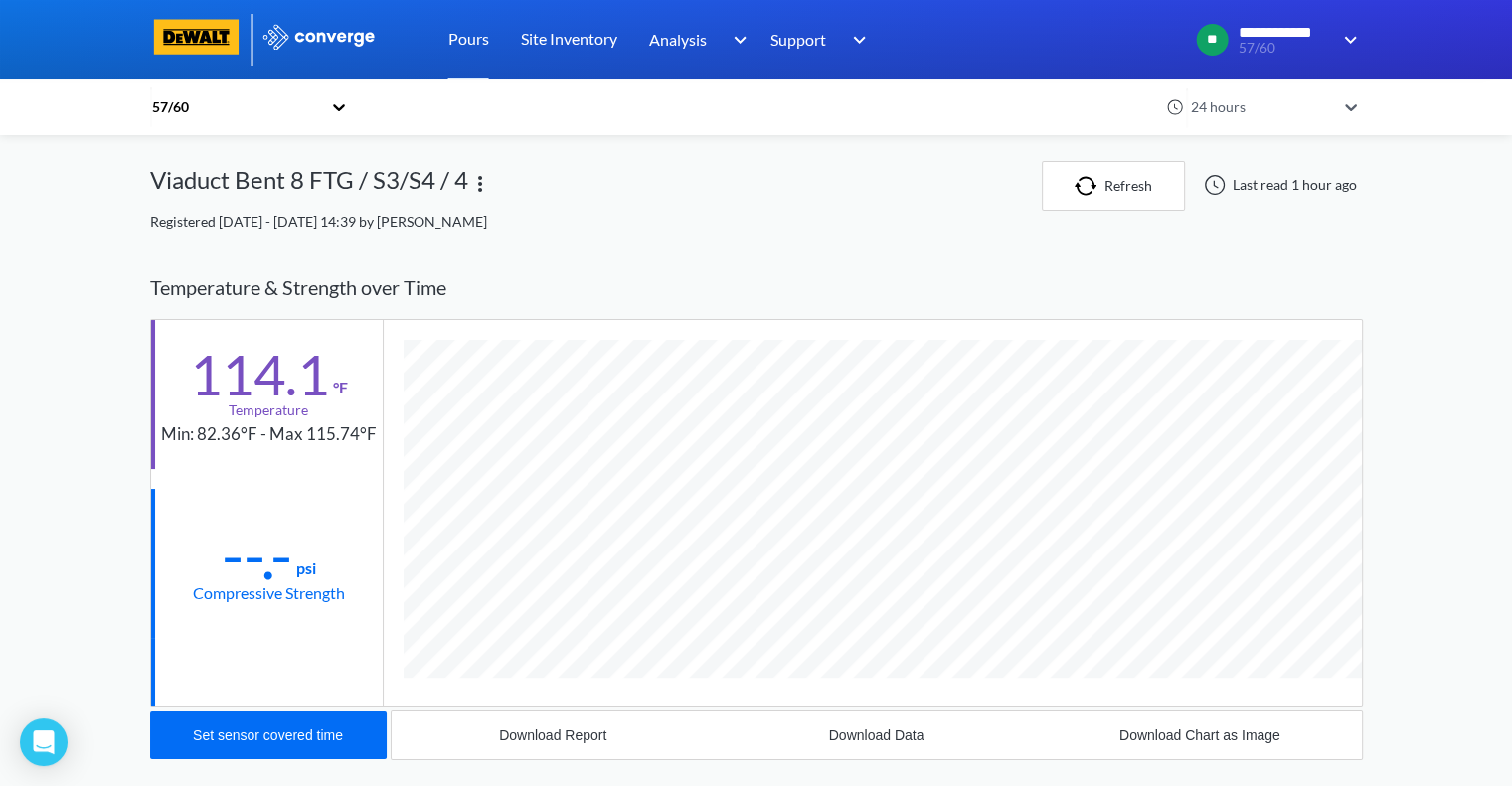 scroll, scrollTop: 992611, scrollLeft: 992870, axis: both 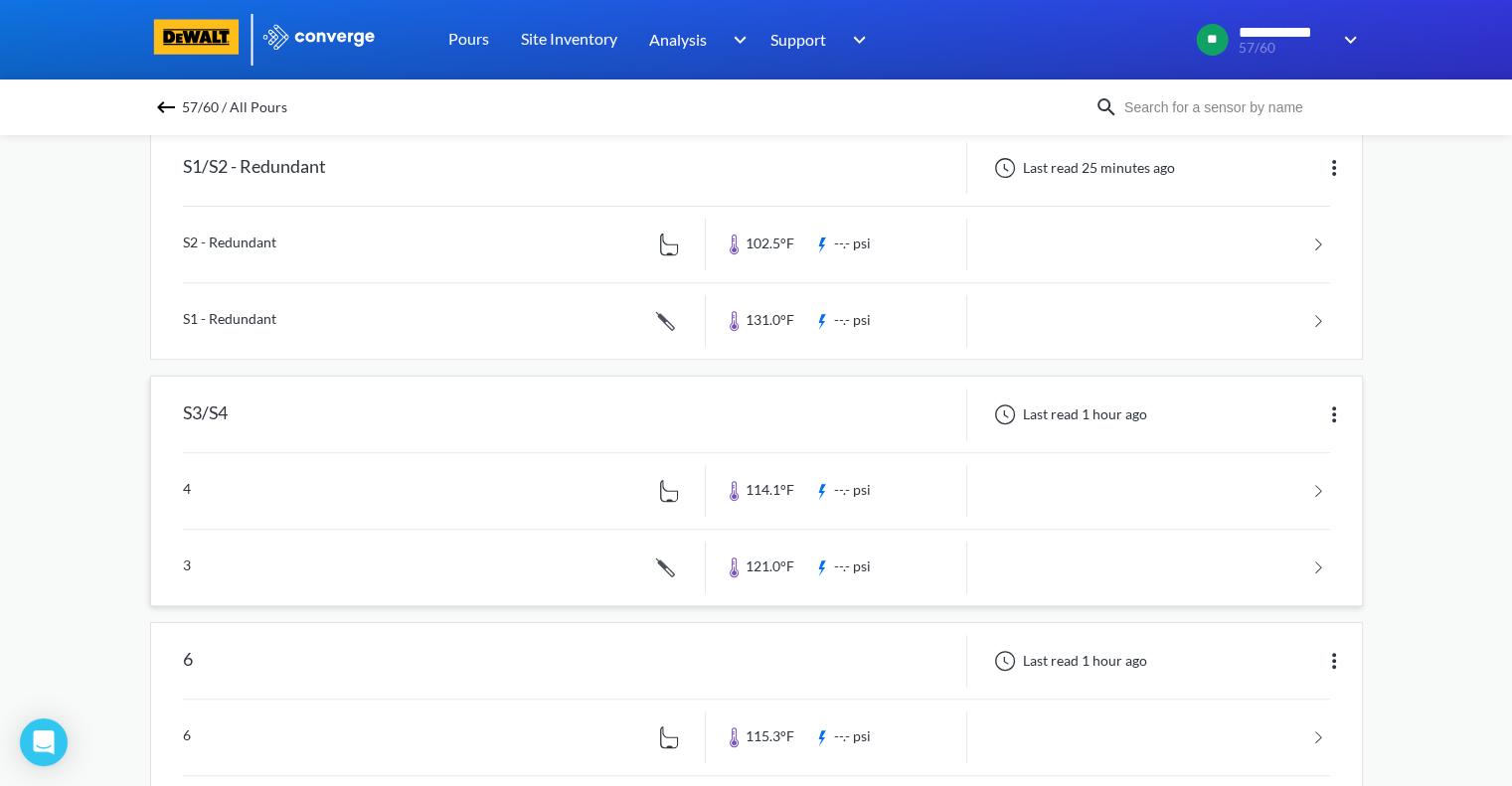 click at bounding box center (756, 491) 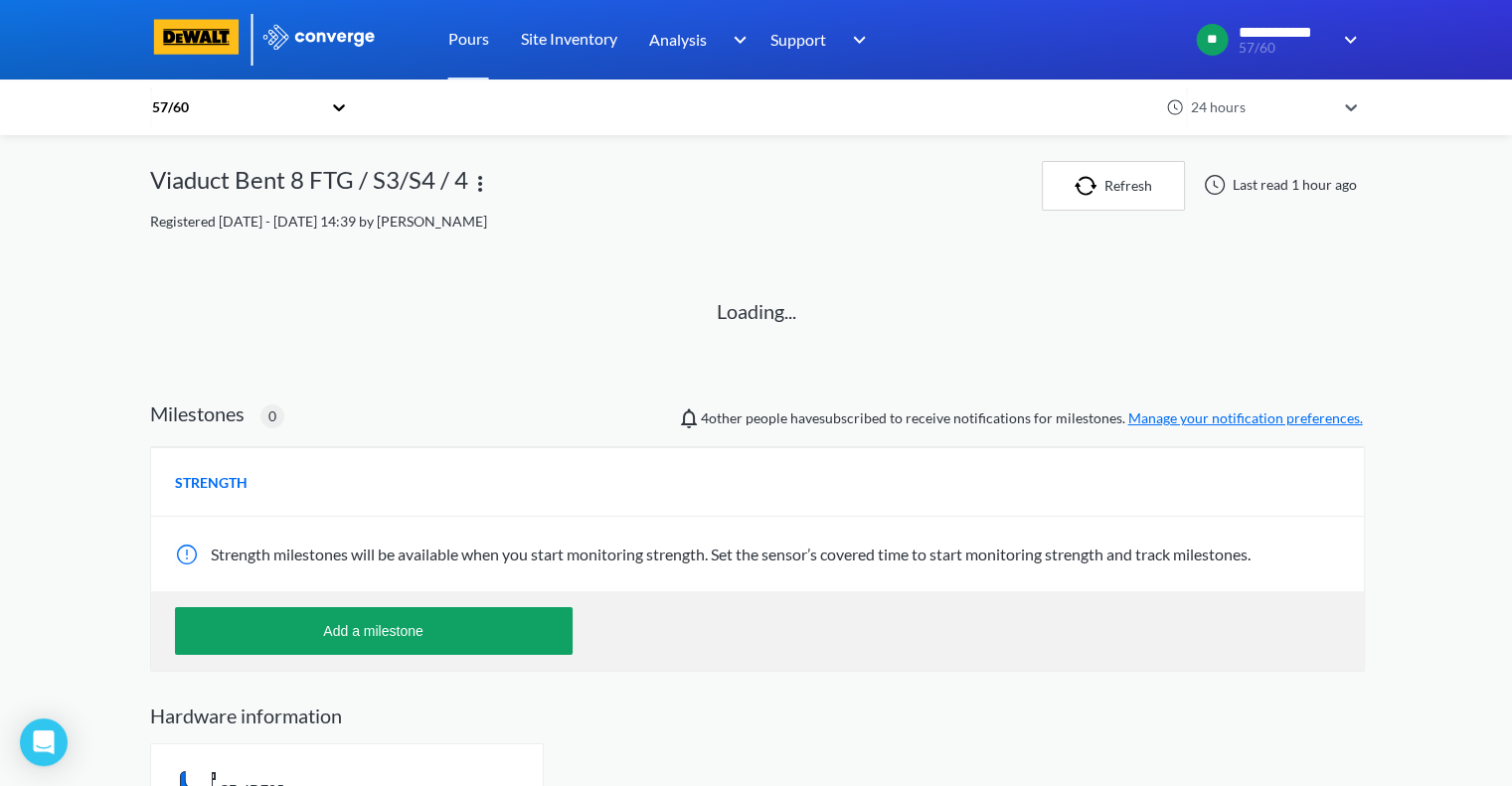 click at bounding box center [480, 184] 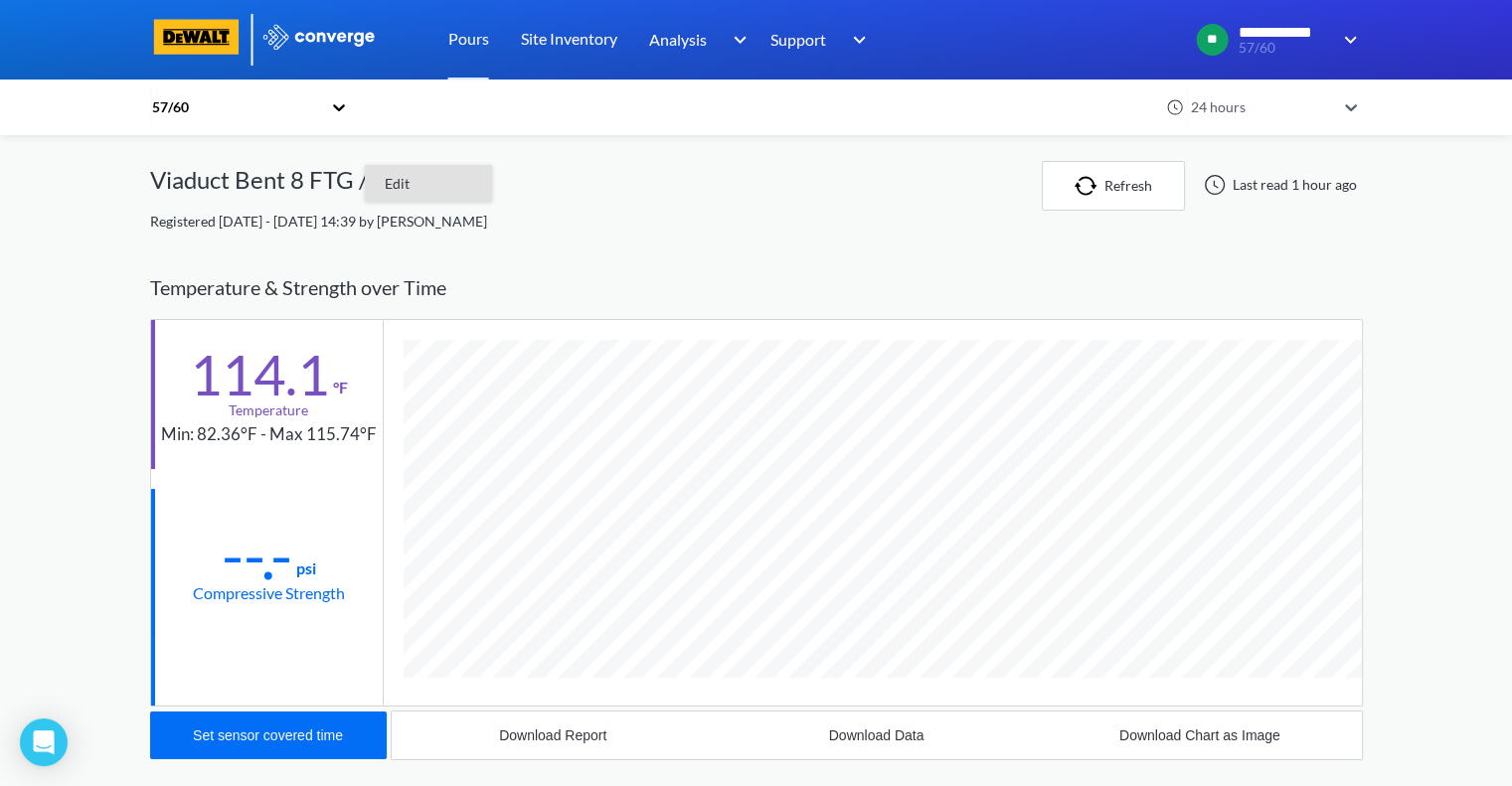 scroll, scrollTop: 992611, scrollLeft: 992870, axis: both 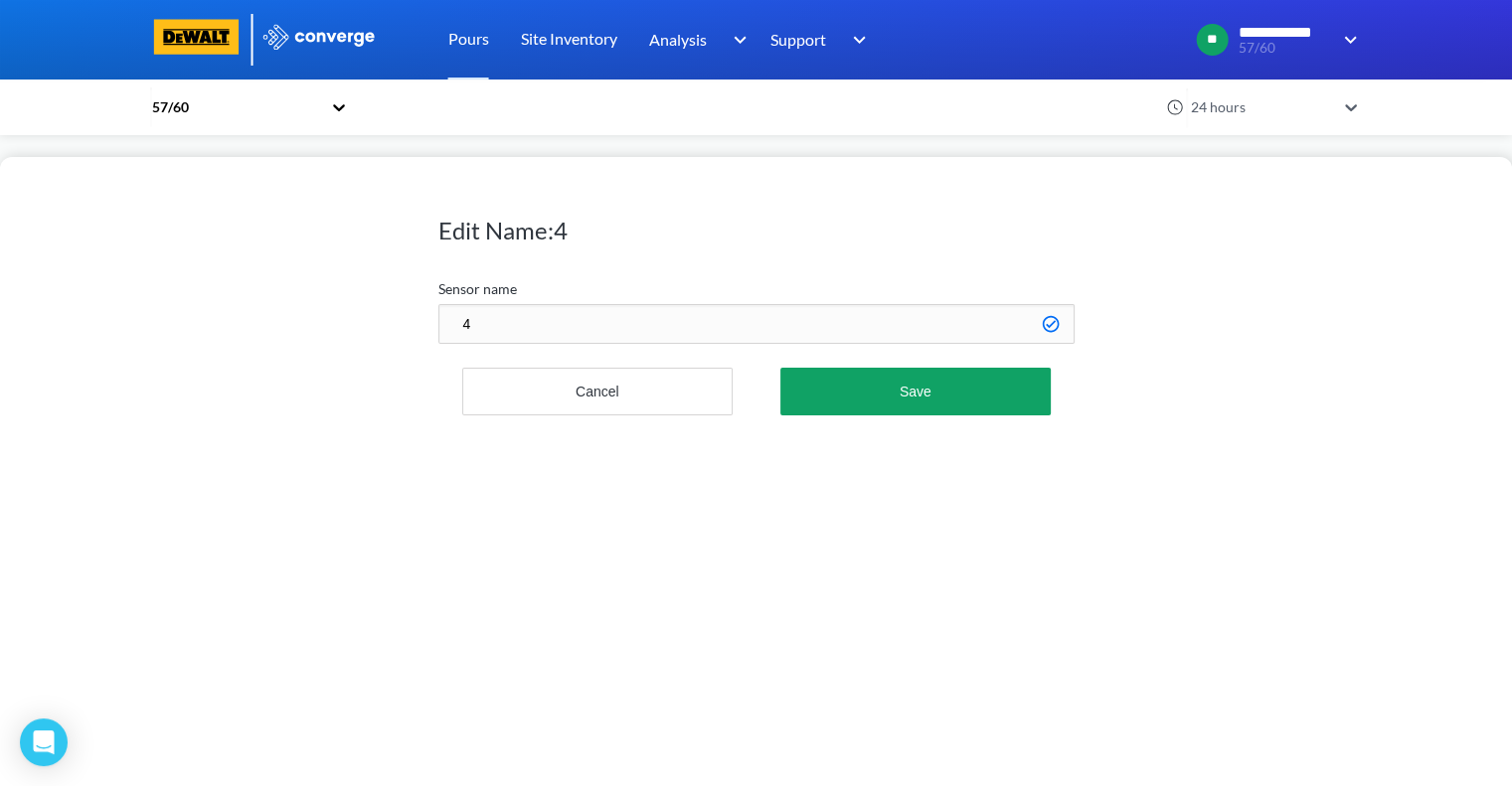 click on "4" at bounding box center [756, 324] 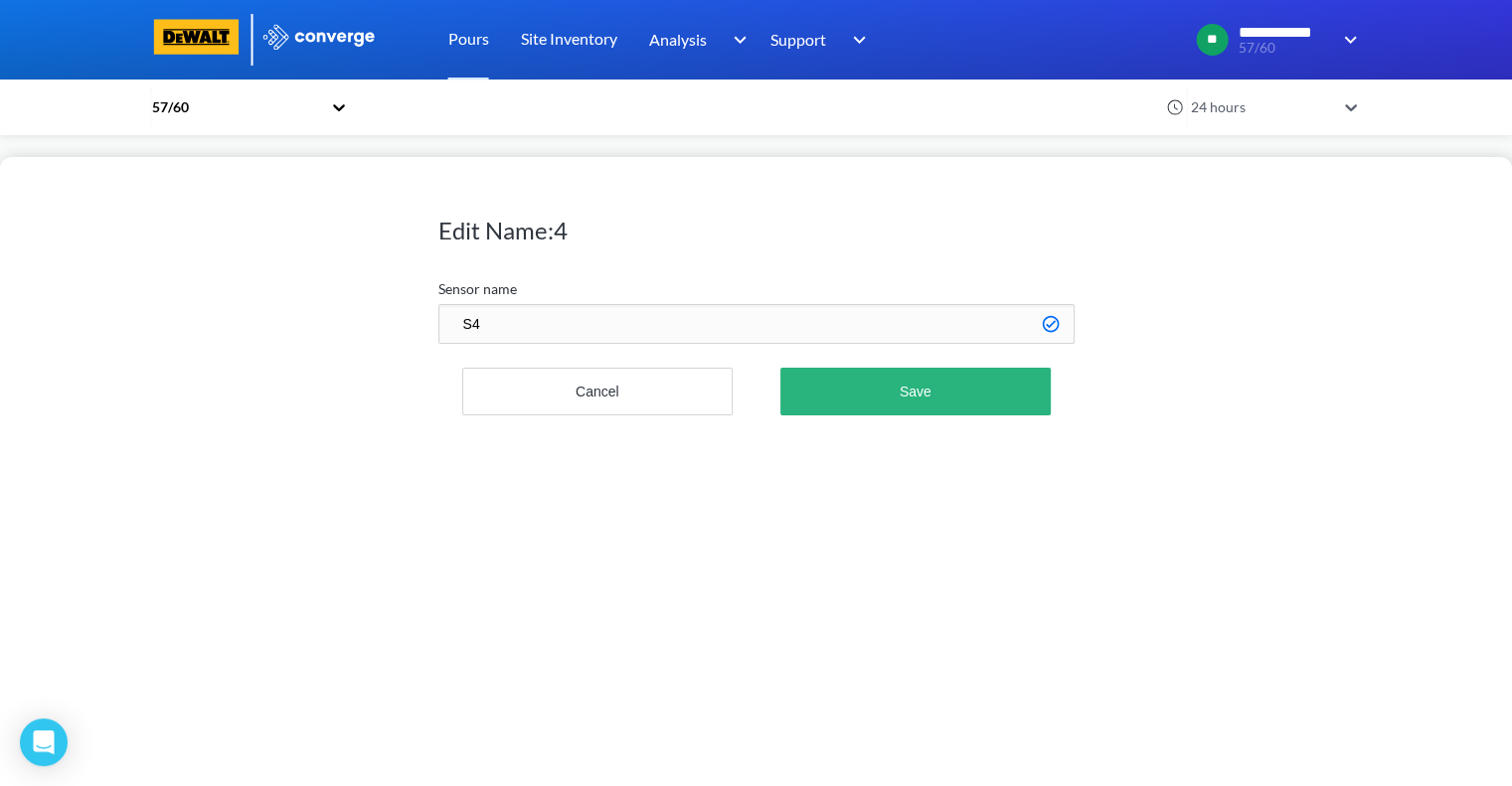 type on "S4" 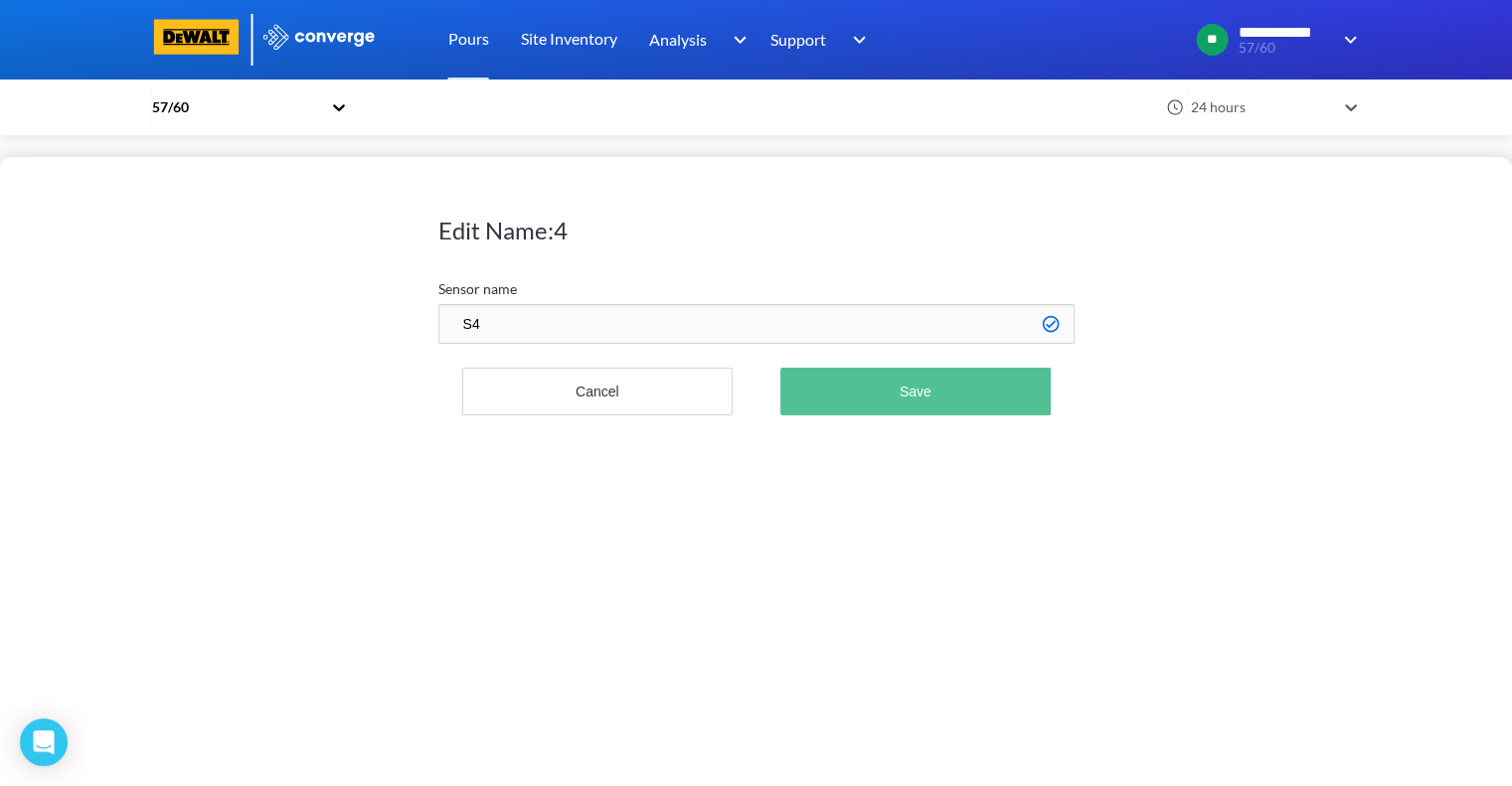 click on "Save" at bounding box center (915, 392) 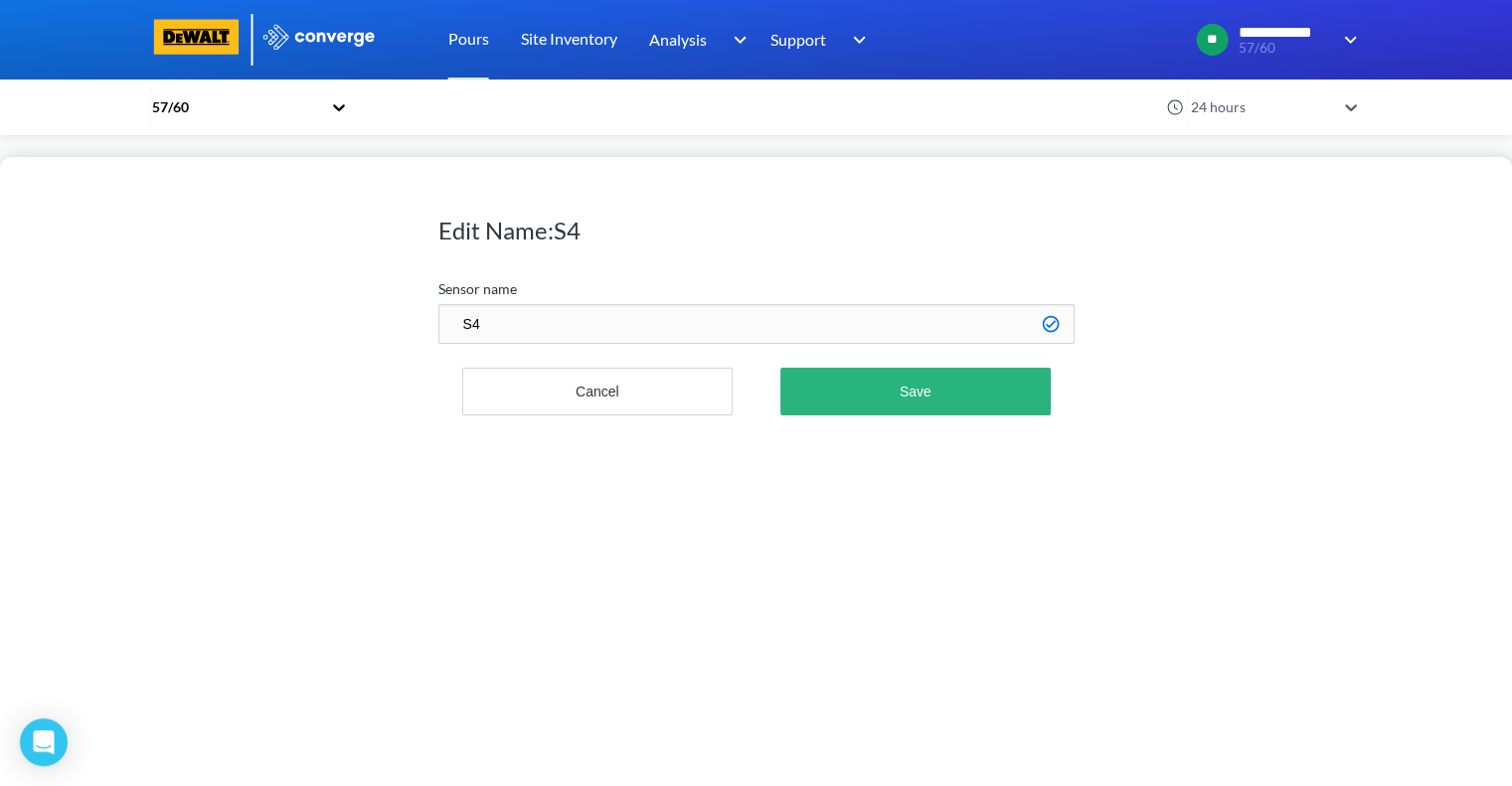 scroll, scrollTop: 0, scrollLeft: 0, axis: both 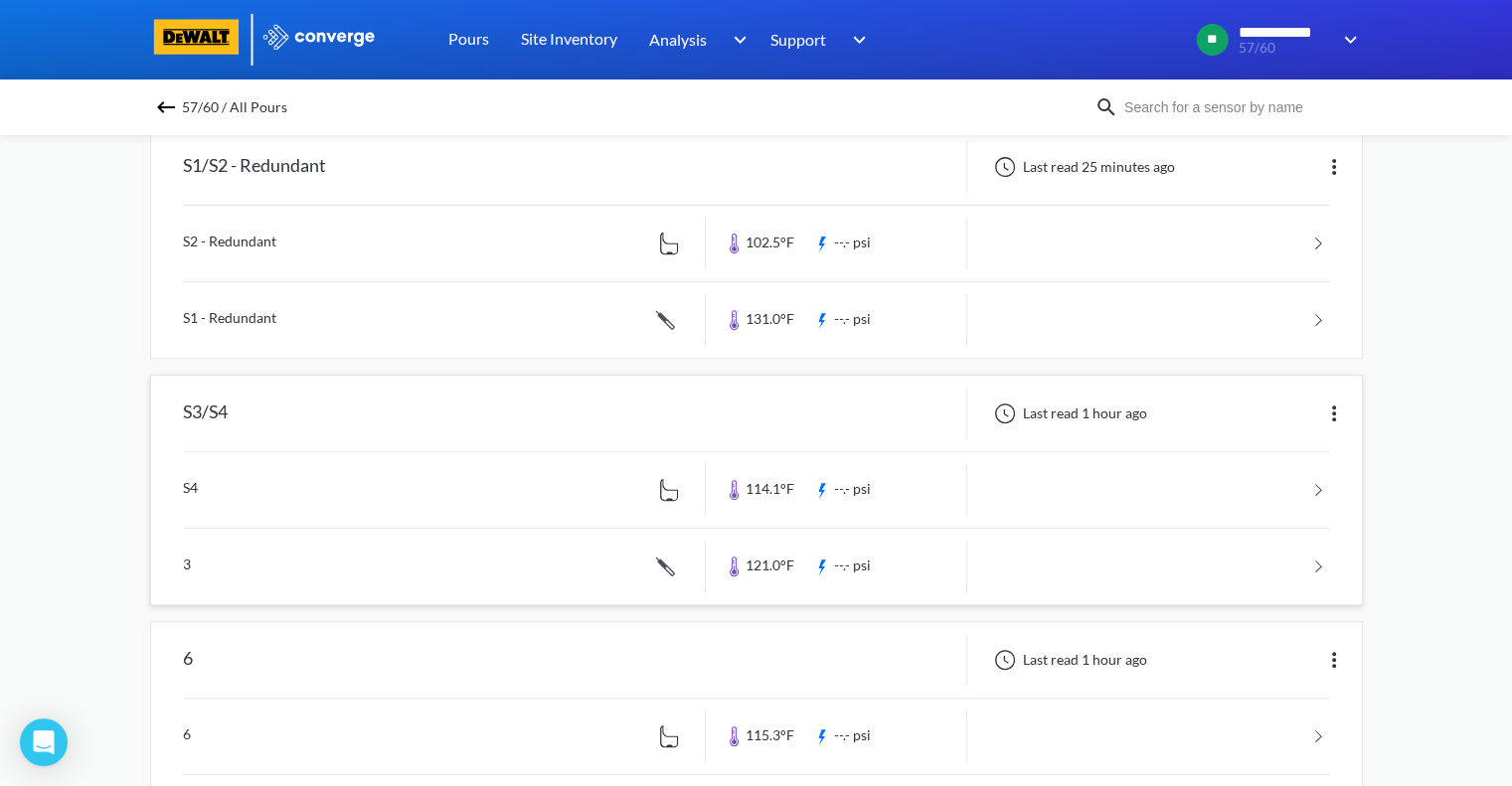 click at bounding box center (756, 566) 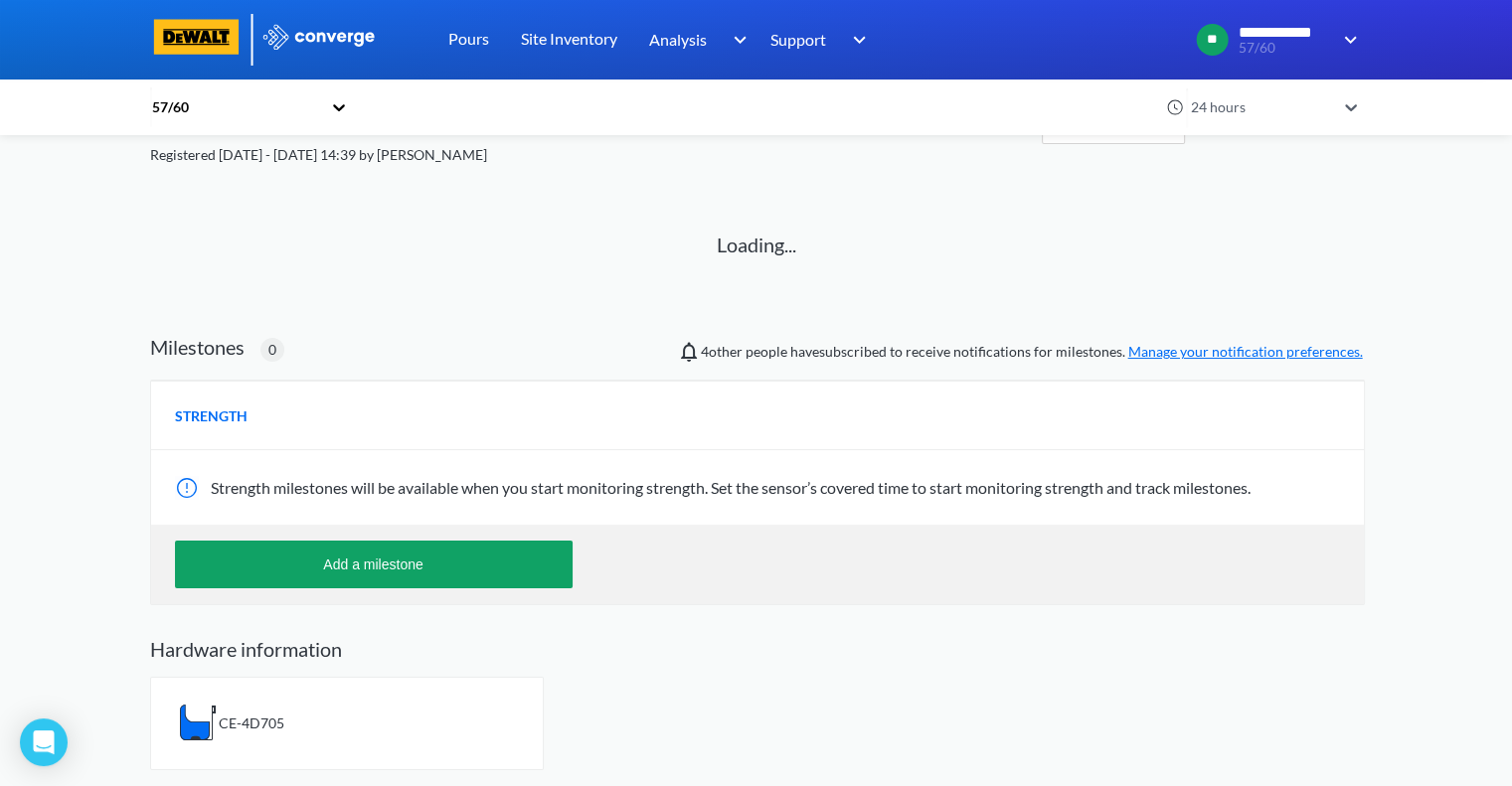 scroll, scrollTop: 0, scrollLeft: 0, axis: both 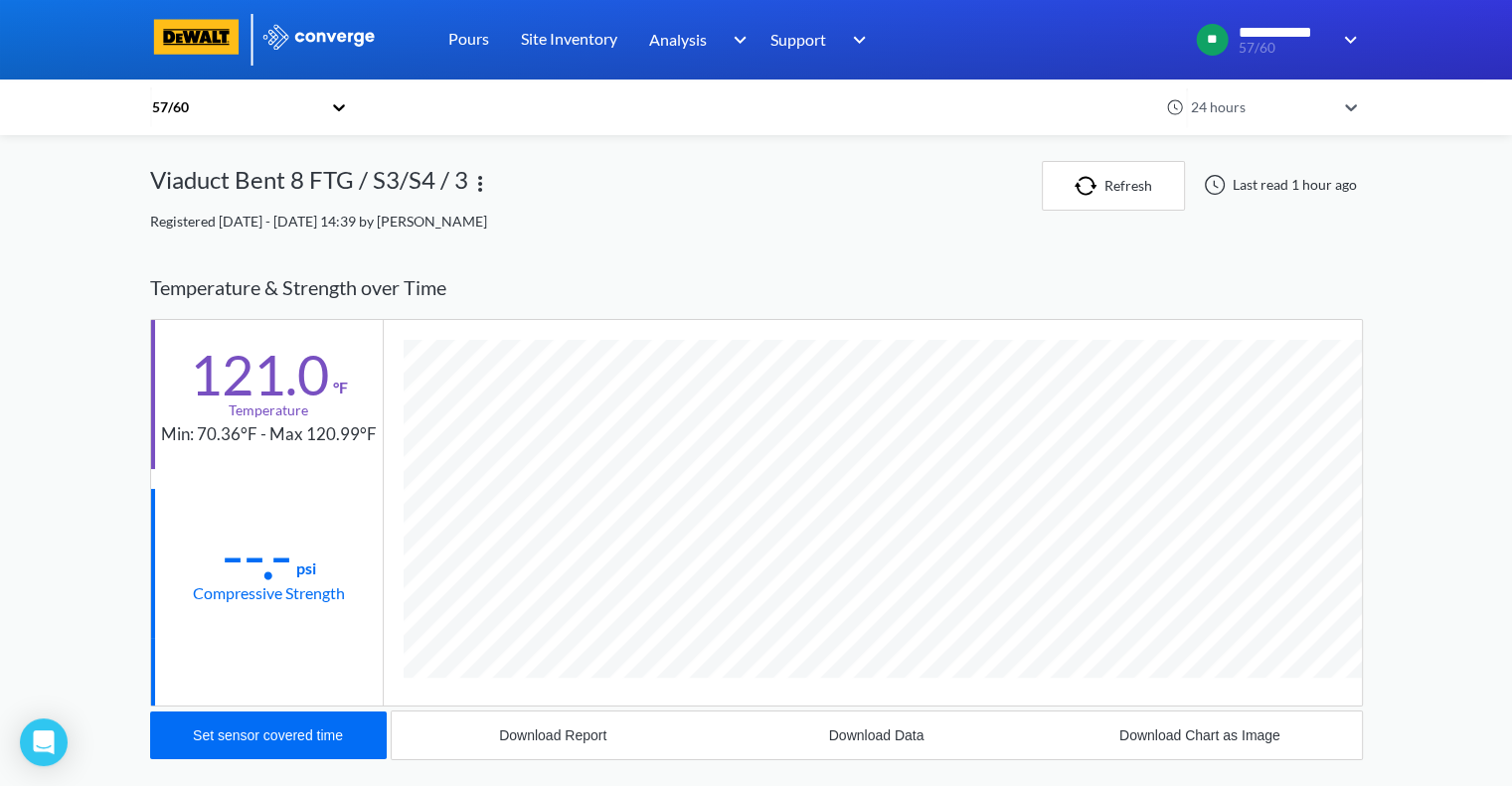 click at bounding box center (480, 184) 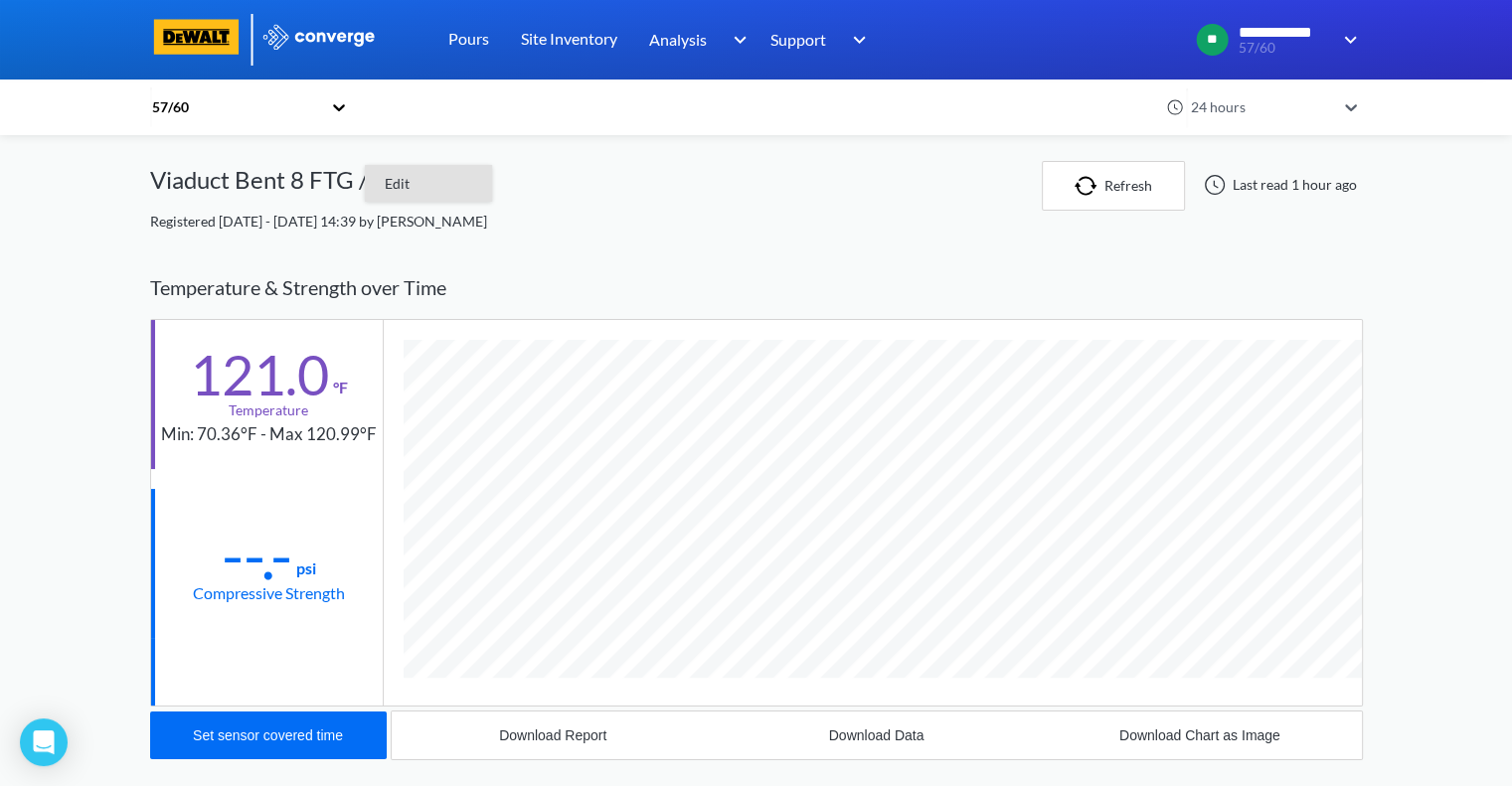 click on "Edit" at bounding box center (428, 184) 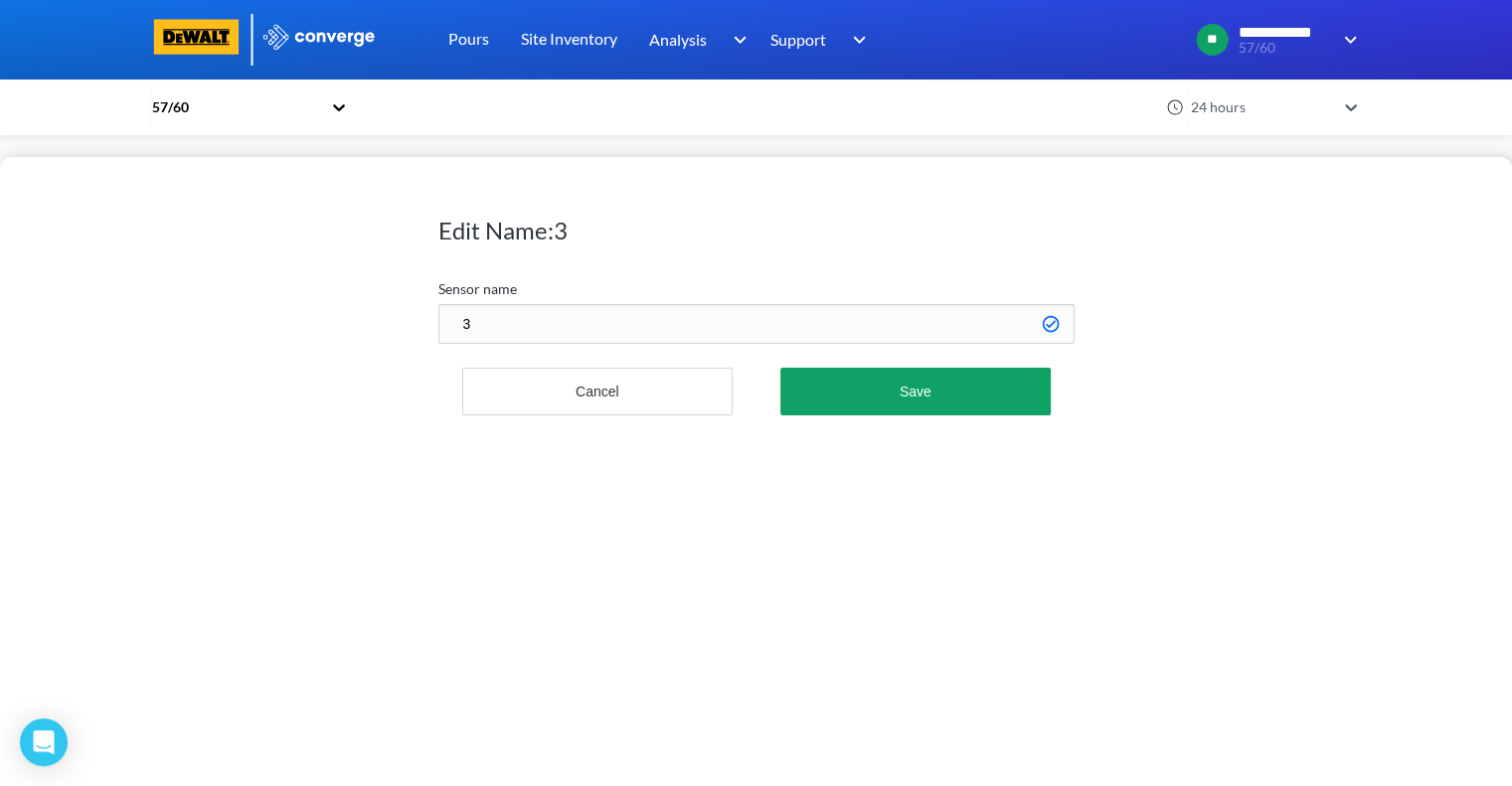 click on "3" at bounding box center [756, 324] 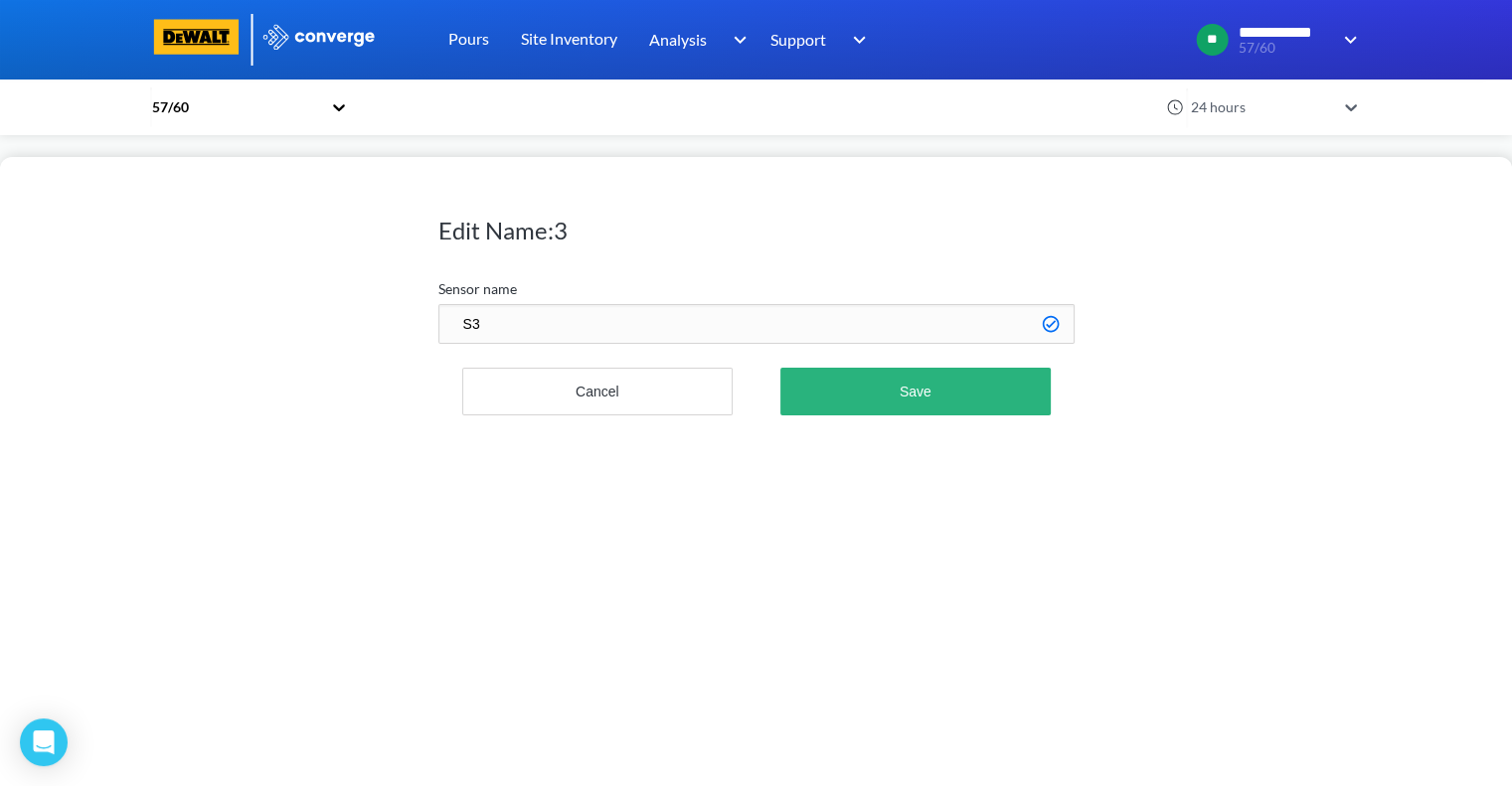 type on "S3" 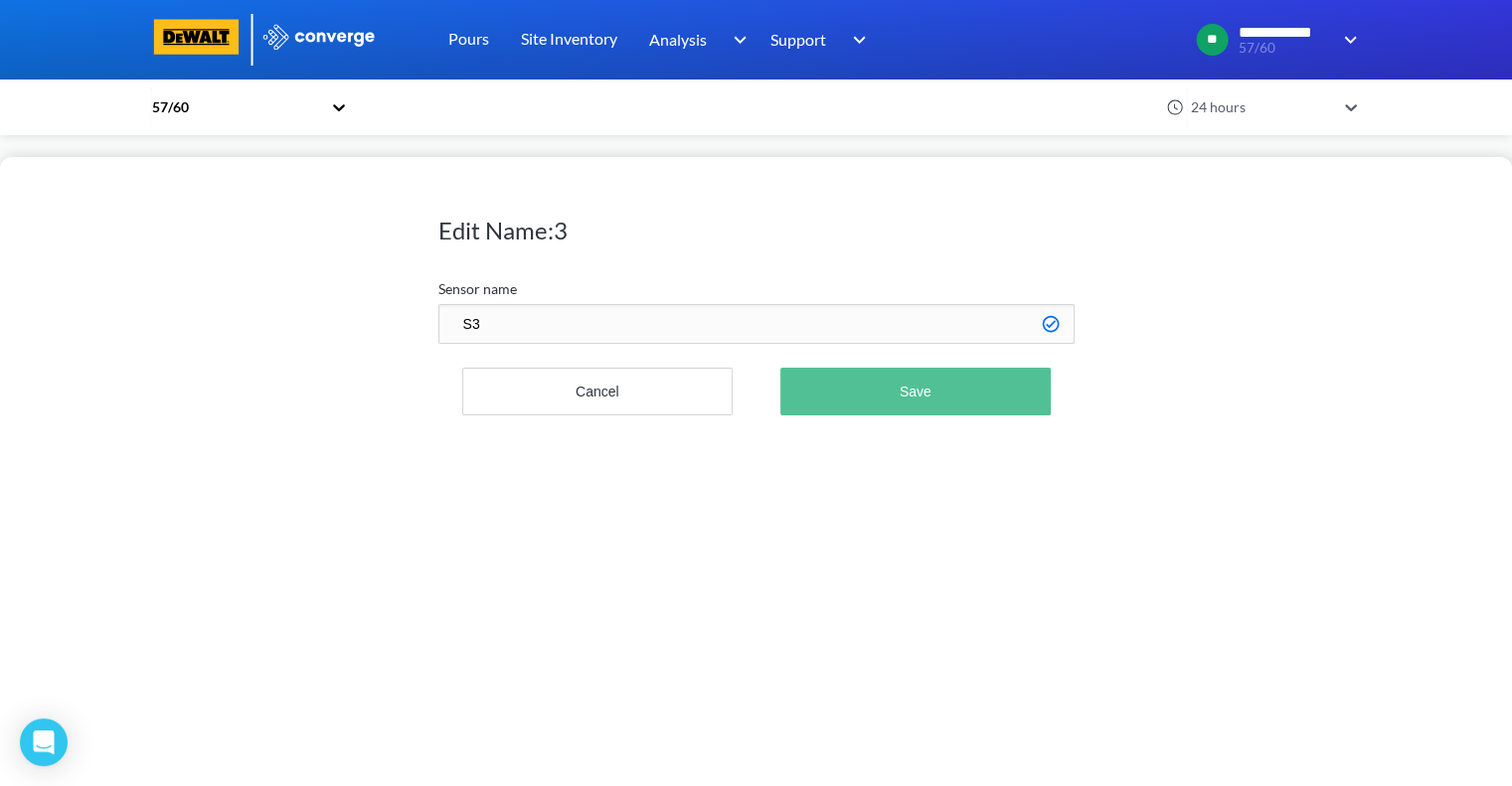 click on "Save" at bounding box center (915, 392) 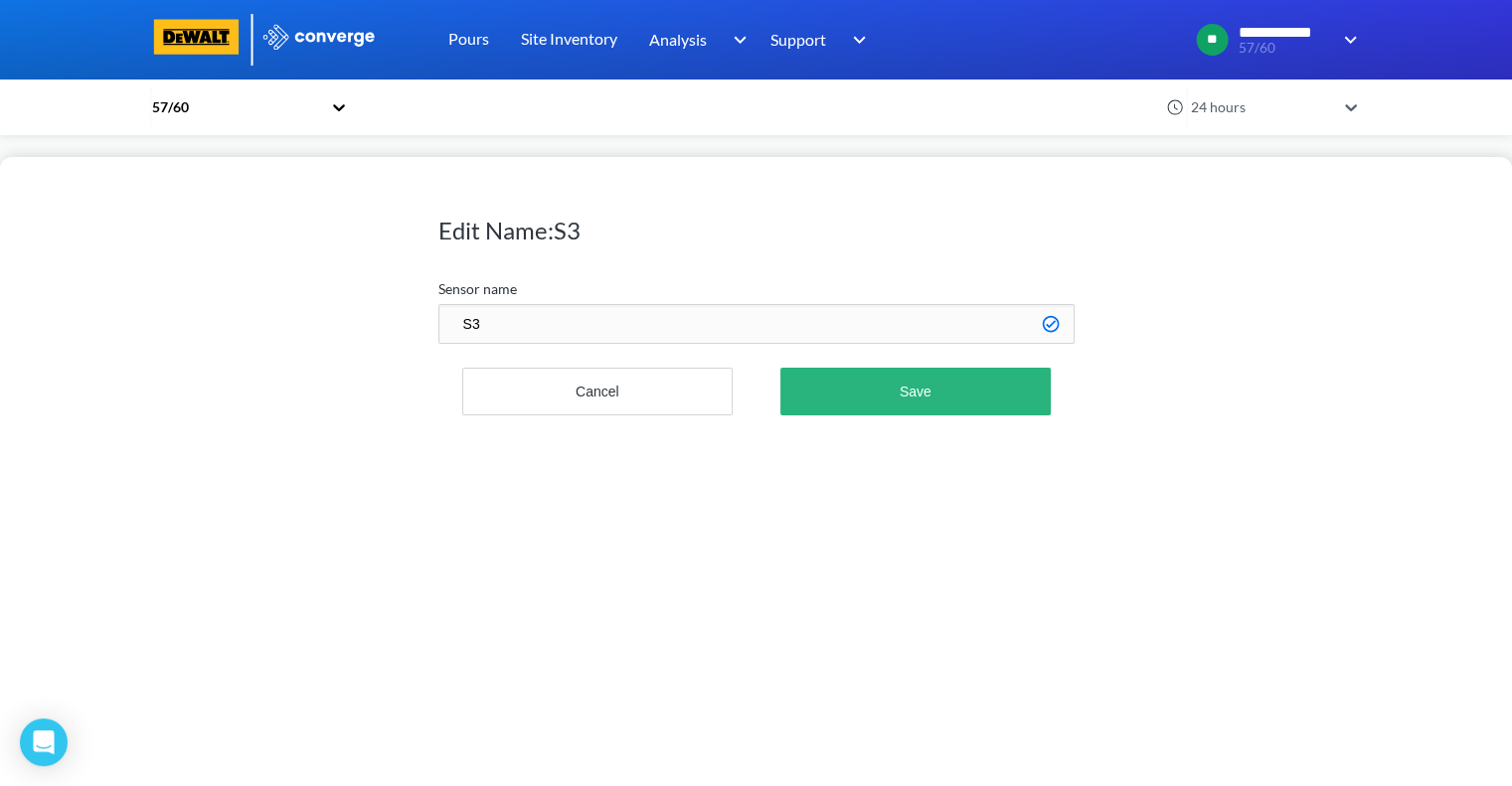 scroll, scrollTop: 992574, scrollLeft: 992870, axis: both 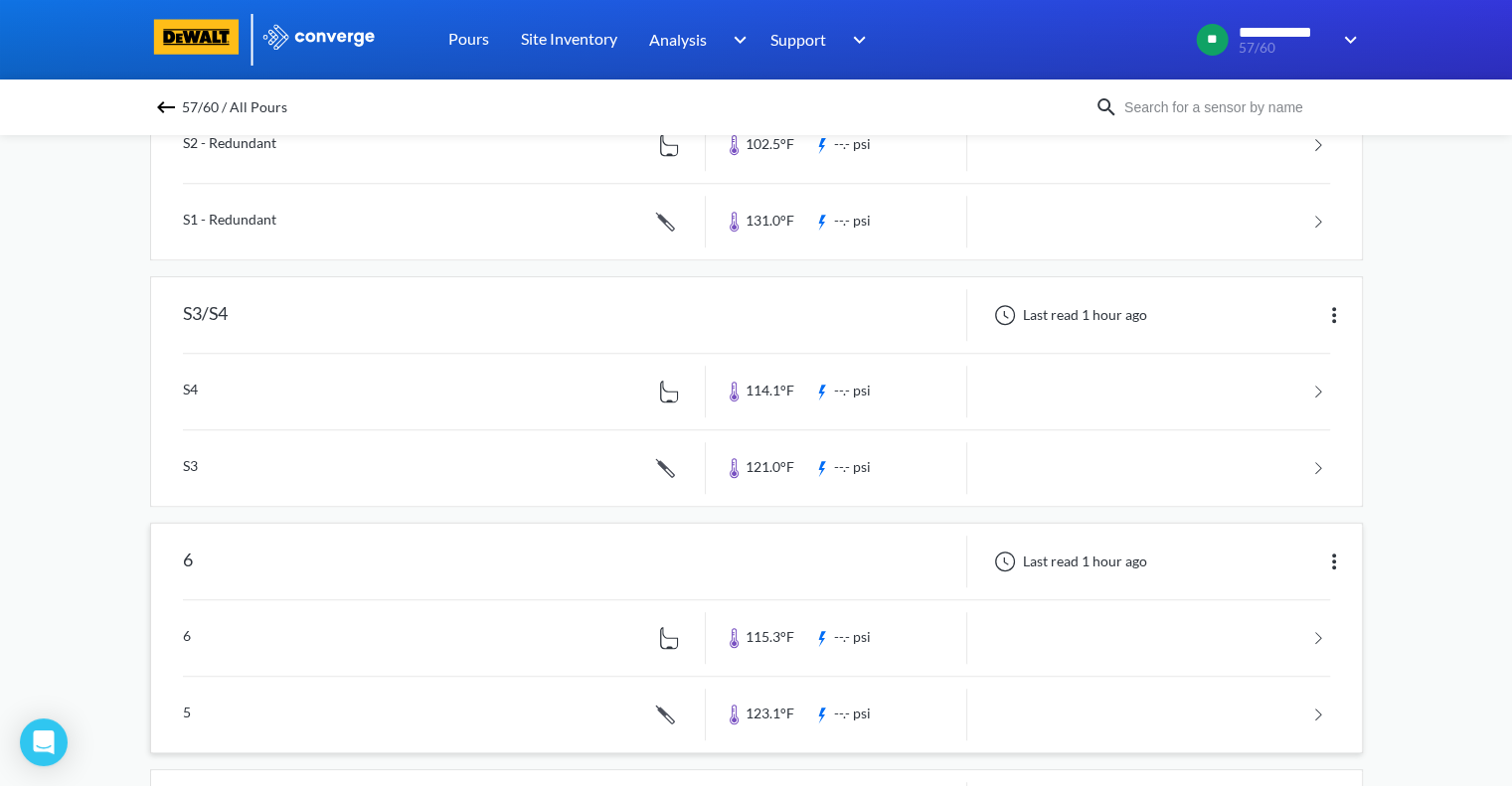click at bounding box center (1334, 561) 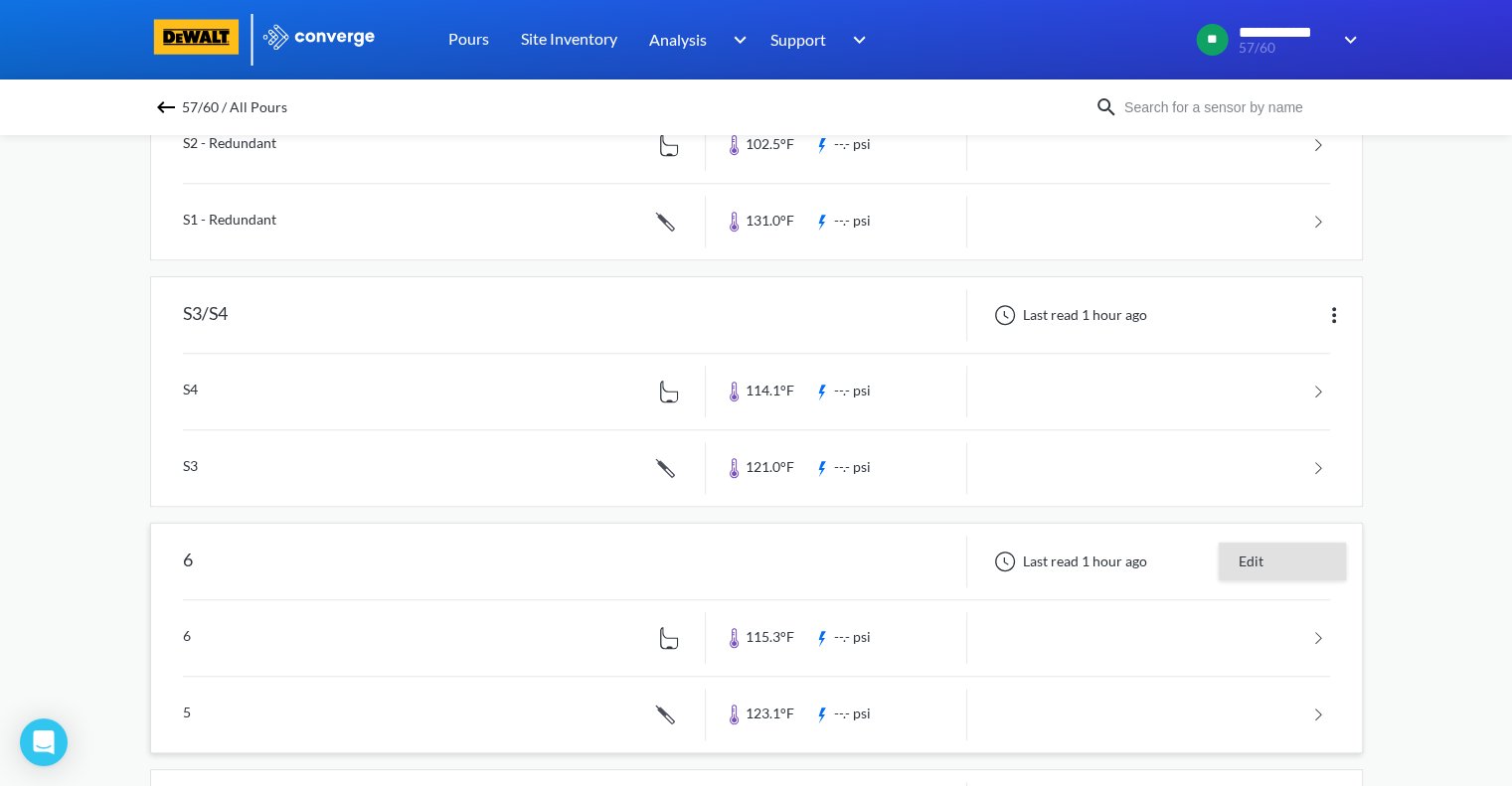 click on "Edit" at bounding box center (1282, 561) 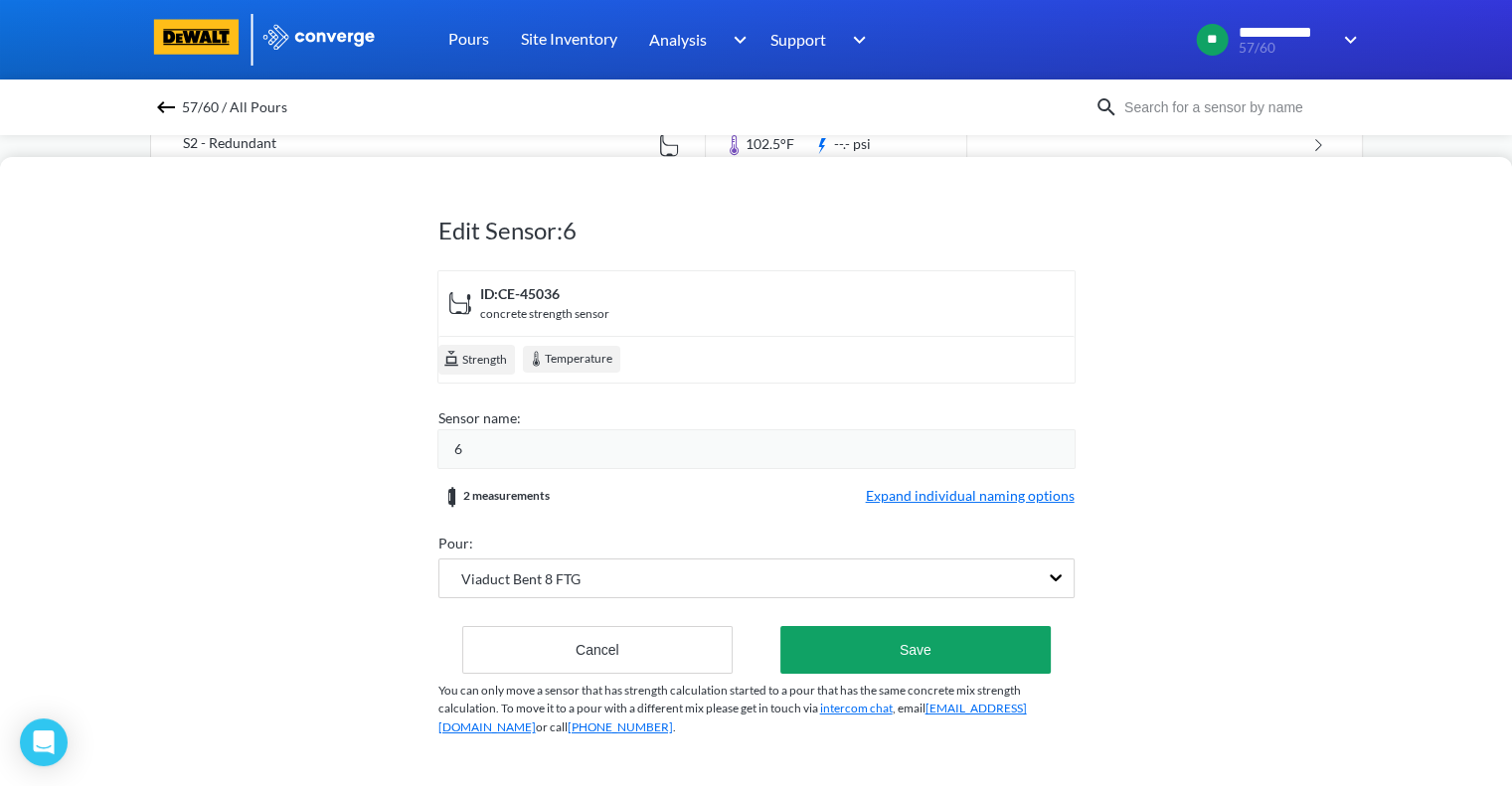 click on "6" at bounding box center (756, 449) 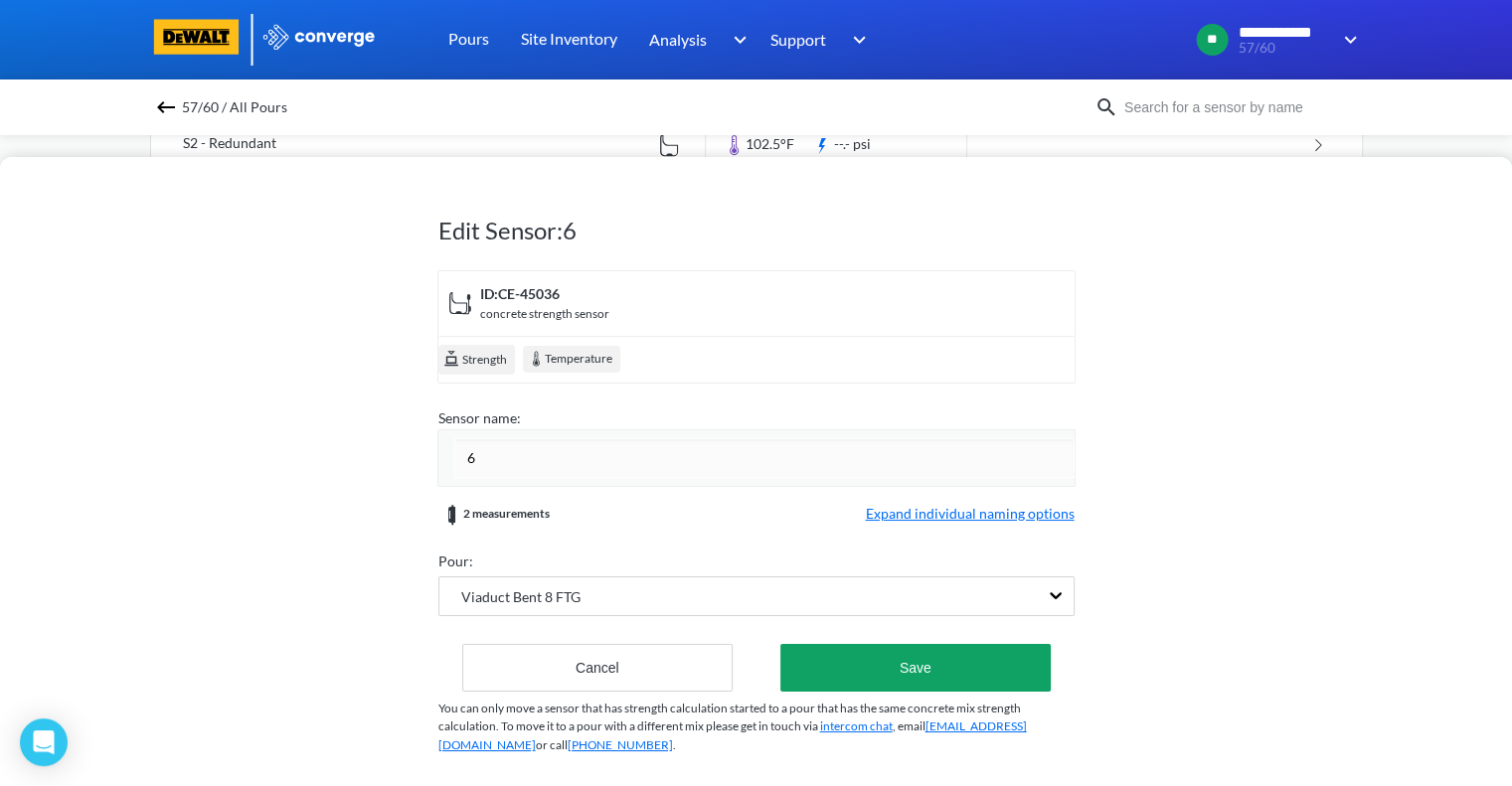 click on "6" at bounding box center [764, 458] 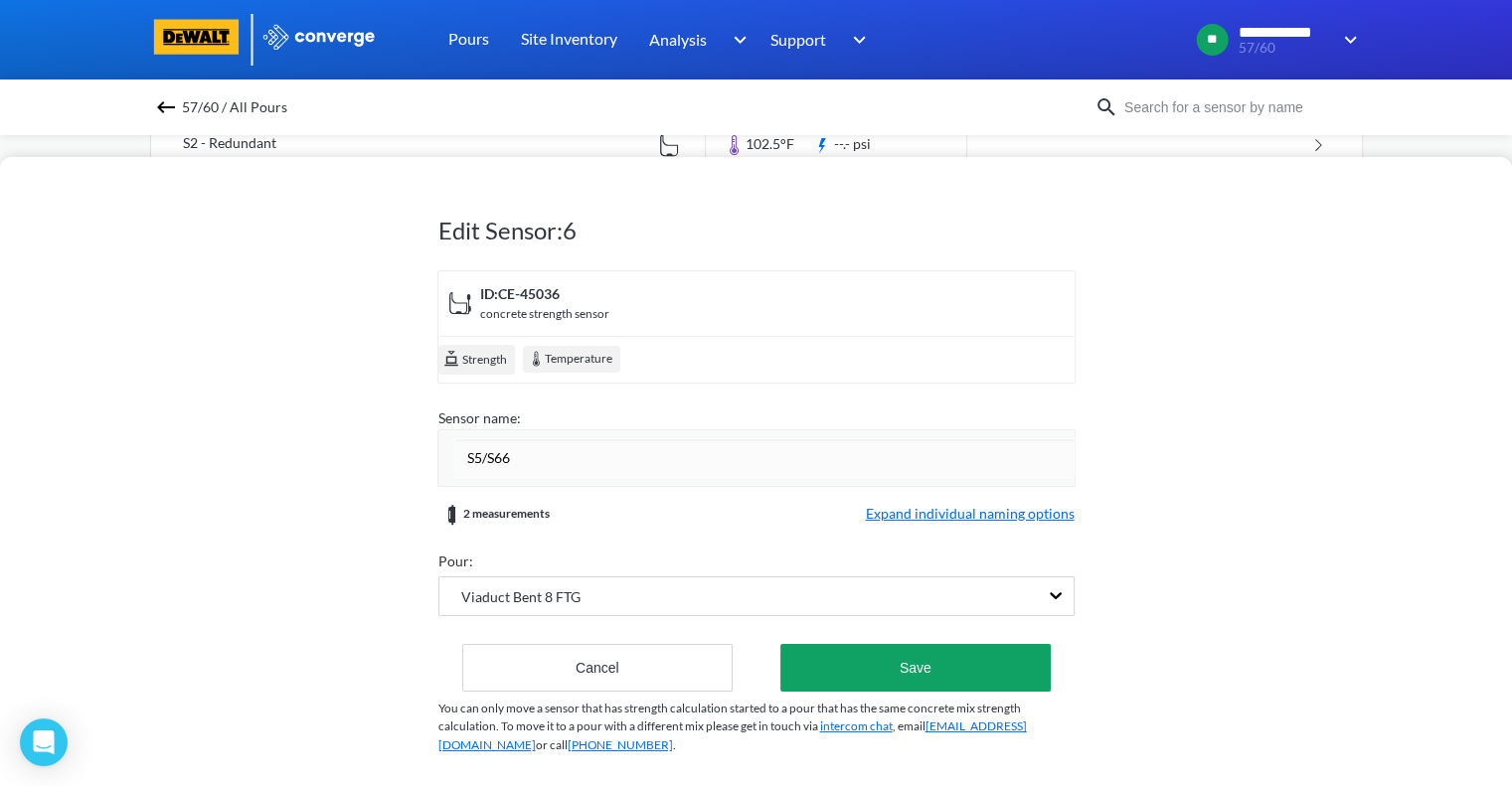 type on "S5/S6" 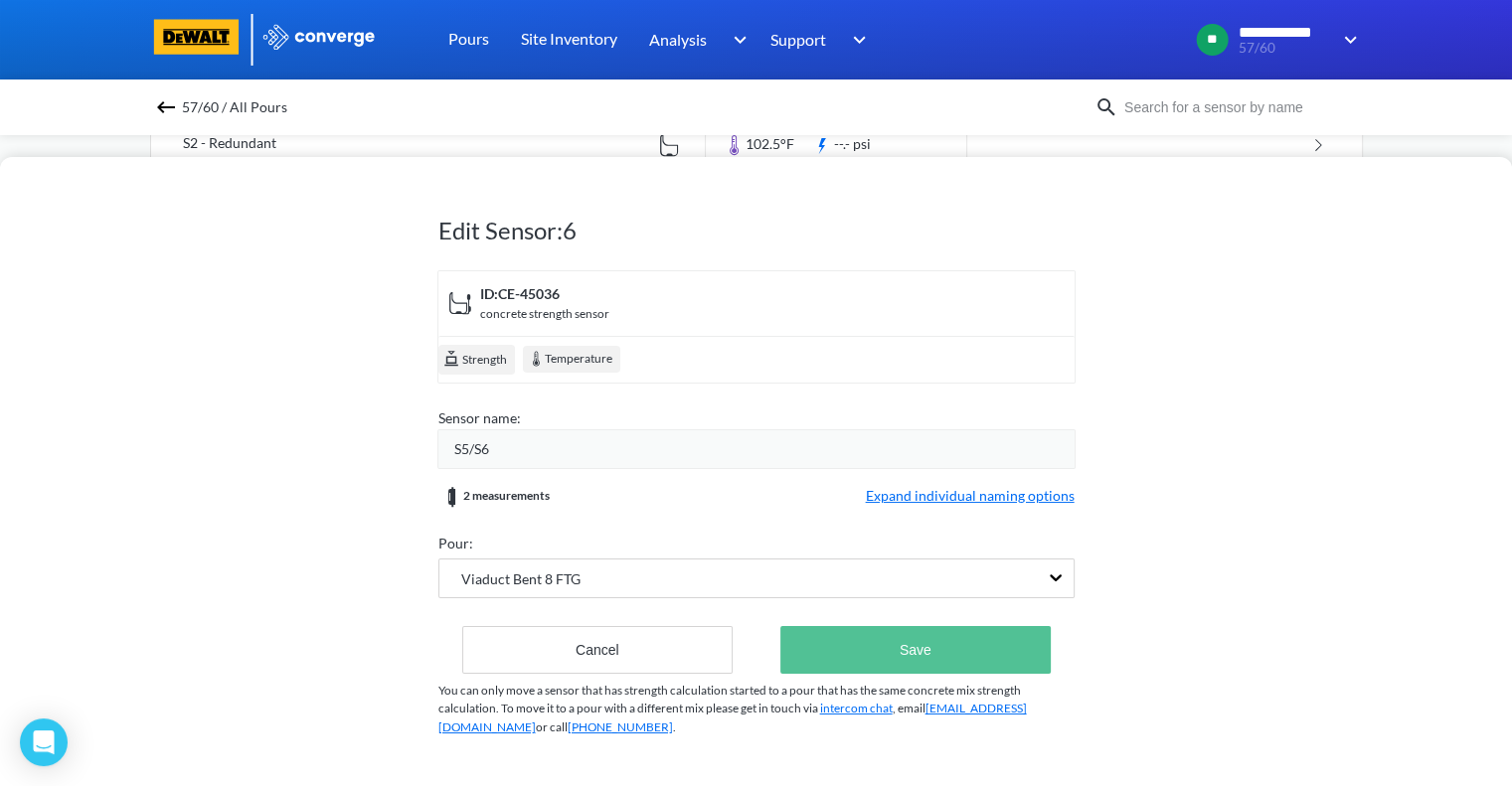 click on "Save" at bounding box center [915, 650] 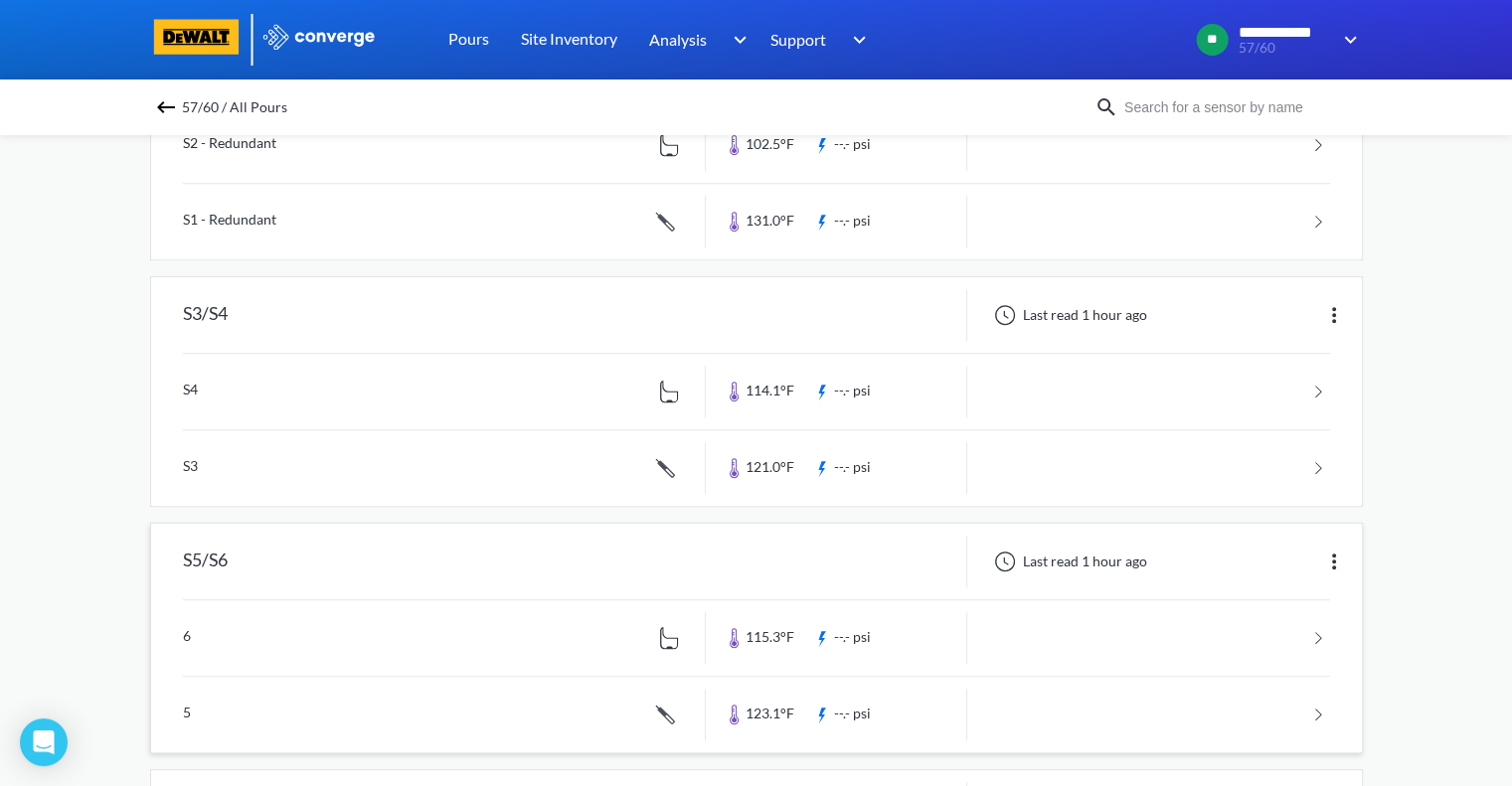 click at bounding box center [756, 638] 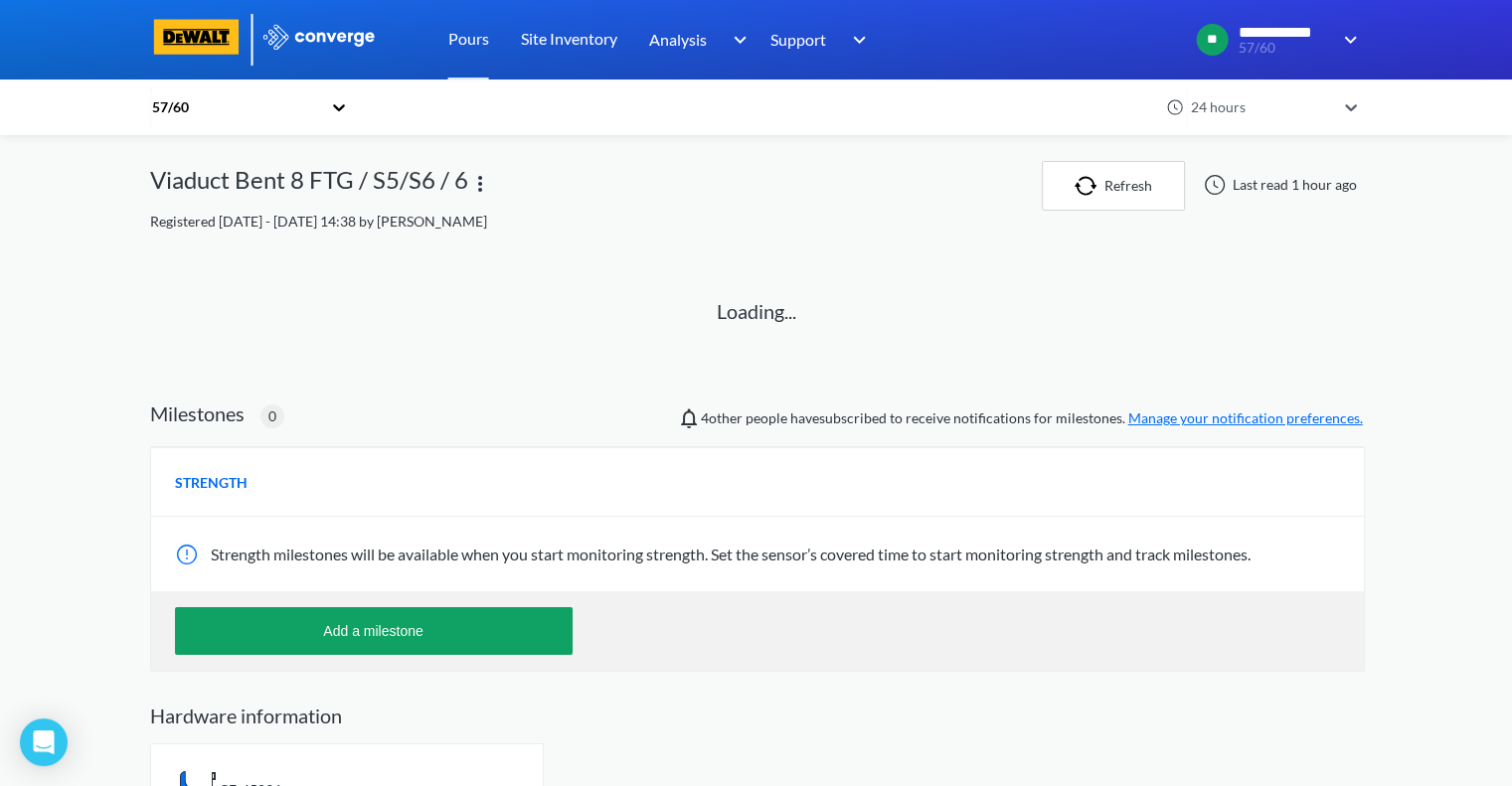 click at bounding box center [480, 184] 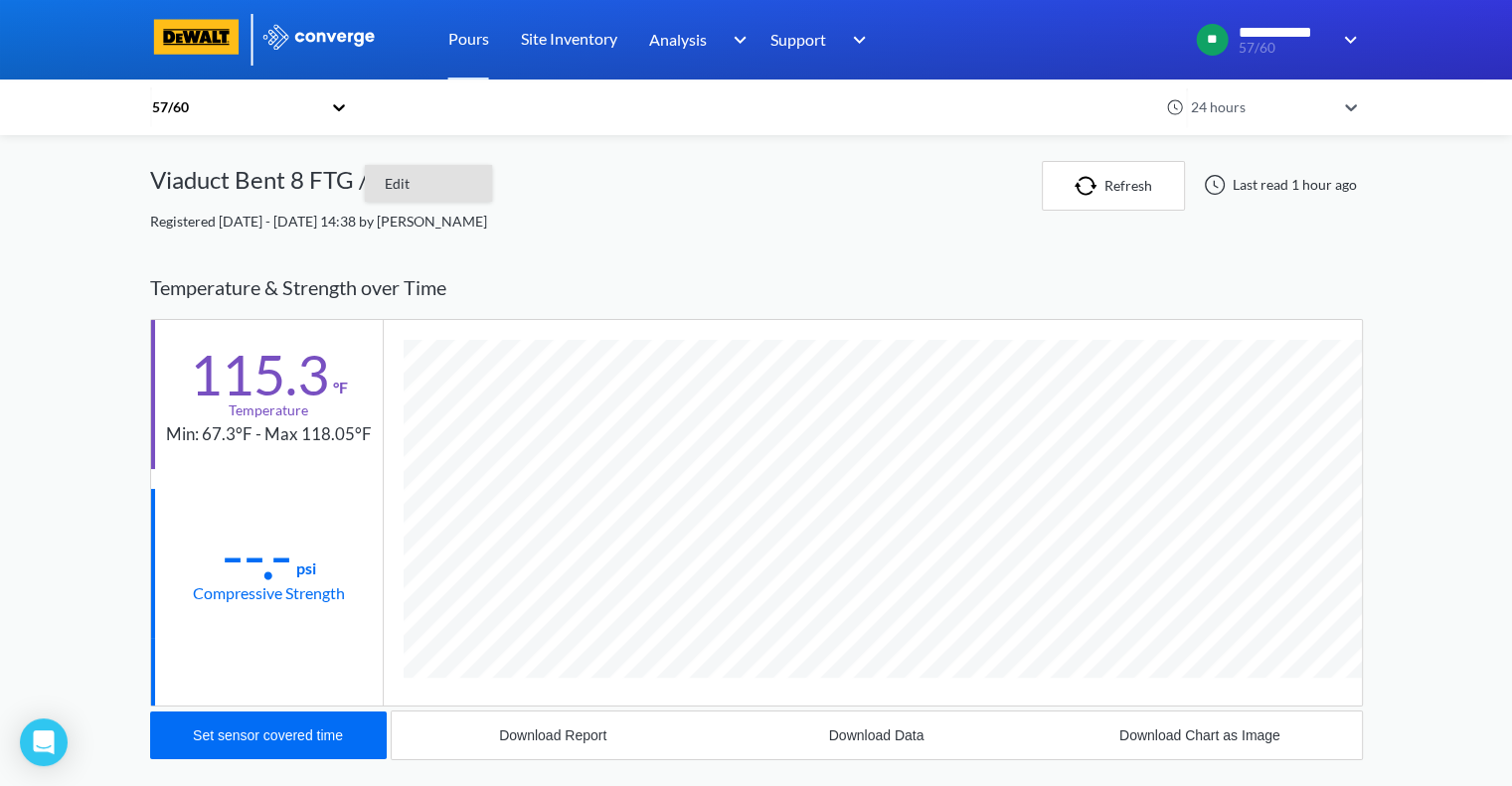 click on "Edit" at bounding box center [428, 184] 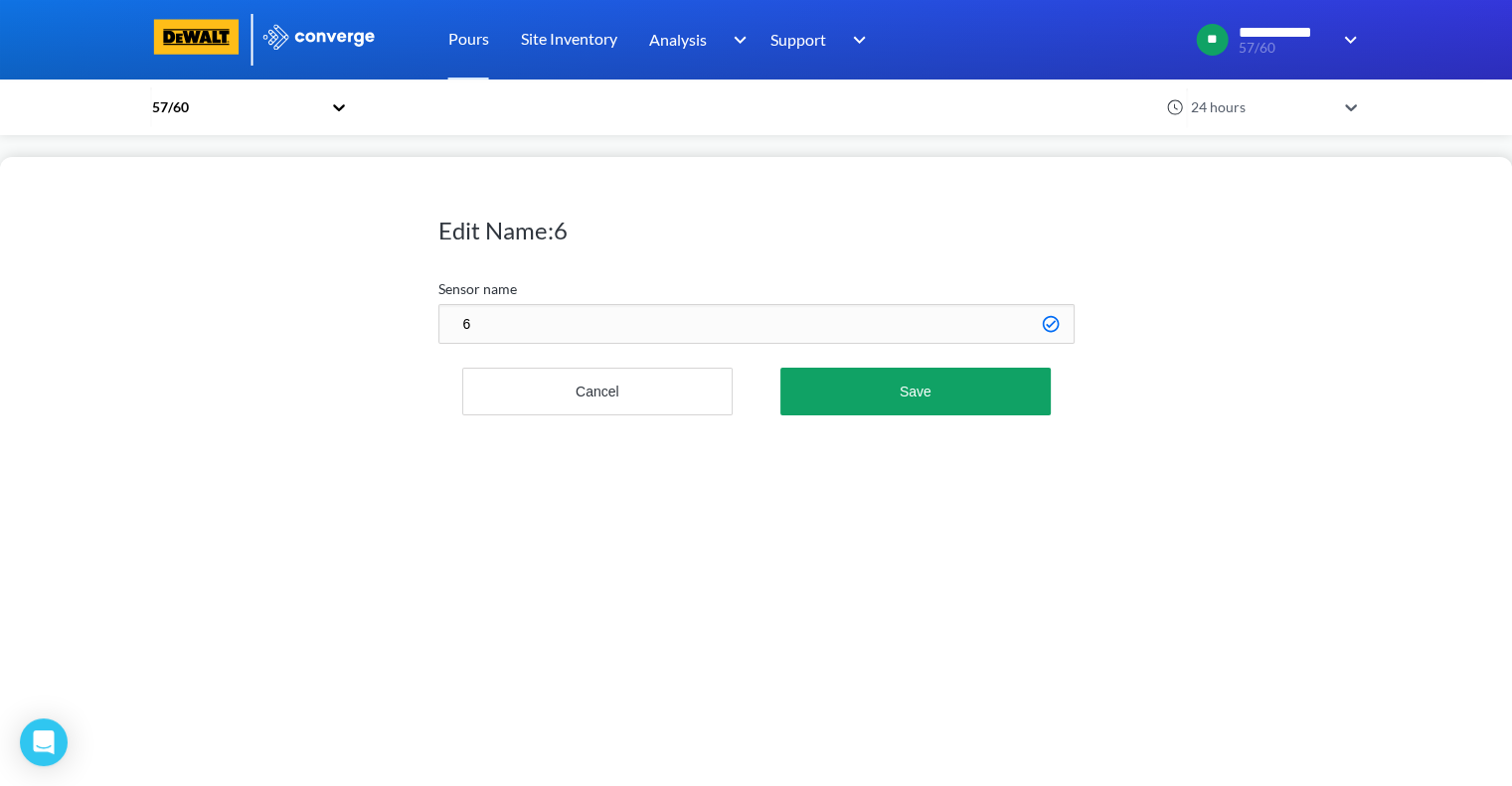 drag, startPoint x: 451, startPoint y: 321, endPoint x: 504, endPoint y: 323, distance: 53.037722 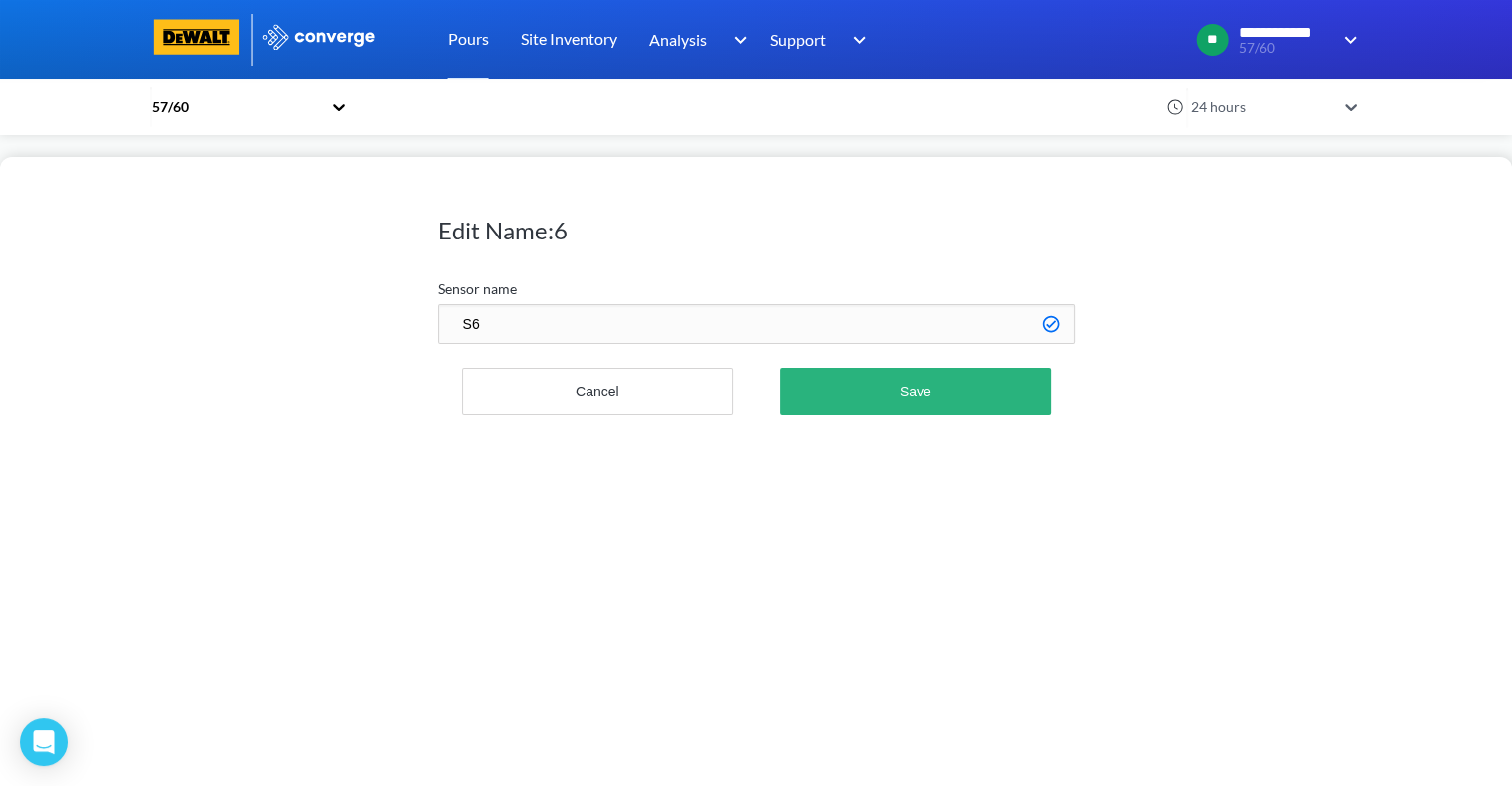 type on "S6" 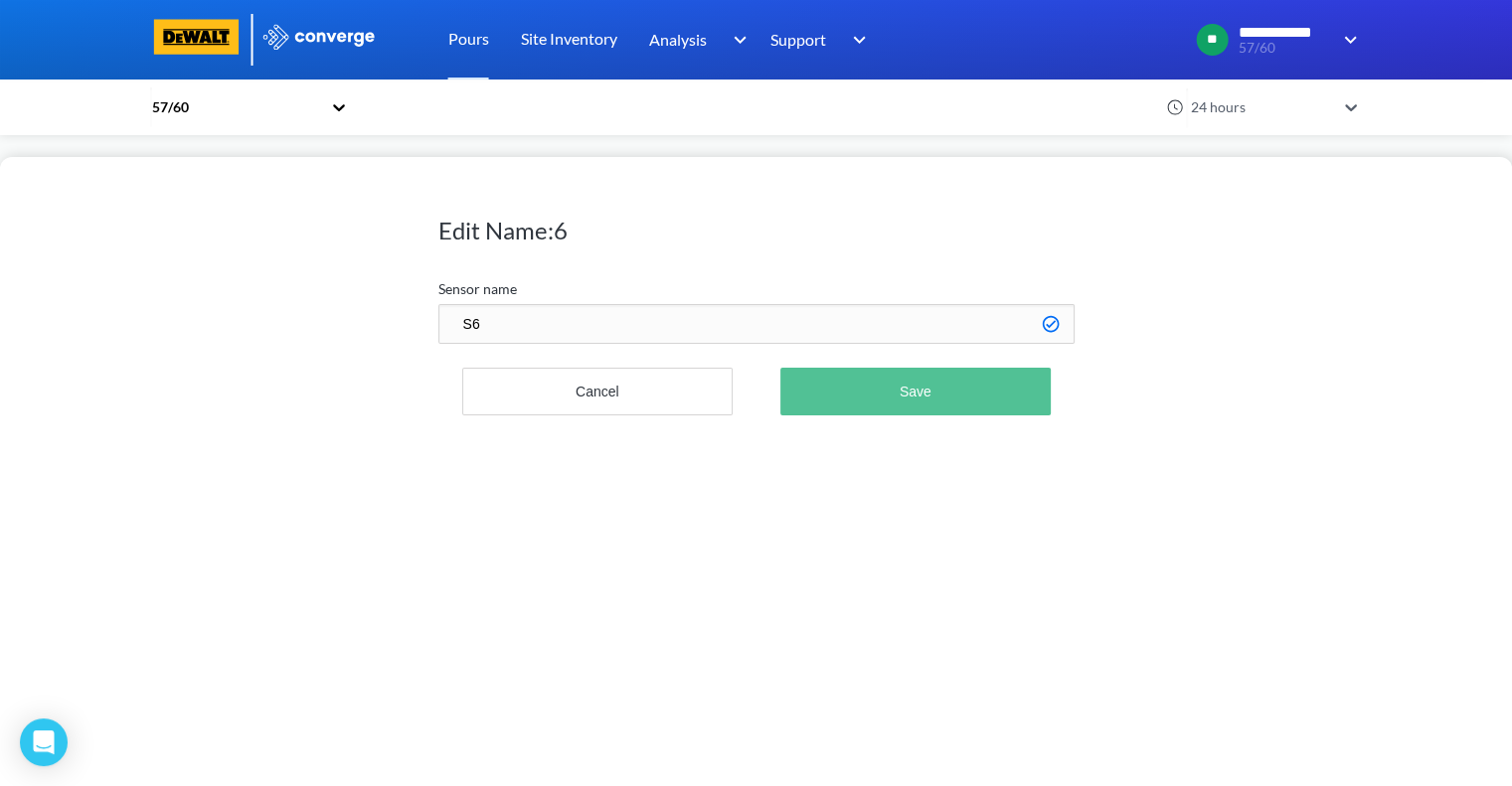 click on "Save" at bounding box center [915, 392] 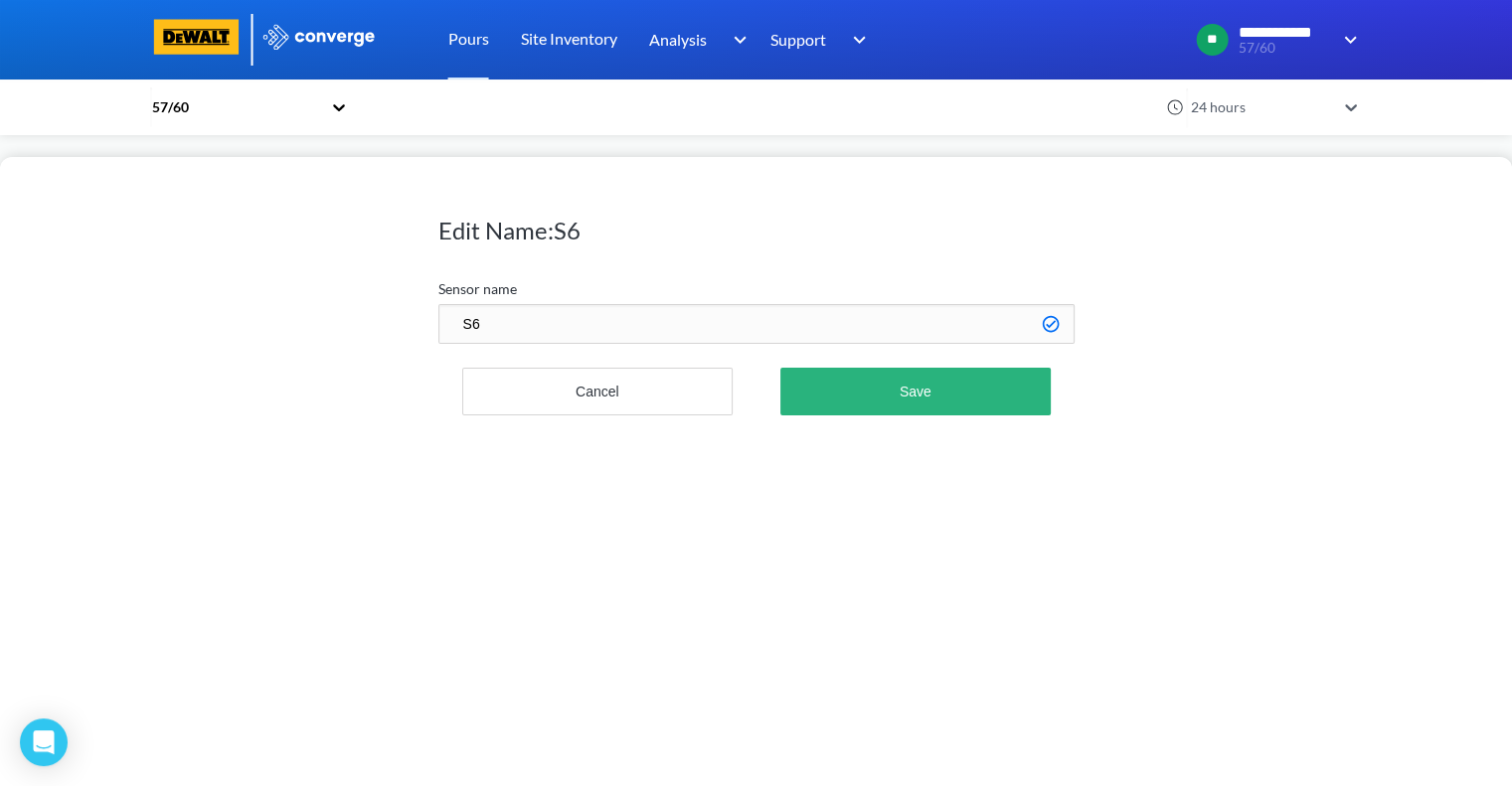 scroll, scrollTop: 992611, scrollLeft: 992870, axis: both 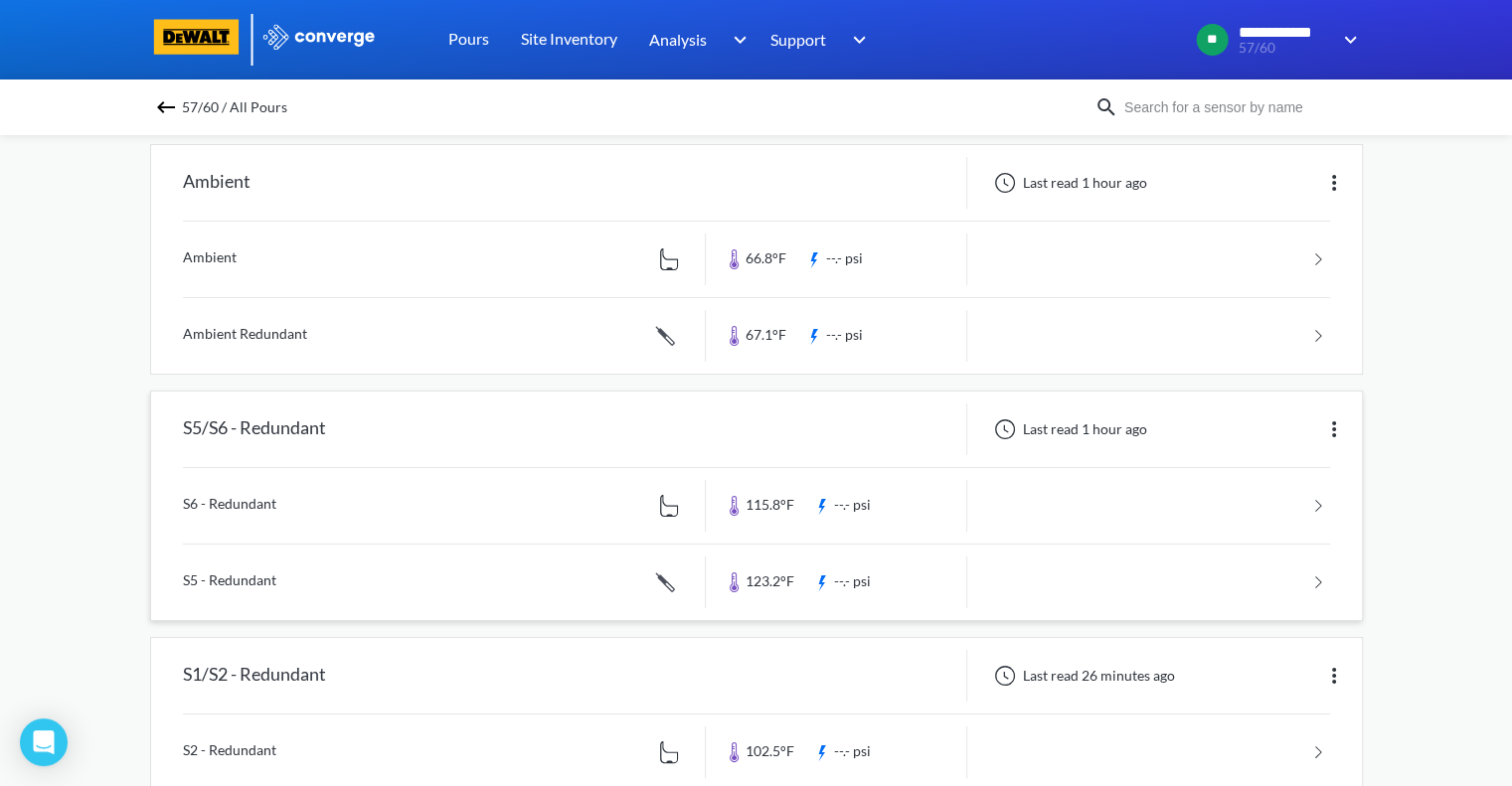 drag, startPoint x: 240, startPoint y: 416, endPoint x: 227, endPoint y: 421, distance: 13.928388 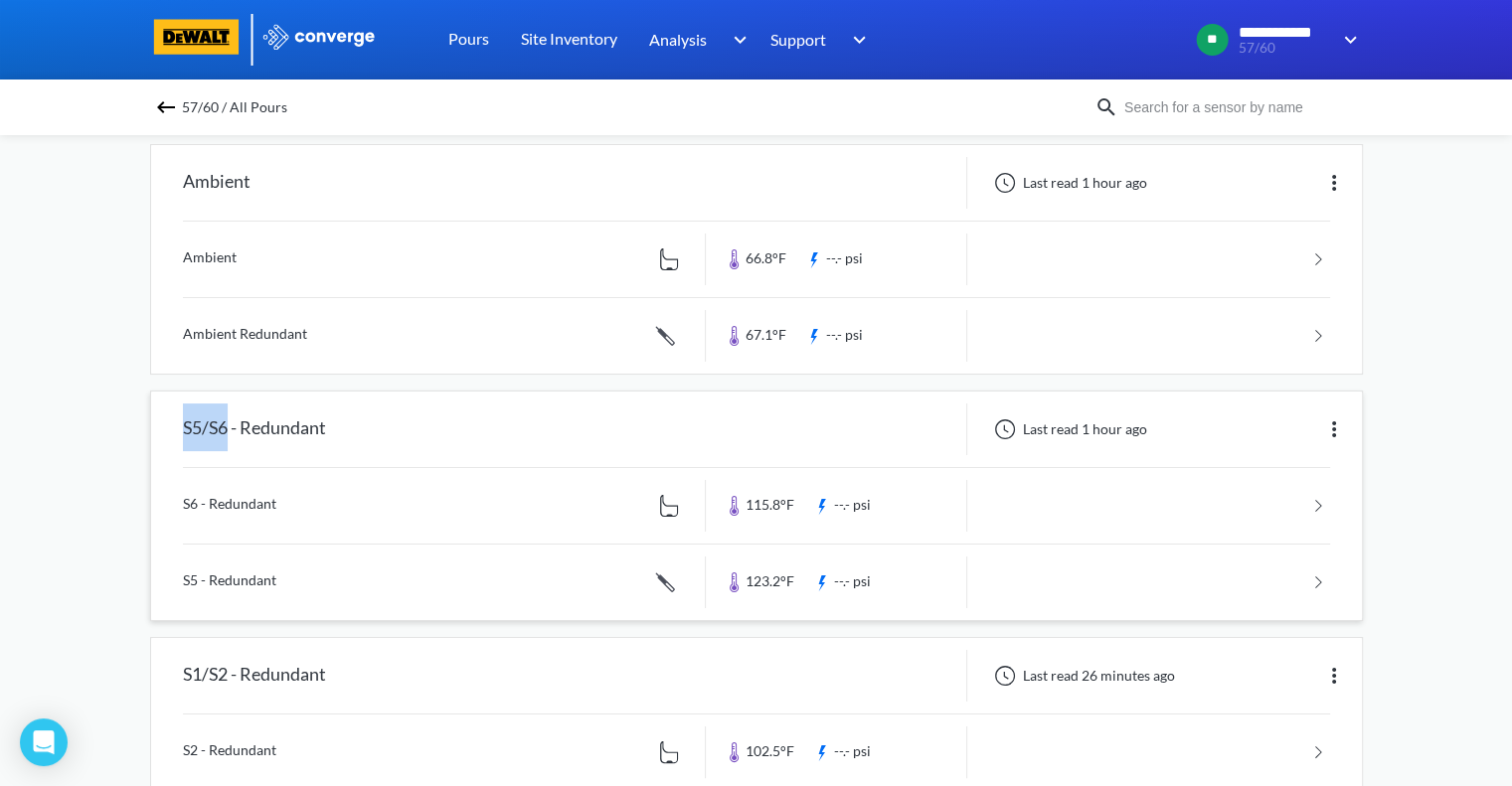 drag, startPoint x: 226, startPoint y: 425, endPoint x: 187, endPoint y: 423, distance: 39.051248 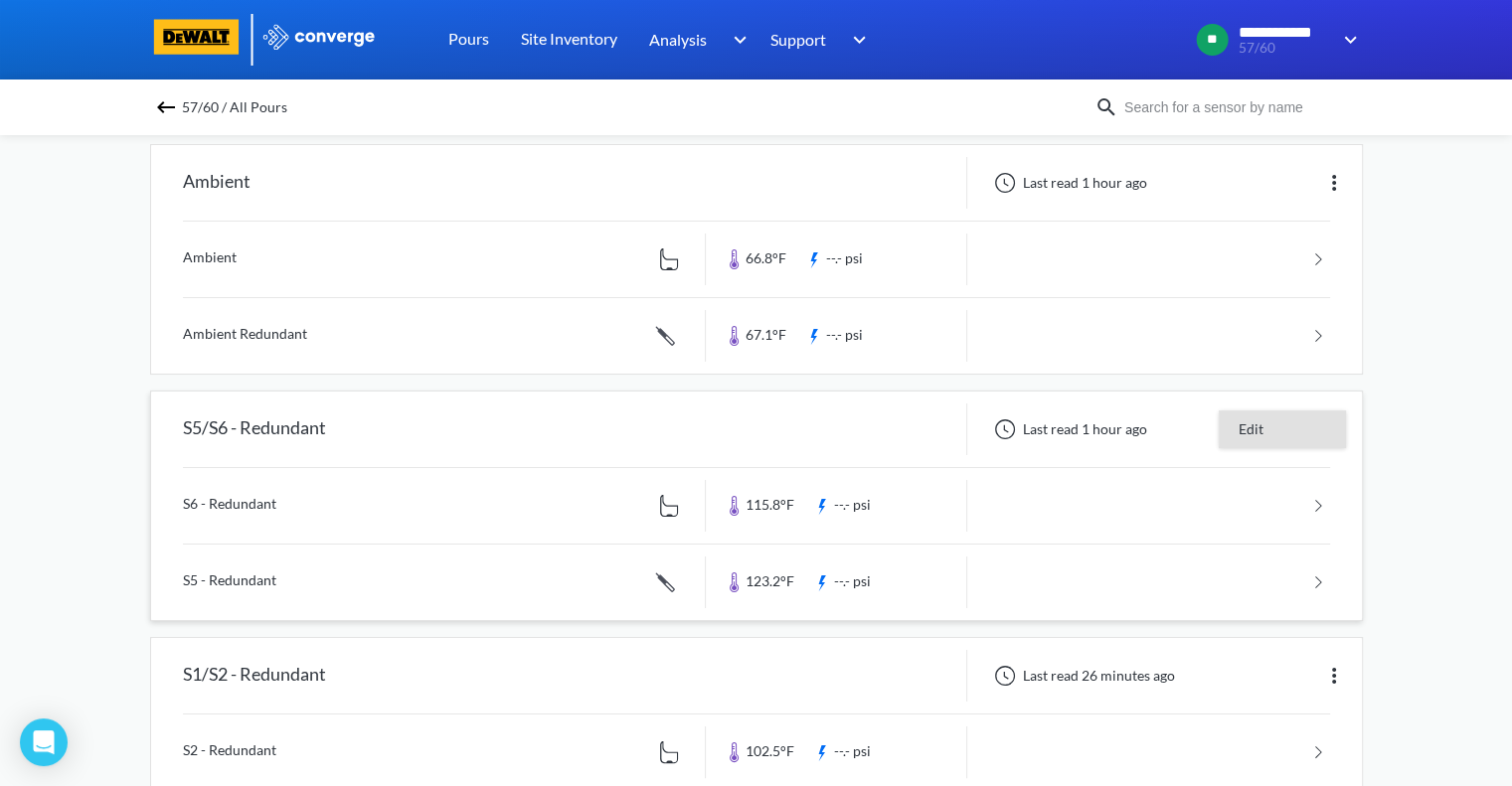 click on "Edit" at bounding box center [1282, 429] 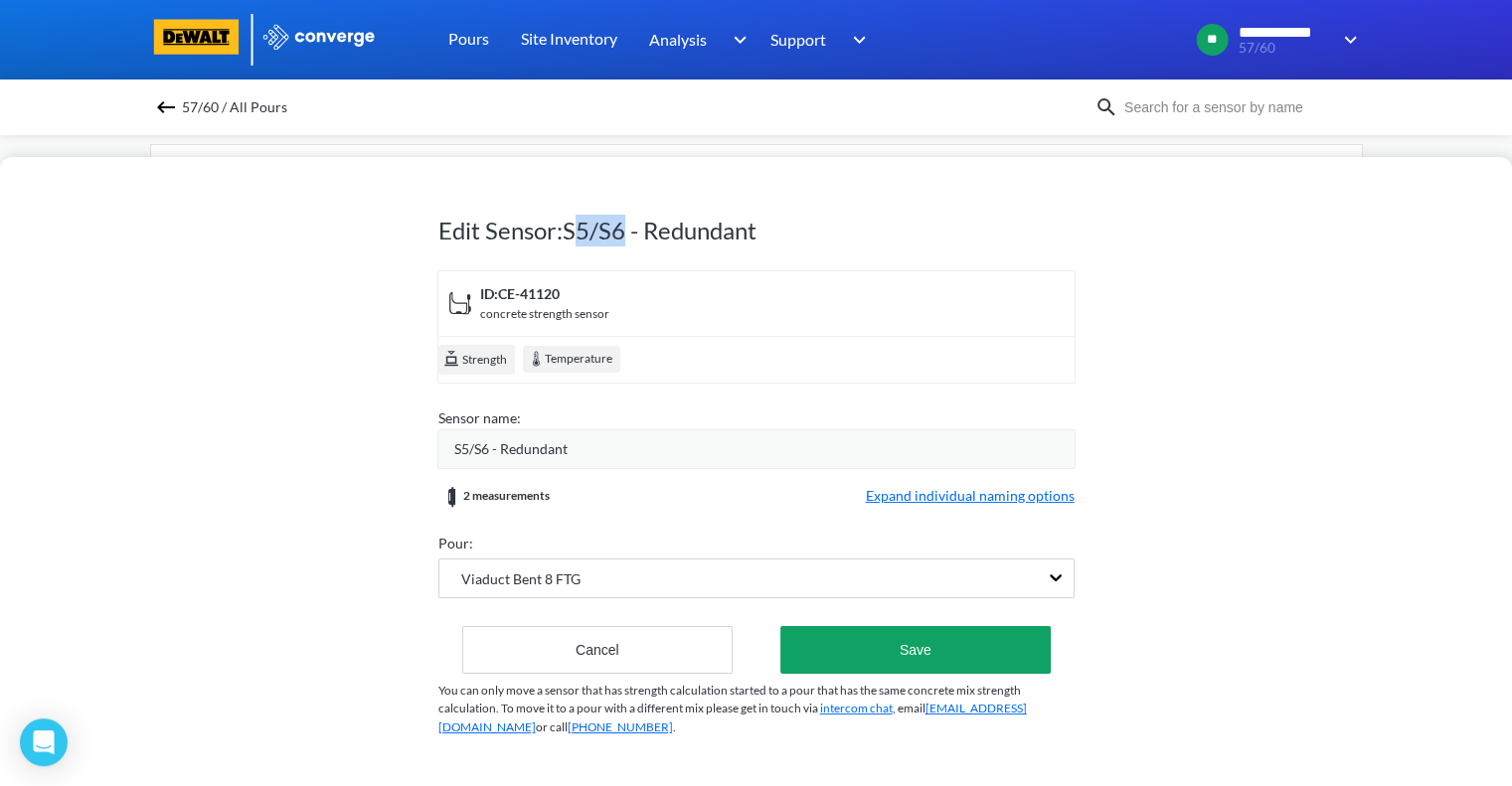 drag, startPoint x: 619, startPoint y: 234, endPoint x: 574, endPoint y: 236, distance: 45.044423 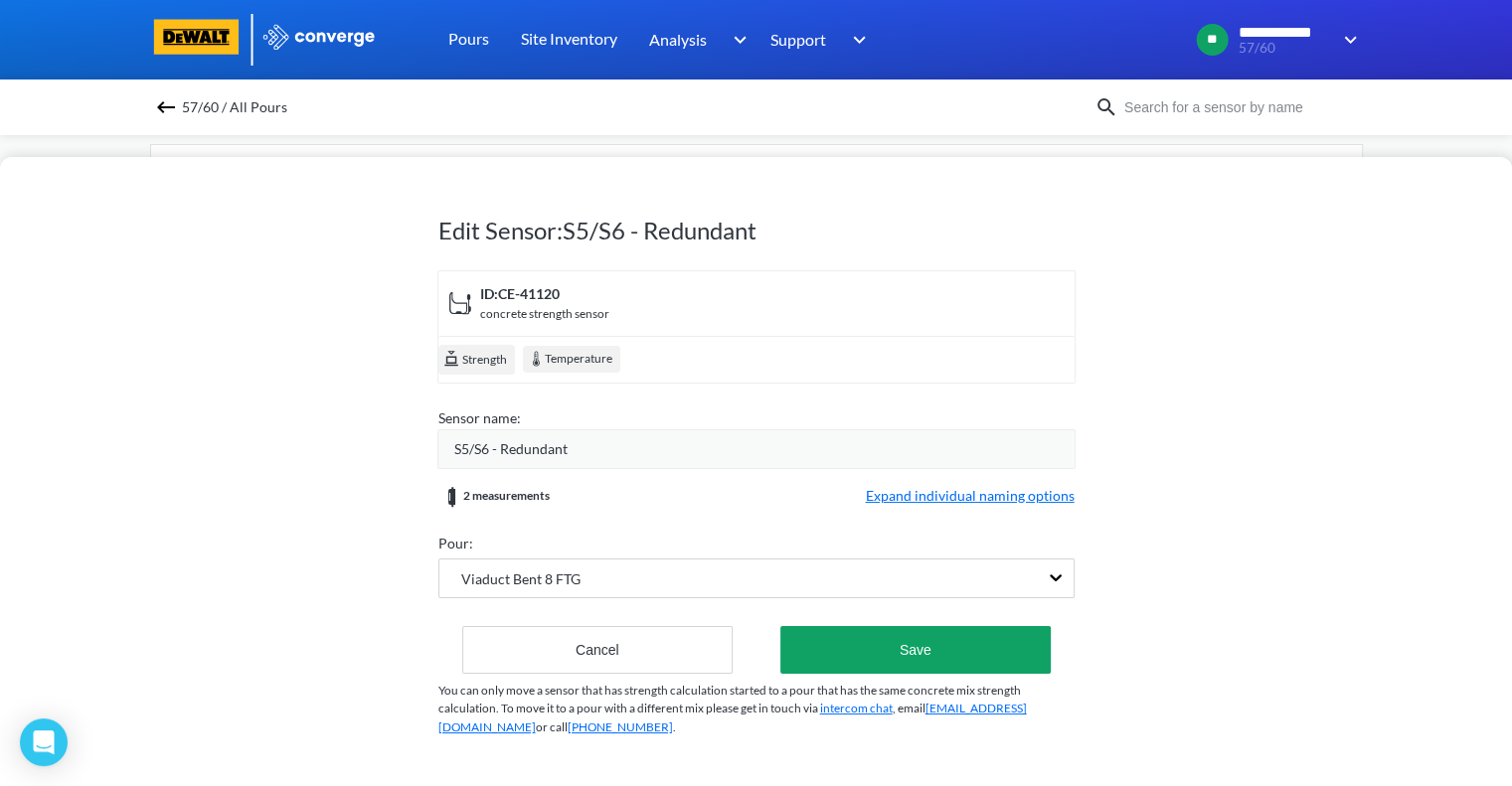 click on "S5/S6 - Redundant" at bounding box center (756, 449) 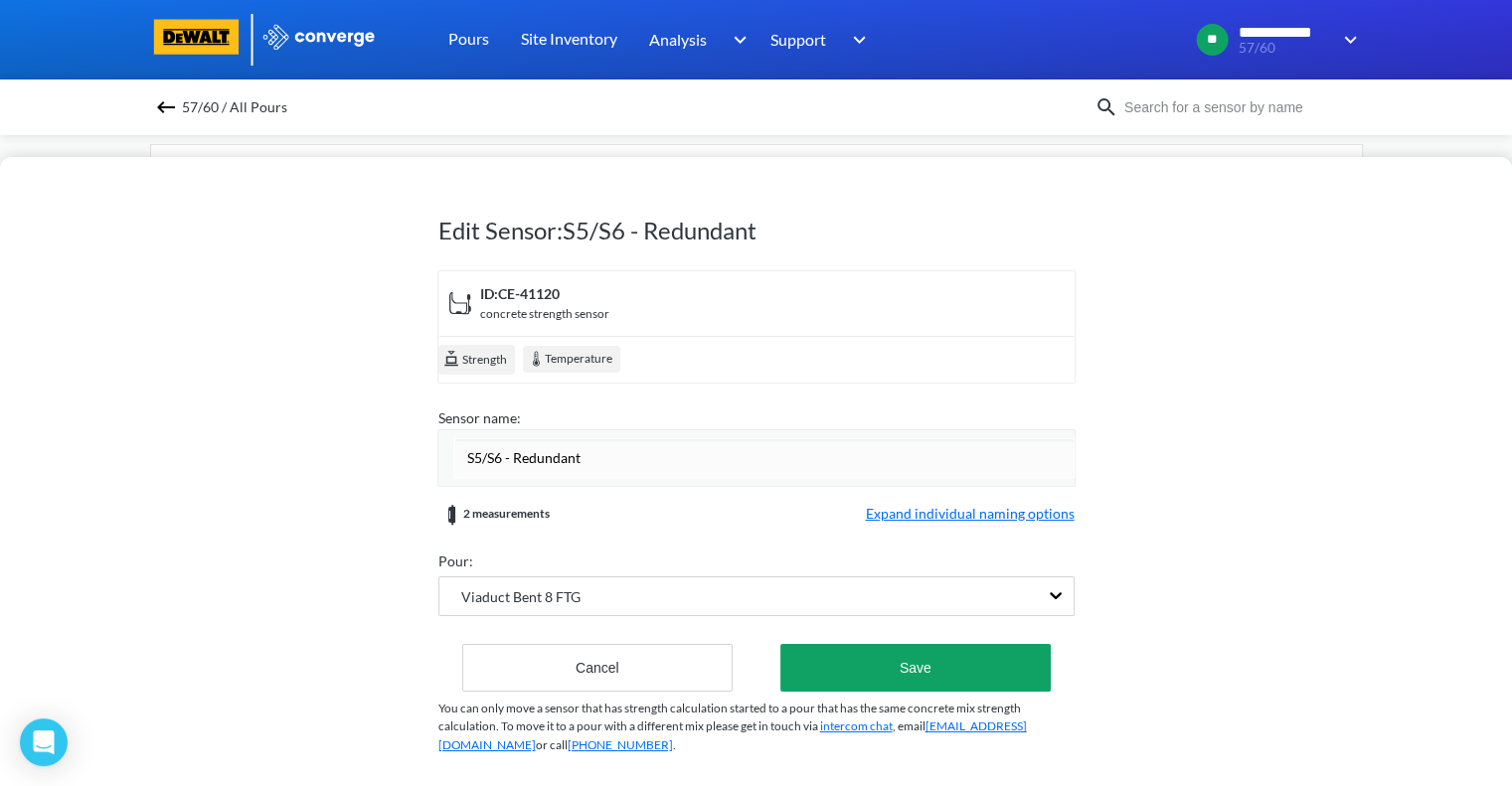 drag, startPoint x: 500, startPoint y: 455, endPoint x: 459, endPoint y: 453, distance: 41.04875 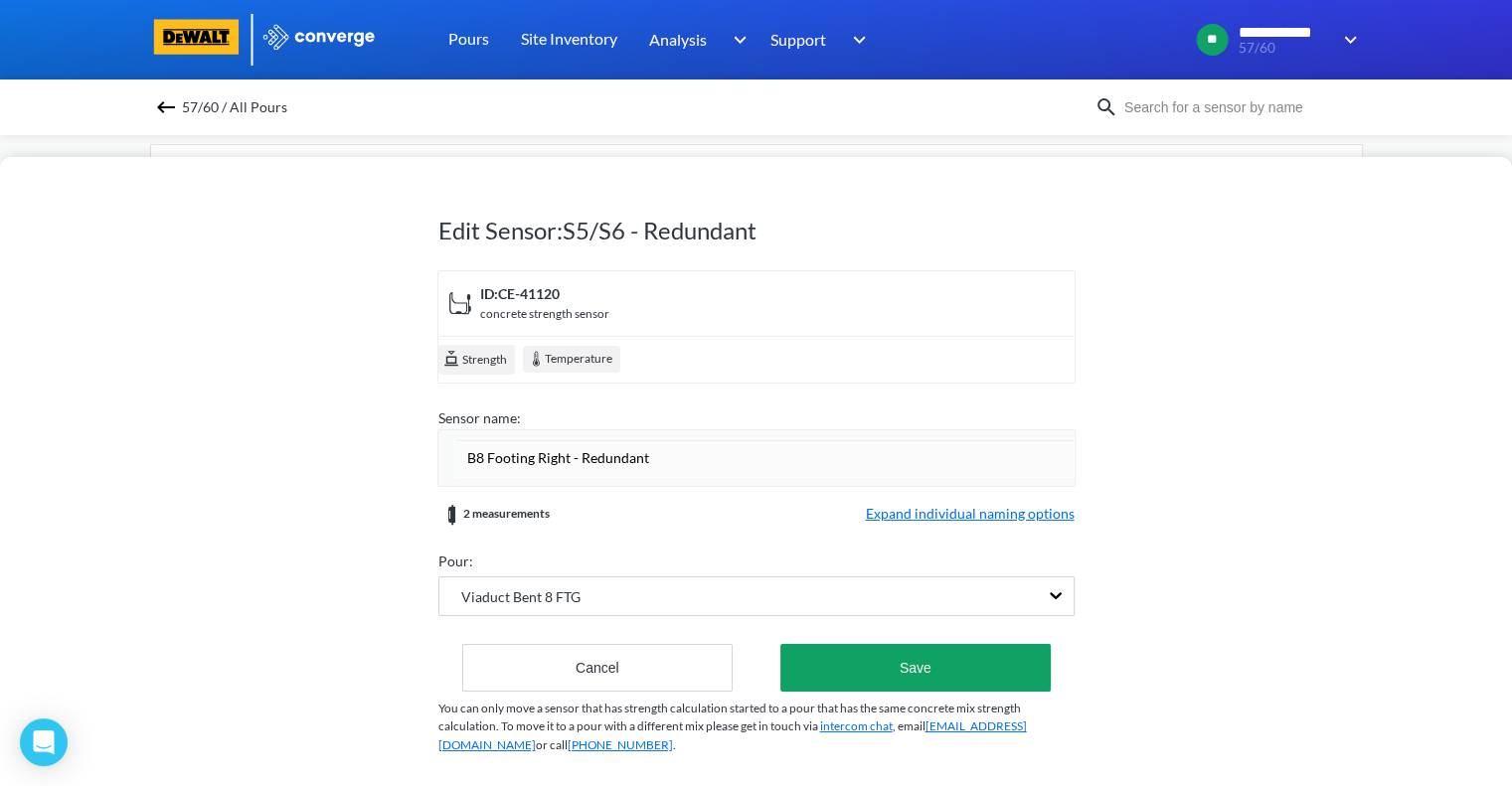 click on "B8 Footing Right - Redundant" at bounding box center (764, 458) 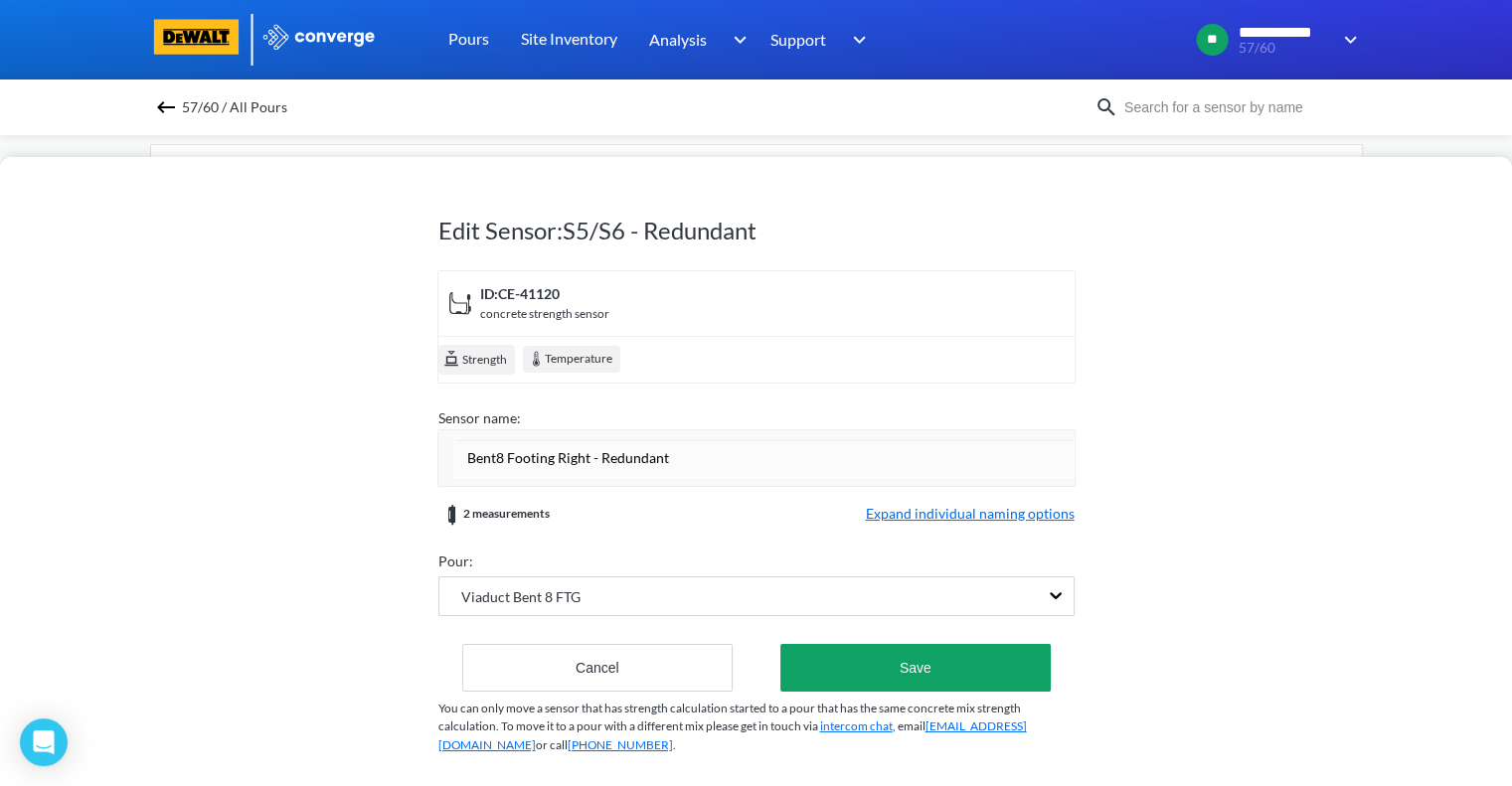 type on "Bent 8 Footing Right - Redundant" 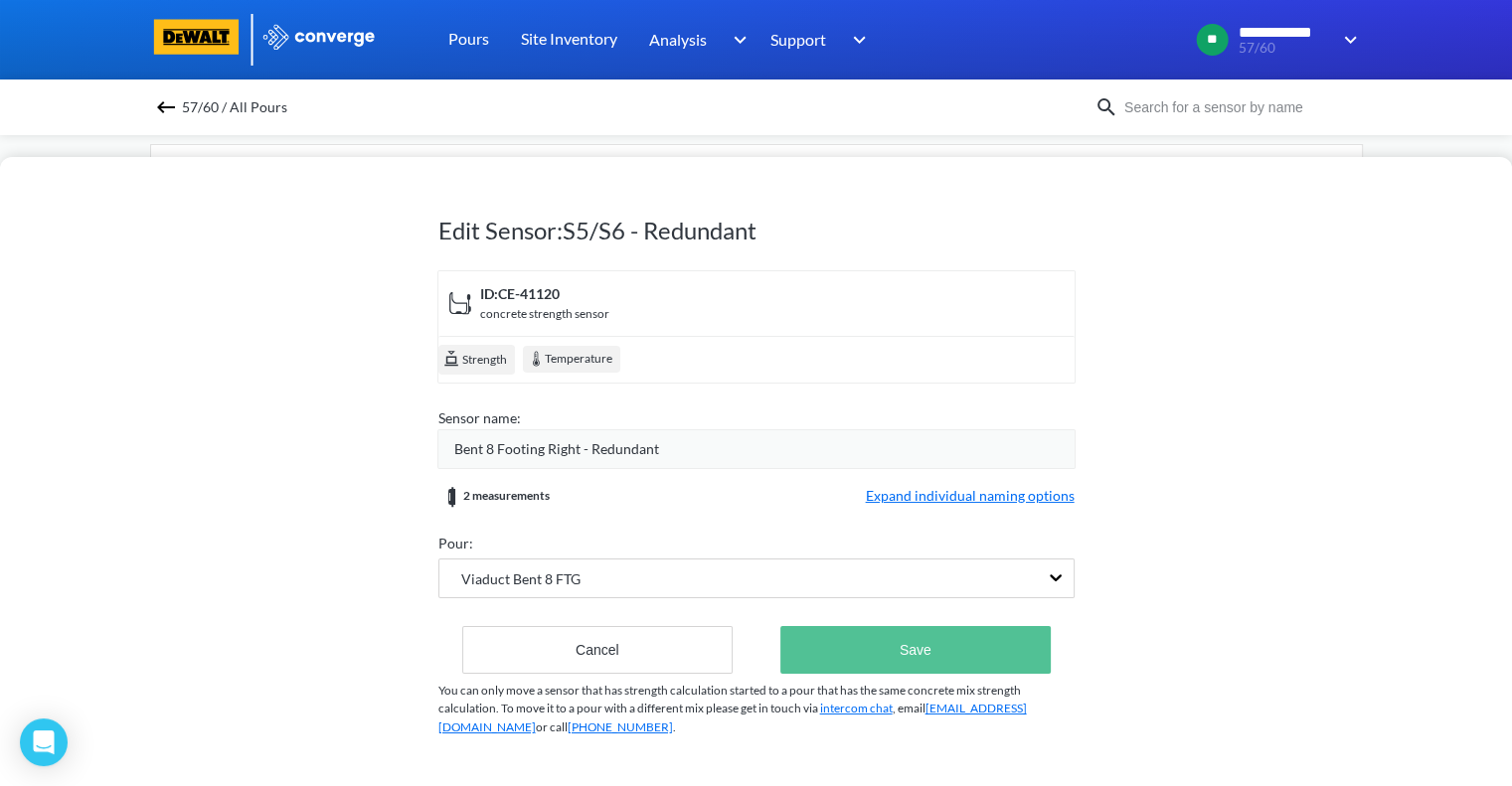 click on "Edit Sensor:  S5/S6 - Redundant ID:  CE-41120 concrete strength sensor Strength   Temperature Sensor name: Bent 8 Footing Right - Redundant 2 measurements Expand individual naming options Bent 8 Footing Right - Redundant S6 - Redundant Bent 8 Footing Right - Redundant S5 - Redundant Pour: Viaduct Bent 8 FTG Cancel Save You can only move a sensor that has strength calculation started to a pour that has the same concrete mix strength calculation. To move it to a pour with a different mix please get in touch via   intercom chat , email  [EMAIL_ADDRESS][DOMAIN_NAME]  or call  [PHONE_NUMBER] ." at bounding box center [756, 469] 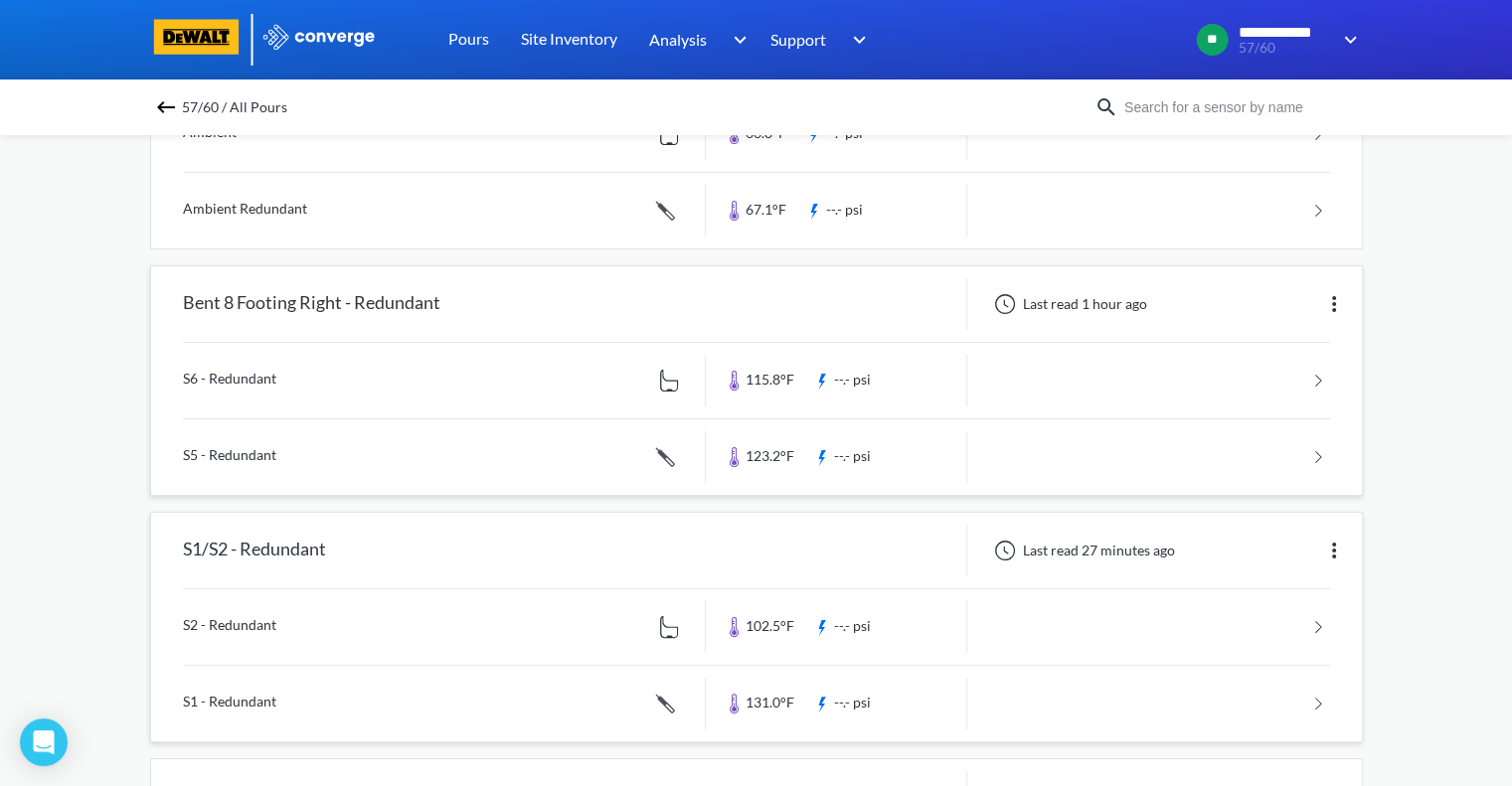 scroll, scrollTop: 313, scrollLeft: 0, axis: vertical 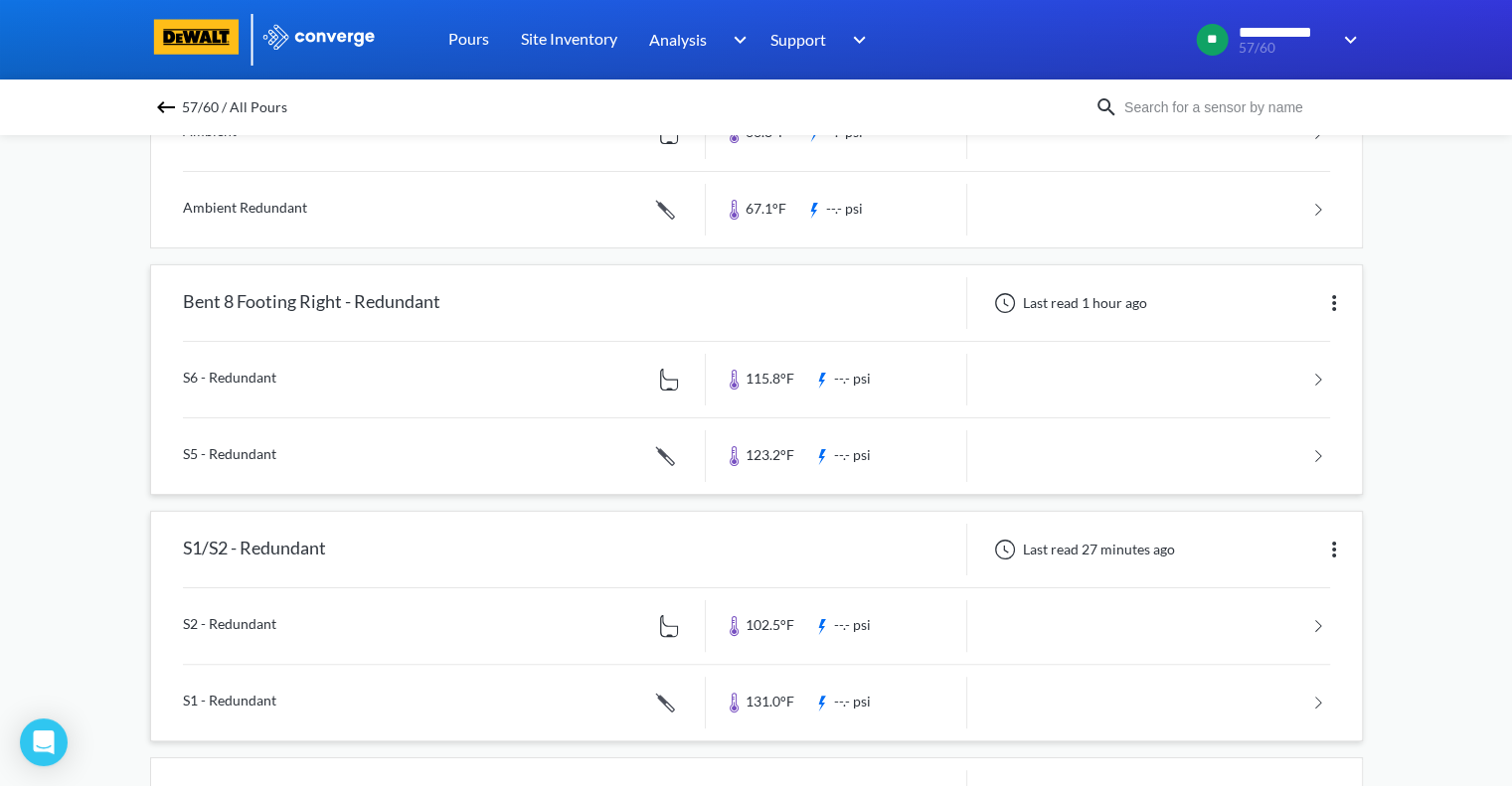 click at bounding box center (1334, 550) 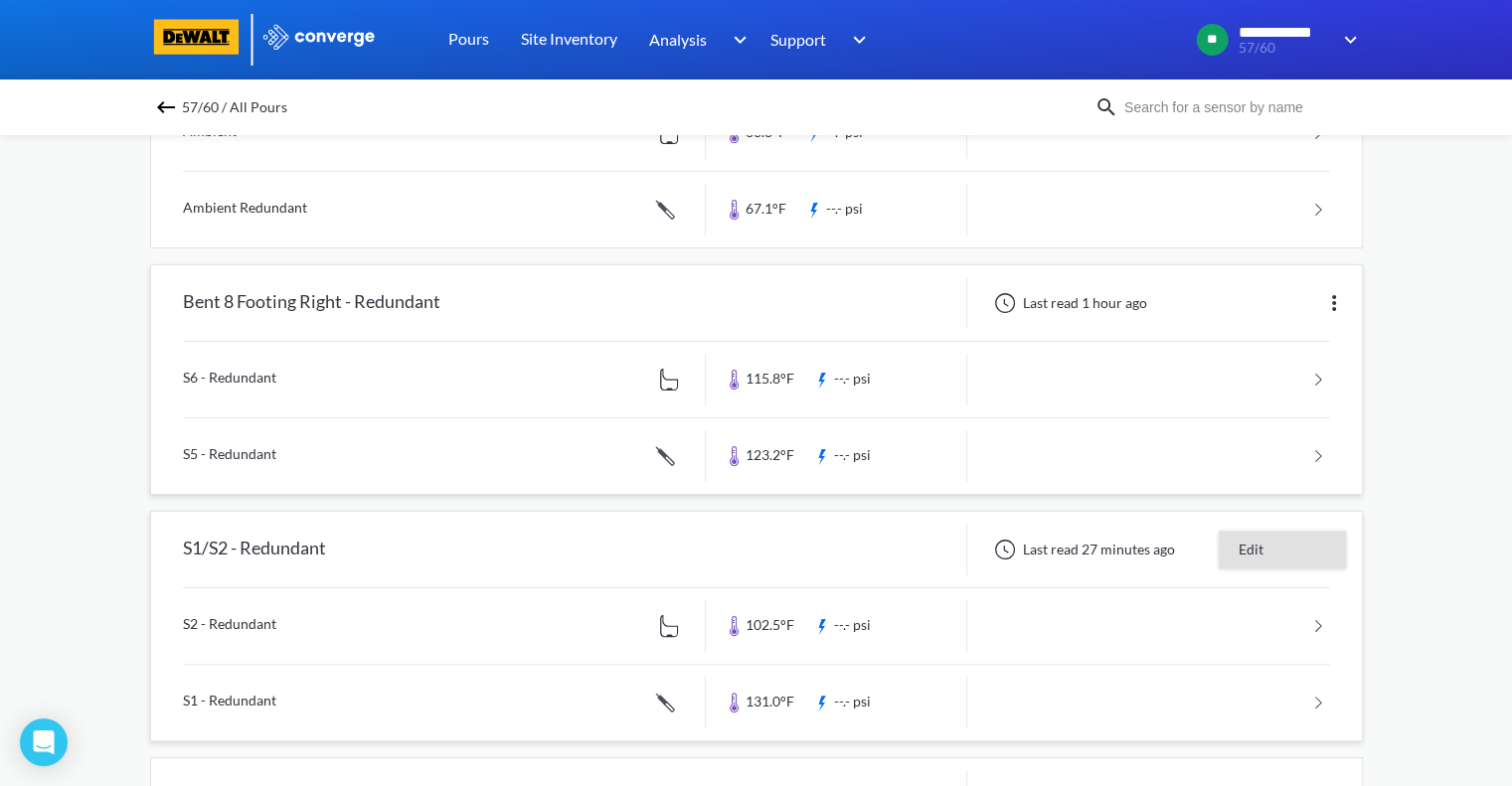 click on "Edit" at bounding box center [1282, 550] 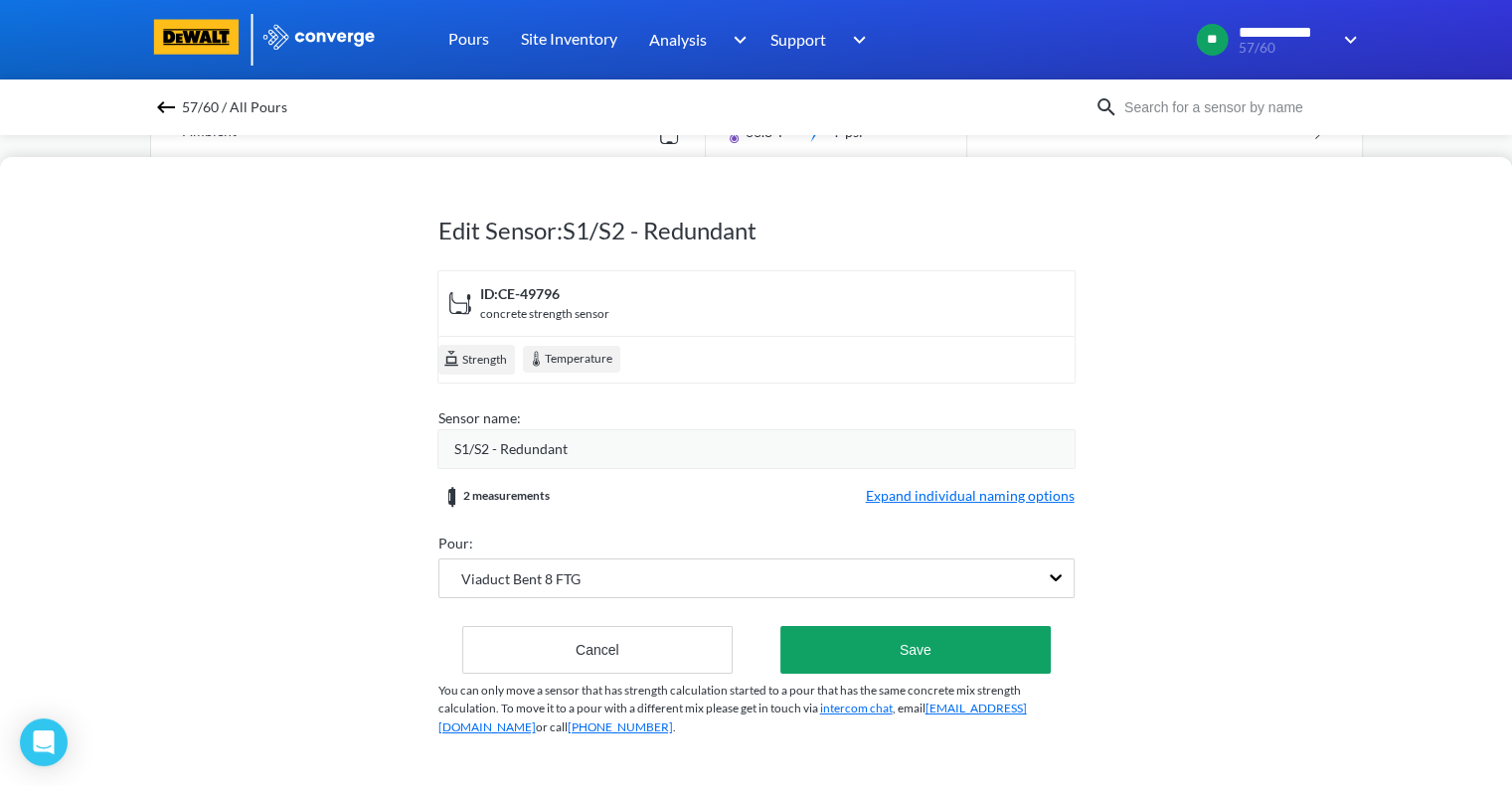 click on "S1/S2 - Redundant" at bounding box center [511, 449] 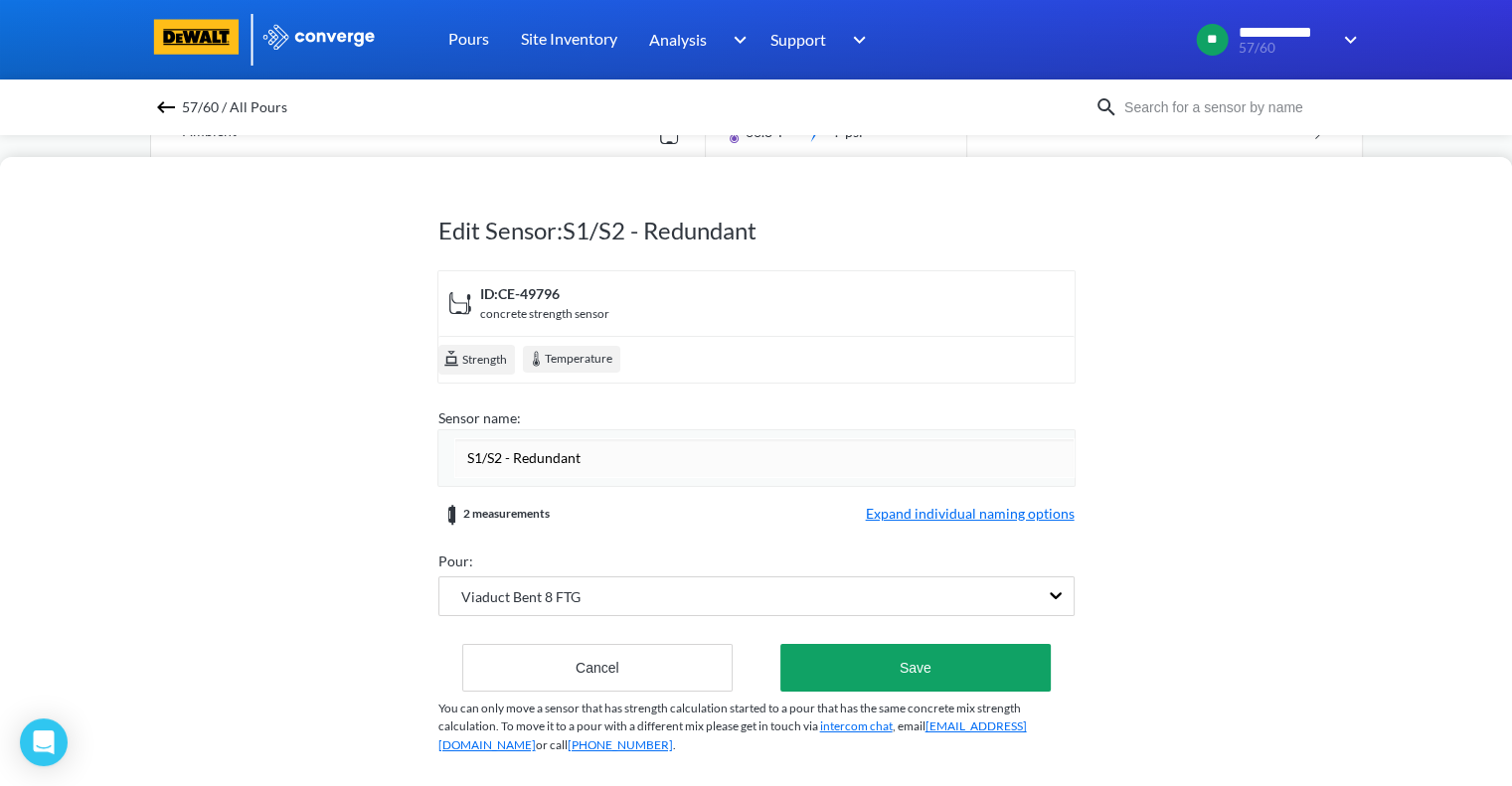 drag, startPoint x: 499, startPoint y: 455, endPoint x: 465, endPoint y: 452, distance: 34.132096 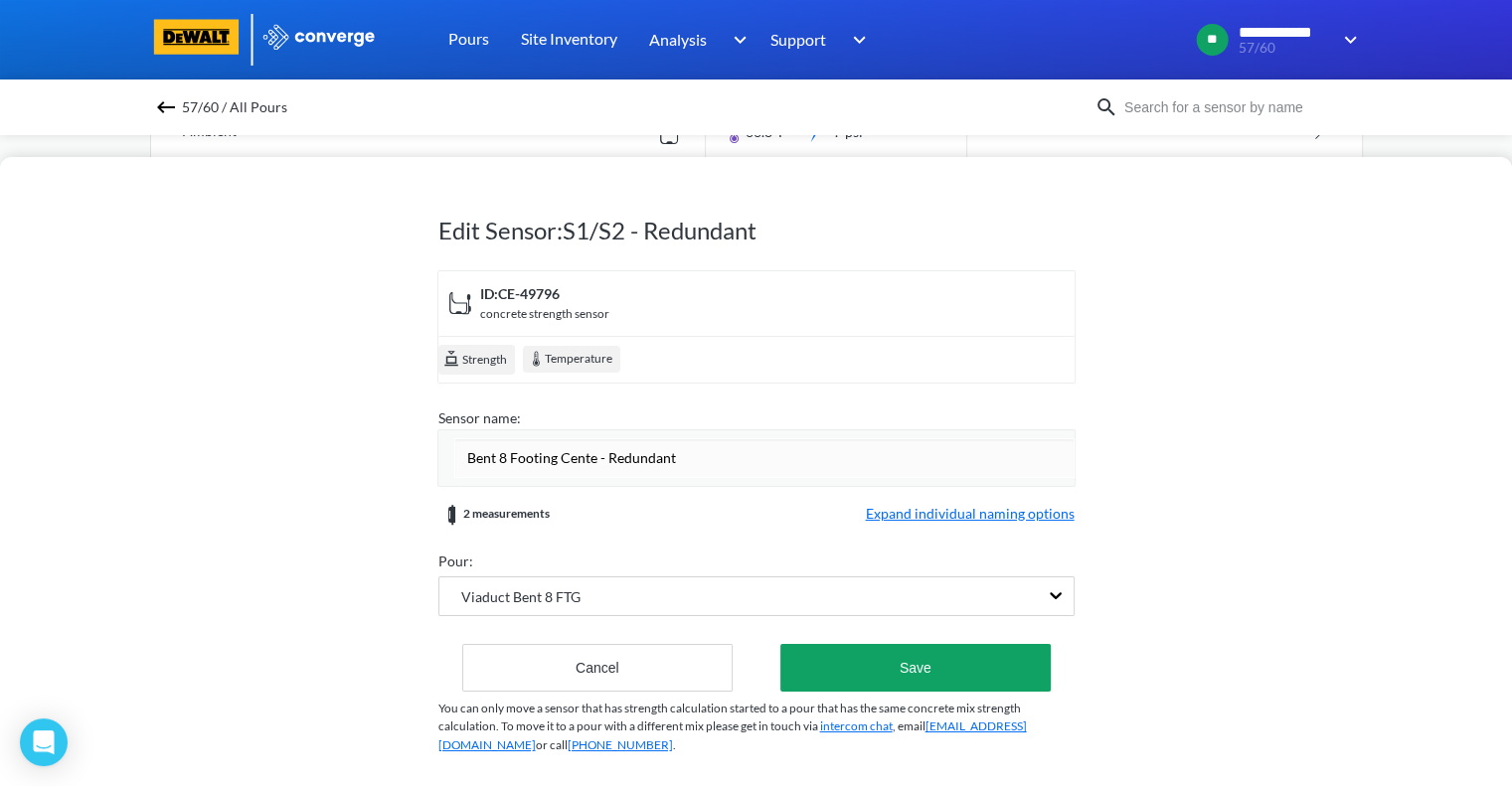 type on "Bent 8 Footing Center - Redundant" 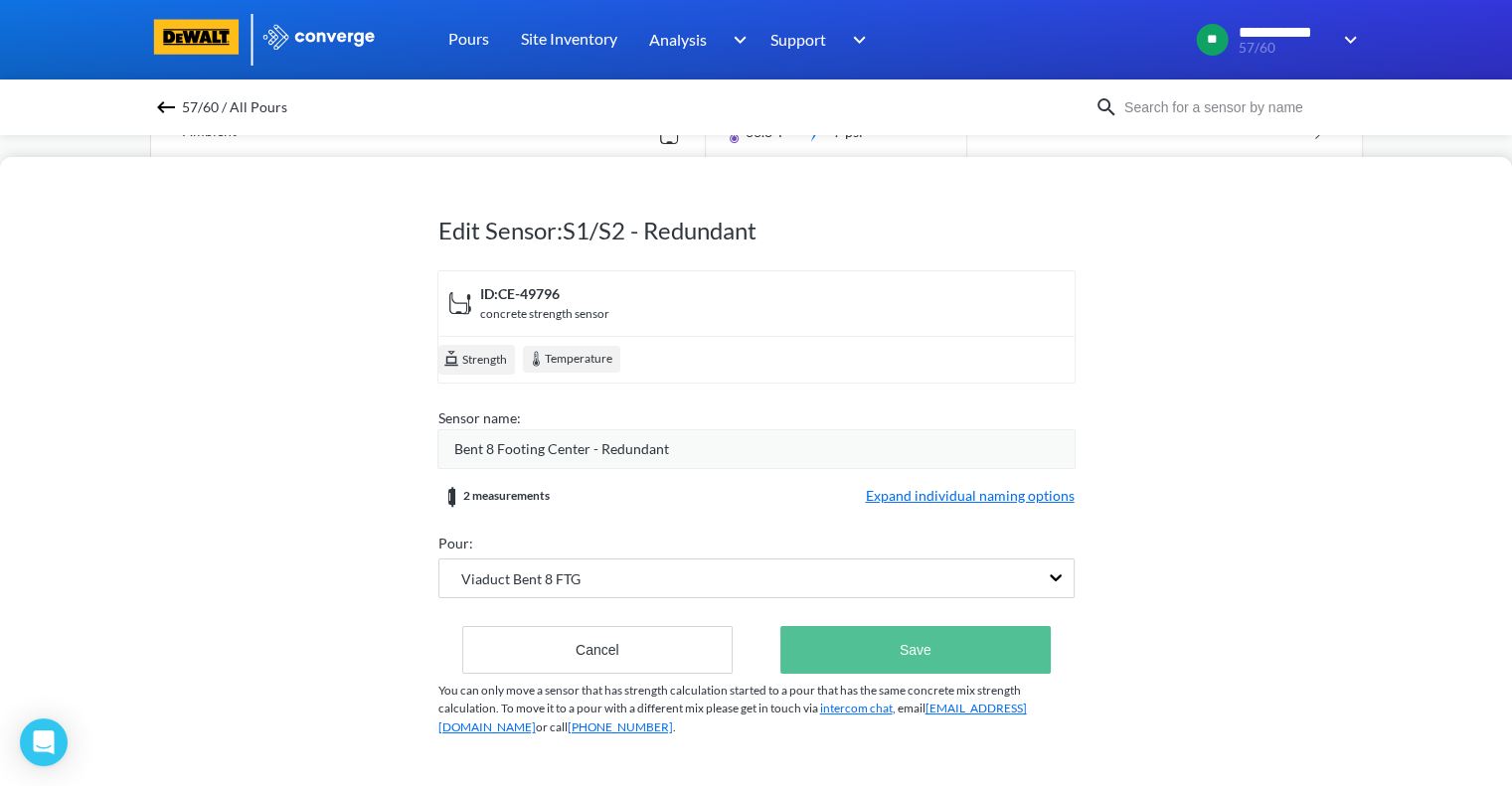 click on "Save" at bounding box center (915, 650) 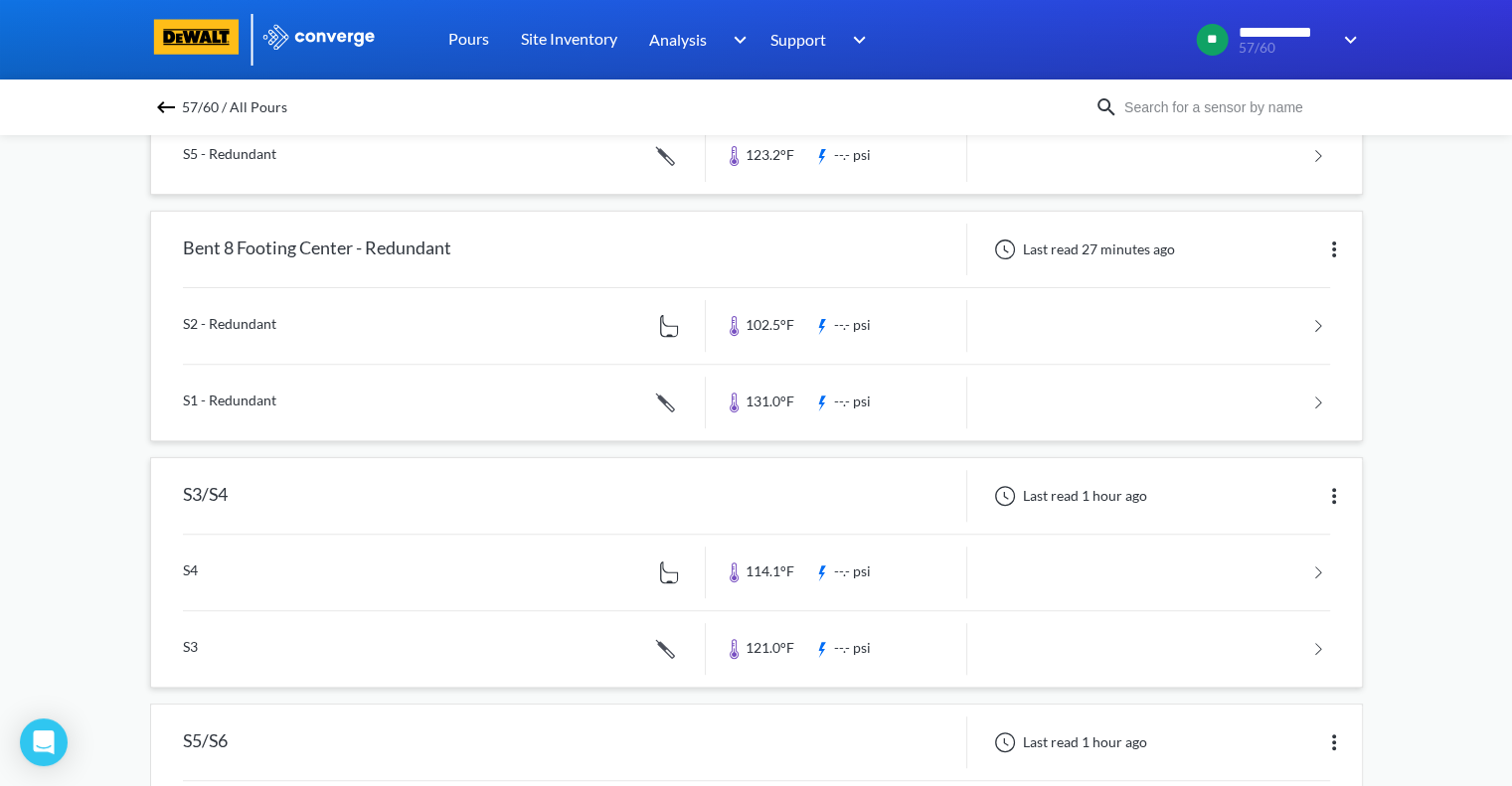 scroll, scrollTop: 612, scrollLeft: 0, axis: vertical 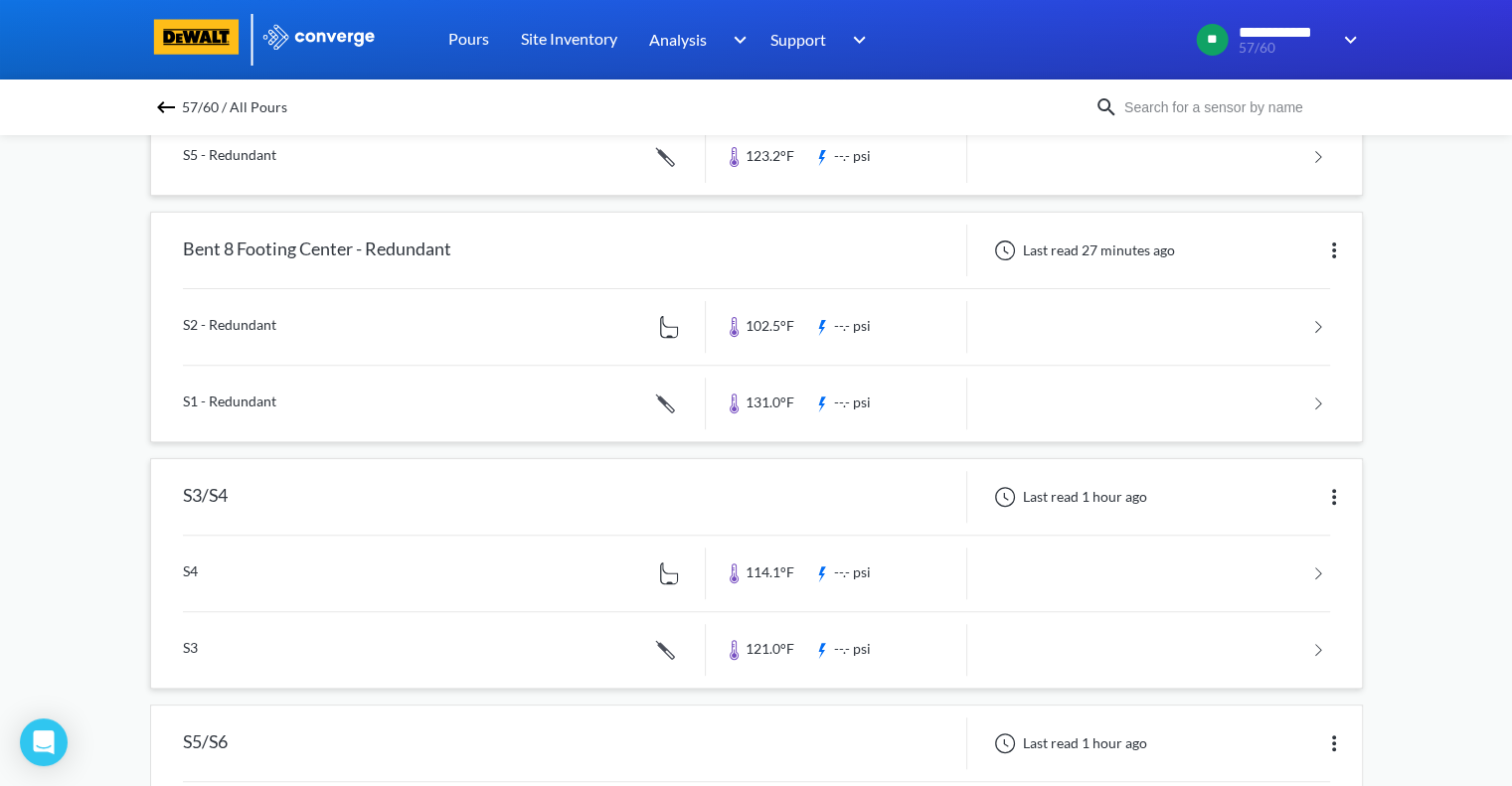 click at bounding box center [1334, 497] 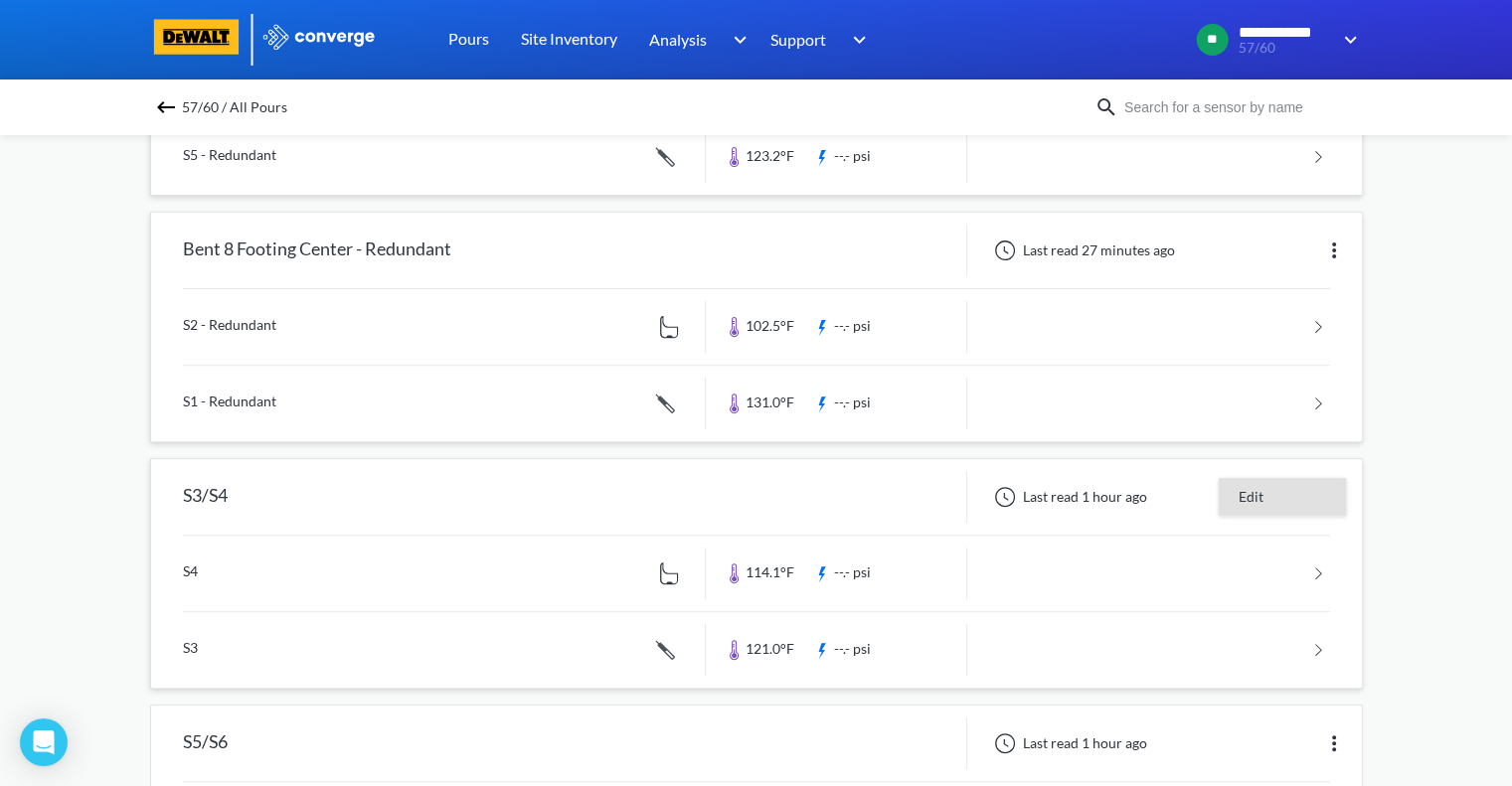 click on "Edit" at bounding box center (1282, 497) 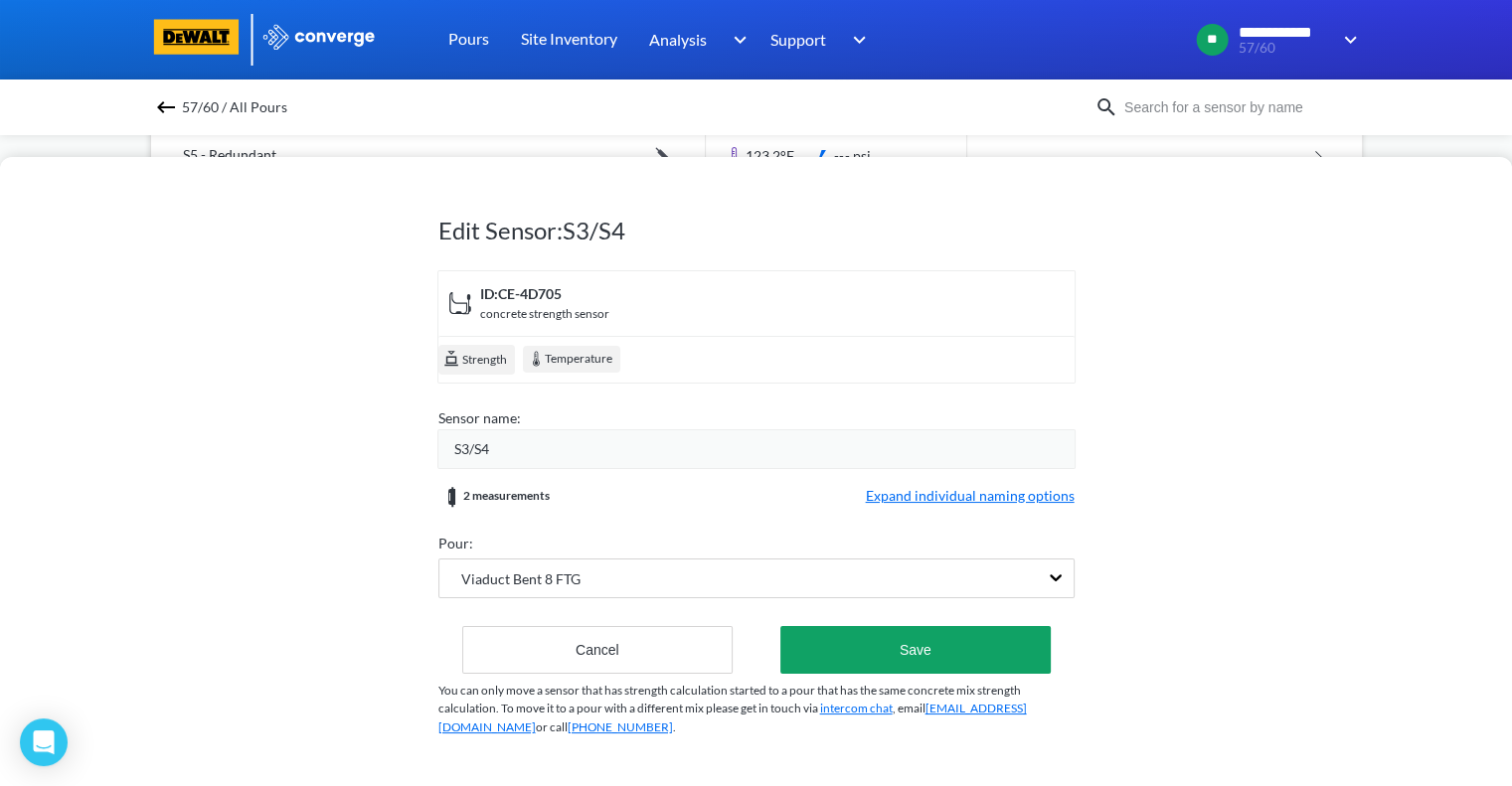 click on "S3/S4" at bounding box center (756, 449) 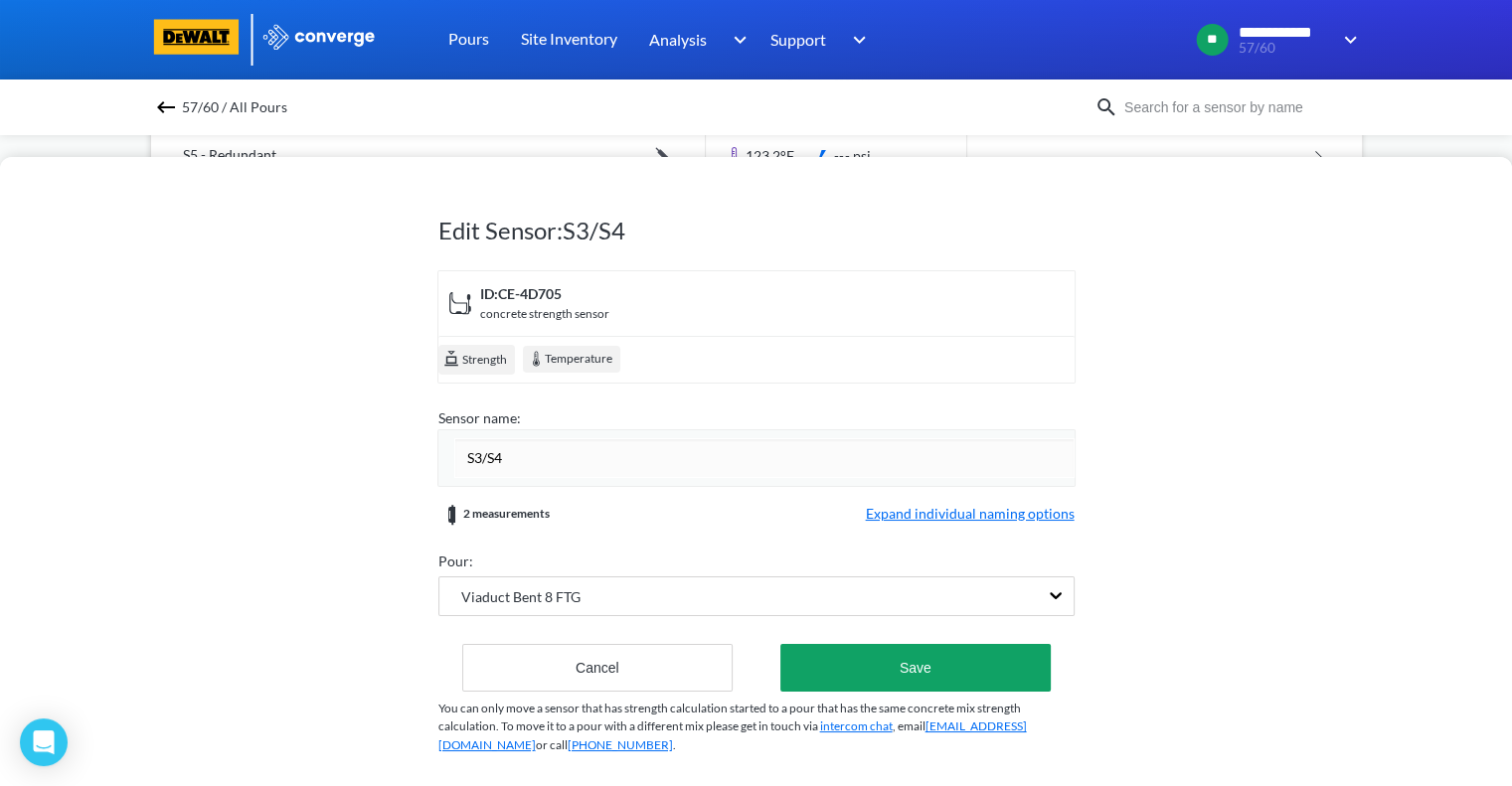 drag, startPoint x: 508, startPoint y: 455, endPoint x: 431, endPoint y: 454, distance: 77.00649 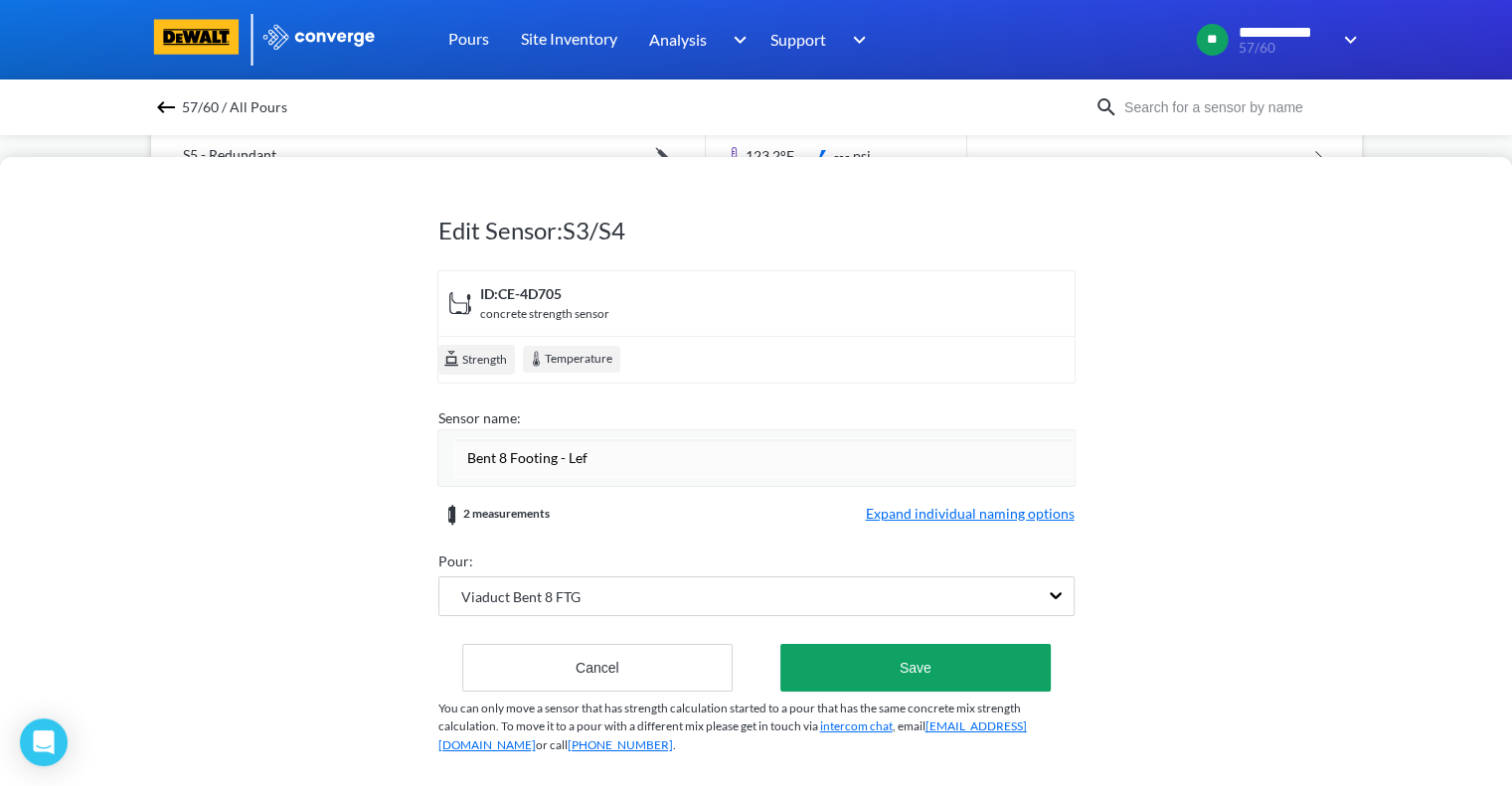 type on "Bent 8 Footing - Left" 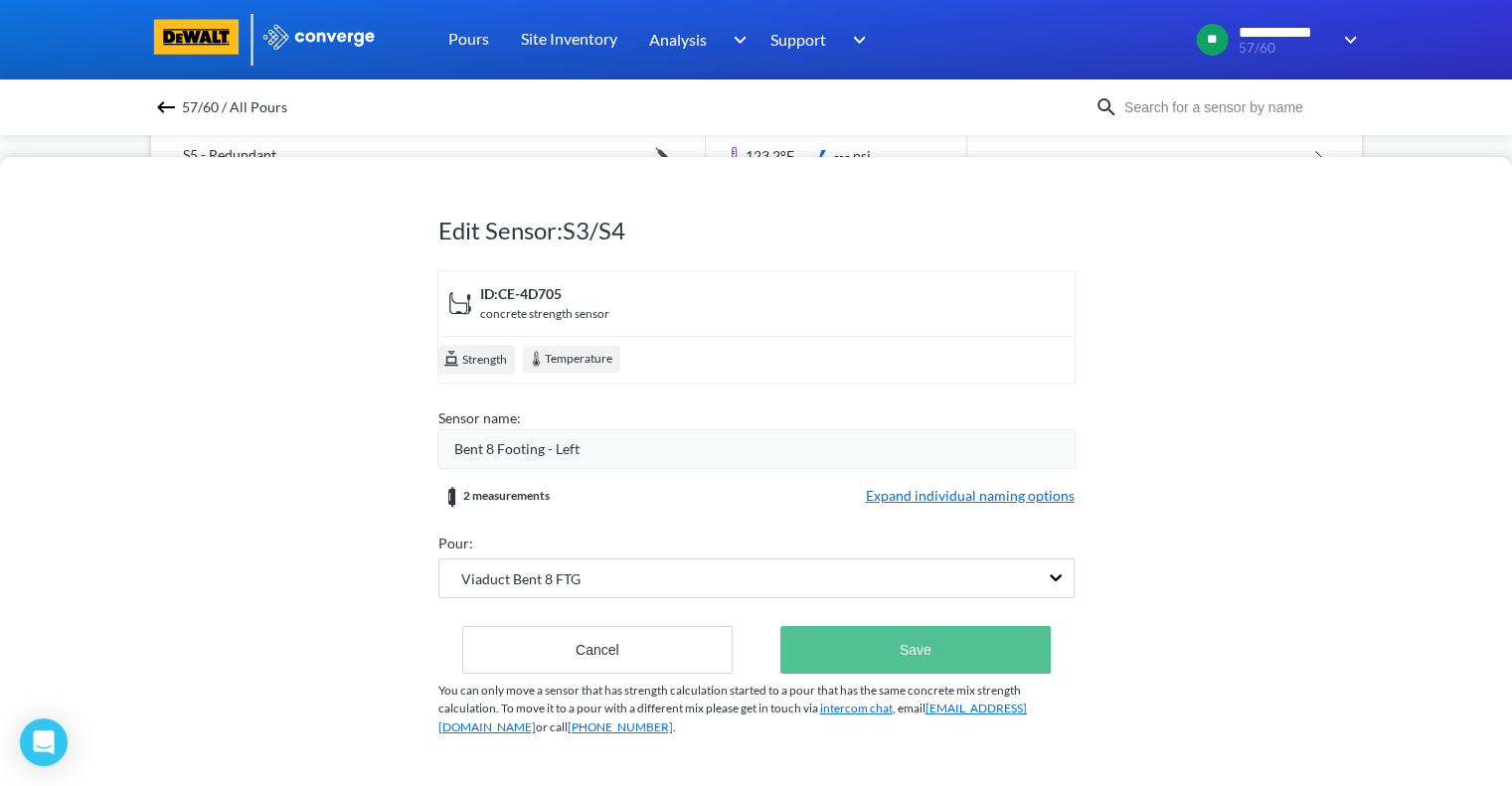 click on "Save" at bounding box center [915, 650] 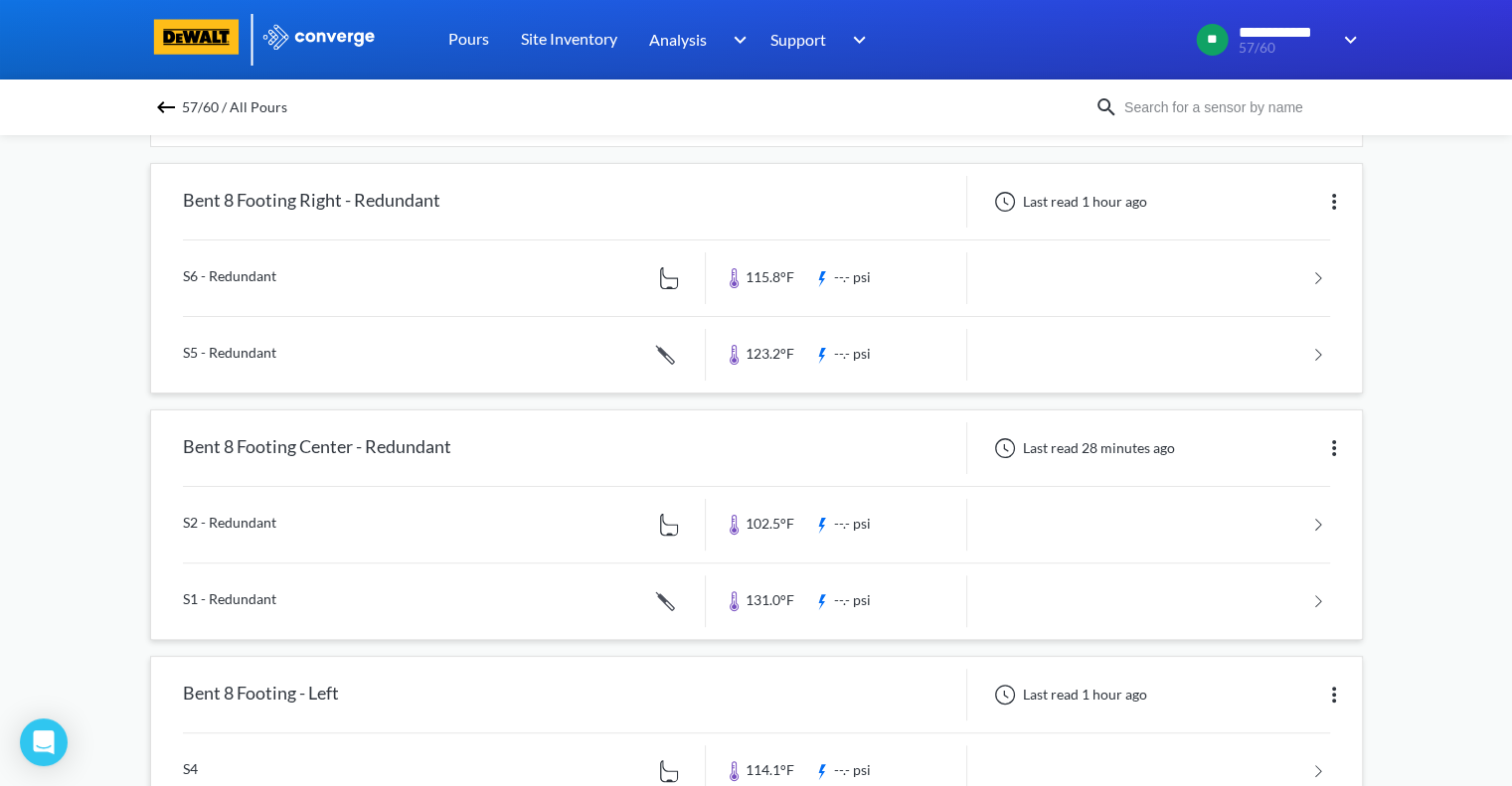 scroll, scrollTop: 413, scrollLeft: 0, axis: vertical 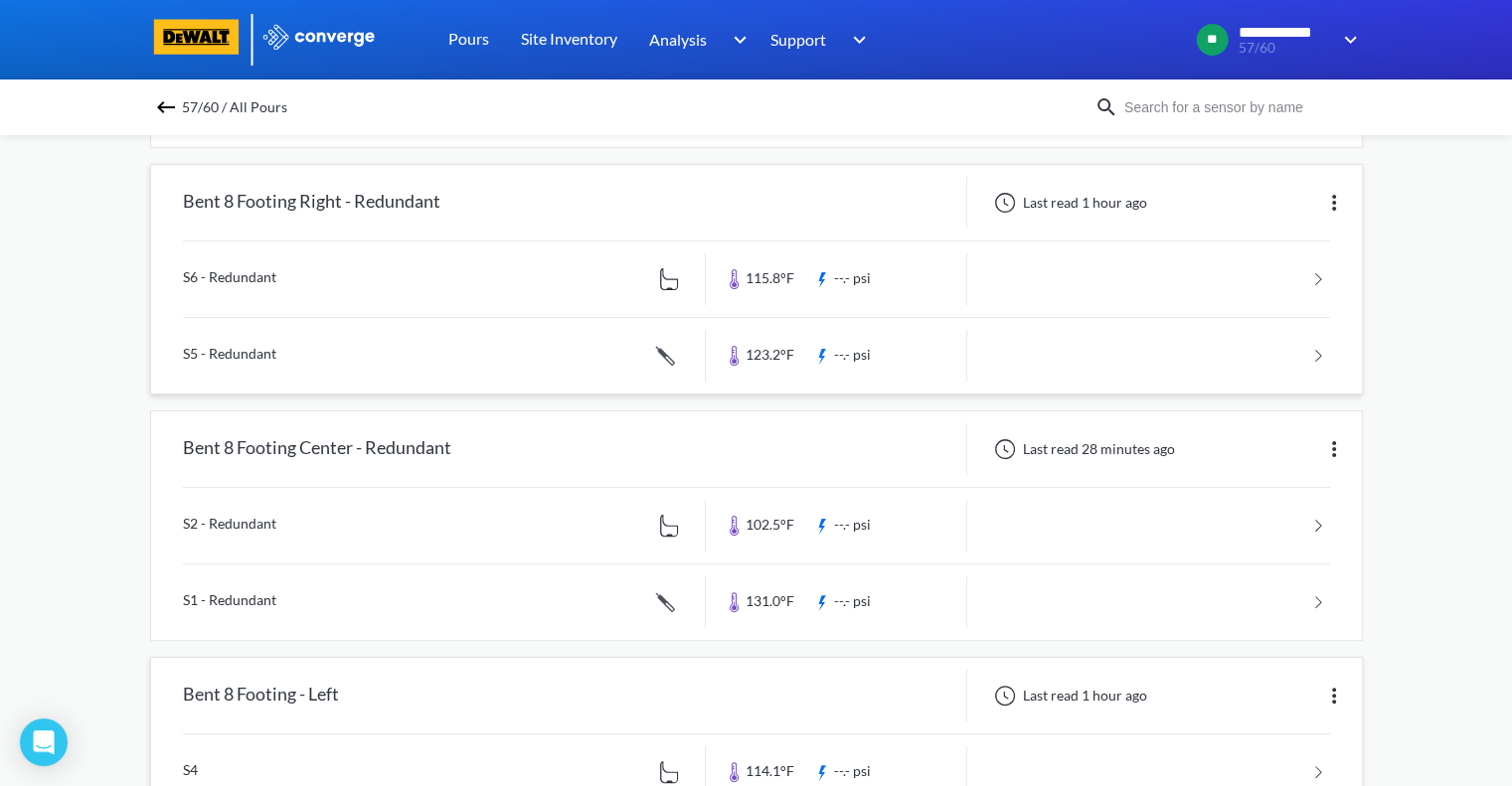 click at bounding box center [1334, 696] 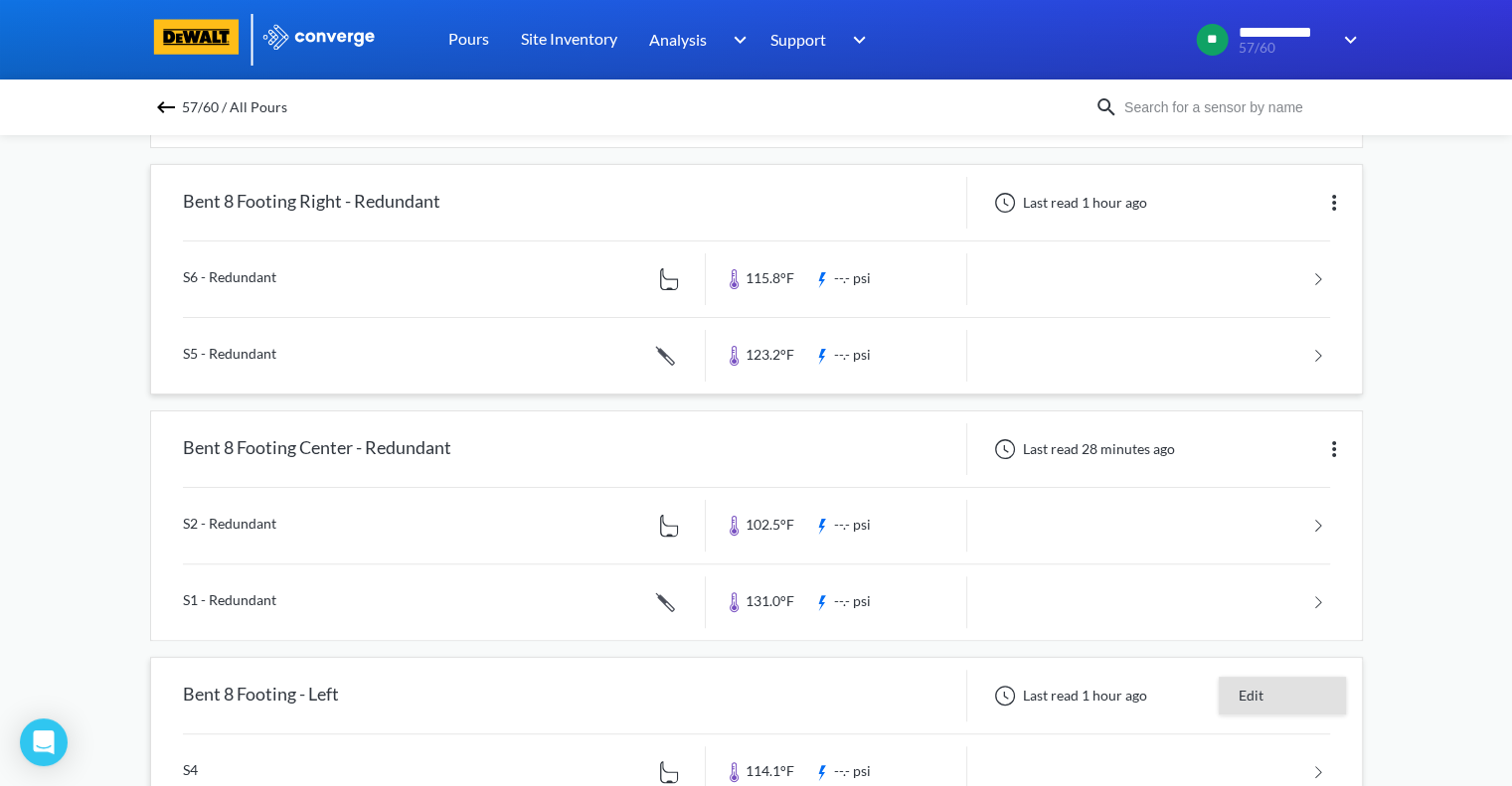 click on "Edit" at bounding box center (1282, 696) 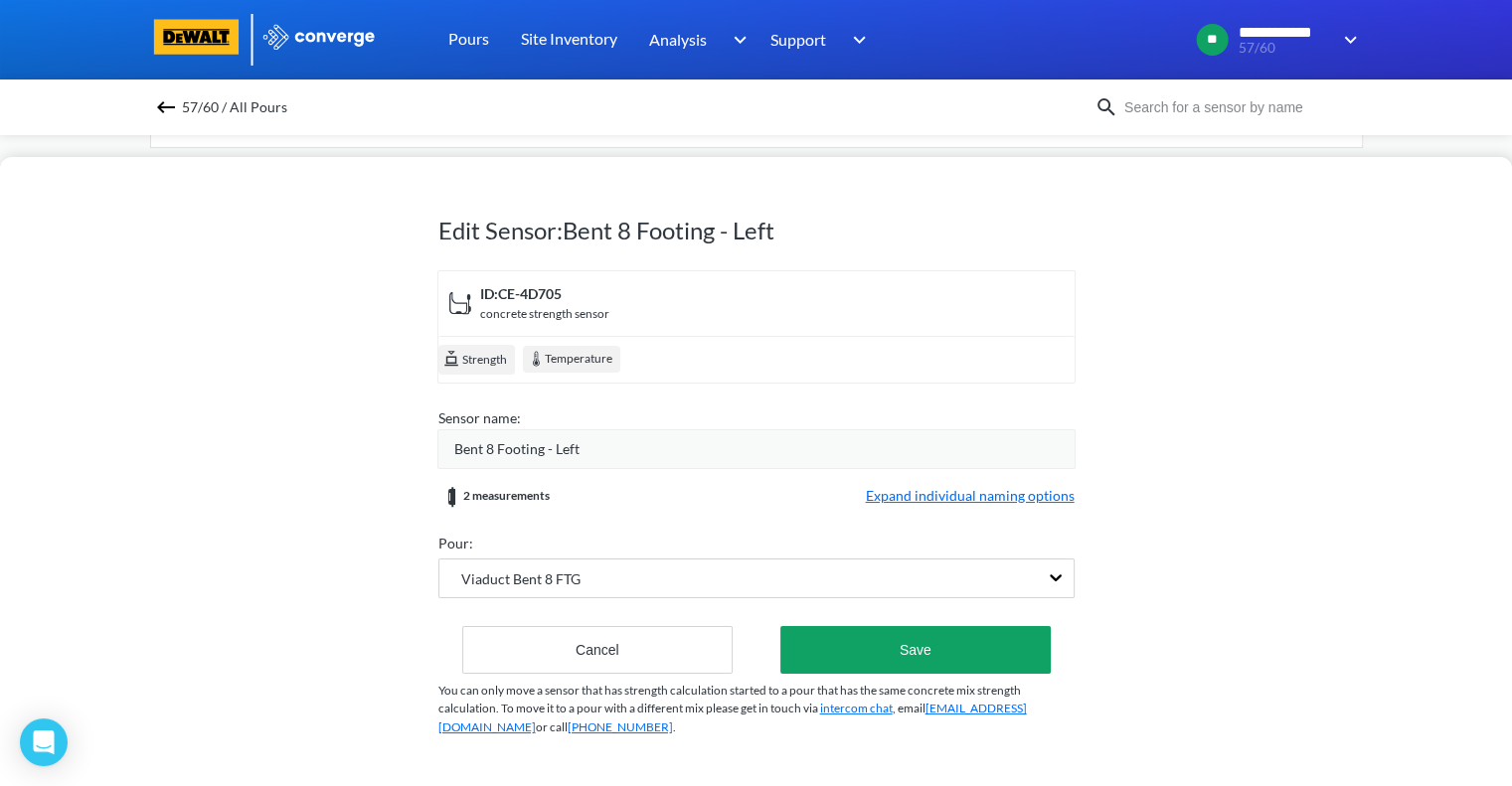 click on "Bent 8 Footing - Left" at bounding box center [517, 449] 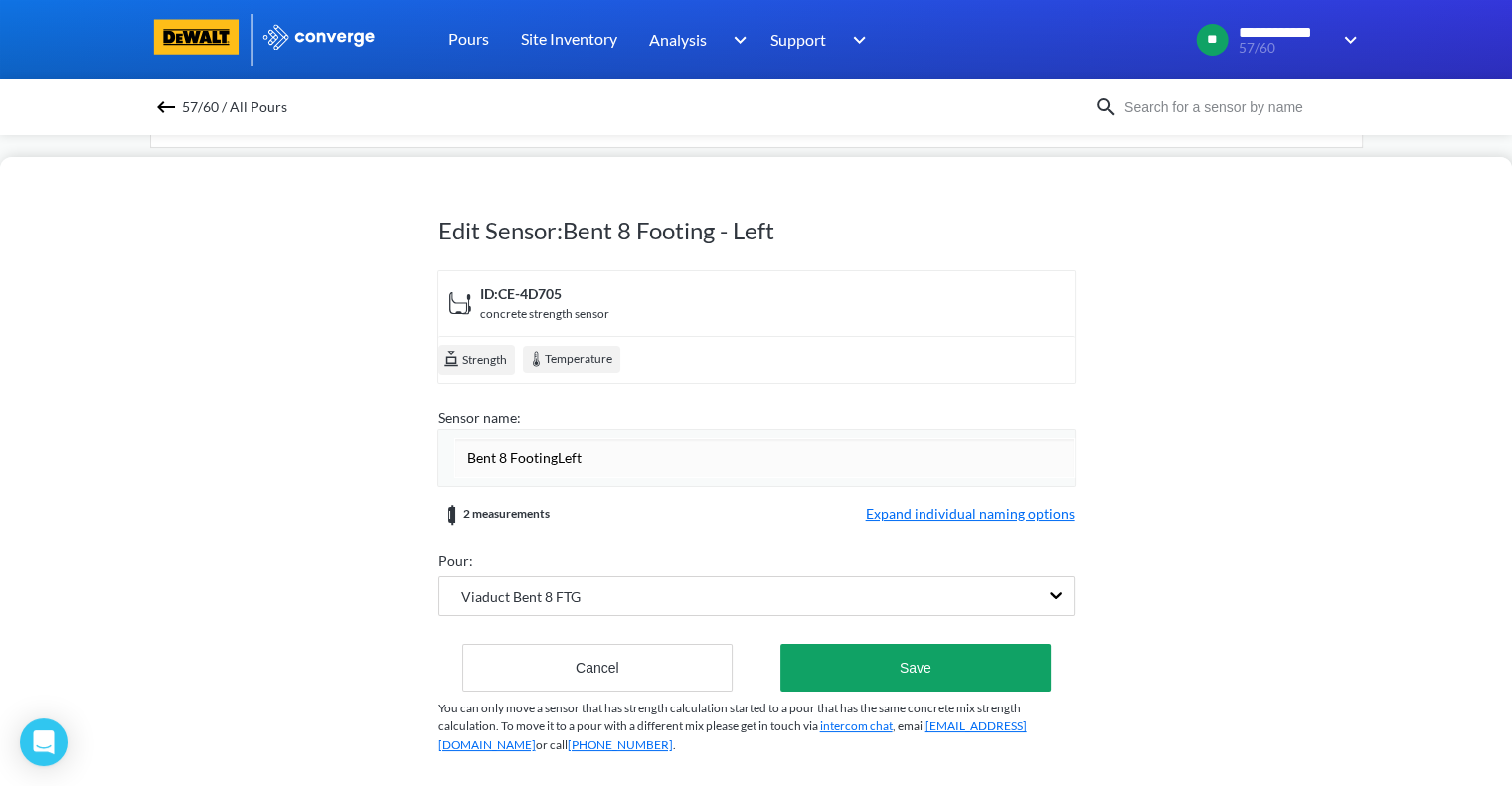 type on "Bent 8 Footing Left" 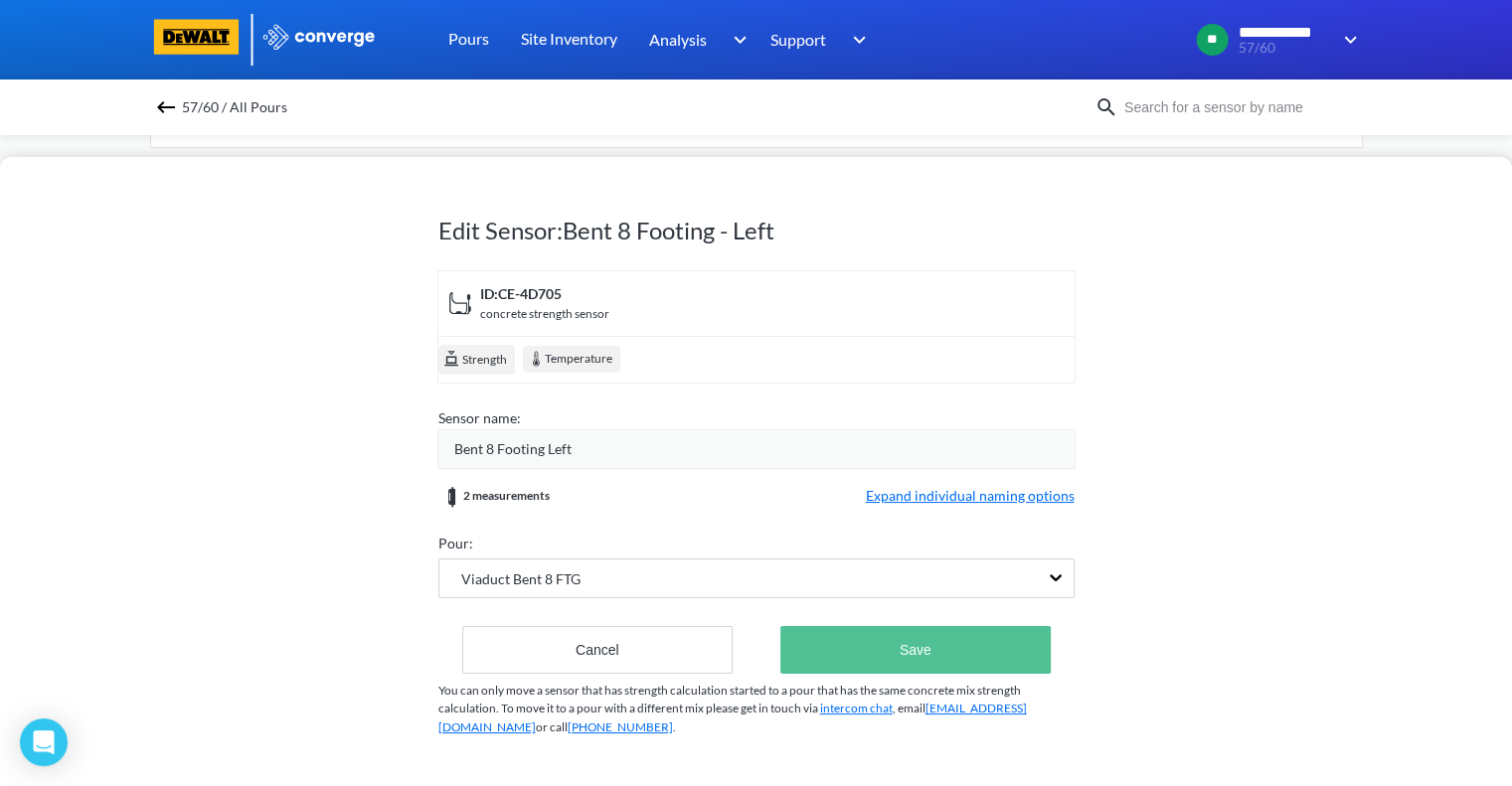 click on "Save" at bounding box center [915, 650] 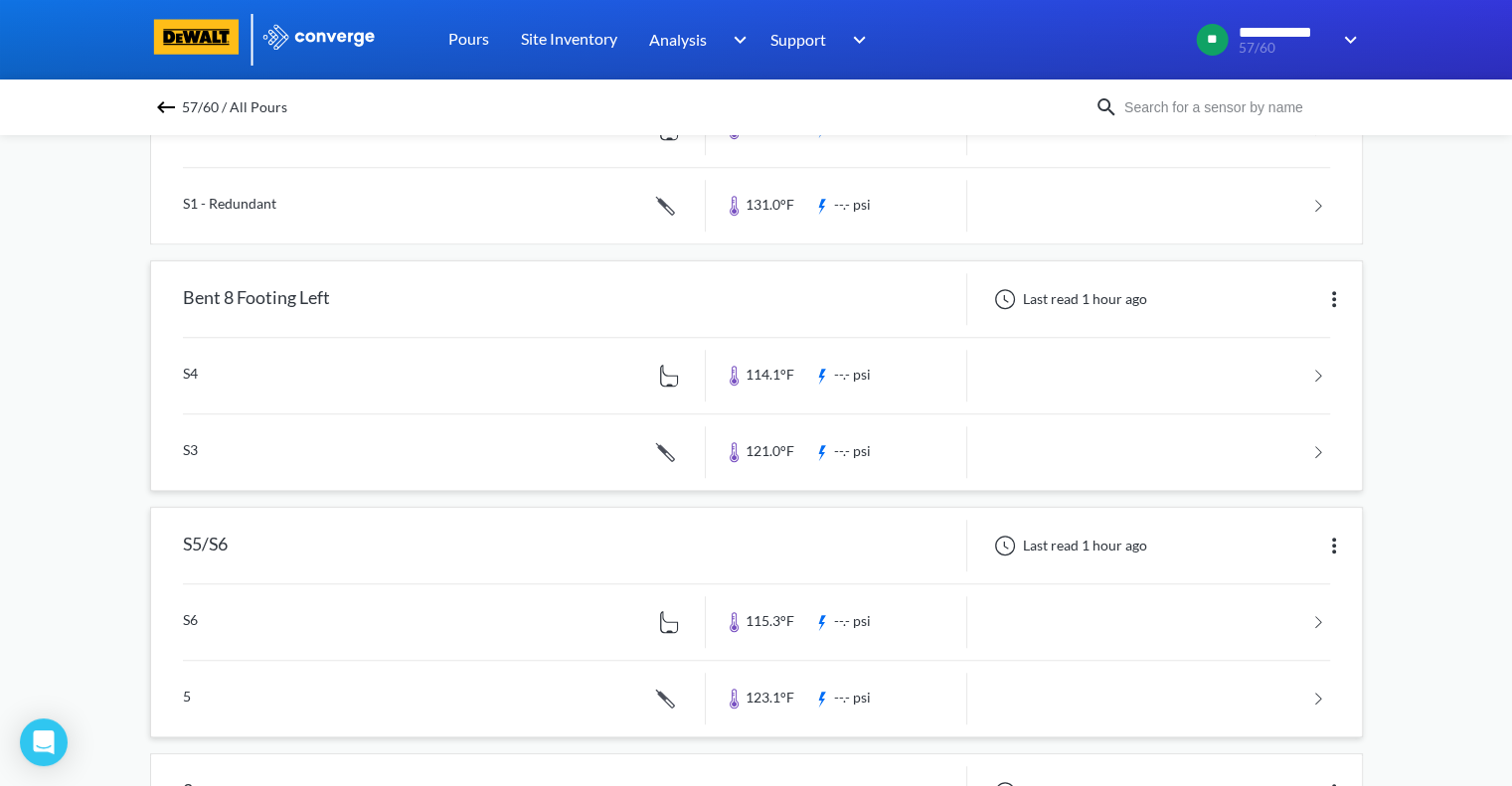 scroll, scrollTop: 811, scrollLeft: 0, axis: vertical 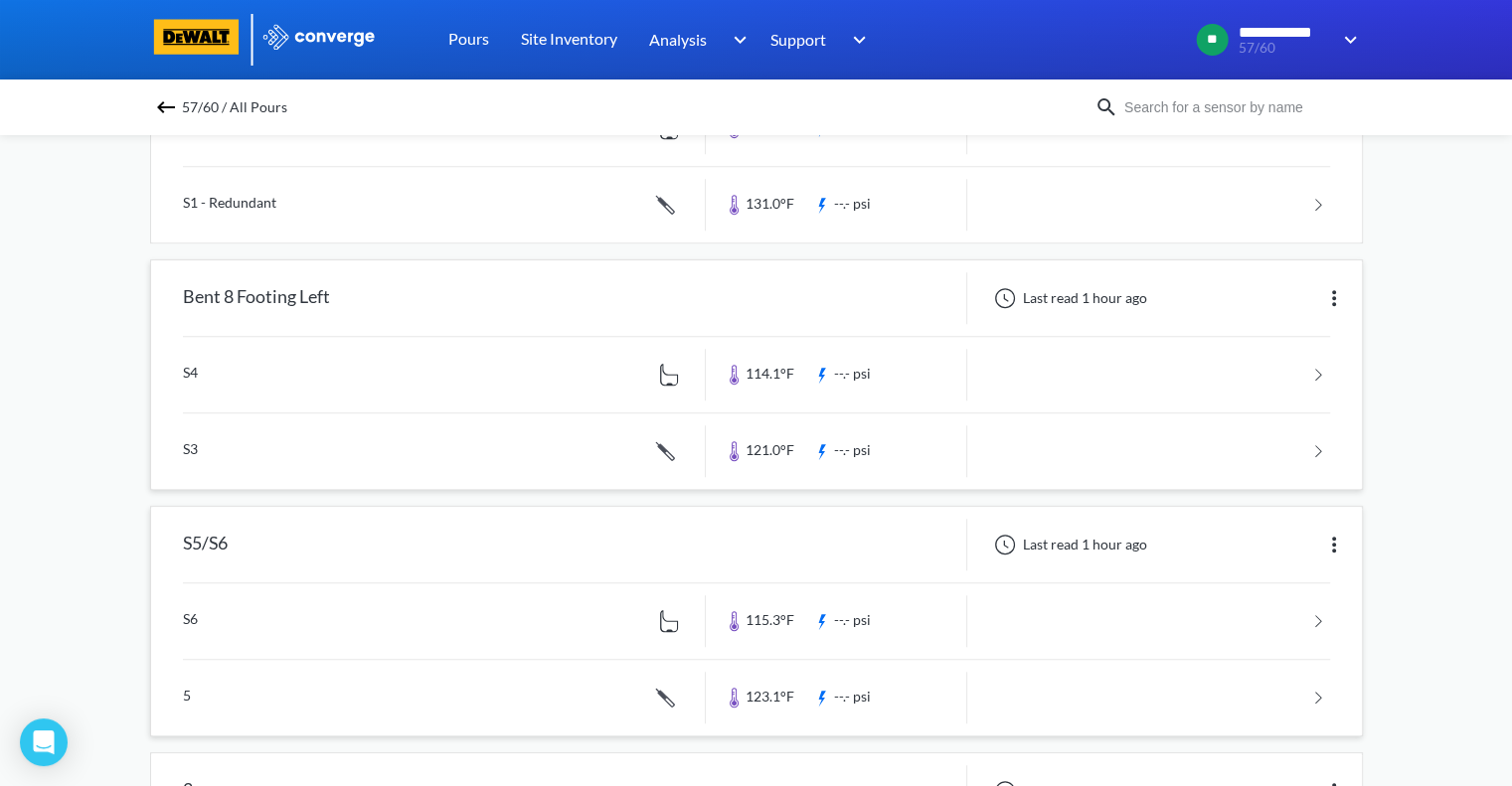 click at bounding box center [1334, 545] 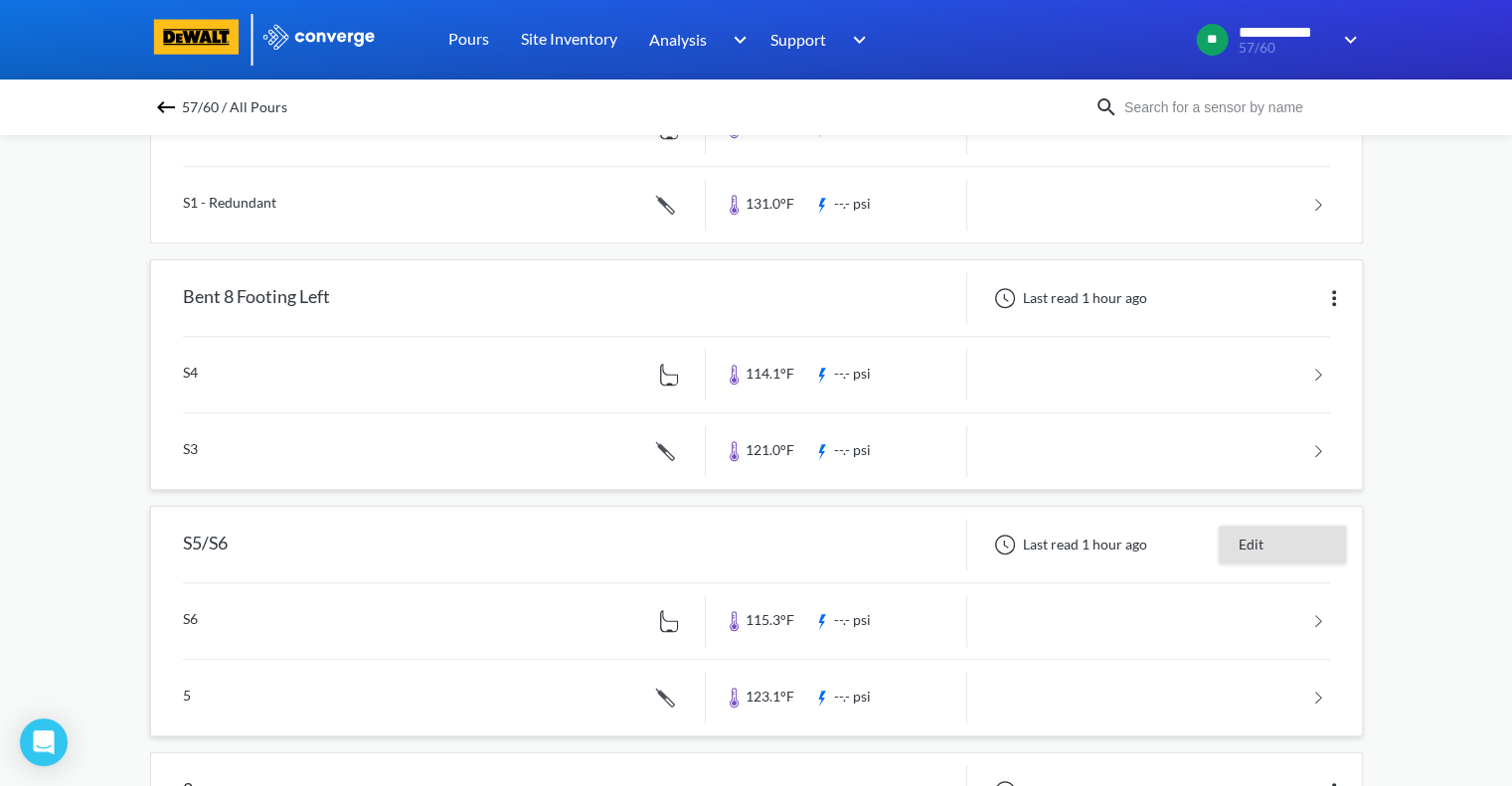 click on "Edit" at bounding box center [1282, 545] 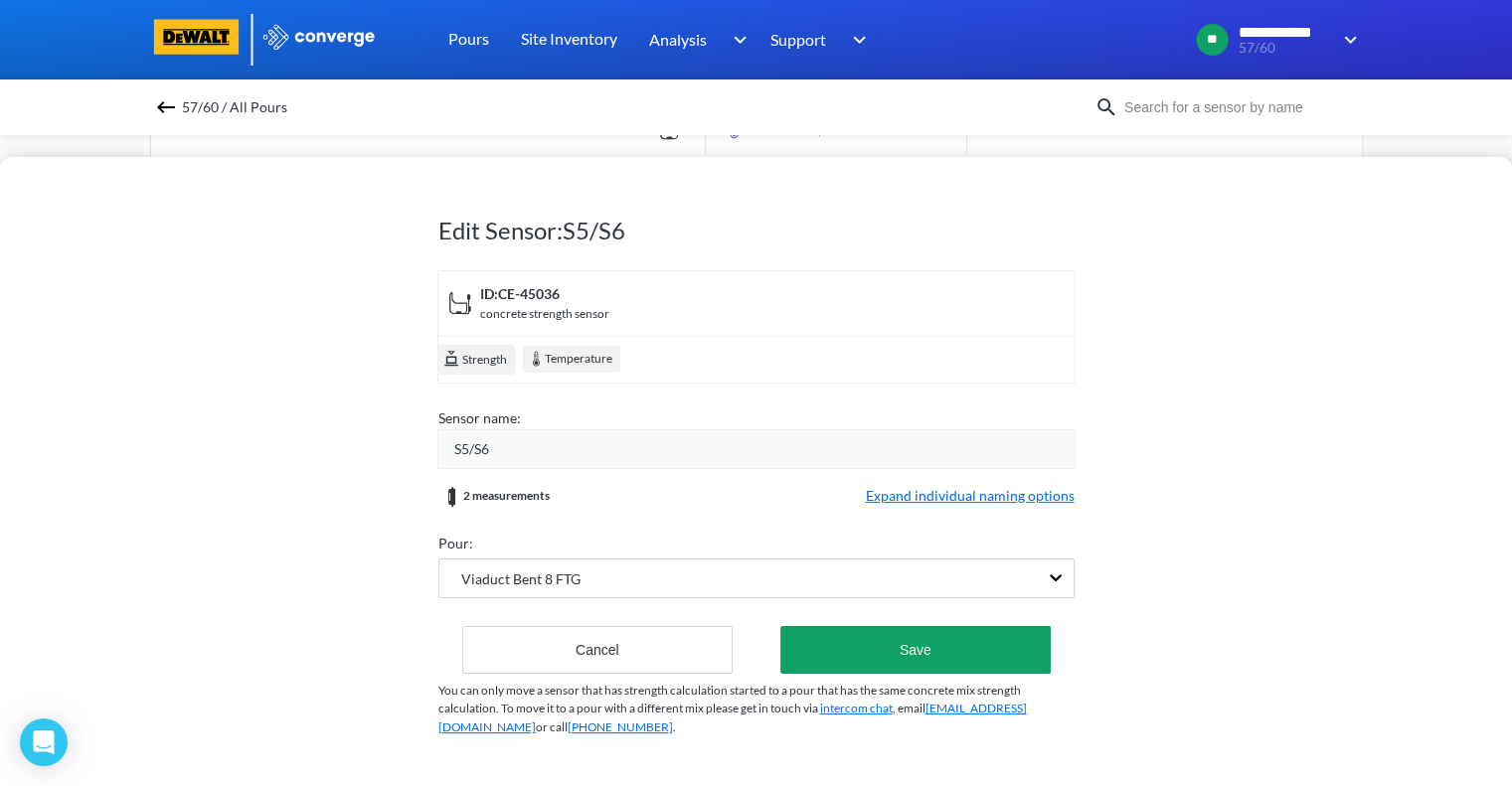 click on "S5/S6" at bounding box center (764, 449) 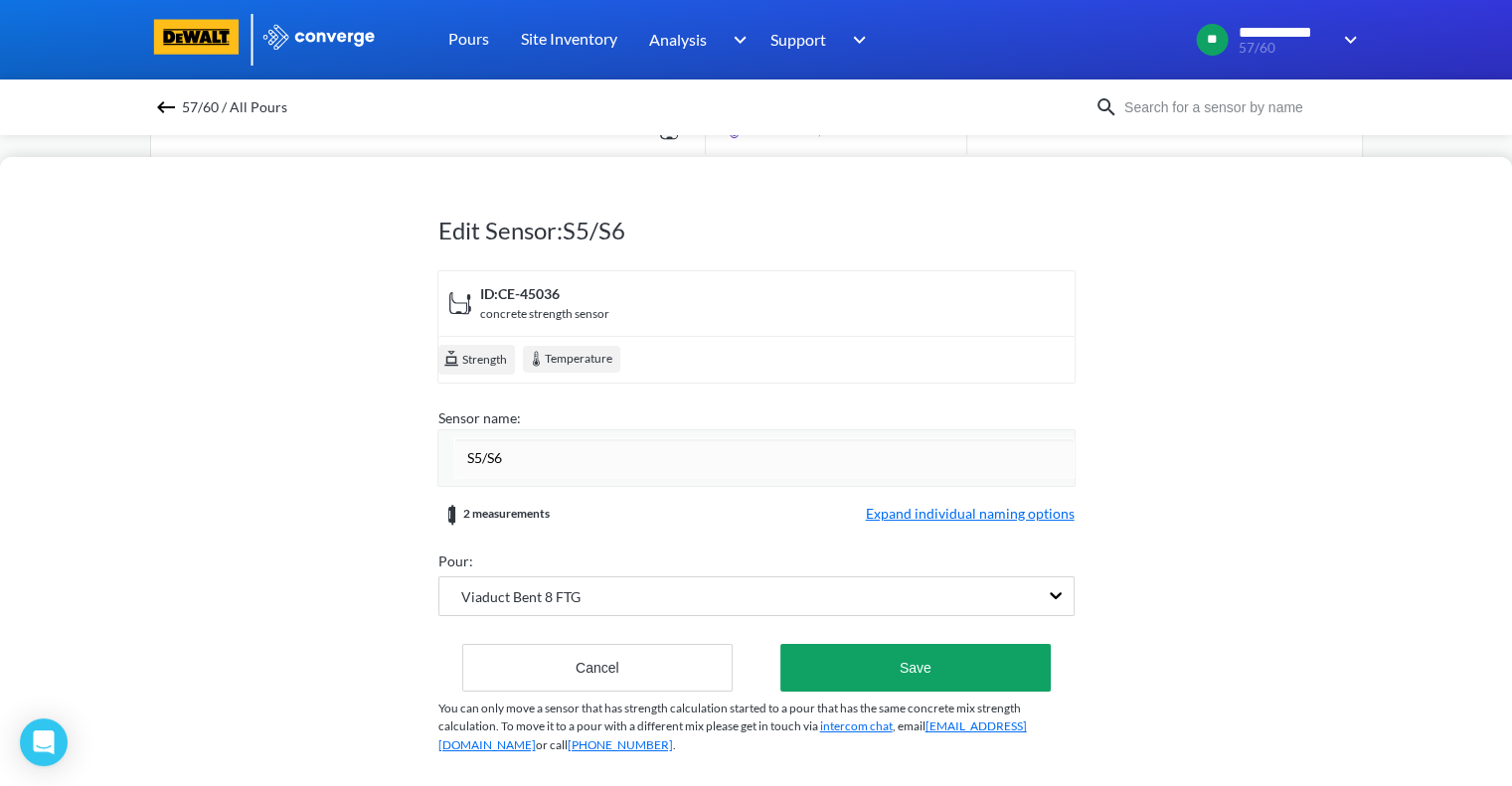 drag, startPoint x: 526, startPoint y: 444, endPoint x: 421, endPoint y: 438, distance: 105.17129 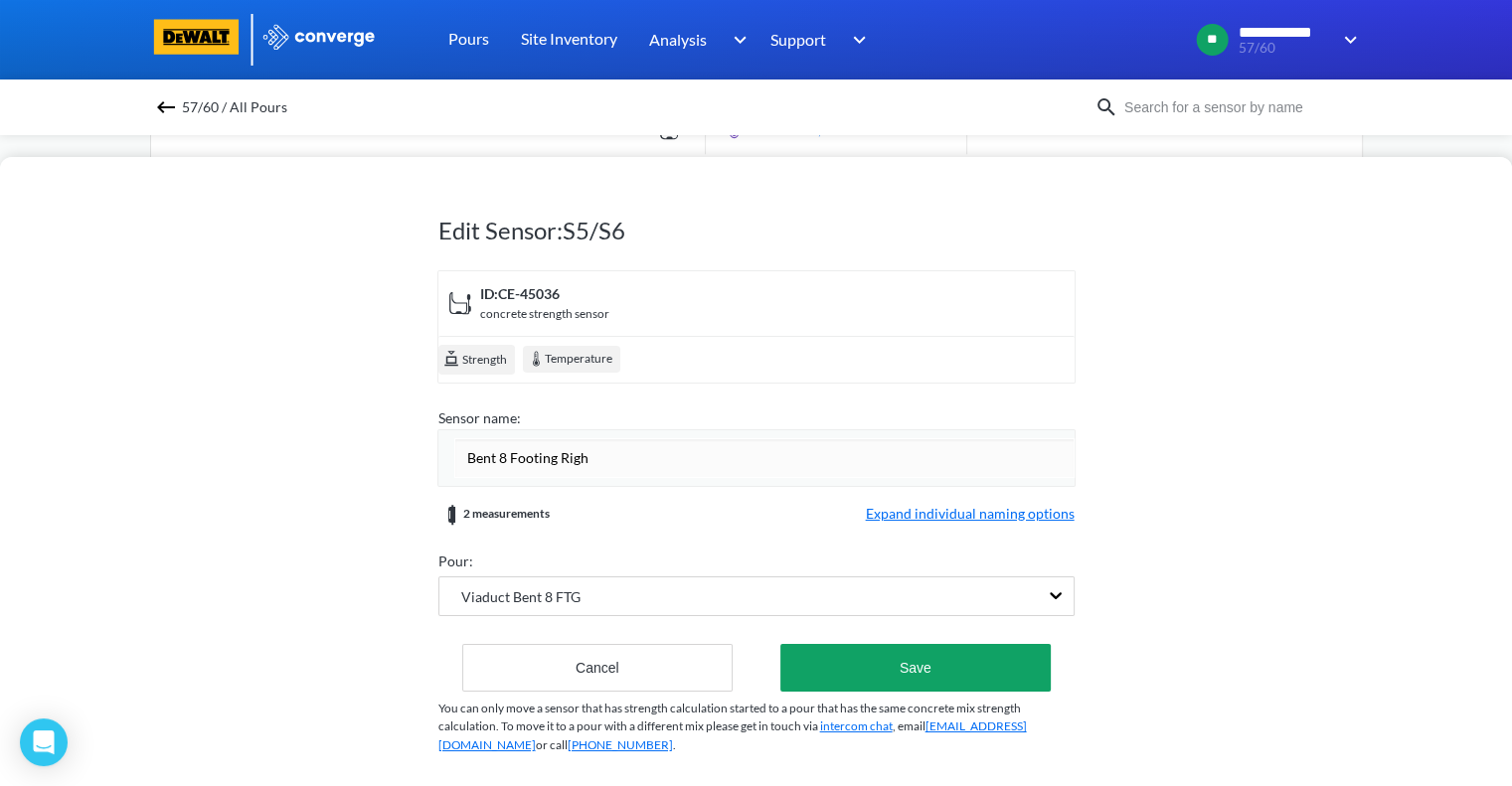 type on "Bent 8 Footing Right" 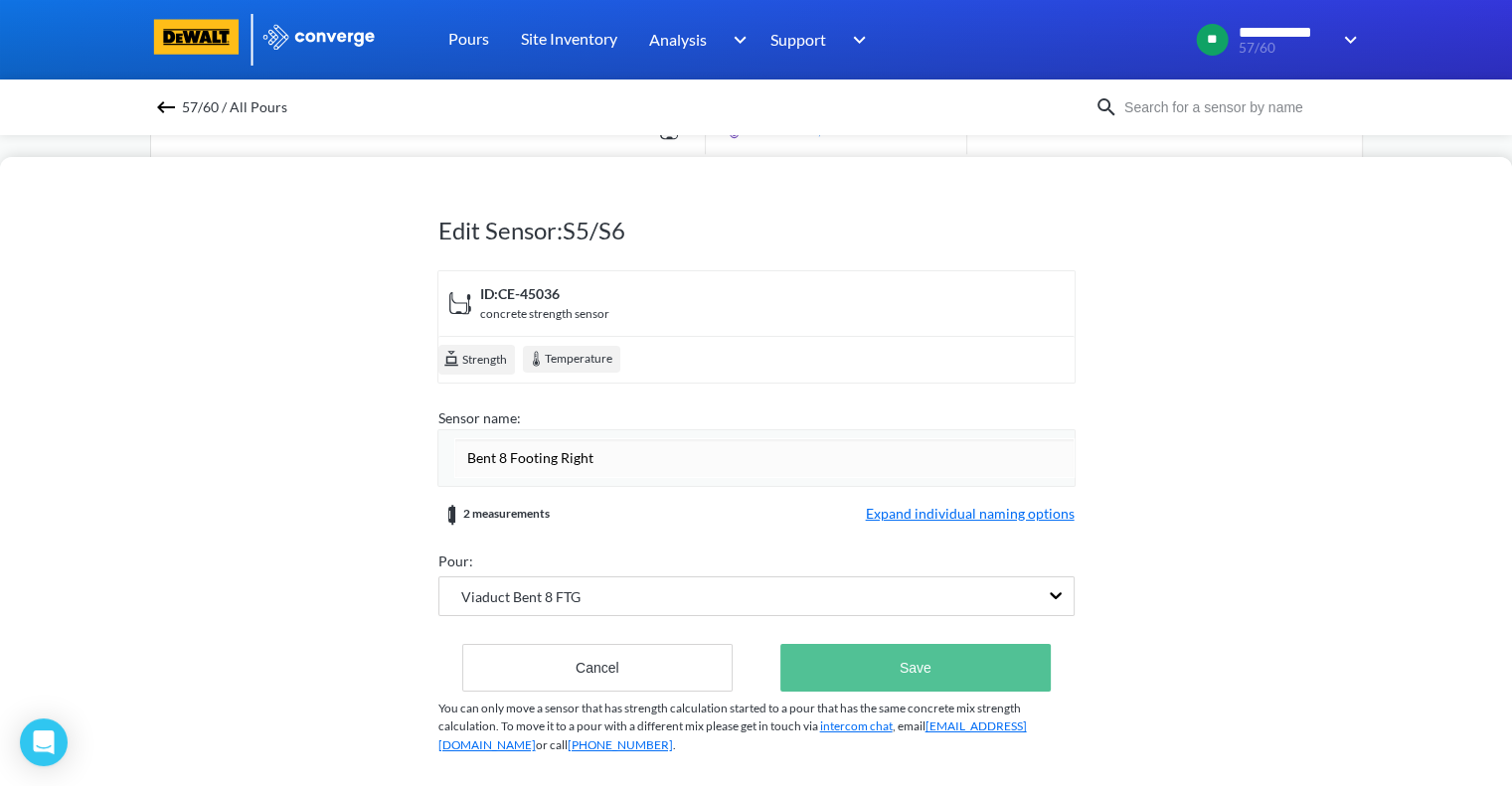 click on "Save" at bounding box center (915, 668) 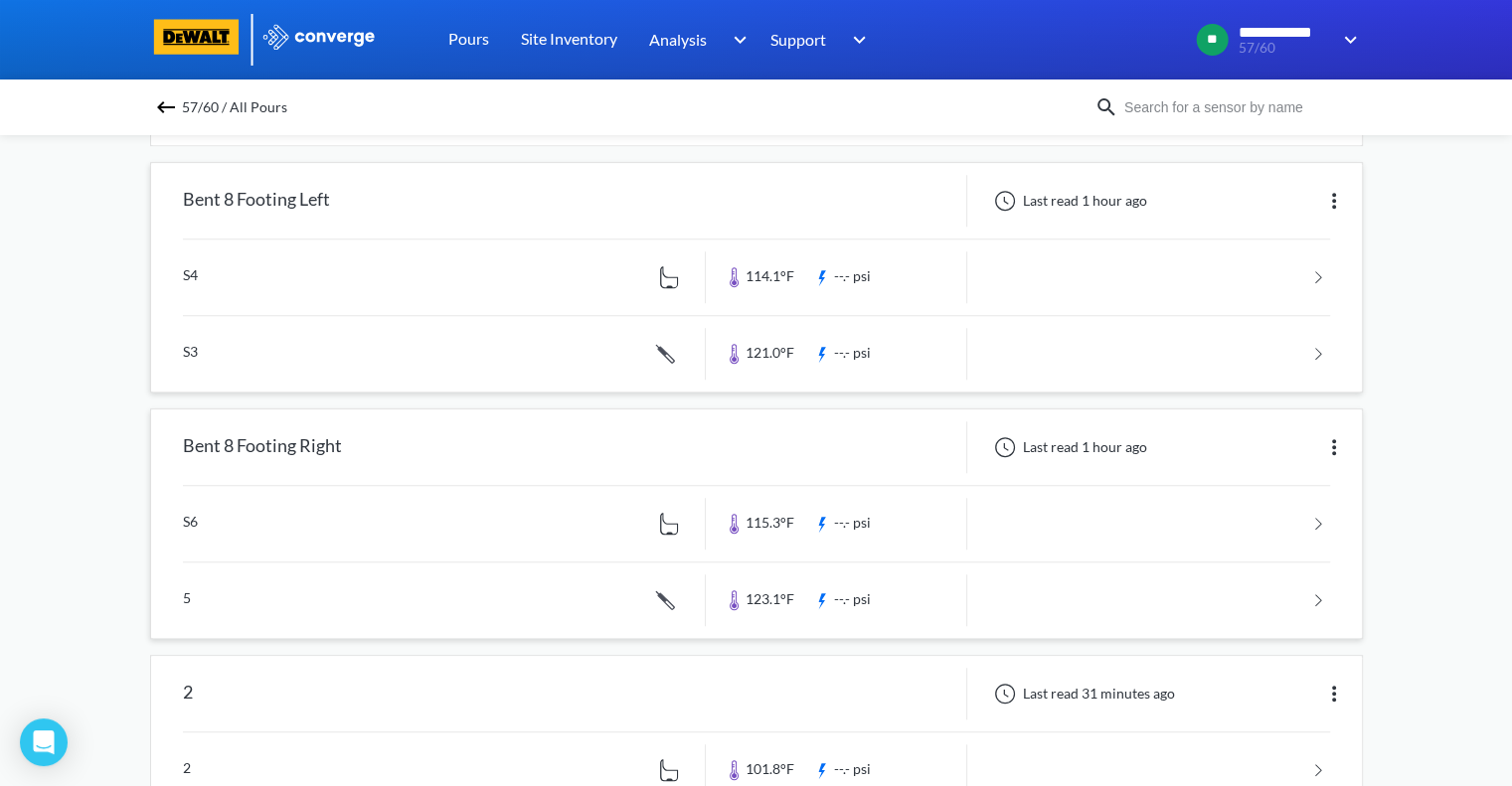 scroll, scrollTop: 909, scrollLeft: 0, axis: vertical 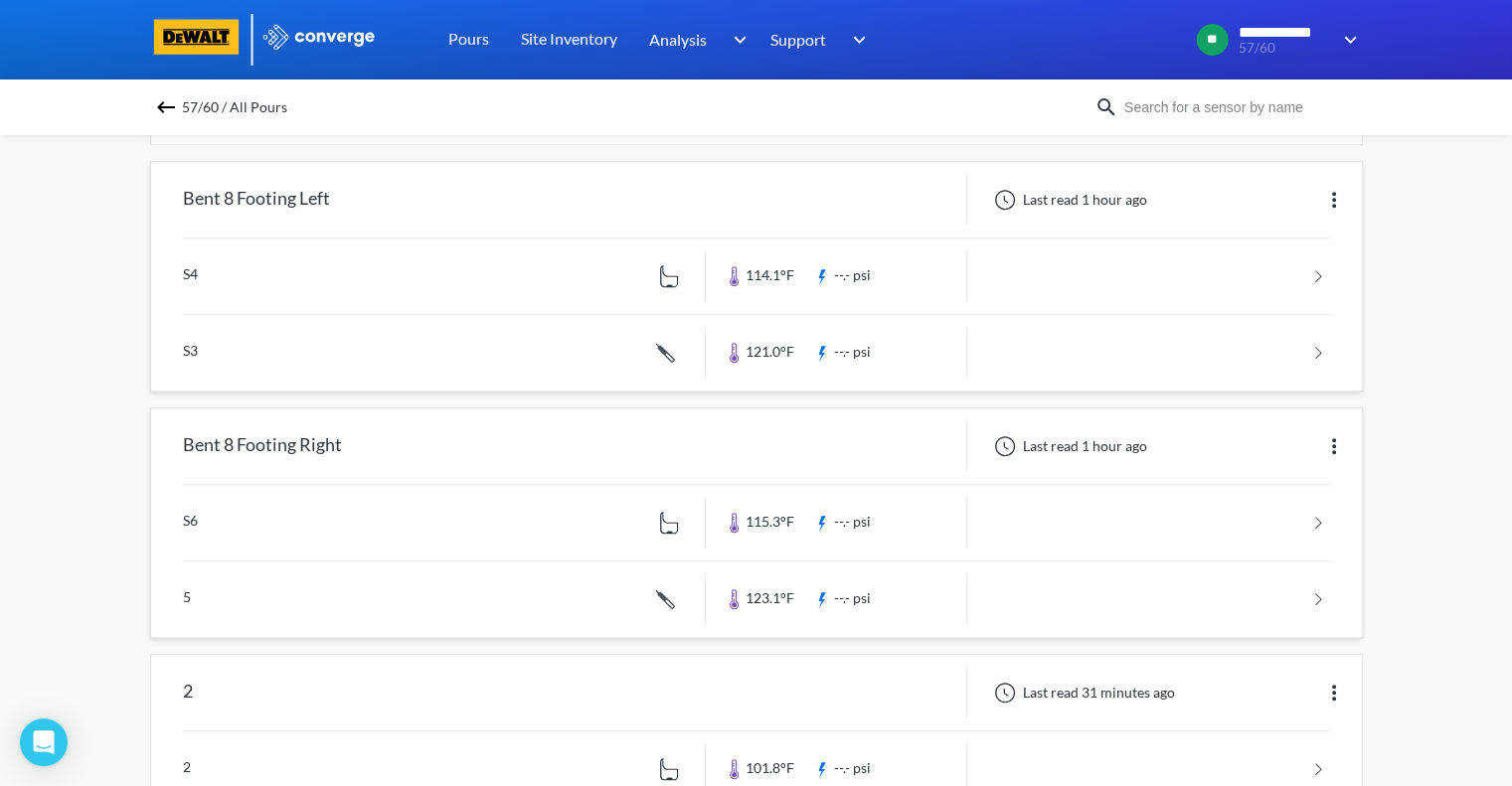 click at bounding box center (756, 599) 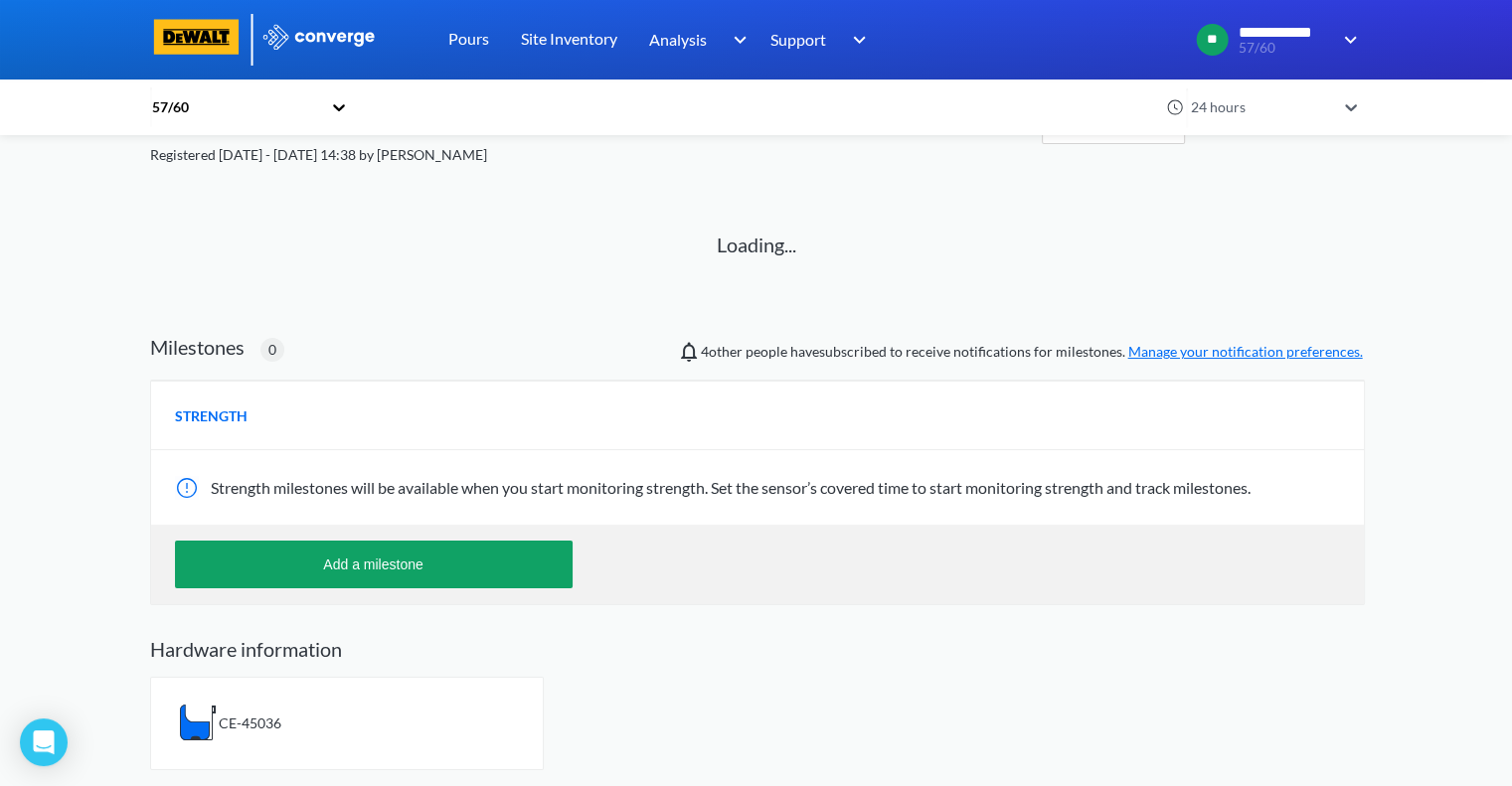 scroll, scrollTop: 0, scrollLeft: 0, axis: both 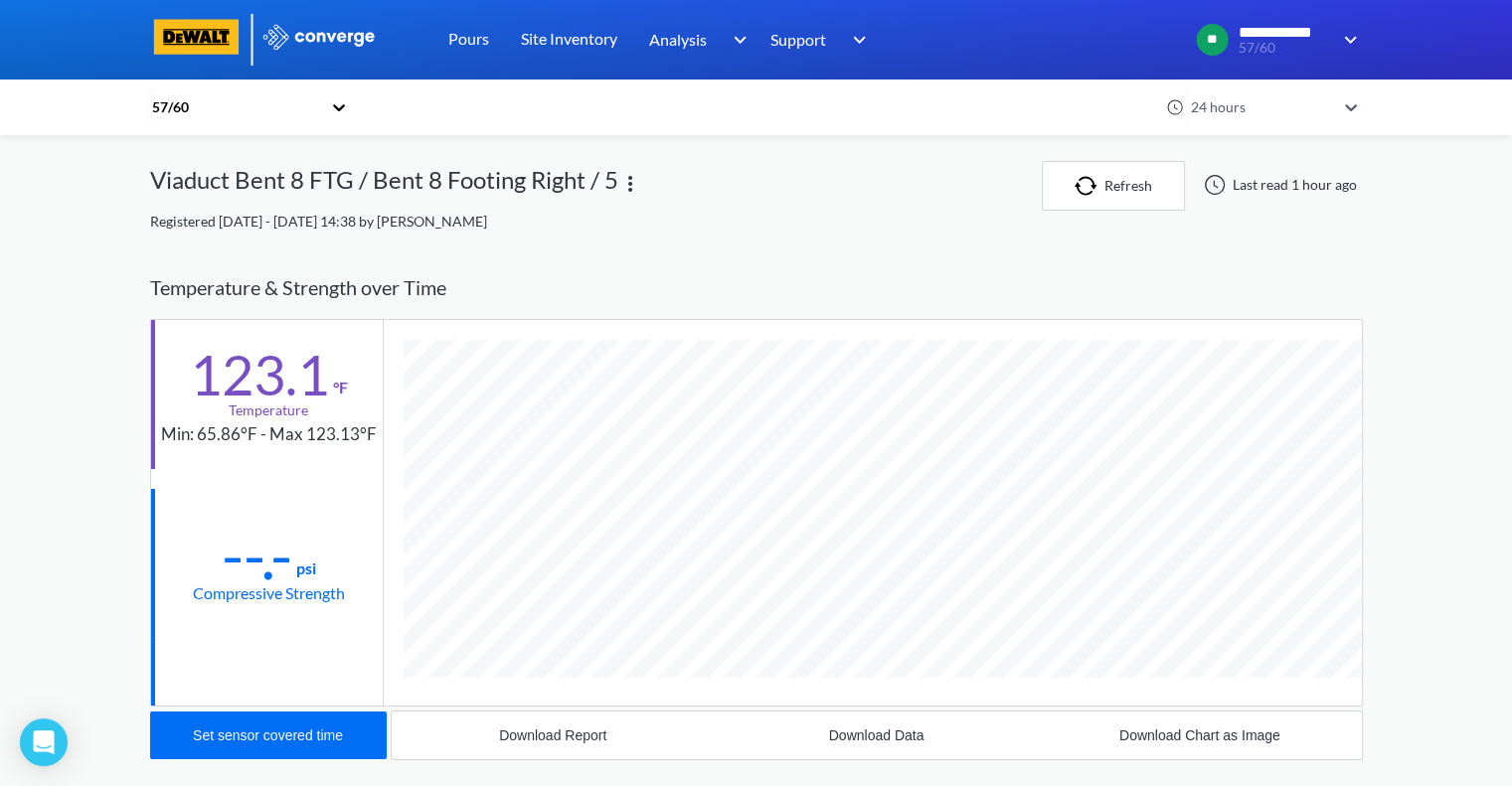 click on "Viaduct Bent 8 FTG / Bent 8 Footing Right / 5" at bounding box center (595, 186) 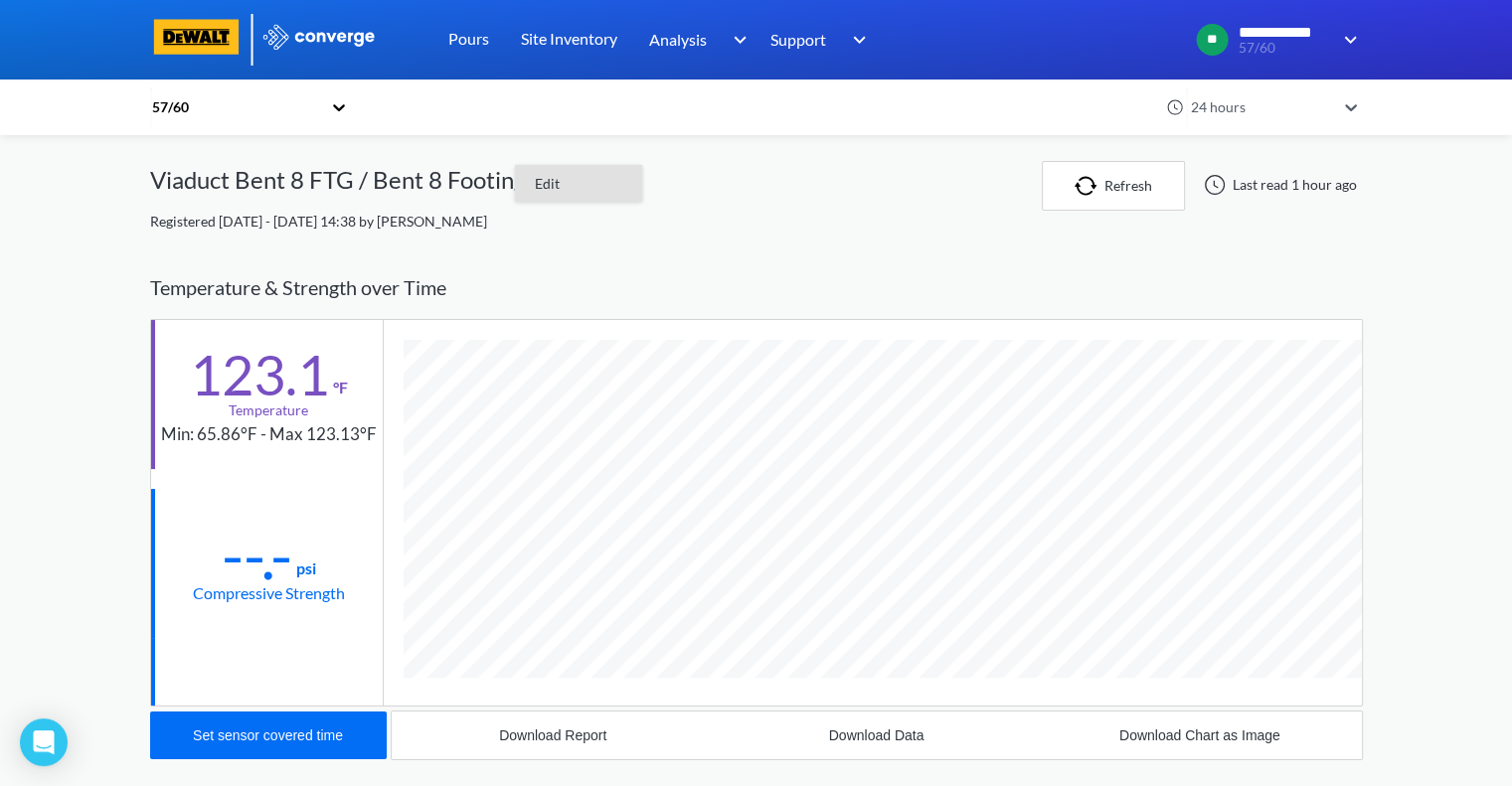 click on "Edit" at bounding box center [579, 184] 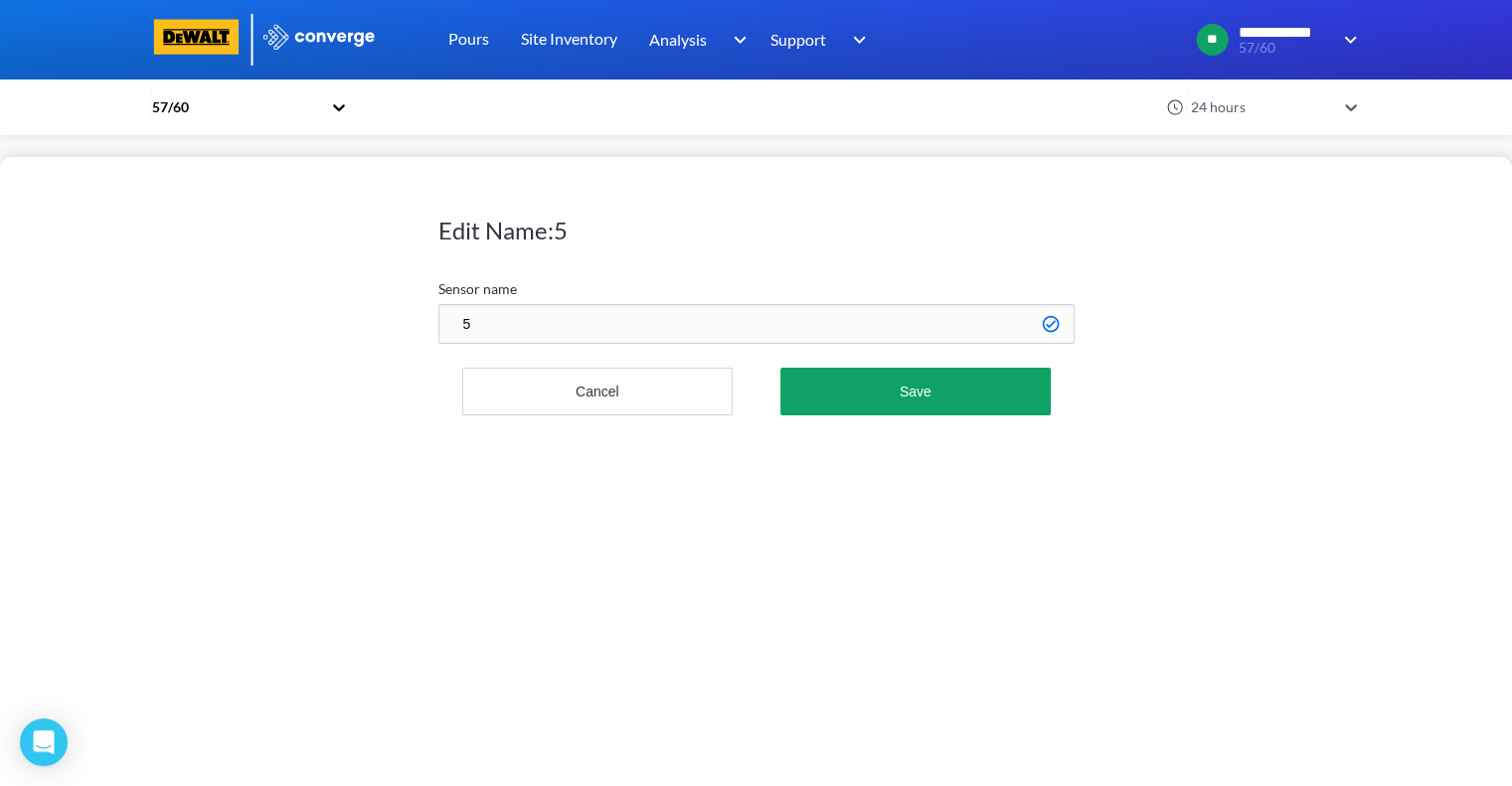 click on "5" at bounding box center [756, 324] 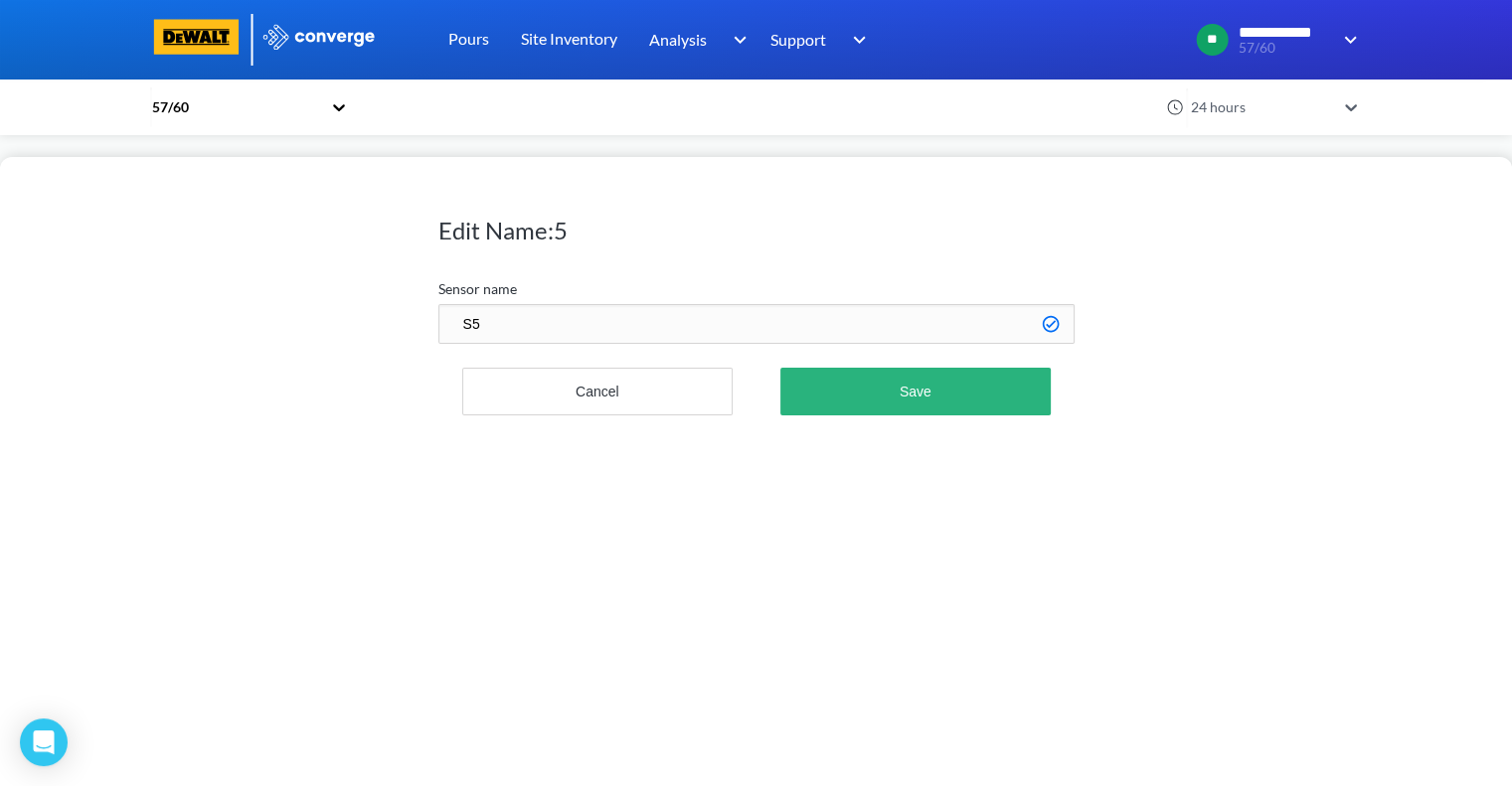 type on "S5" 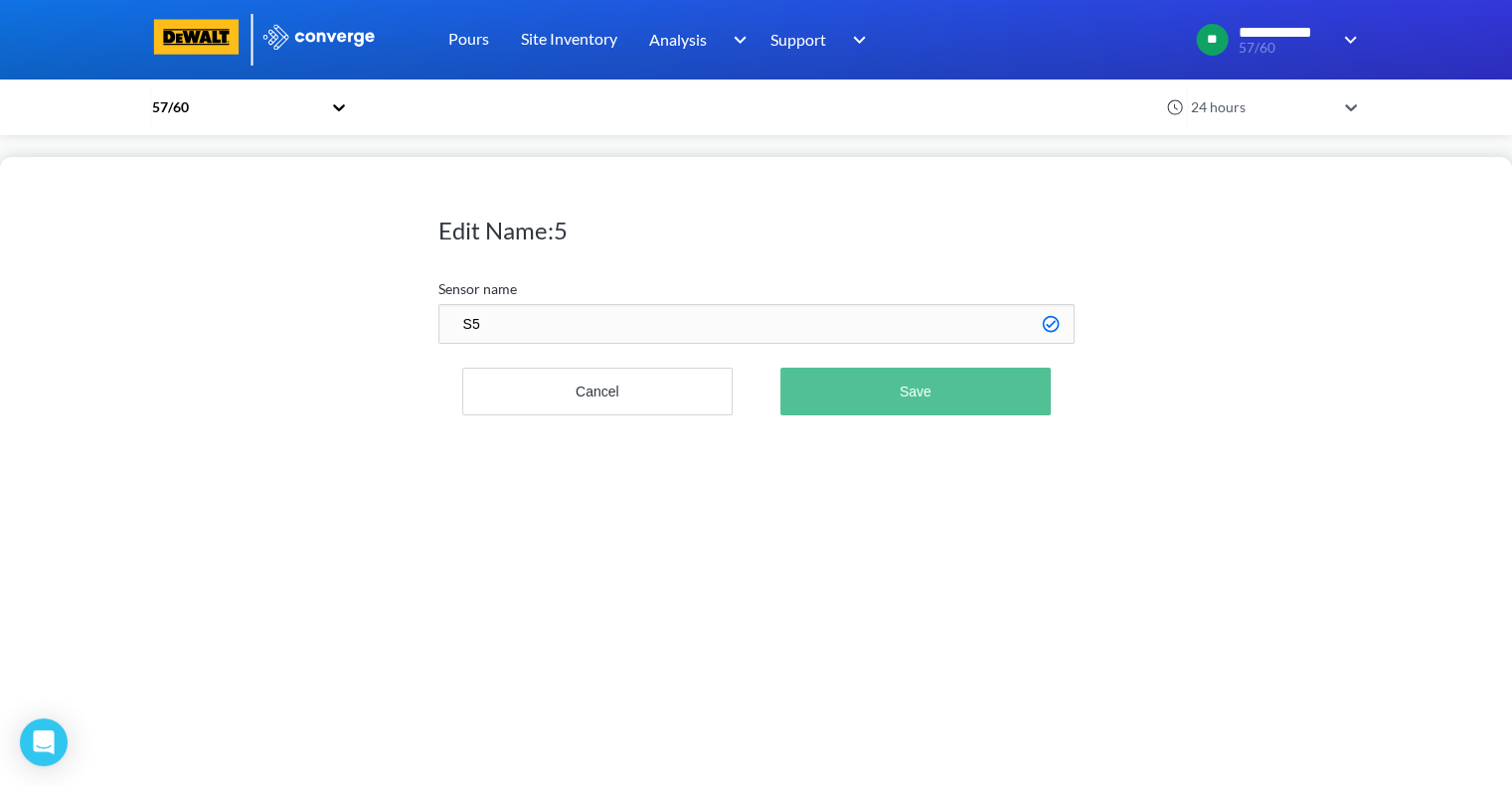 click on "Save" at bounding box center (915, 392) 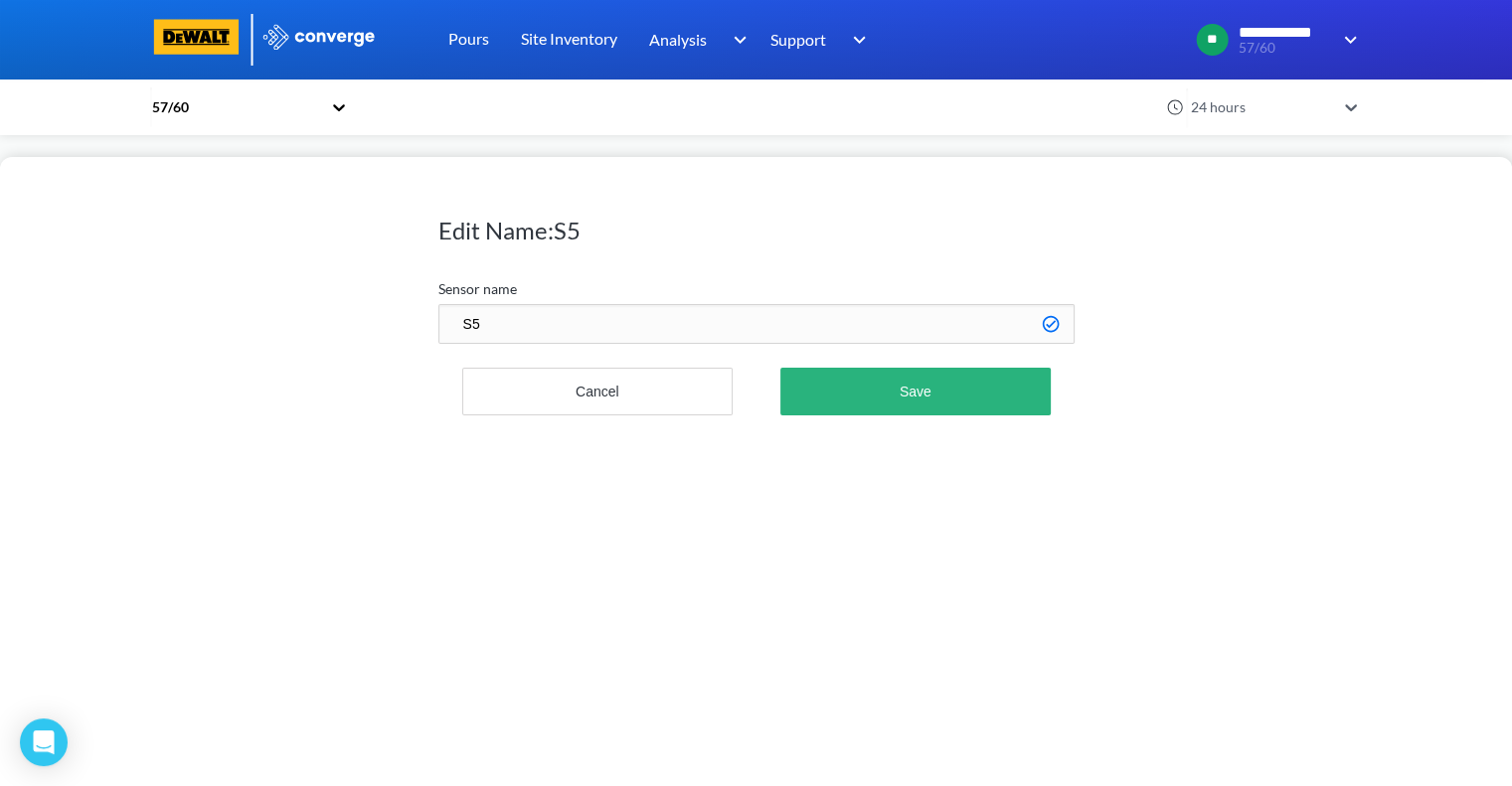 scroll, scrollTop: 992574, scrollLeft: 992870, axis: both 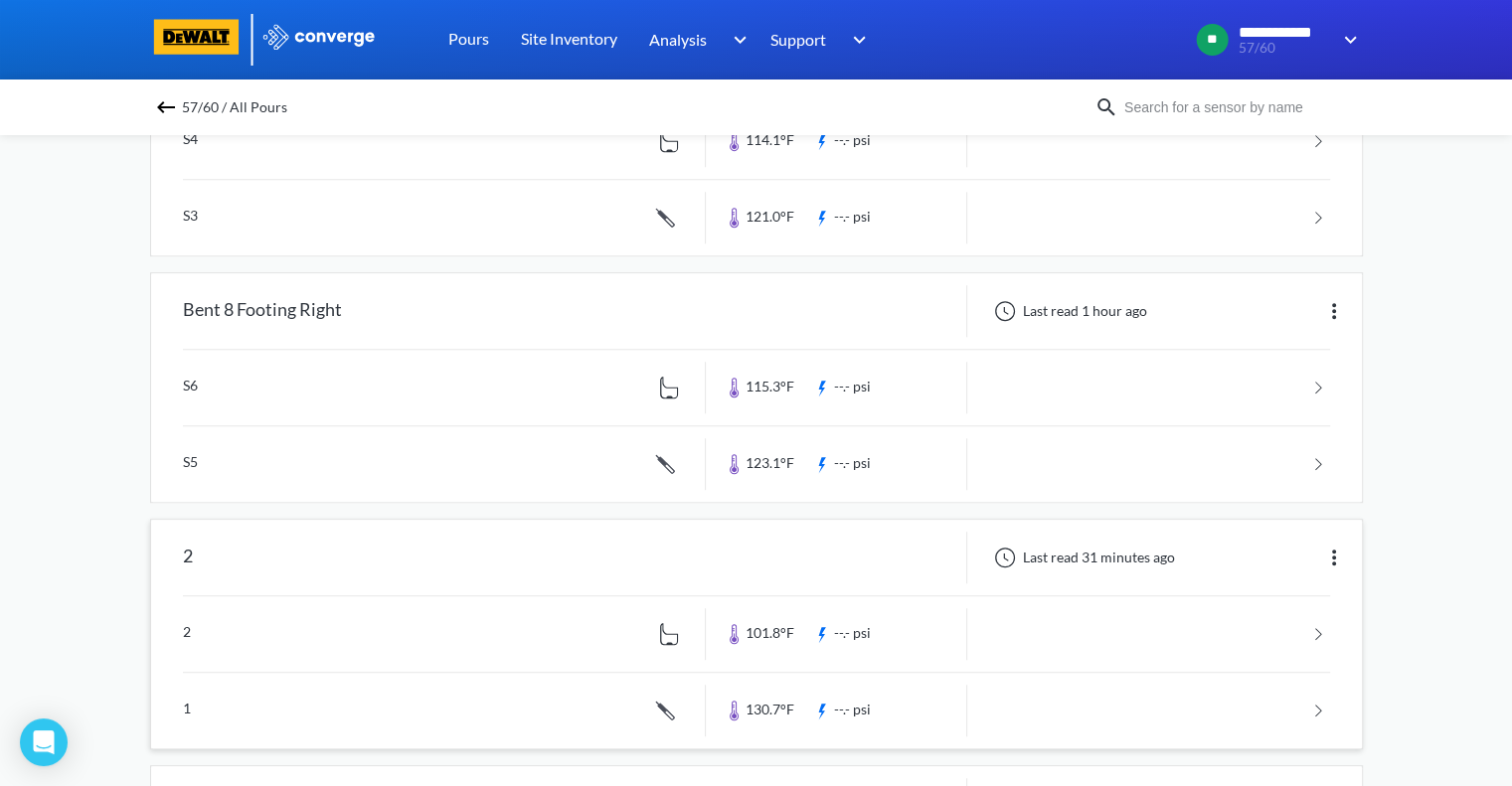 click at bounding box center (1334, 557) 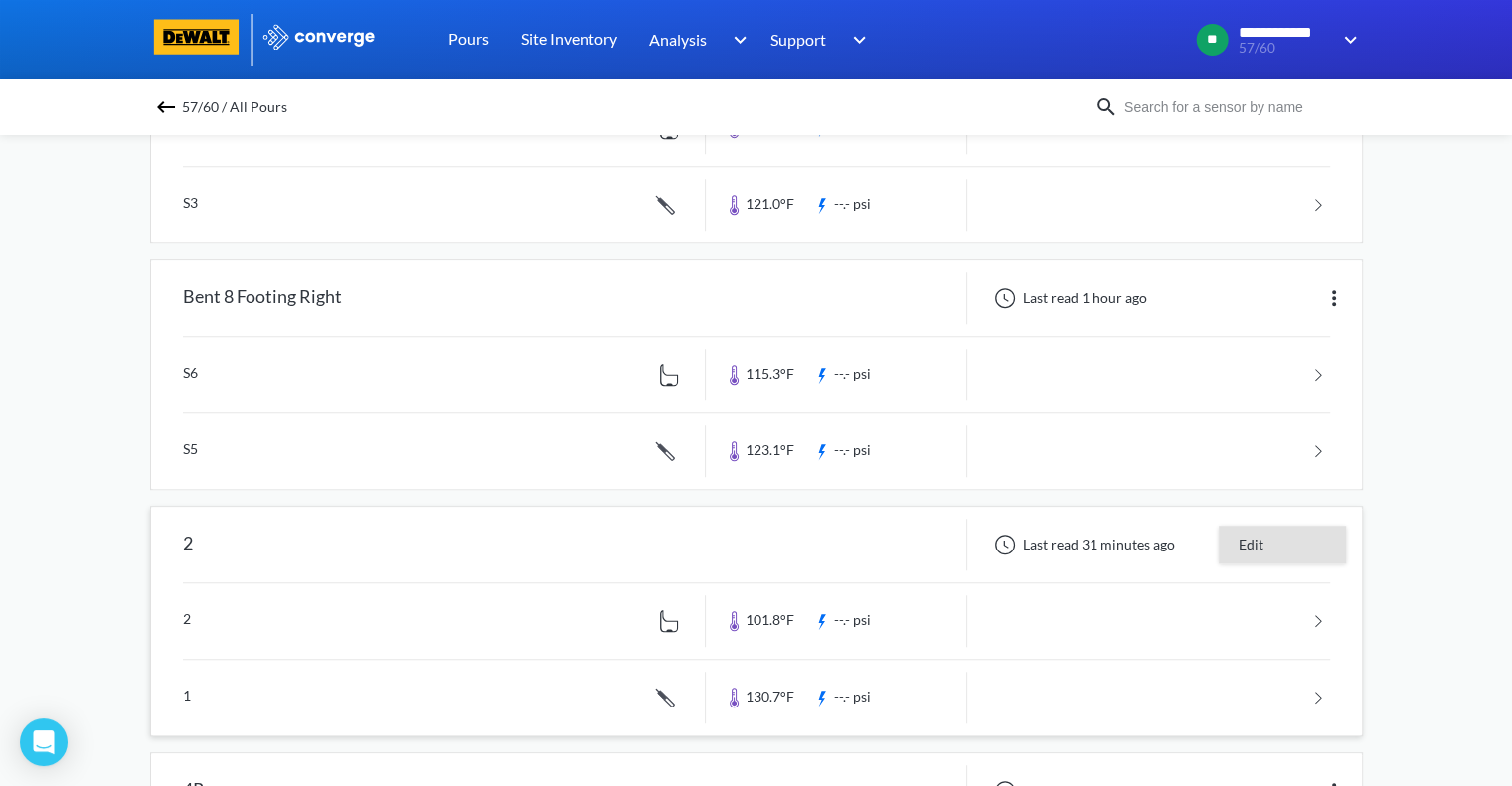 click on "Edit" at bounding box center (1282, 545) 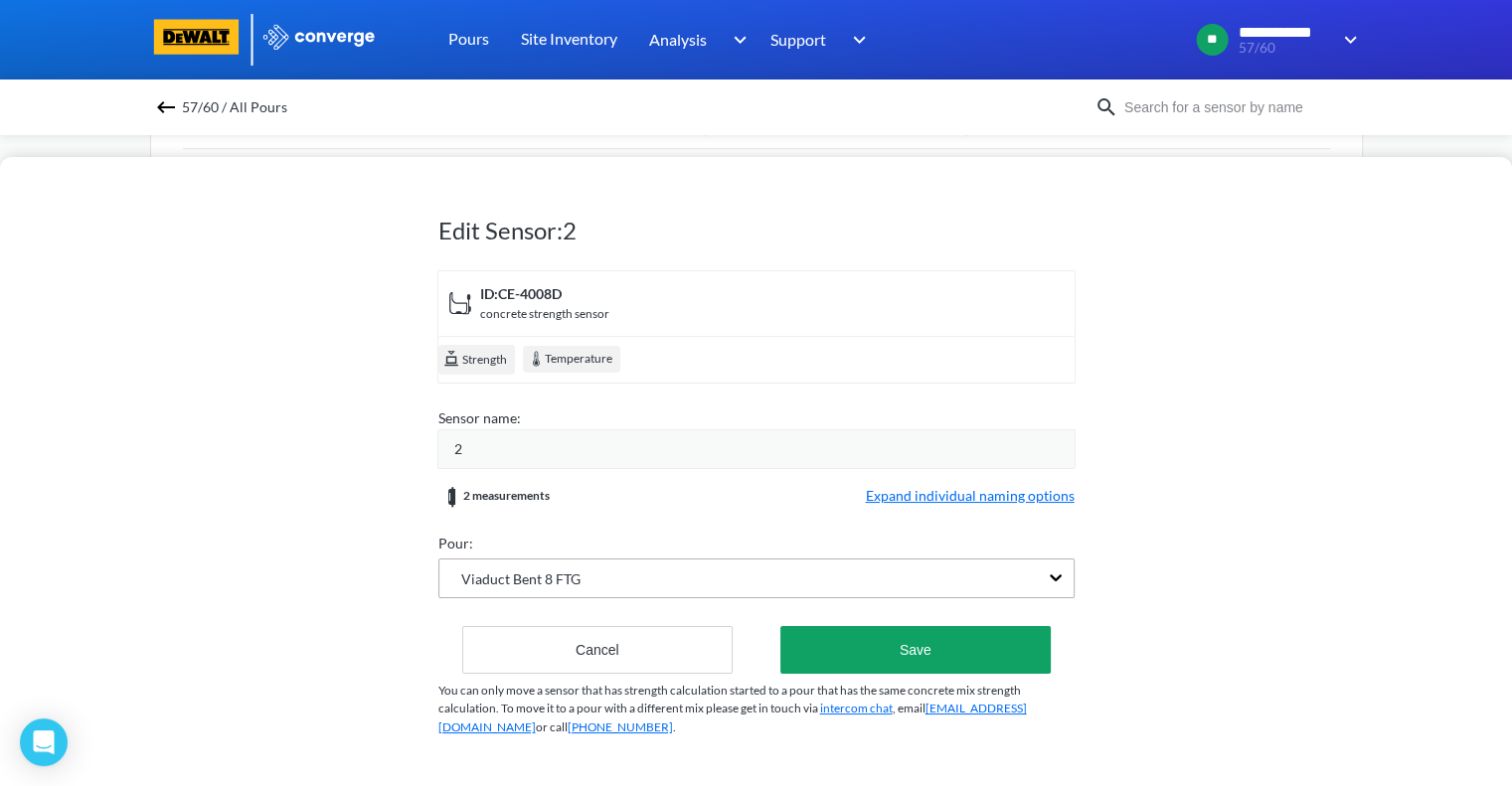 scroll, scrollTop: 1077, scrollLeft: 0, axis: vertical 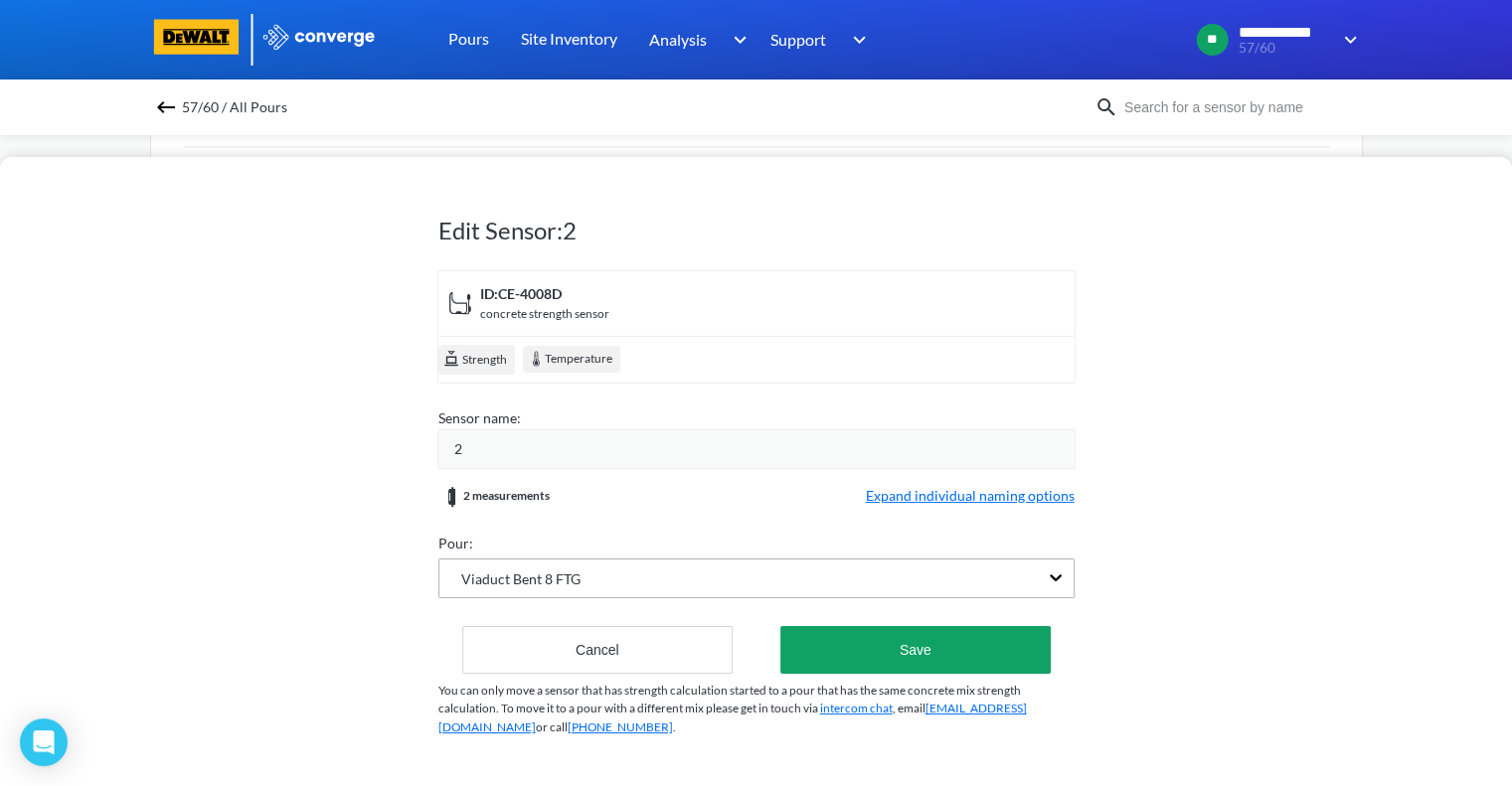 click on "Viaduct Bent 8 FTG" at bounding box center [739, 578] 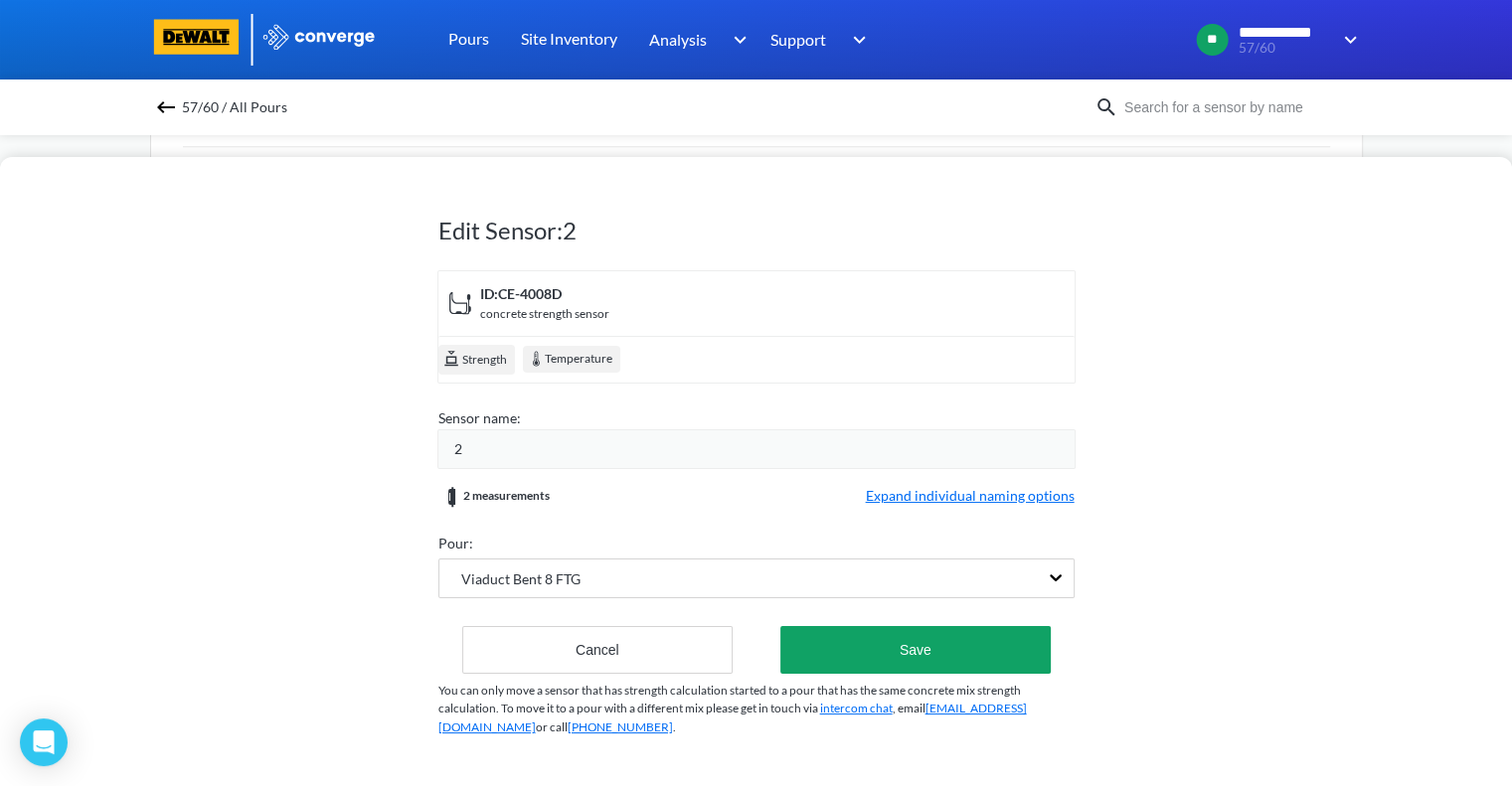 scroll, scrollTop: 23, scrollLeft: 0, axis: vertical 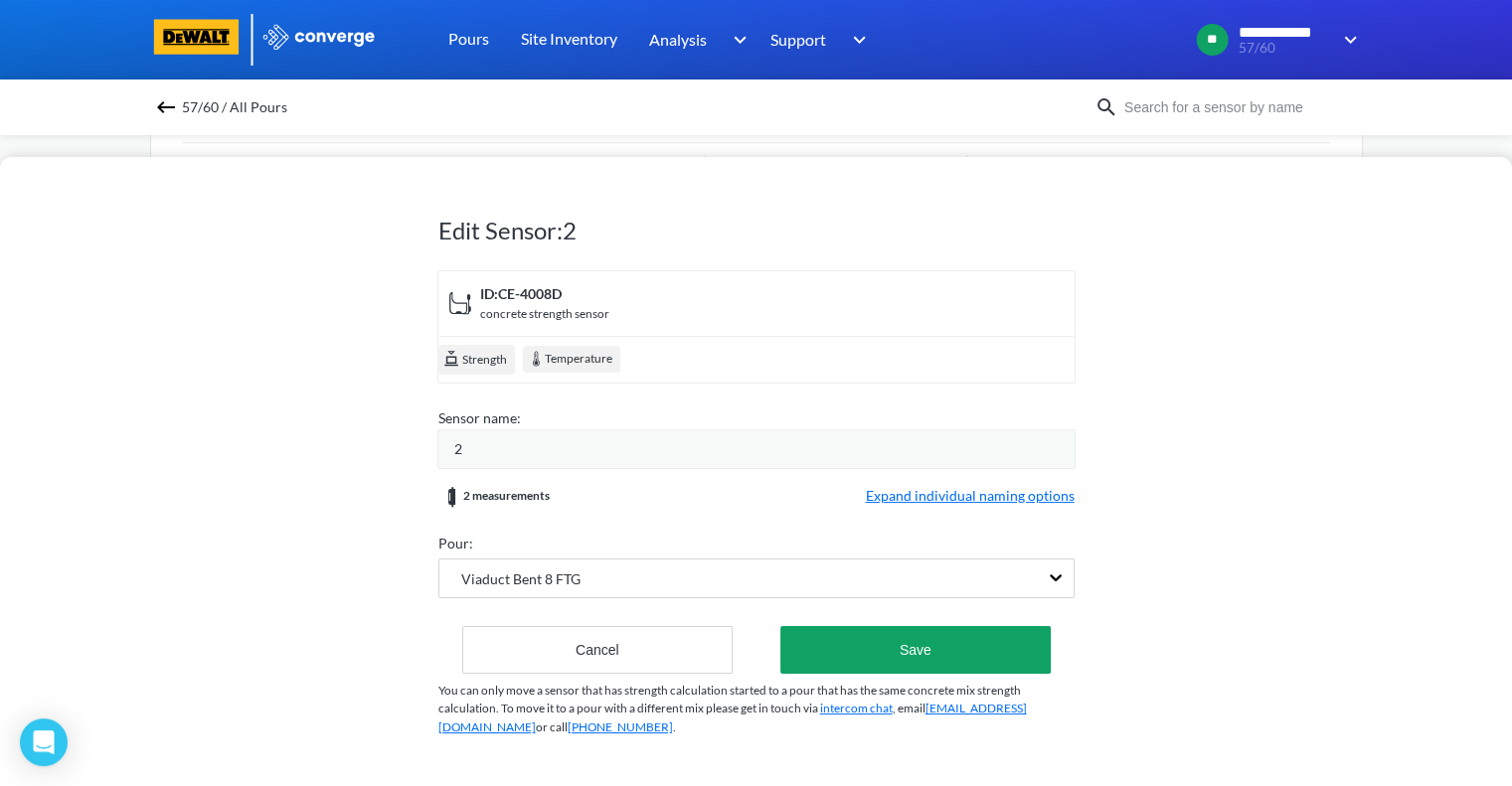 click on "2" at bounding box center (756, 449) 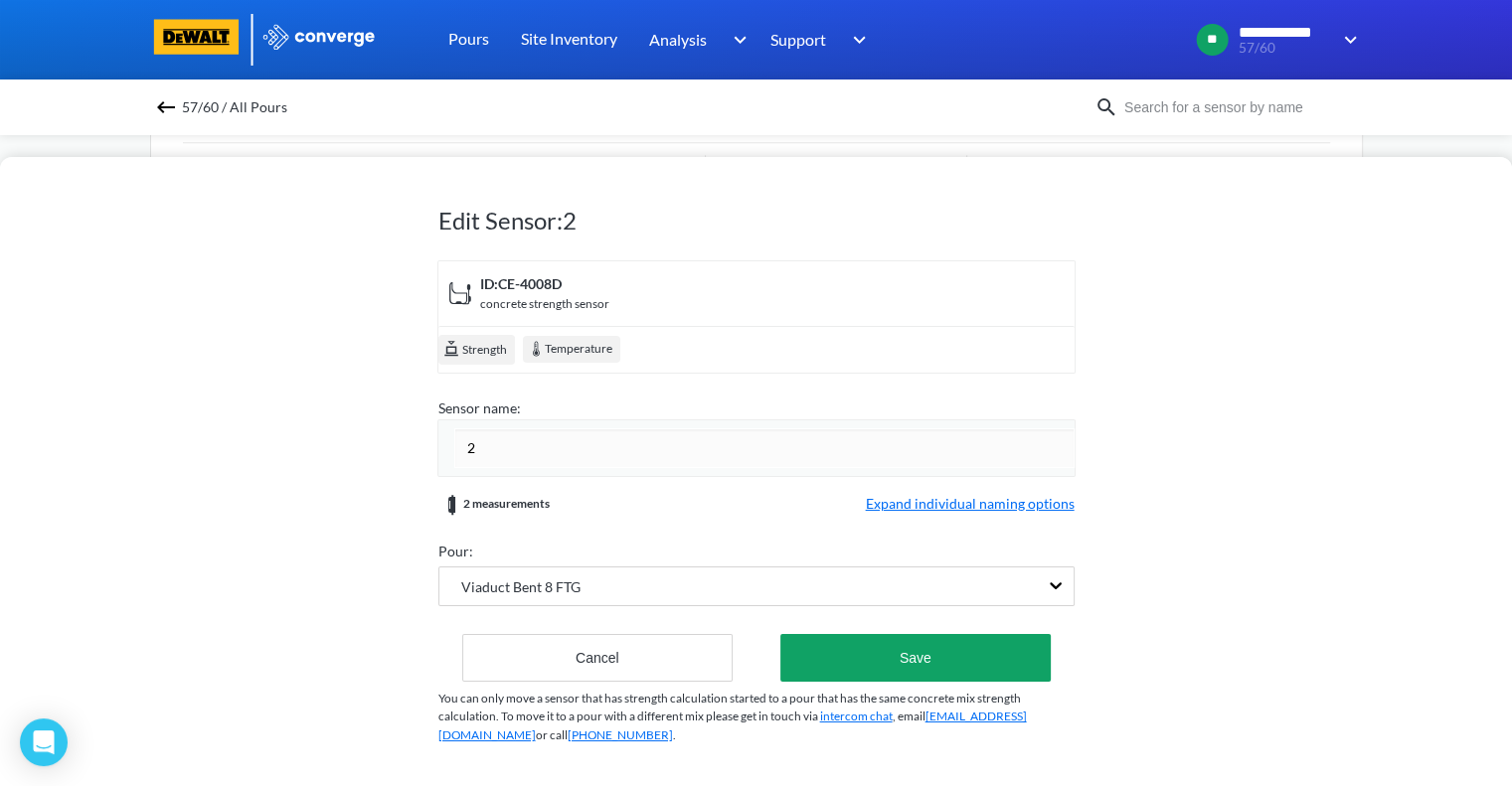 drag, startPoint x: 501, startPoint y: 440, endPoint x: 445, endPoint y: 433, distance: 56.435804 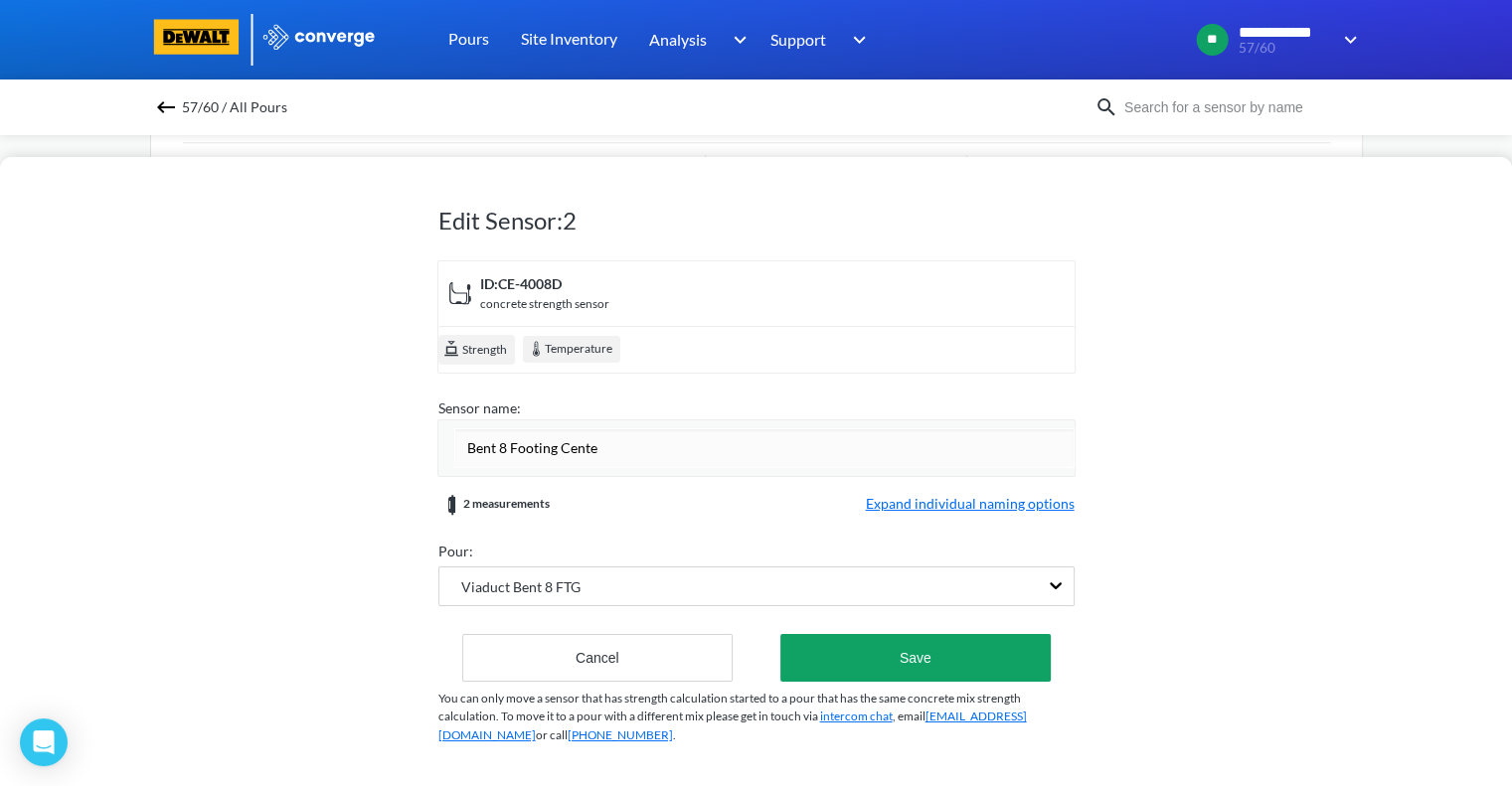 type on "Bent 8 Footing Center" 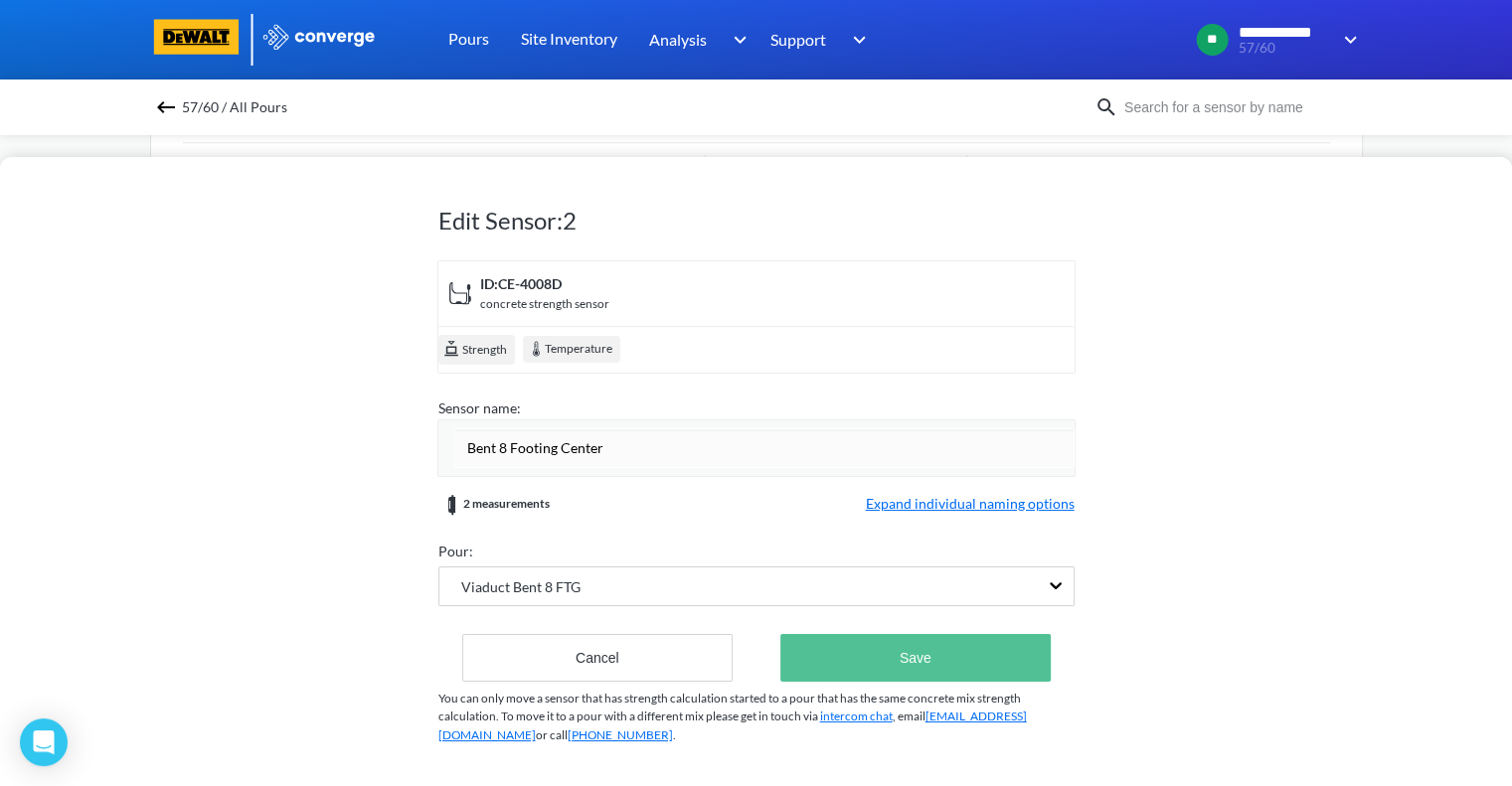 click on "Save" at bounding box center (915, 658) 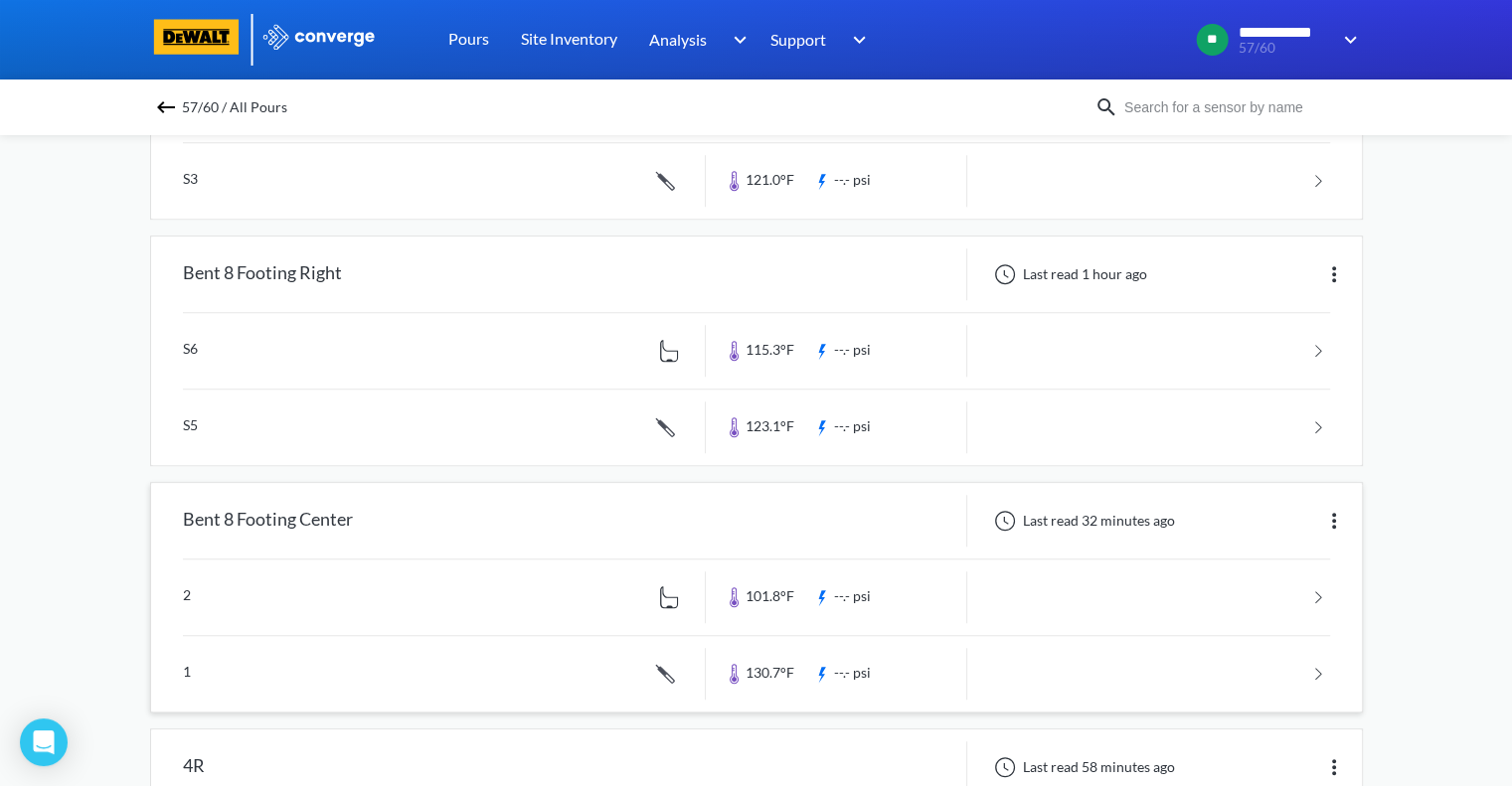 click at bounding box center (756, 597) 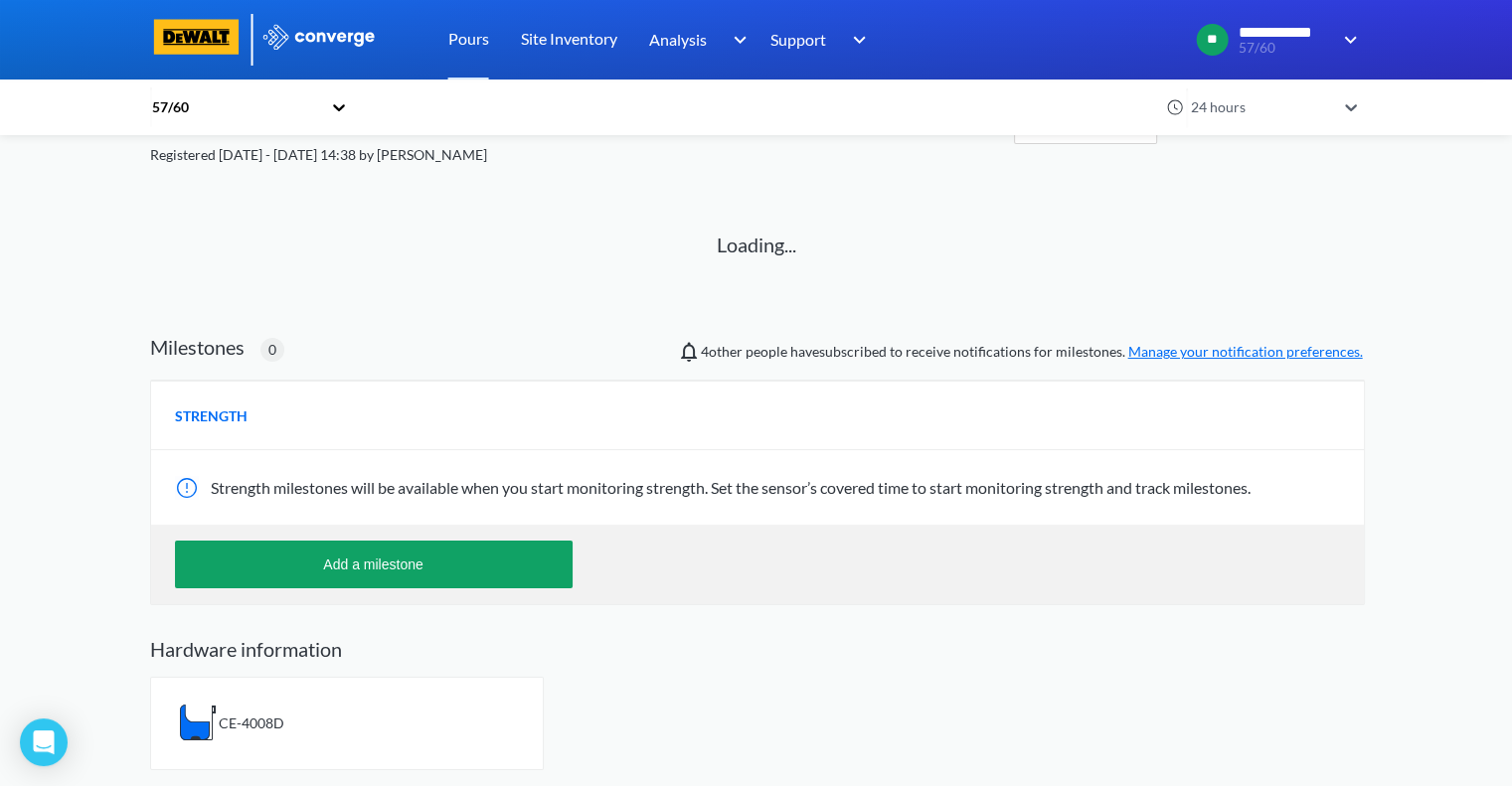 scroll, scrollTop: 0, scrollLeft: 0, axis: both 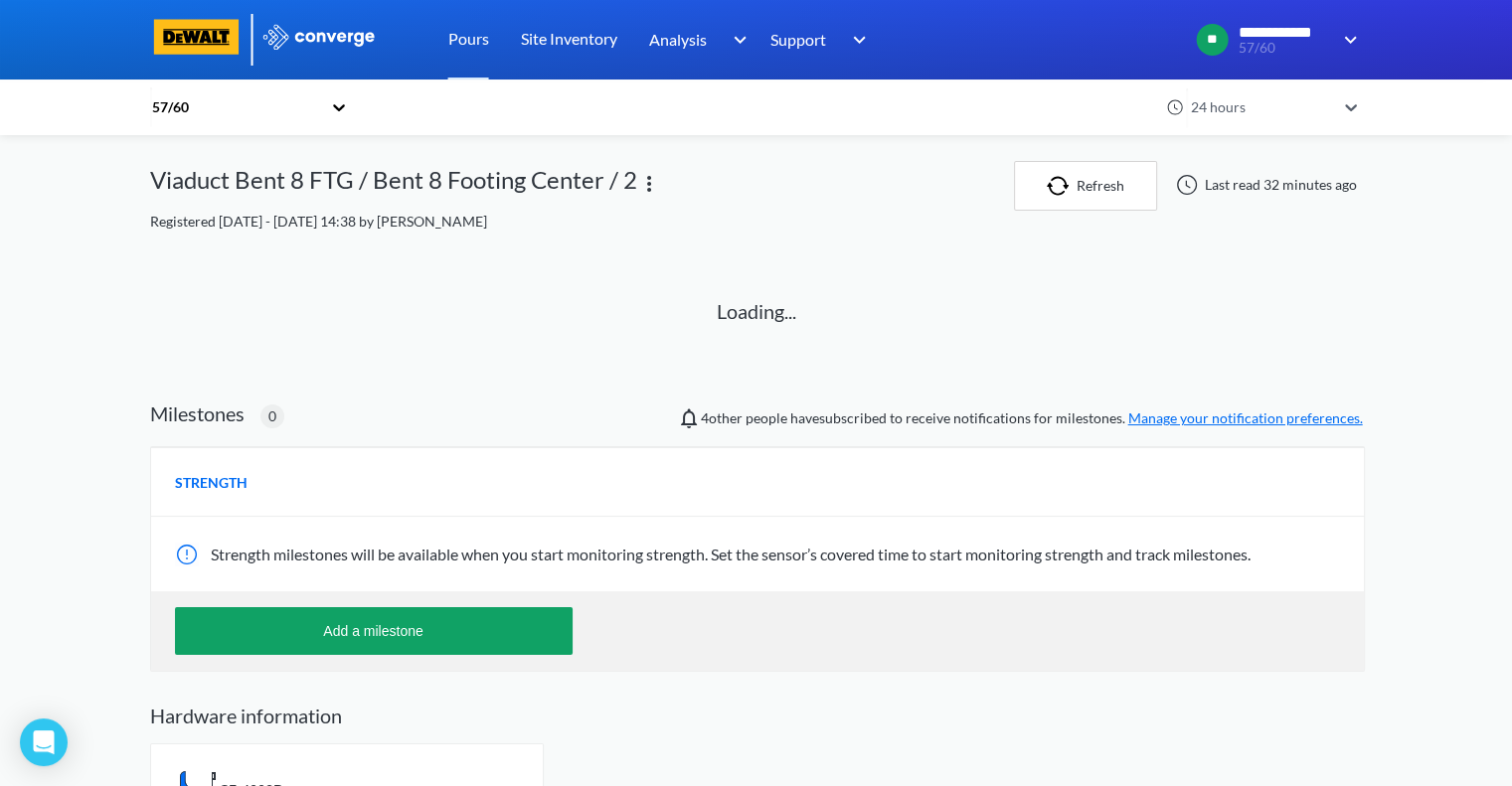 click at bounding box center [649, 184] 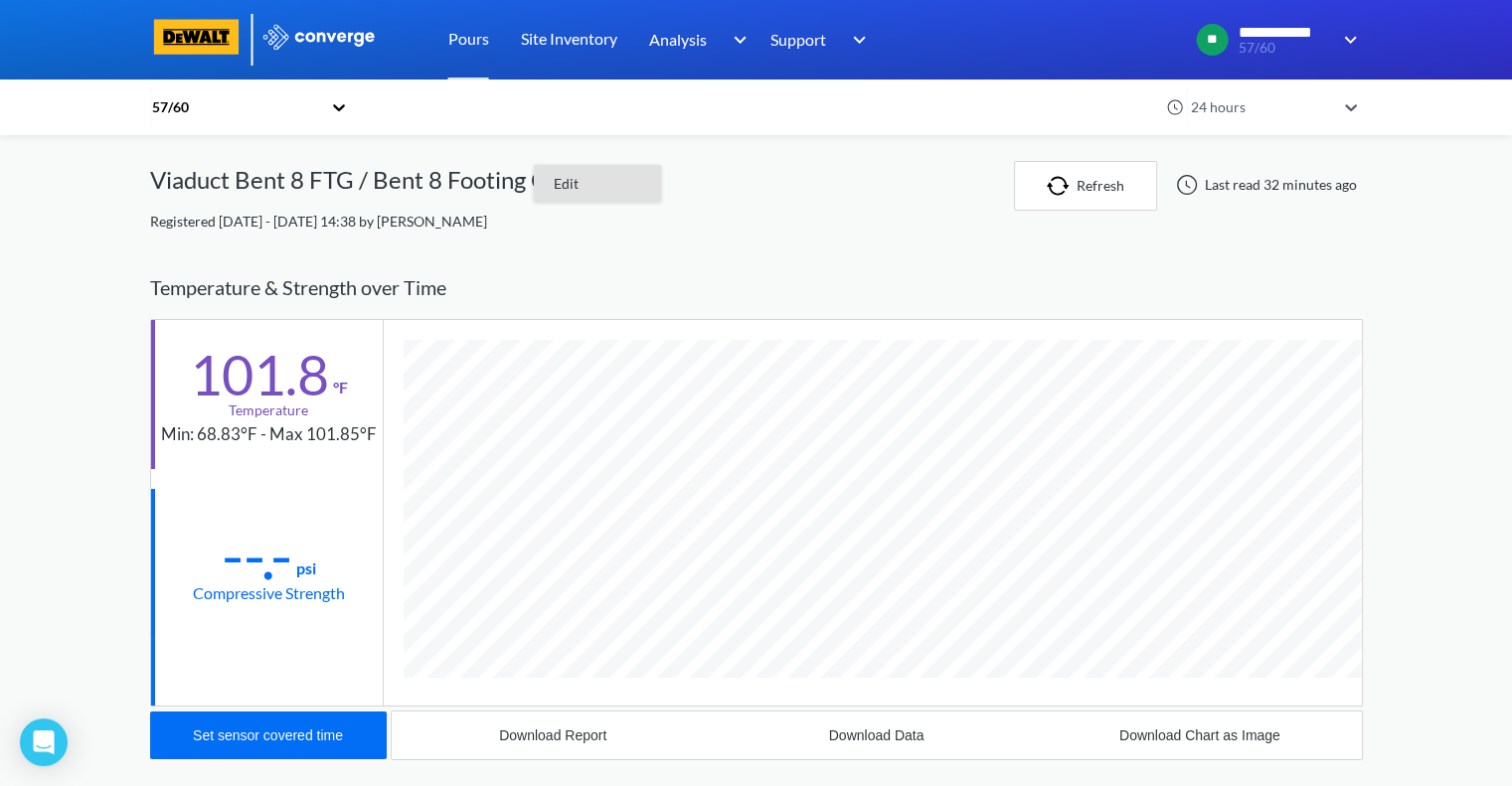 scroll, scrollTop: 992611, scrollLeft: 992870, axis: both 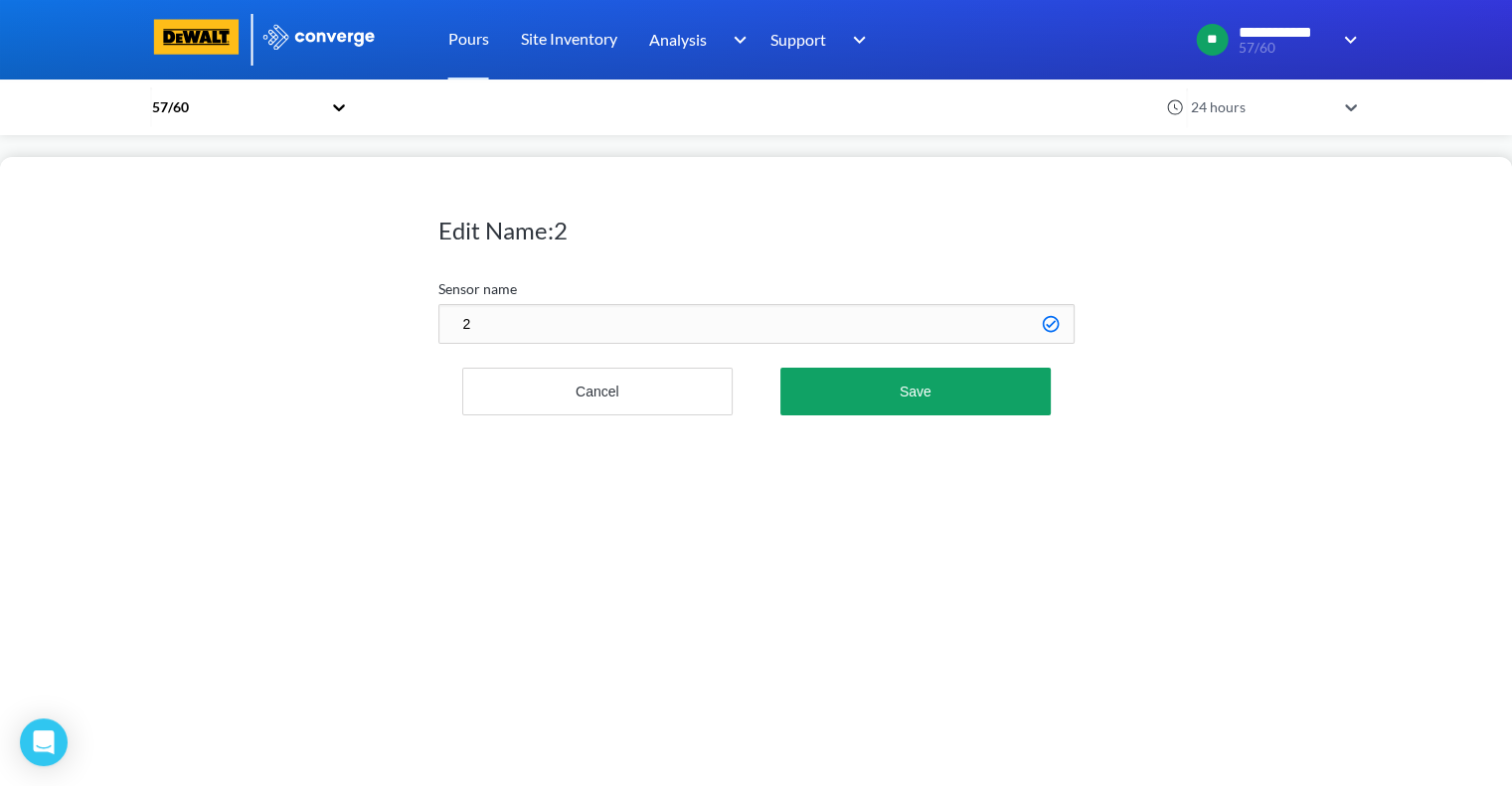 click on "2" at bounding box center (756, 324) 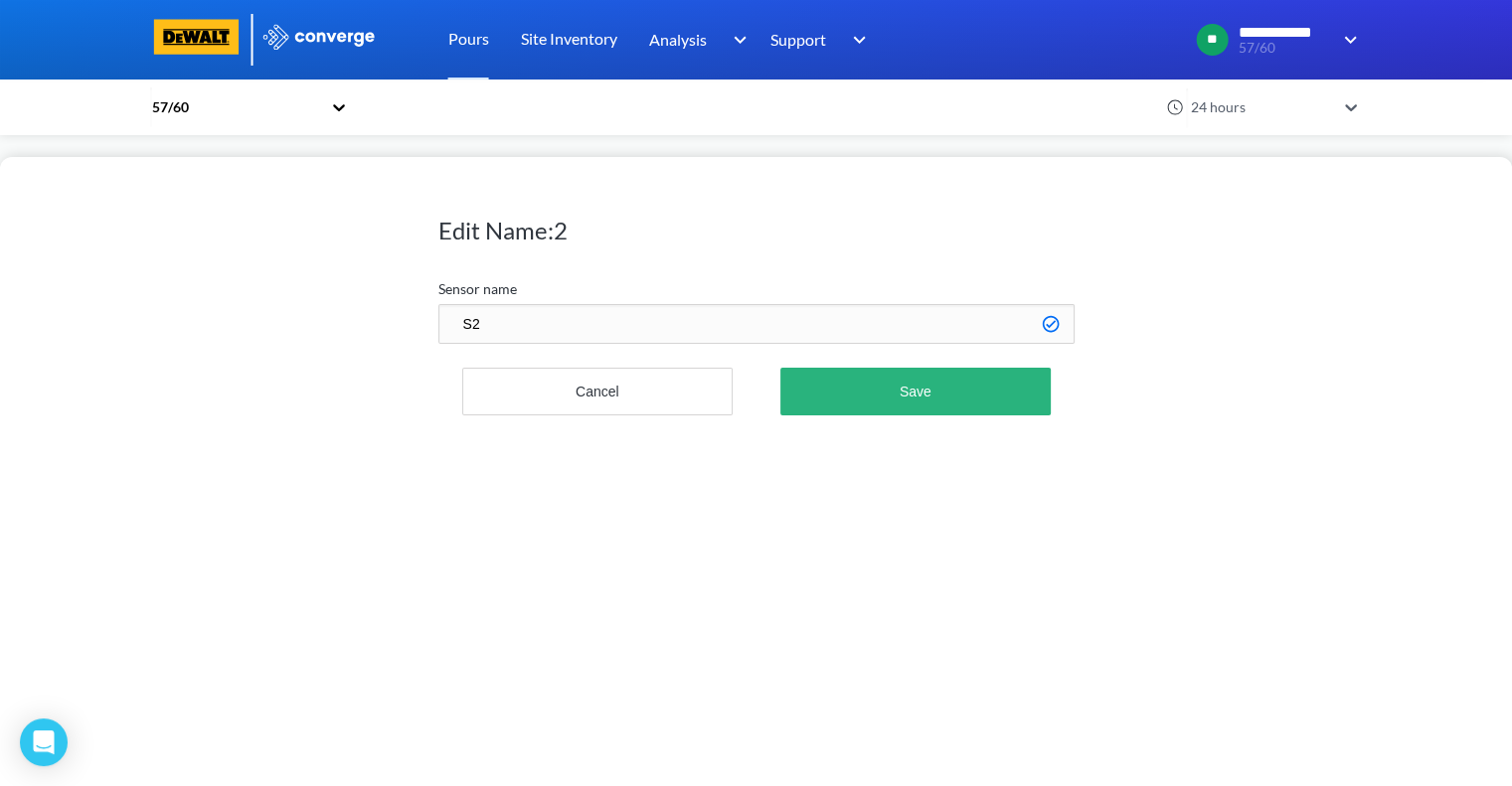 type on "S2" 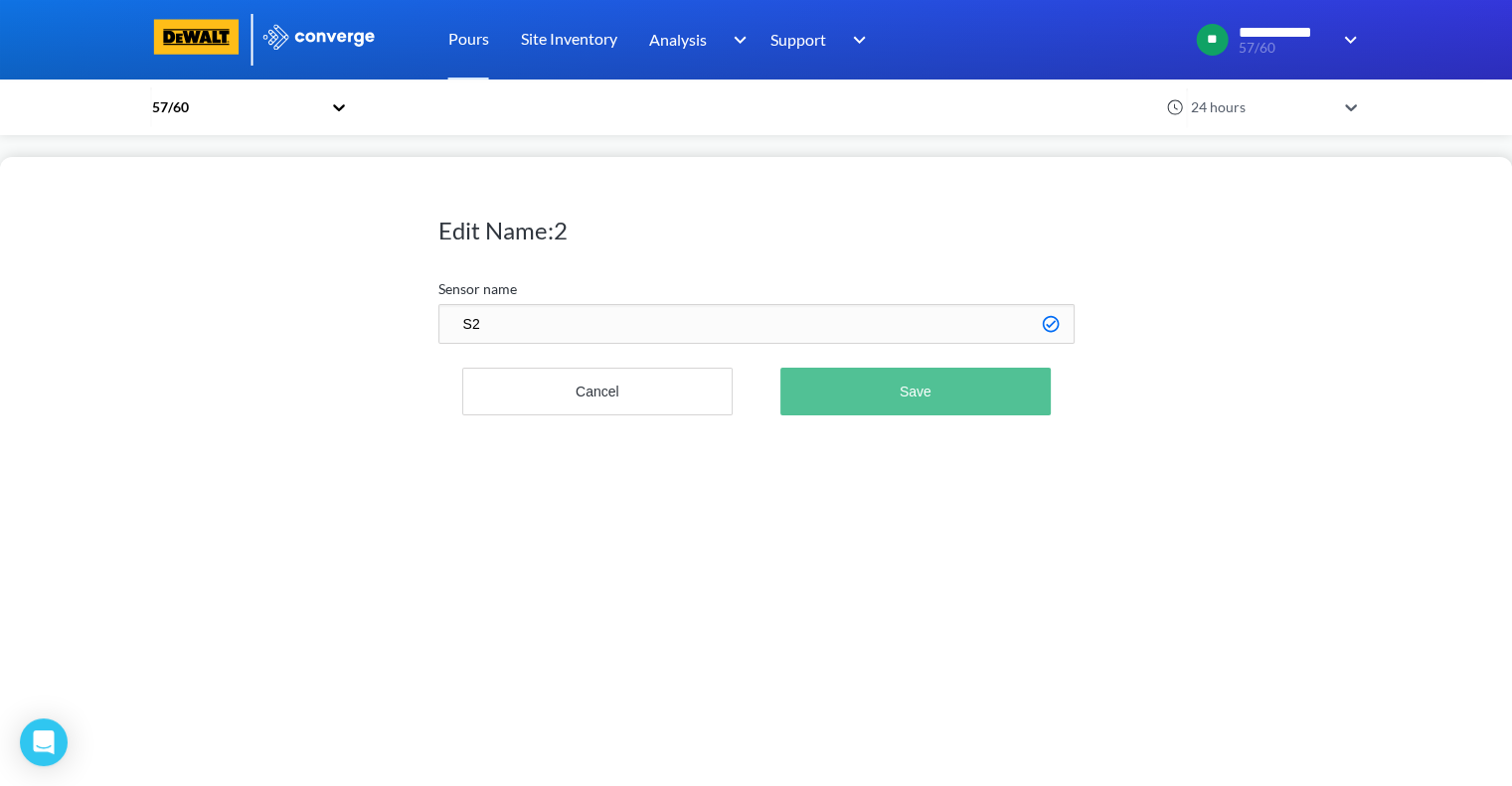 click on "Save" at bounding box center (915, 392) 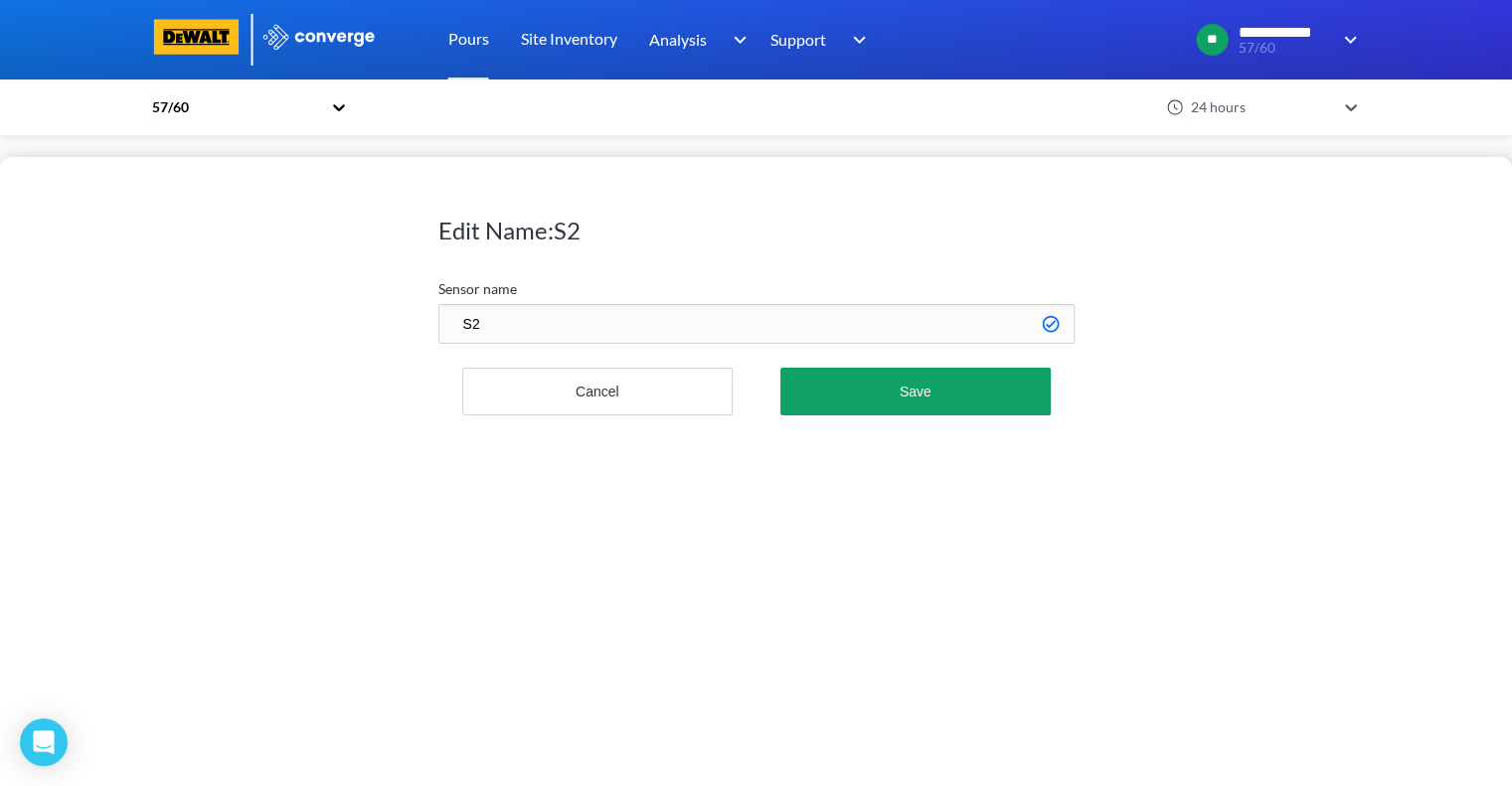 scroll, scrollTop: 992611, scrollLeft: 992870, axis: both 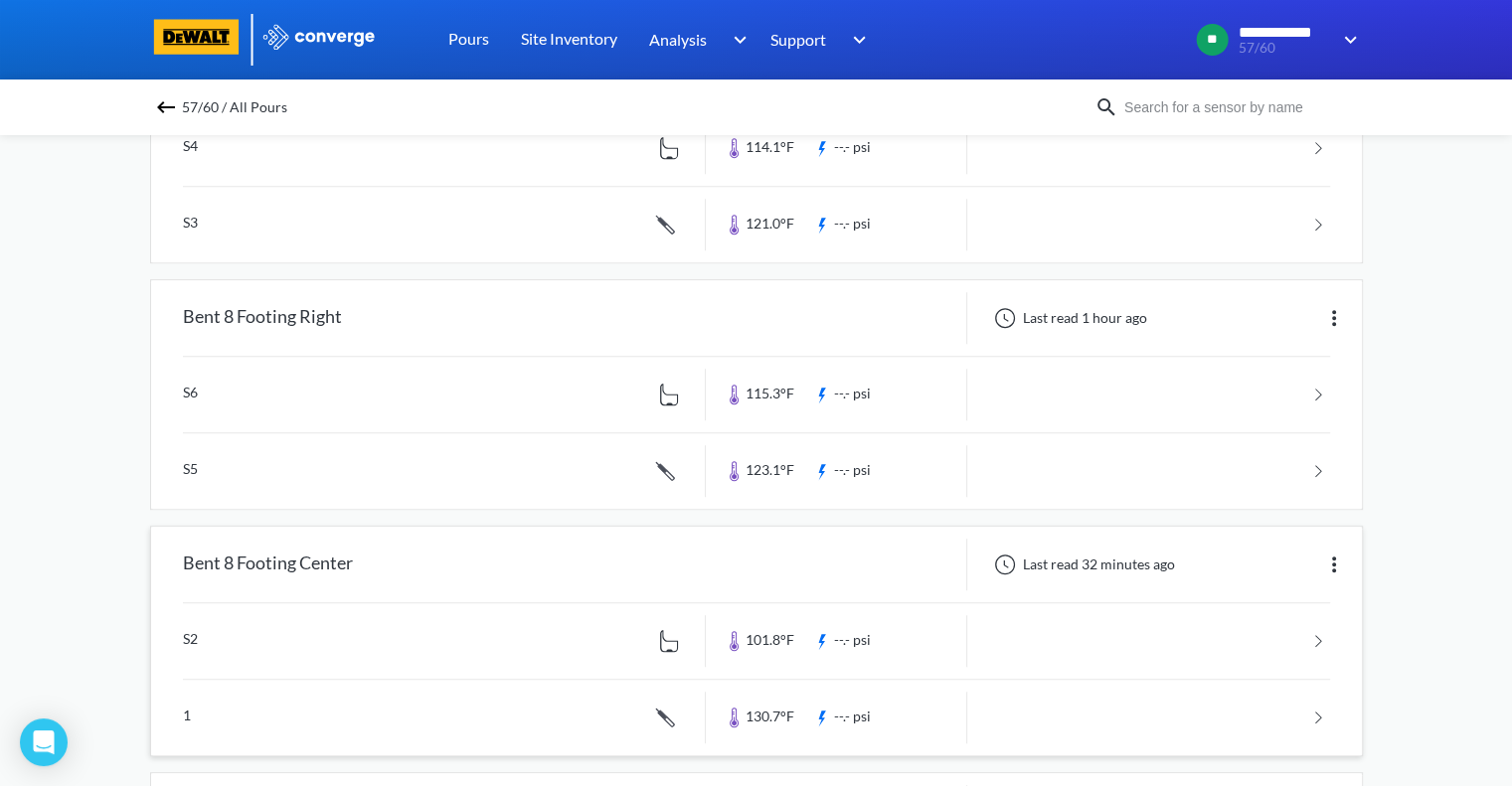 click at bounding box center (756, 717) 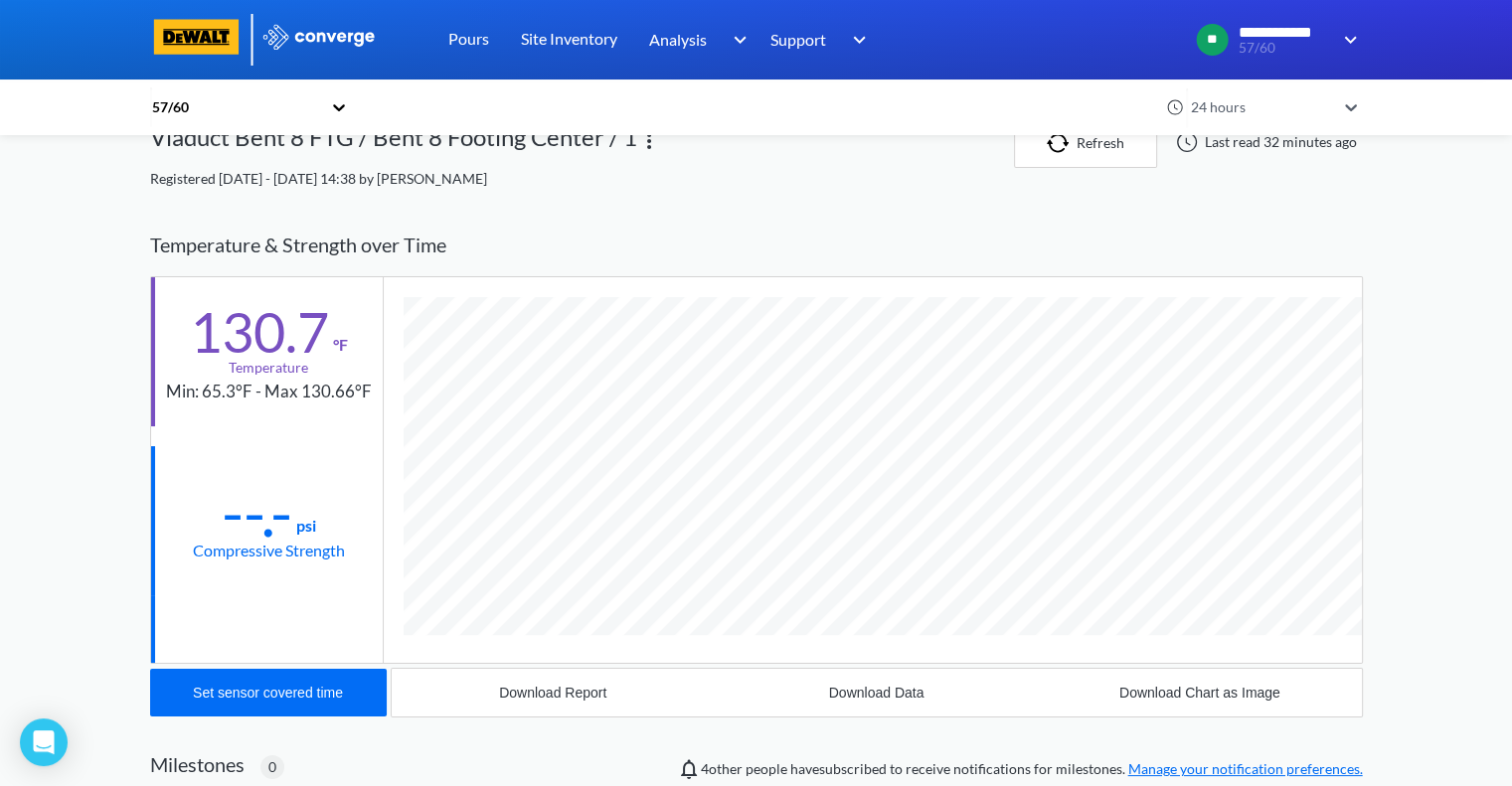 click at bounding box center (649, 141) 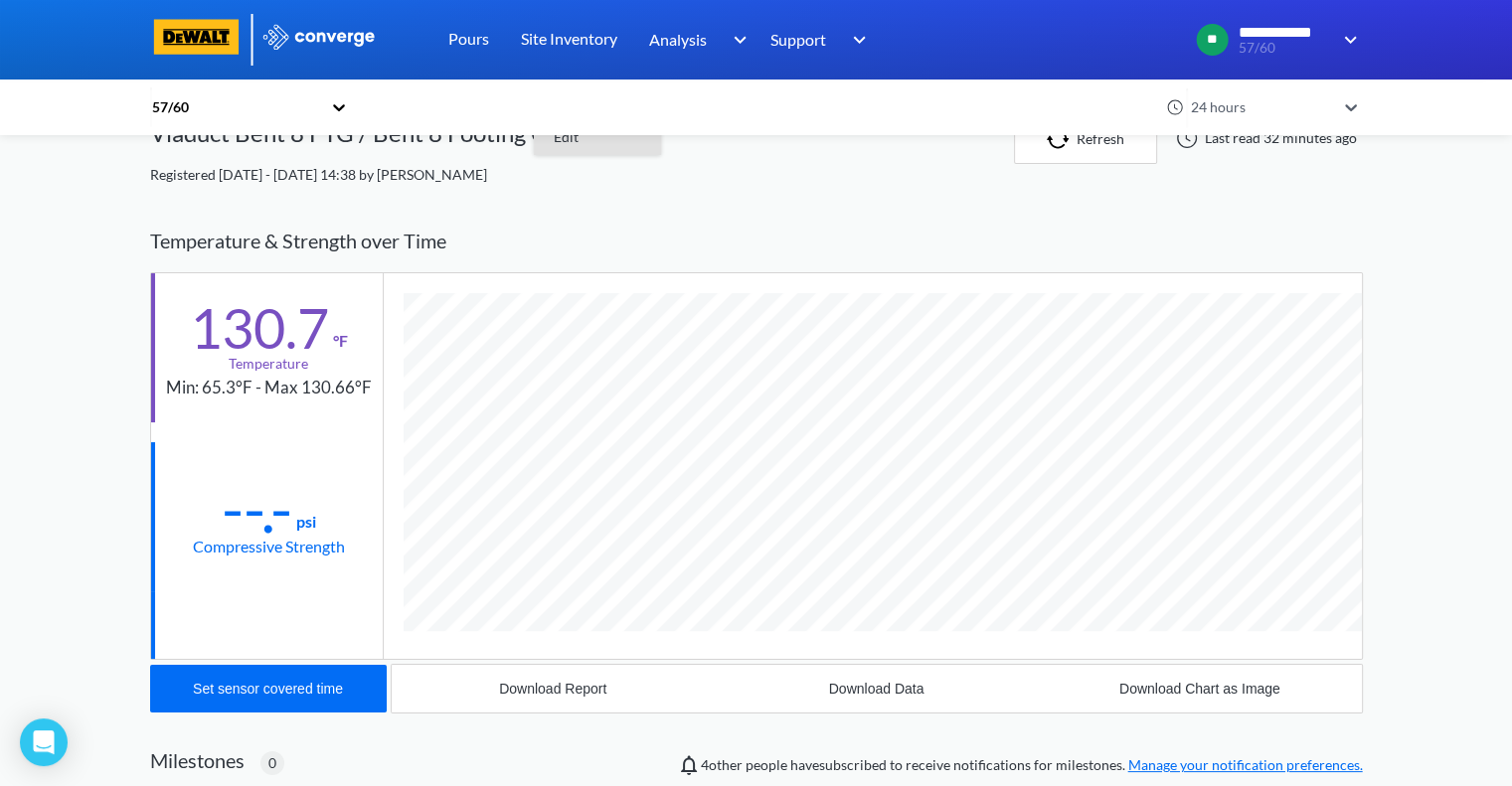 click on "Edit" at bounding box center (597, 137) 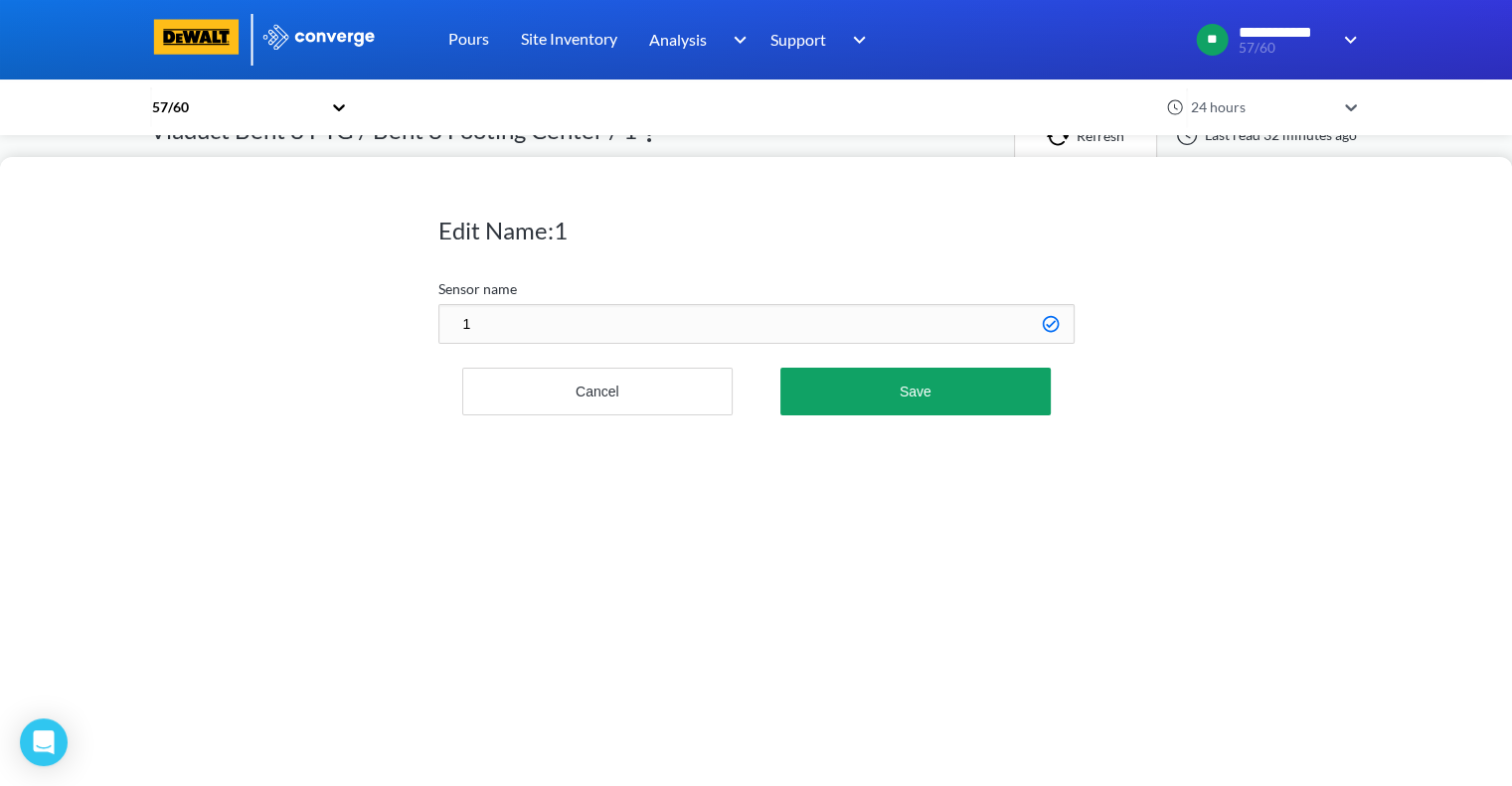 click on "1" at bounding box center (756, 324) 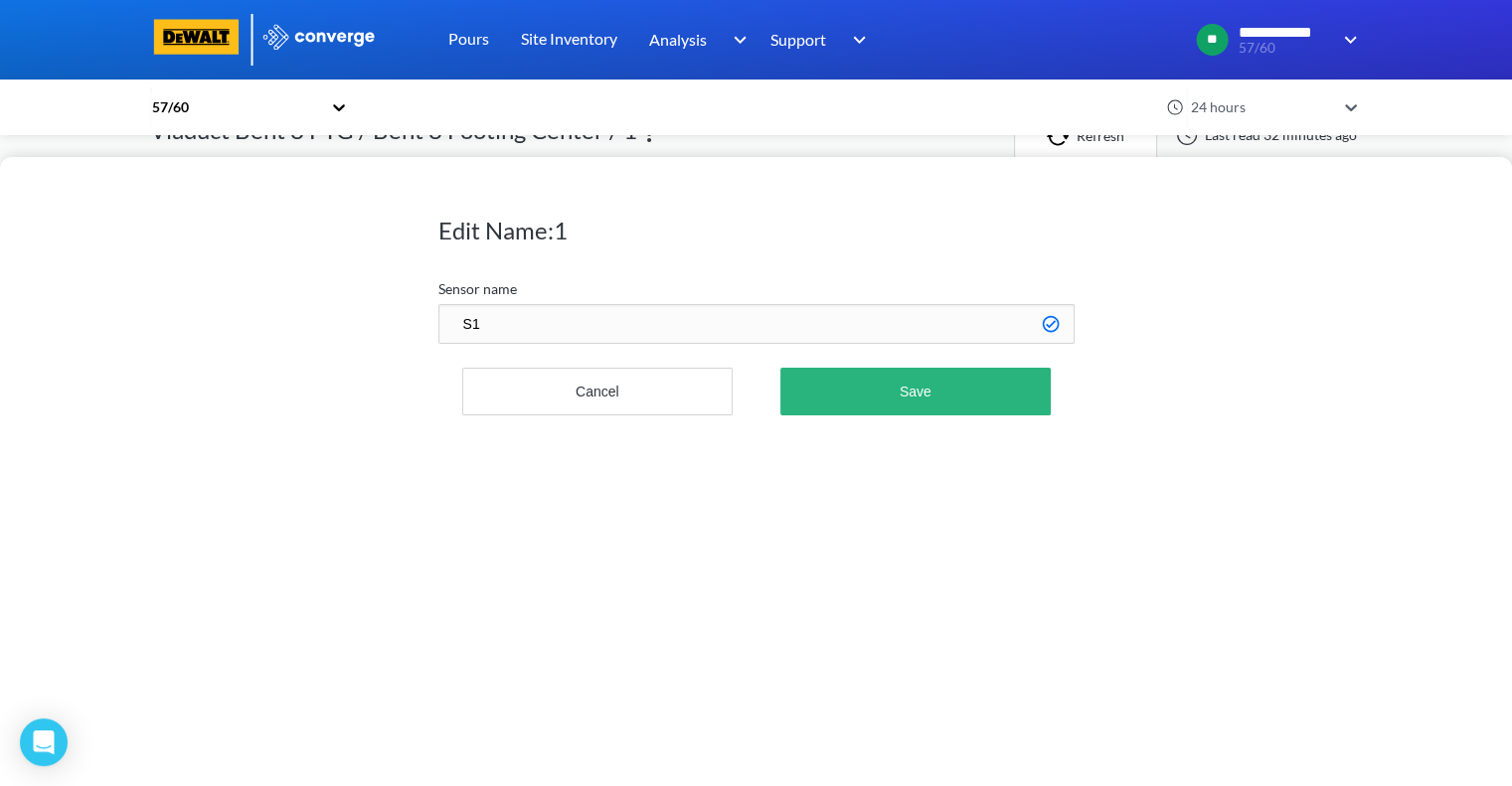 type on "S1" 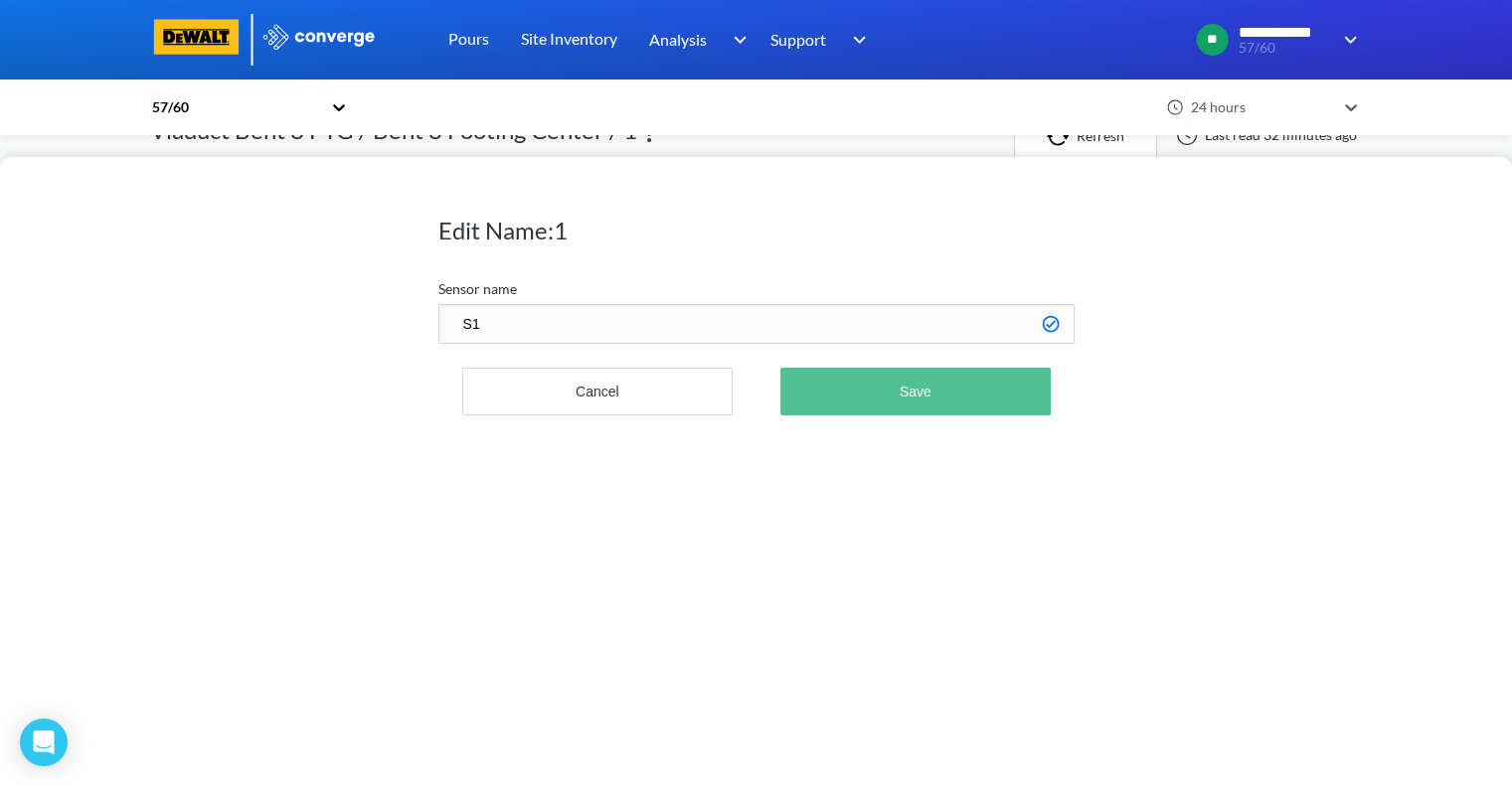 click on "Save" at bounding box center [915, 392] 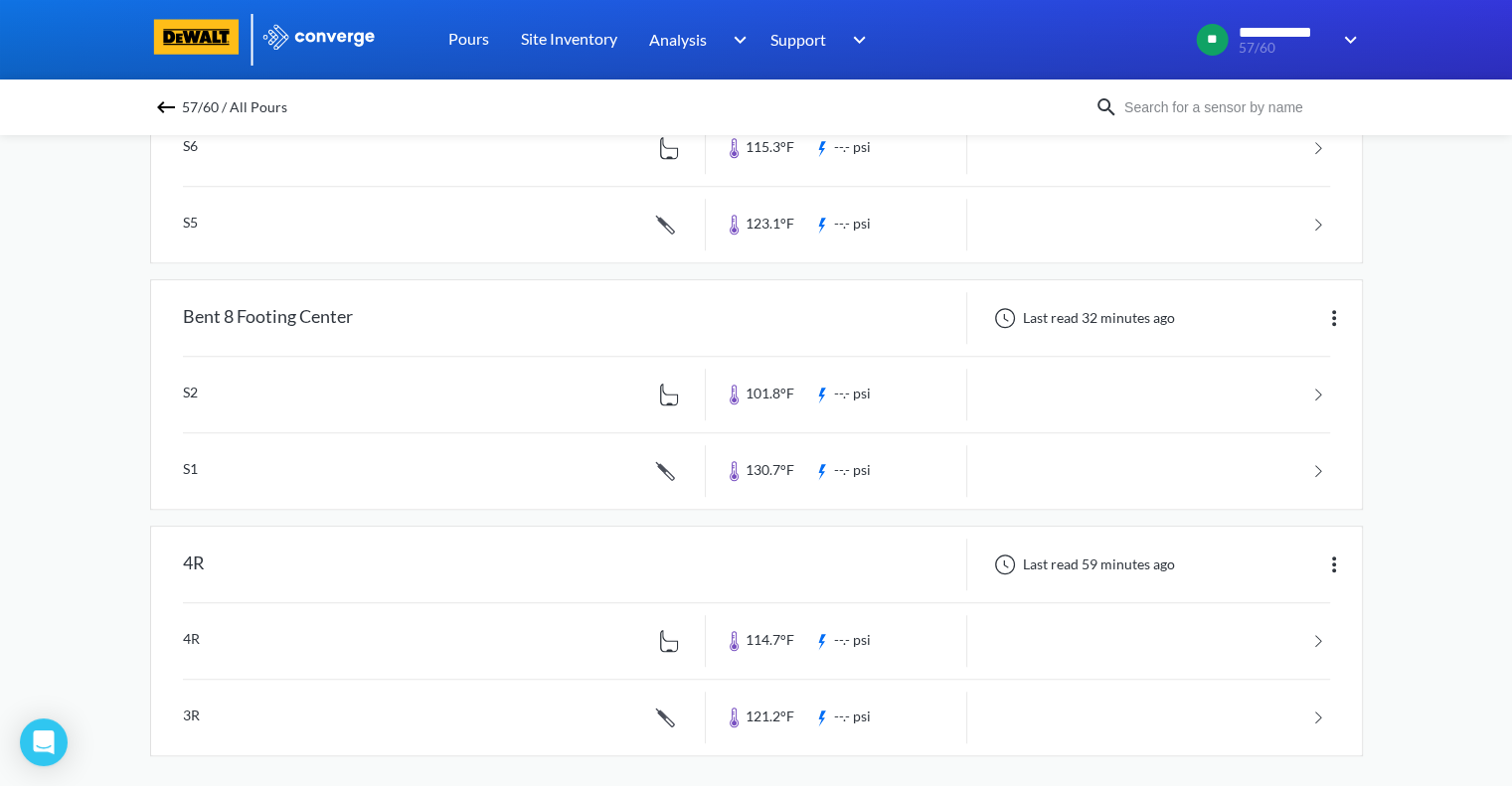 scroll, scrollTop: 1287, scrollLeft: 0, axis: vertical 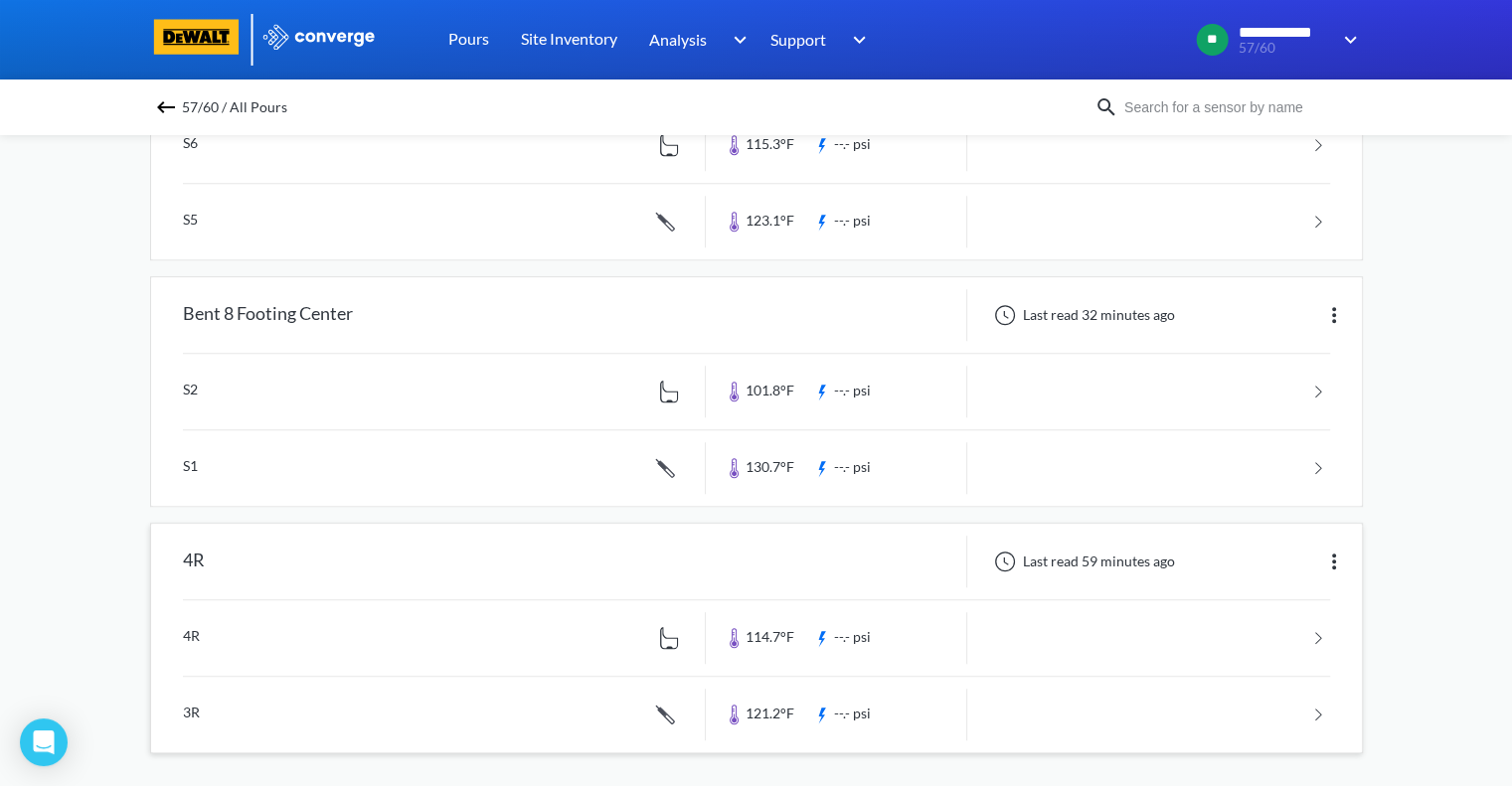 click at bounding box center [1334, 561] 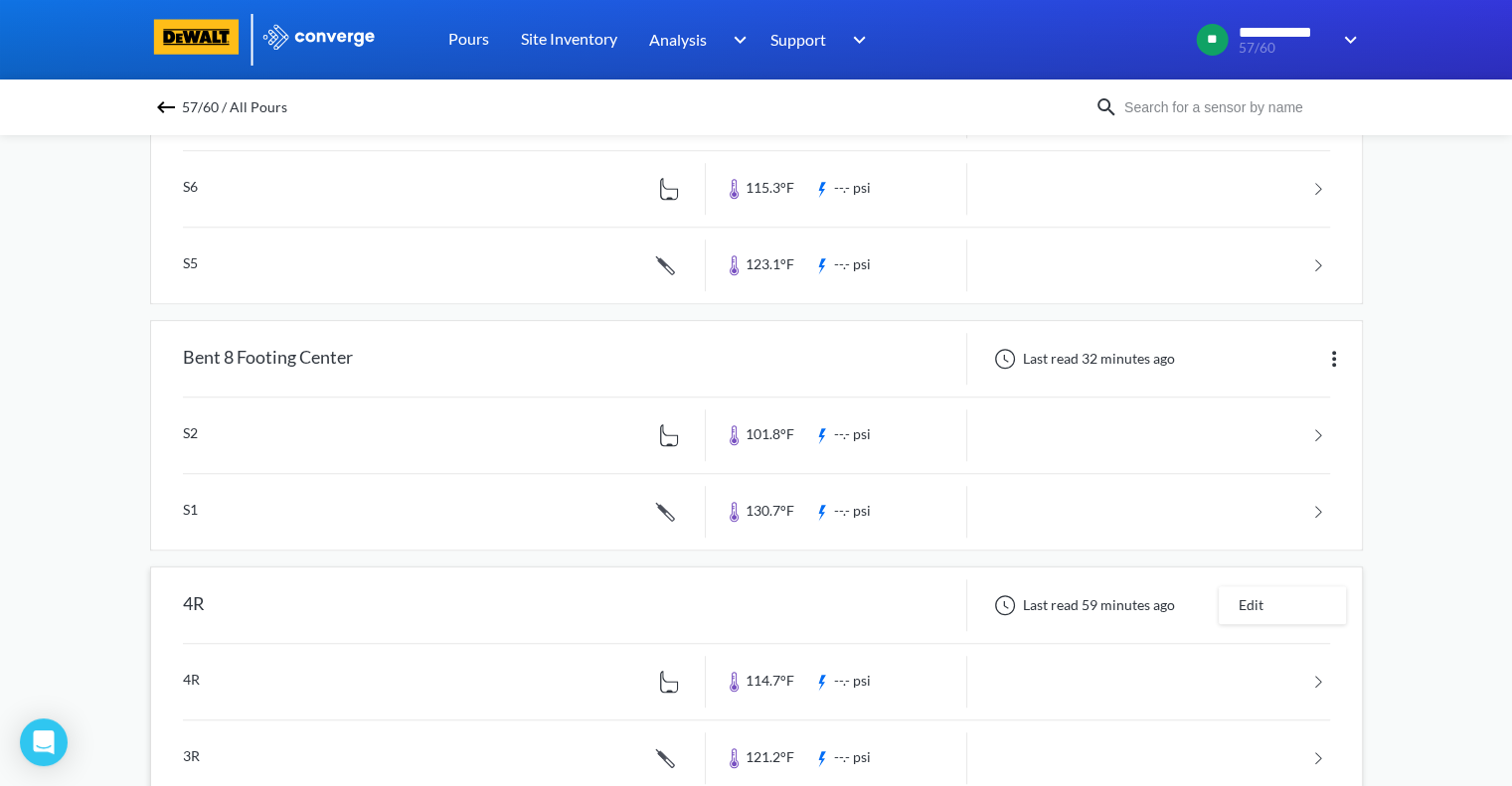 scroll, scrollTop: 1287, scrollLeft: 0, axis: vertical 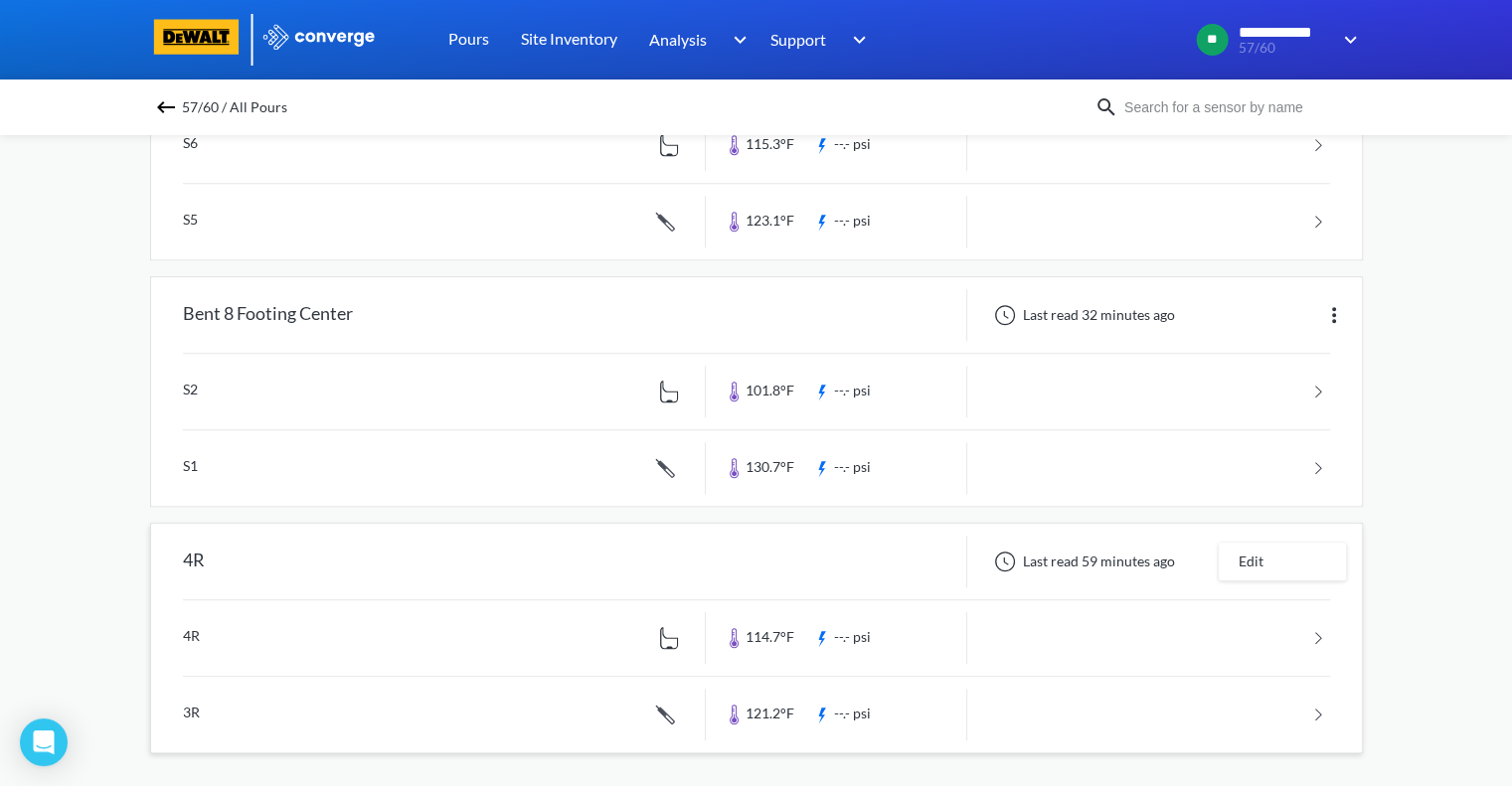 click on "Edit" at bounding box center (1282, 561) 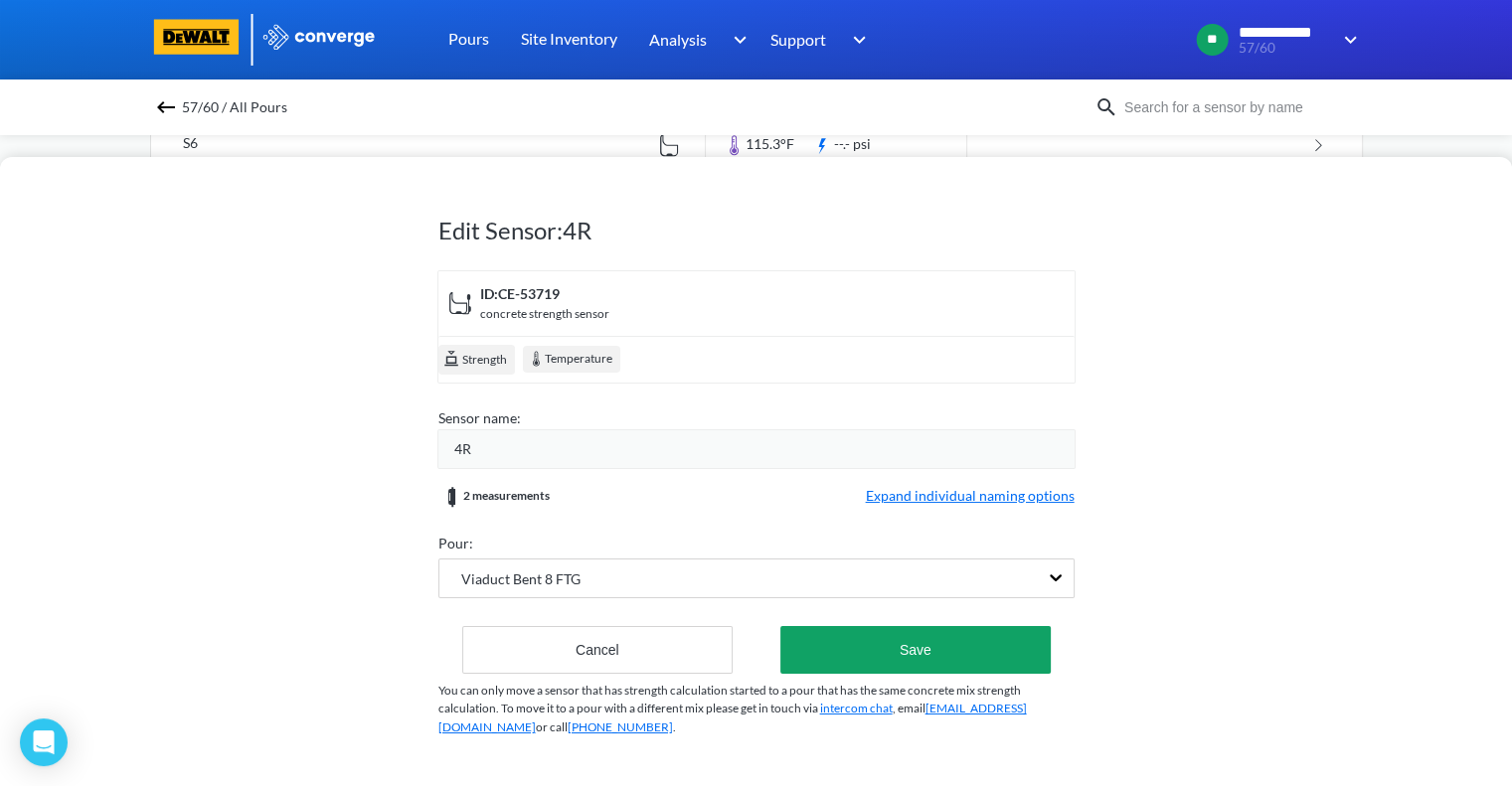 click on "4R" at bounding box center [764, 449] 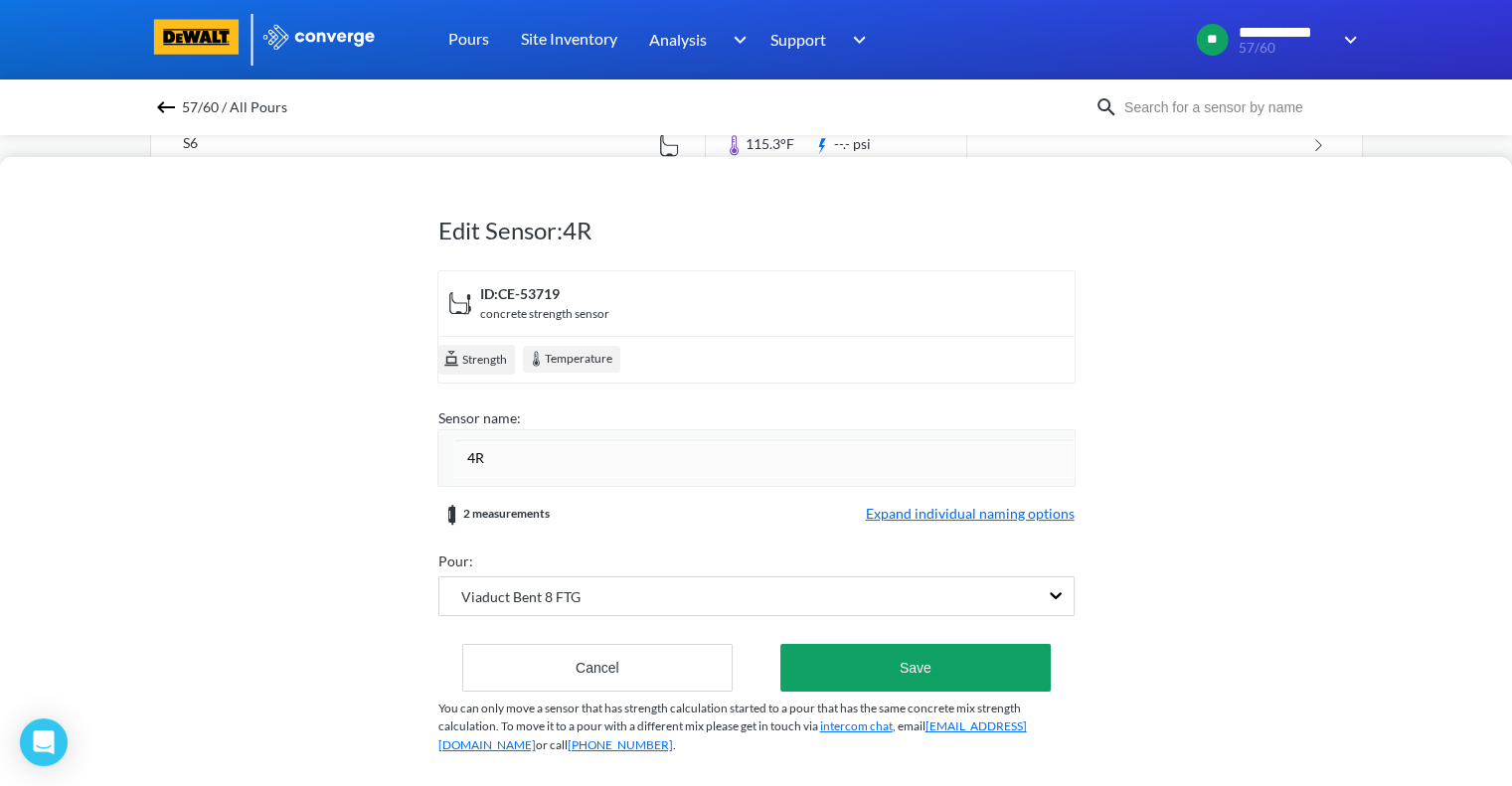 type on "4" 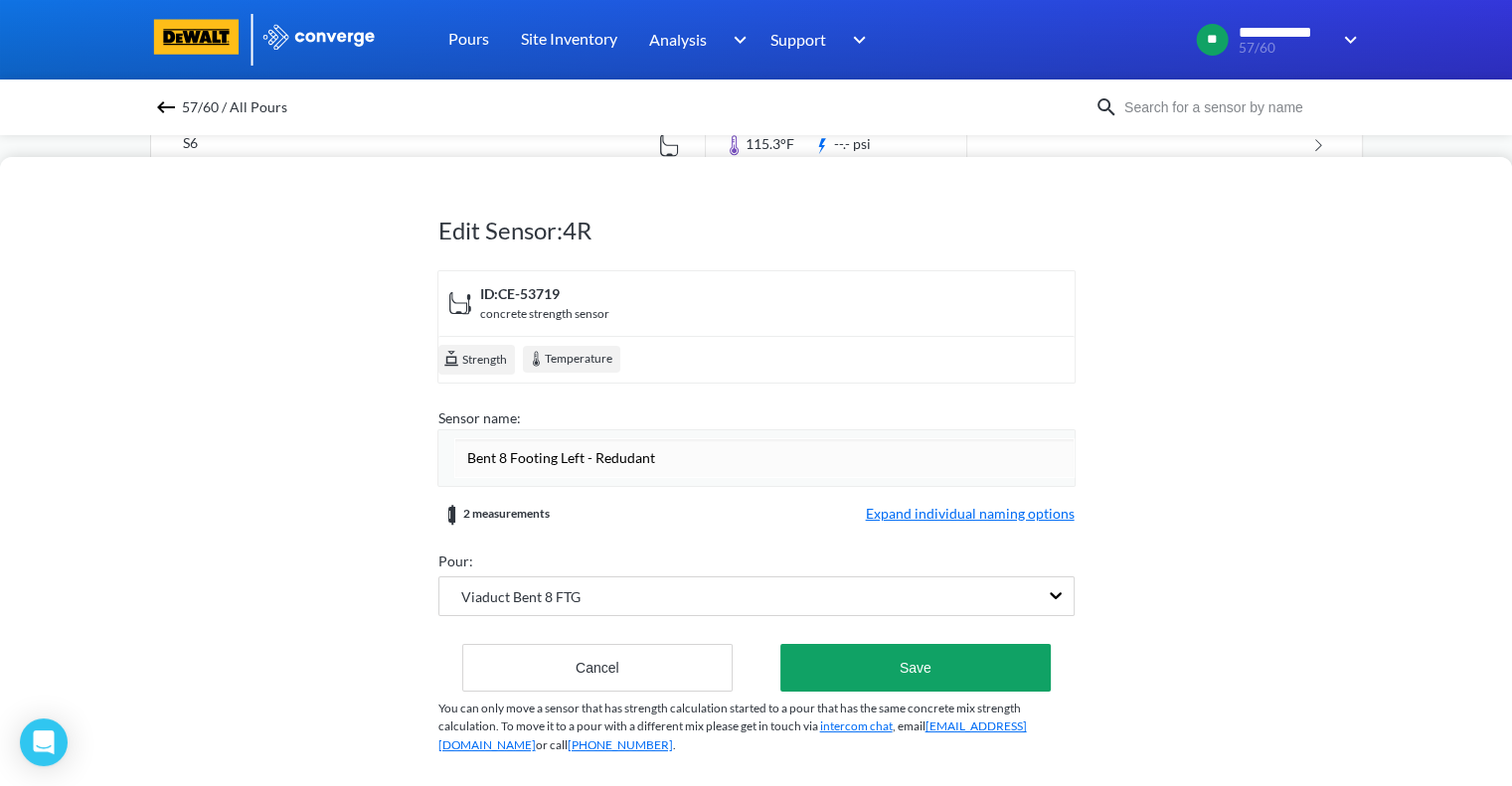type on "Bent 8 Footing Left - Redundant" 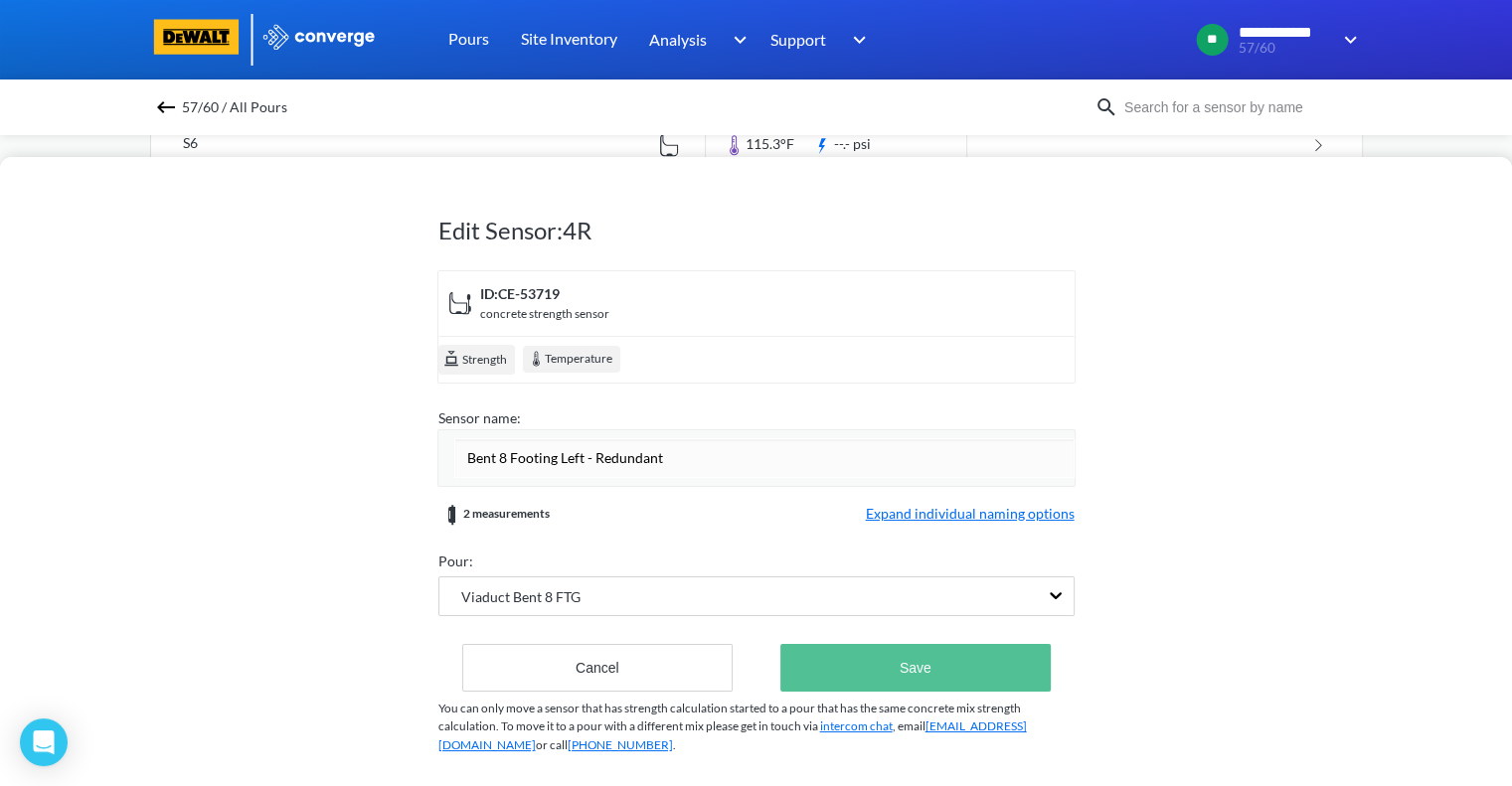 click on "Save" at bounding box center (915, 668) 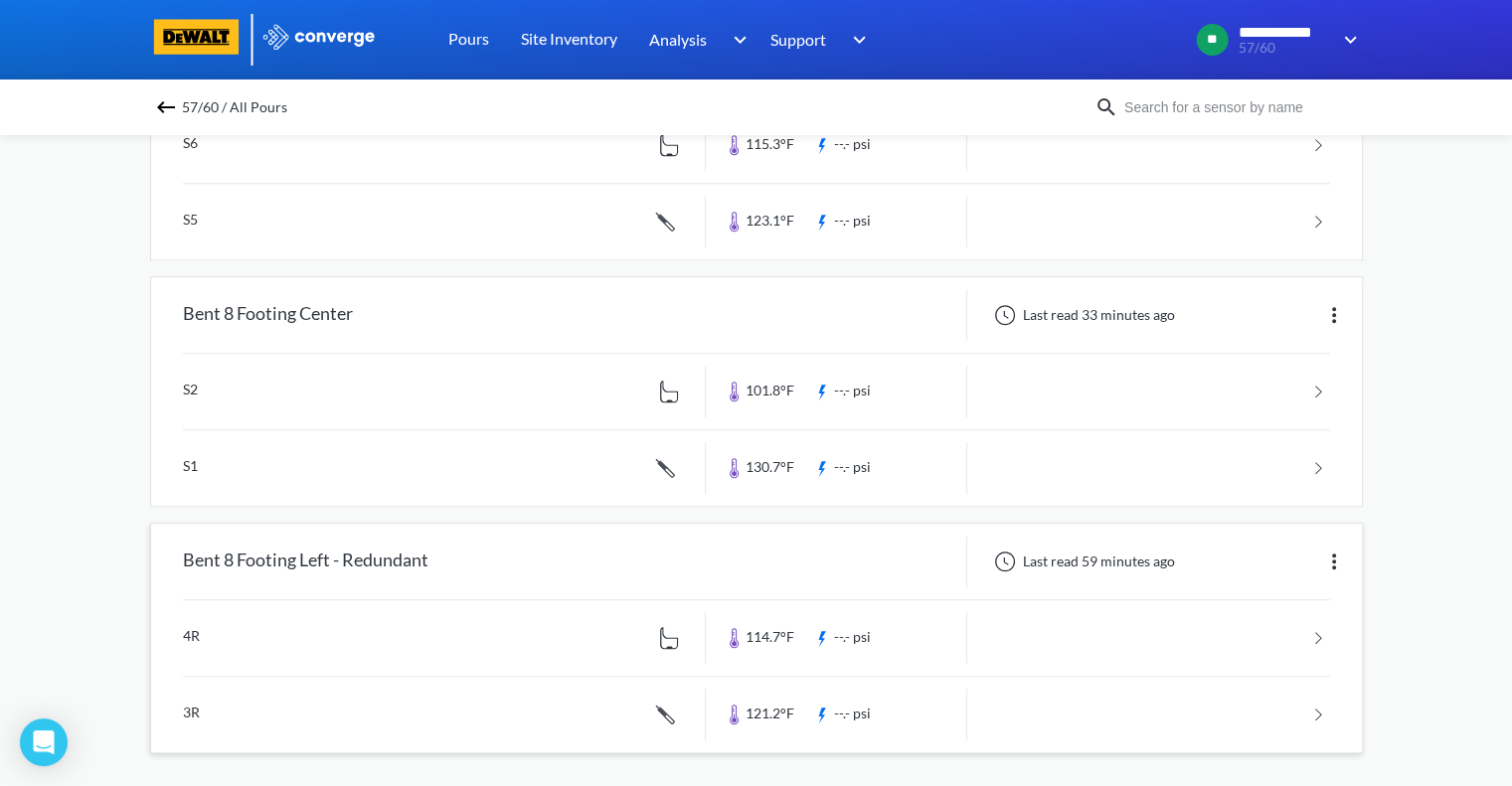click at bounding box center [756, 638] 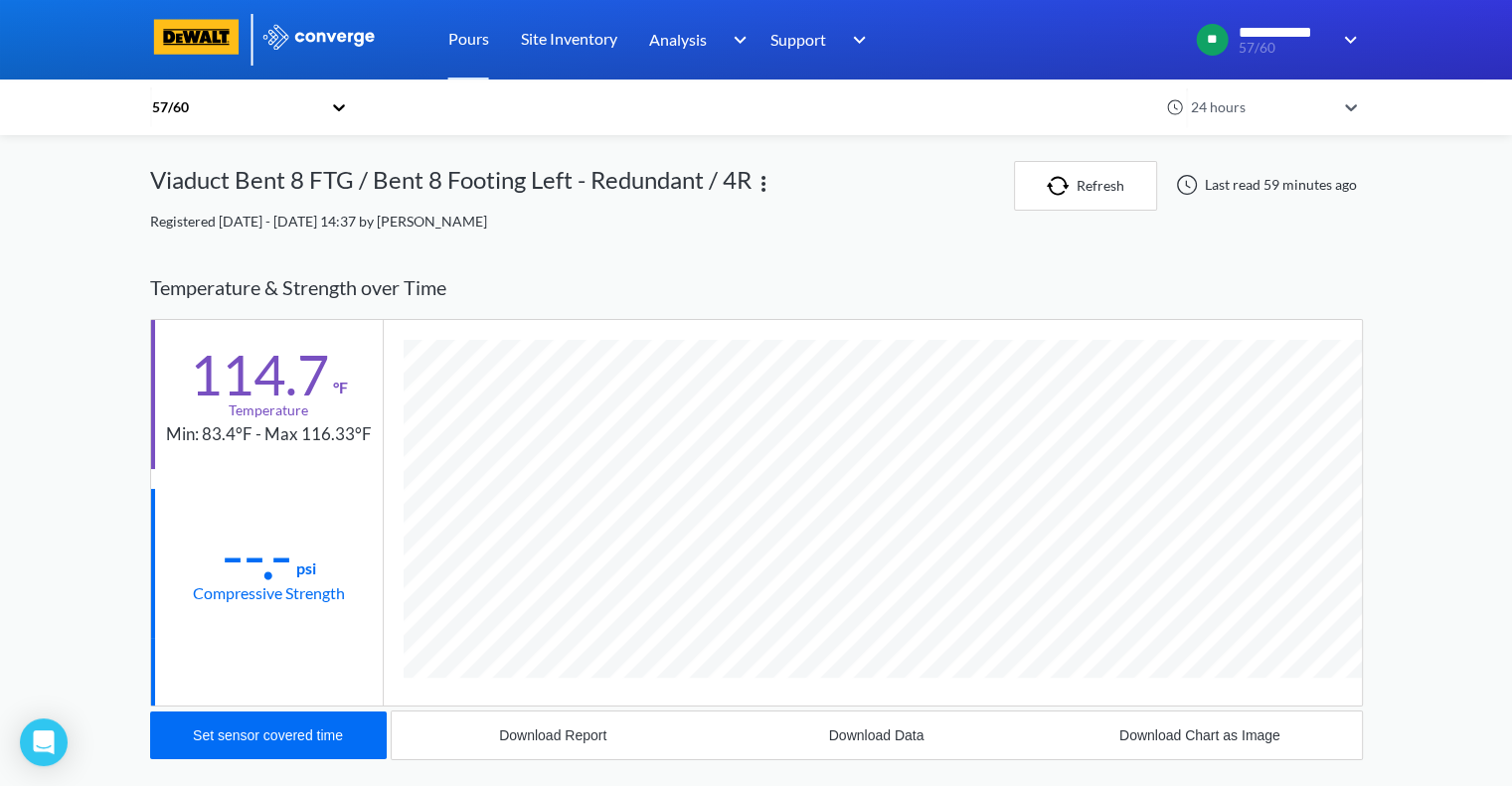 scroll, scrollTop: 992611, scrollLeft: 992870, axis: both 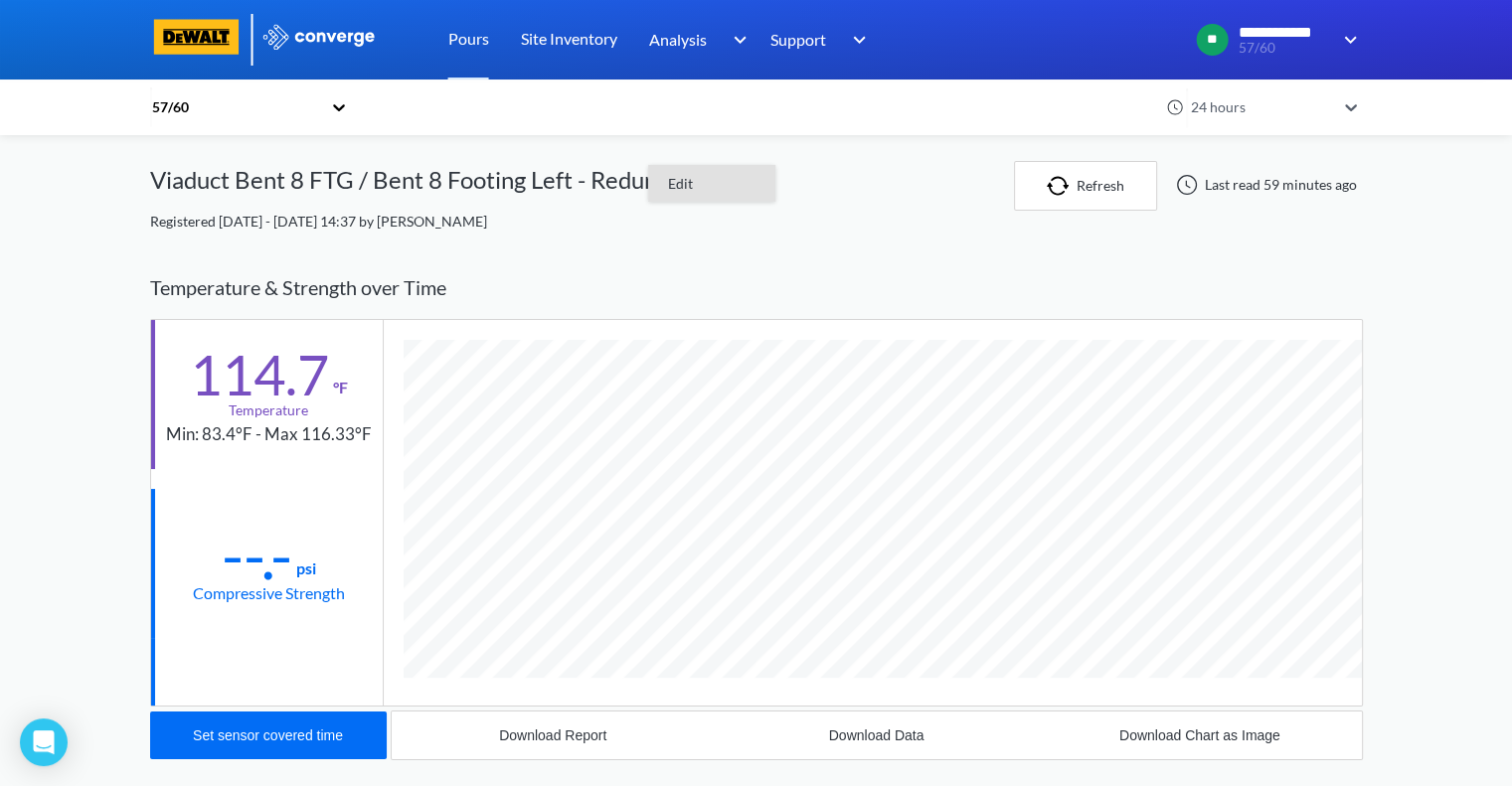 click on "Edit" at bounding box center [712, 184] 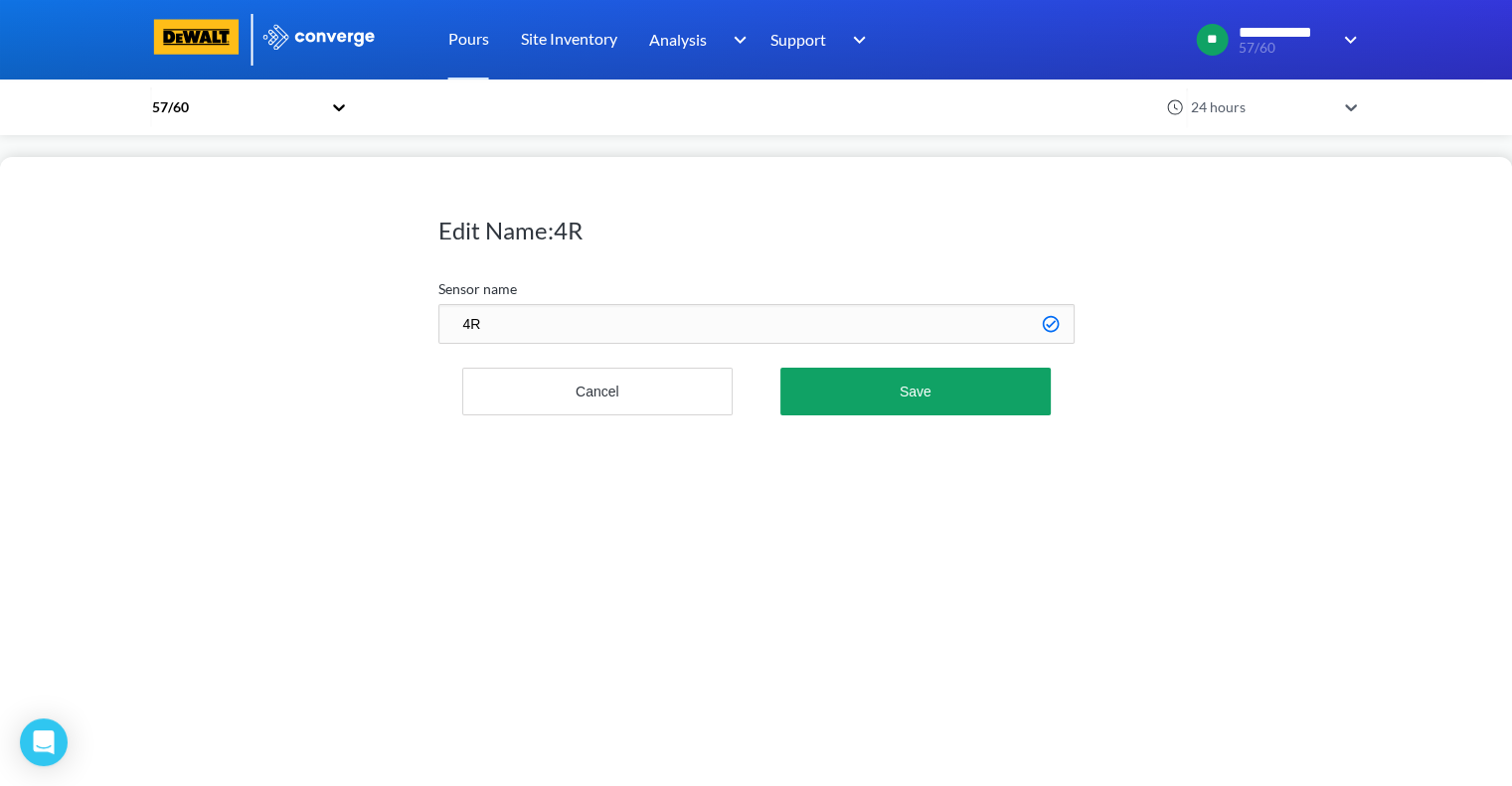 click on "4R" at bounding box center (756, 324) 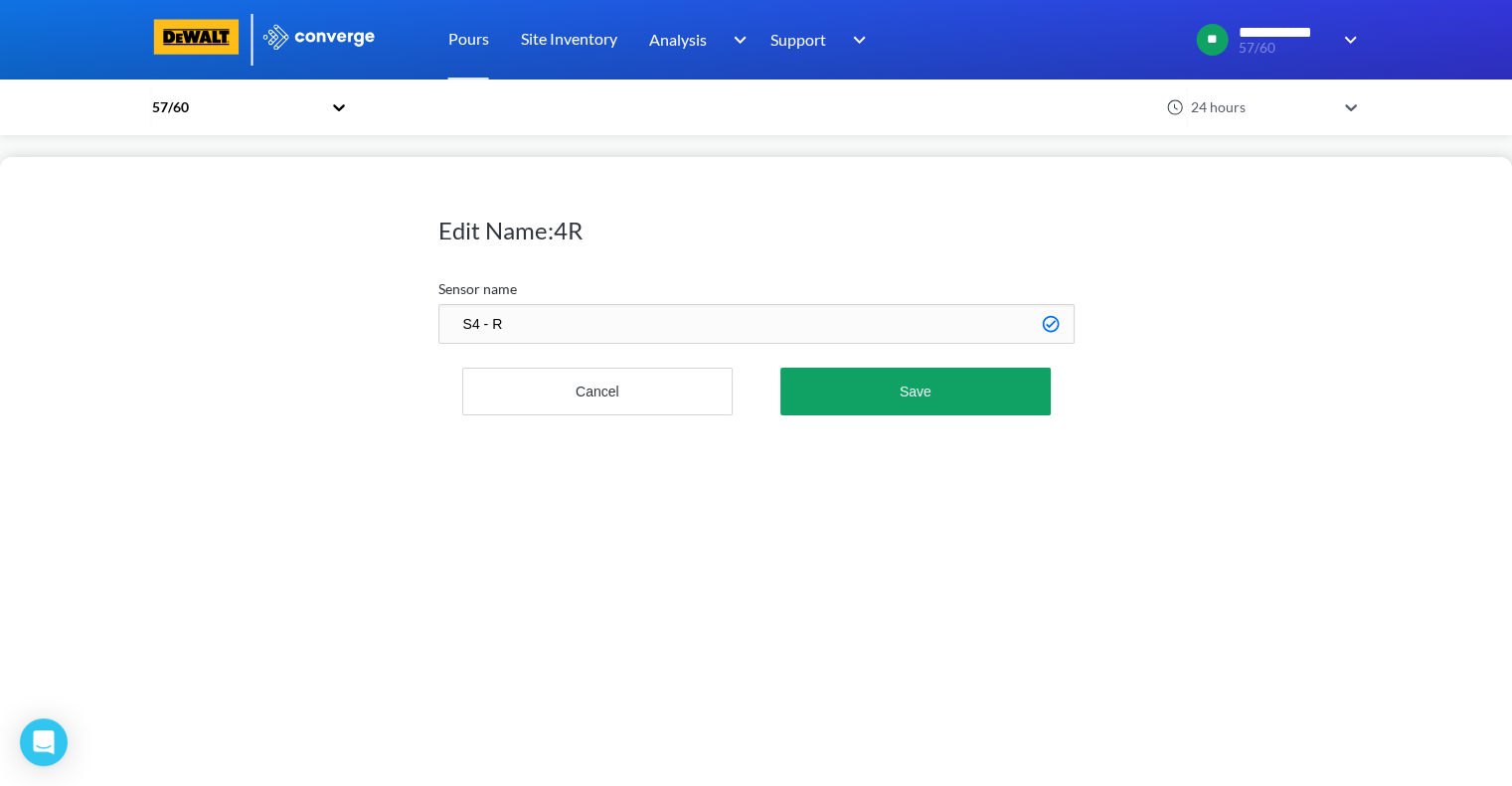 click on "S4 - R" at bounding box center (756, 324) 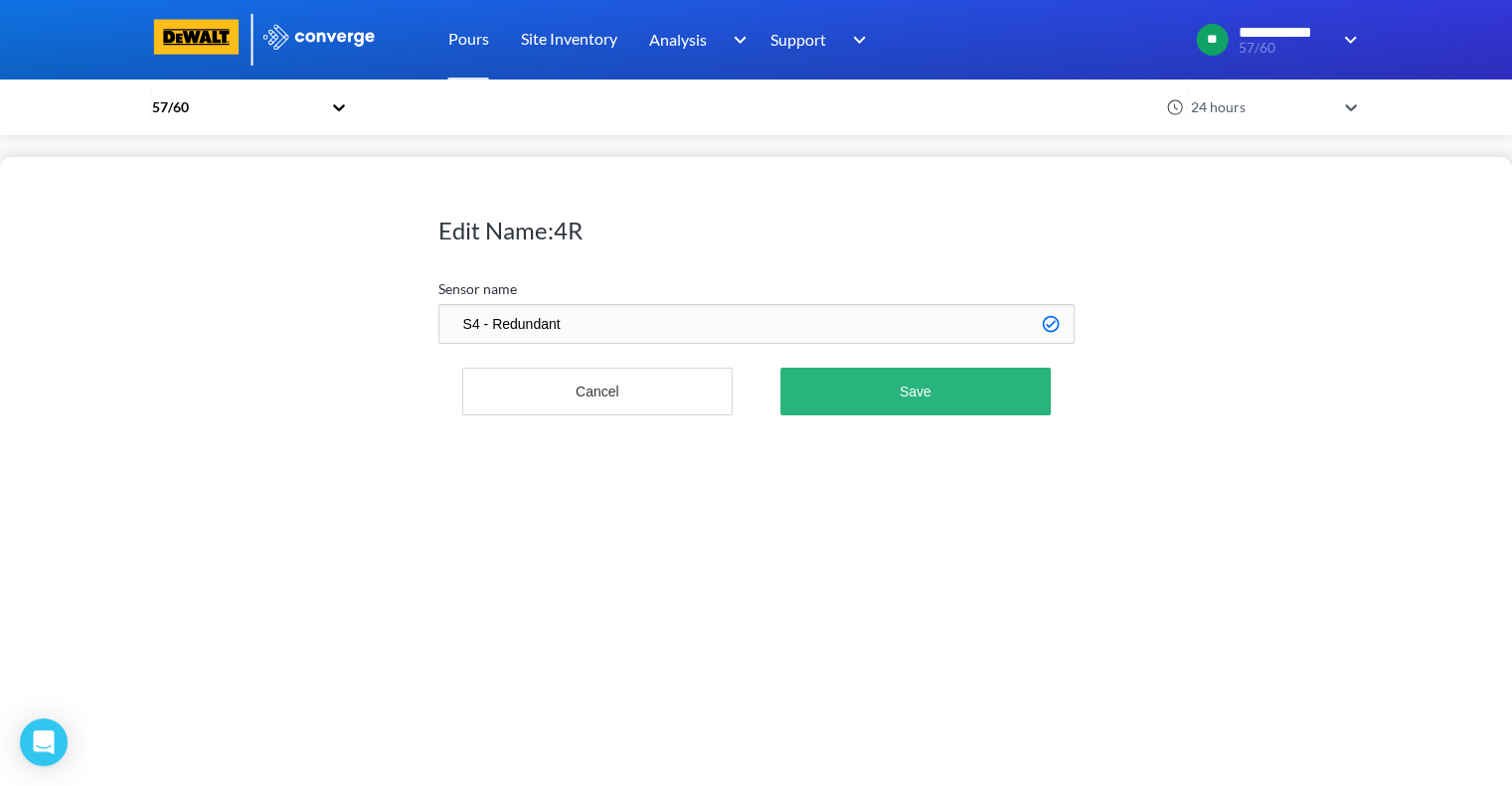type on "S4 - Redundant" 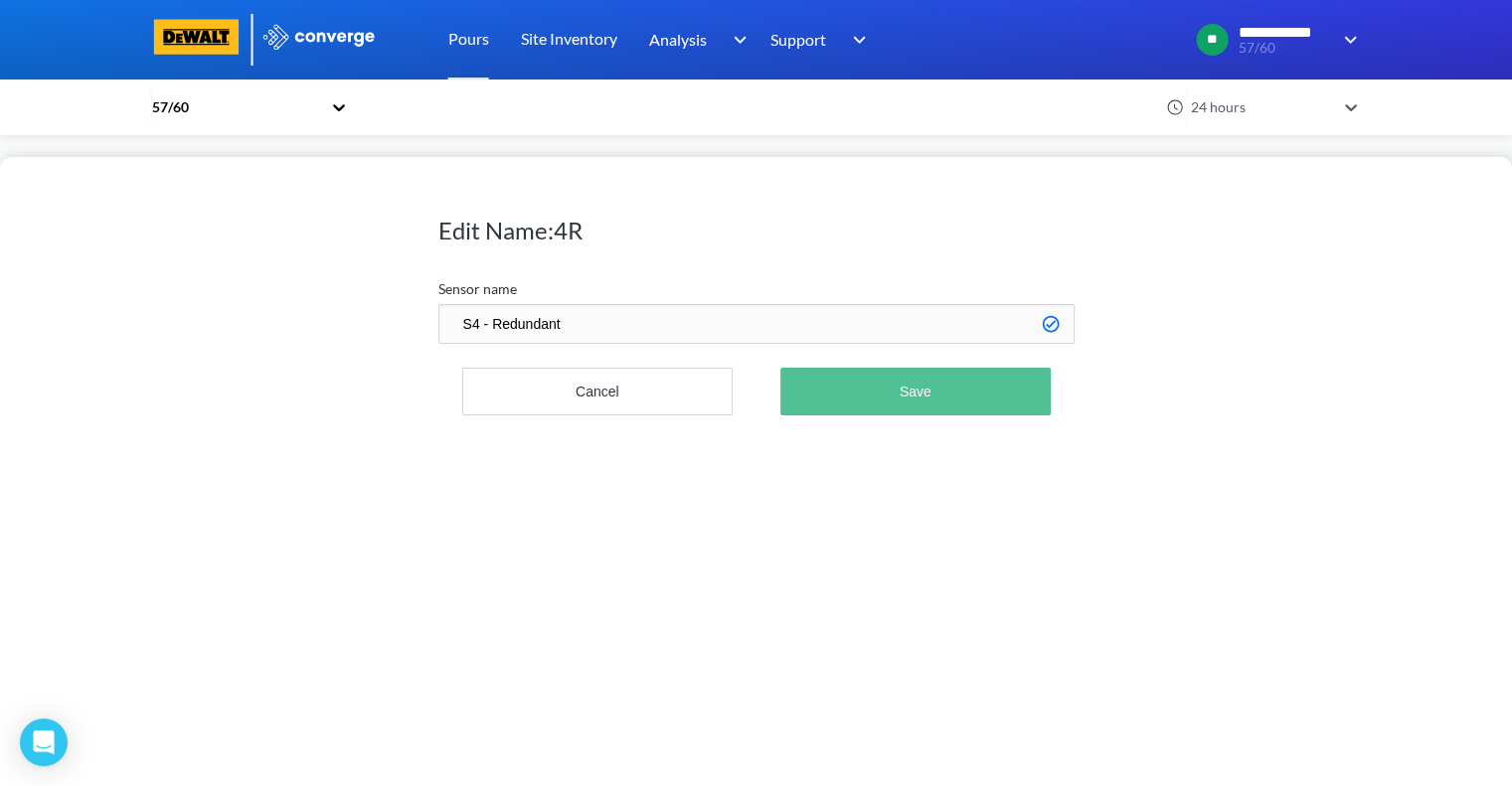 click on "Save" at bounding box center (915, 392) 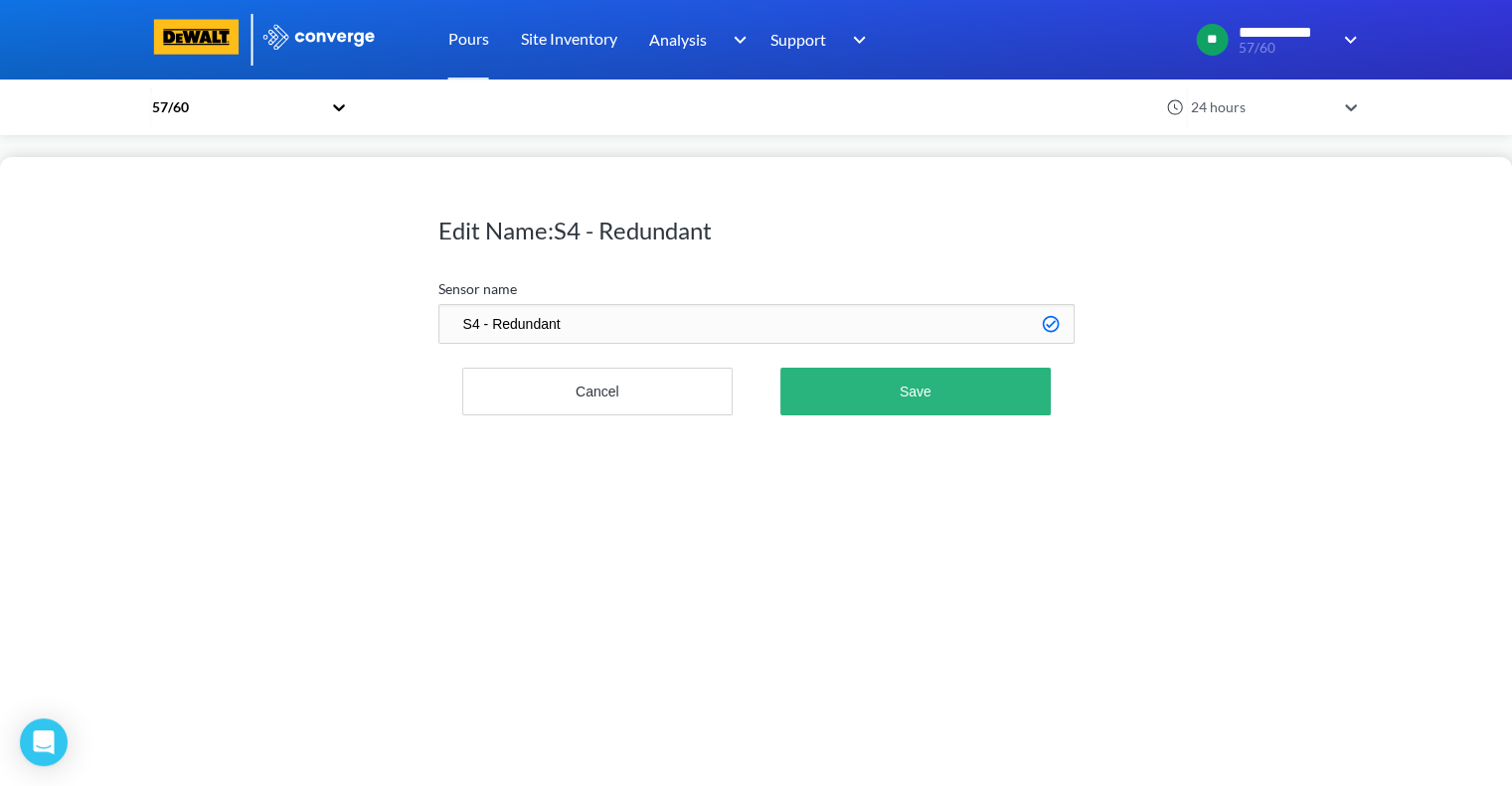 scroll, scrollTop: 992611, scrollLeft: 992870, axis: both 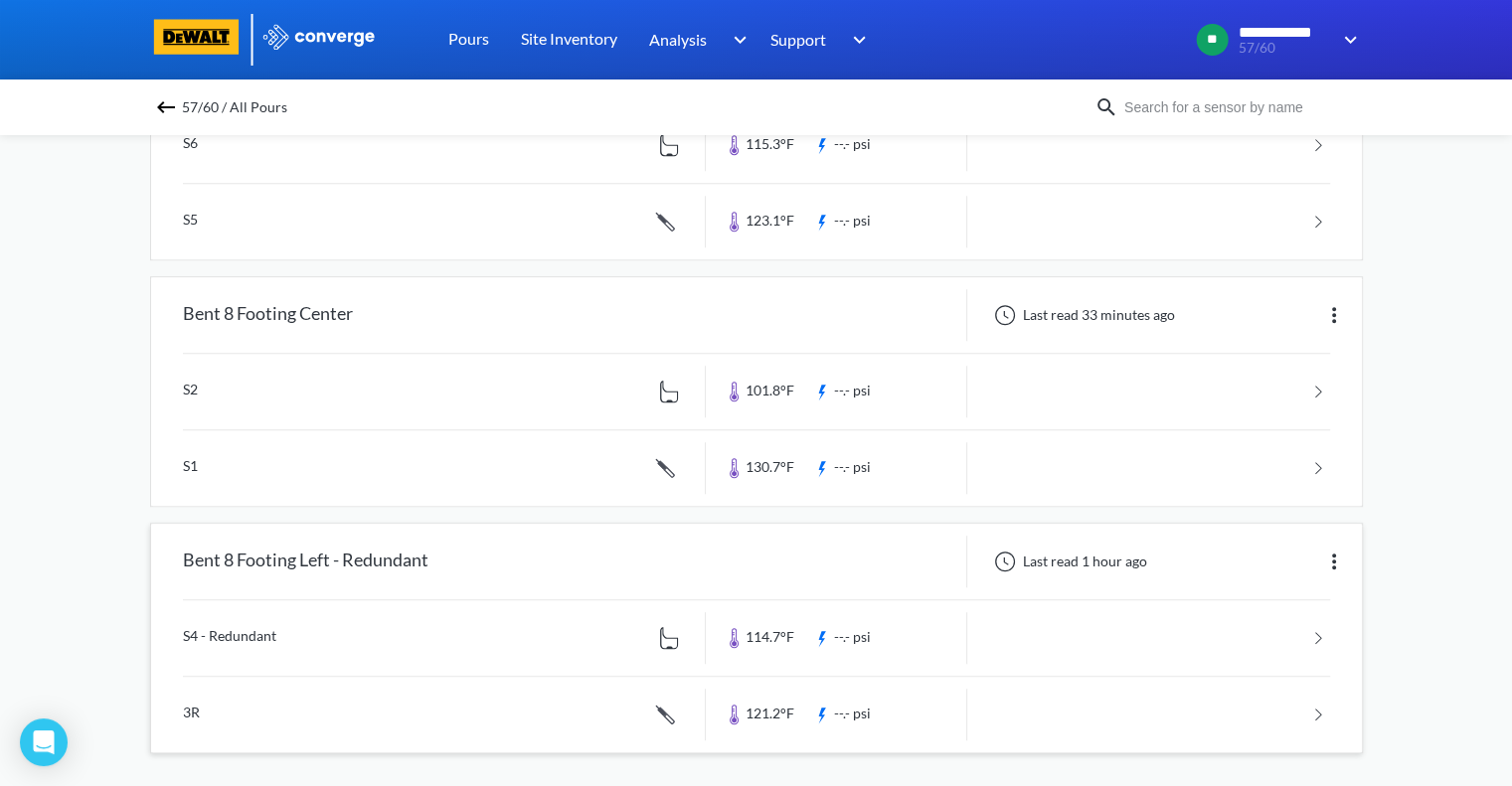 click at bounding box center [756, 714] 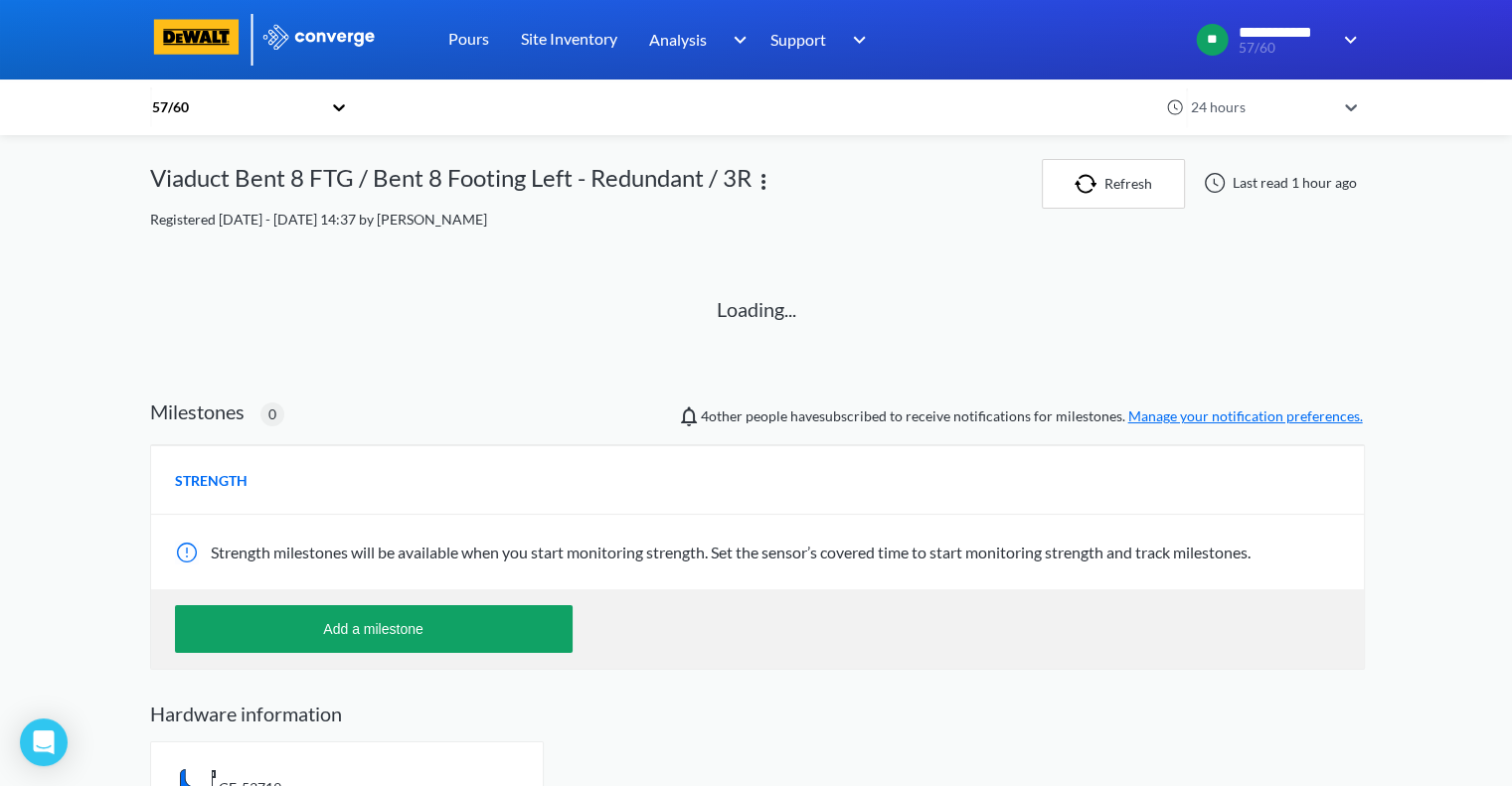 scroll, scrollTop: 4, scrollLeft: 0, axis: vertical 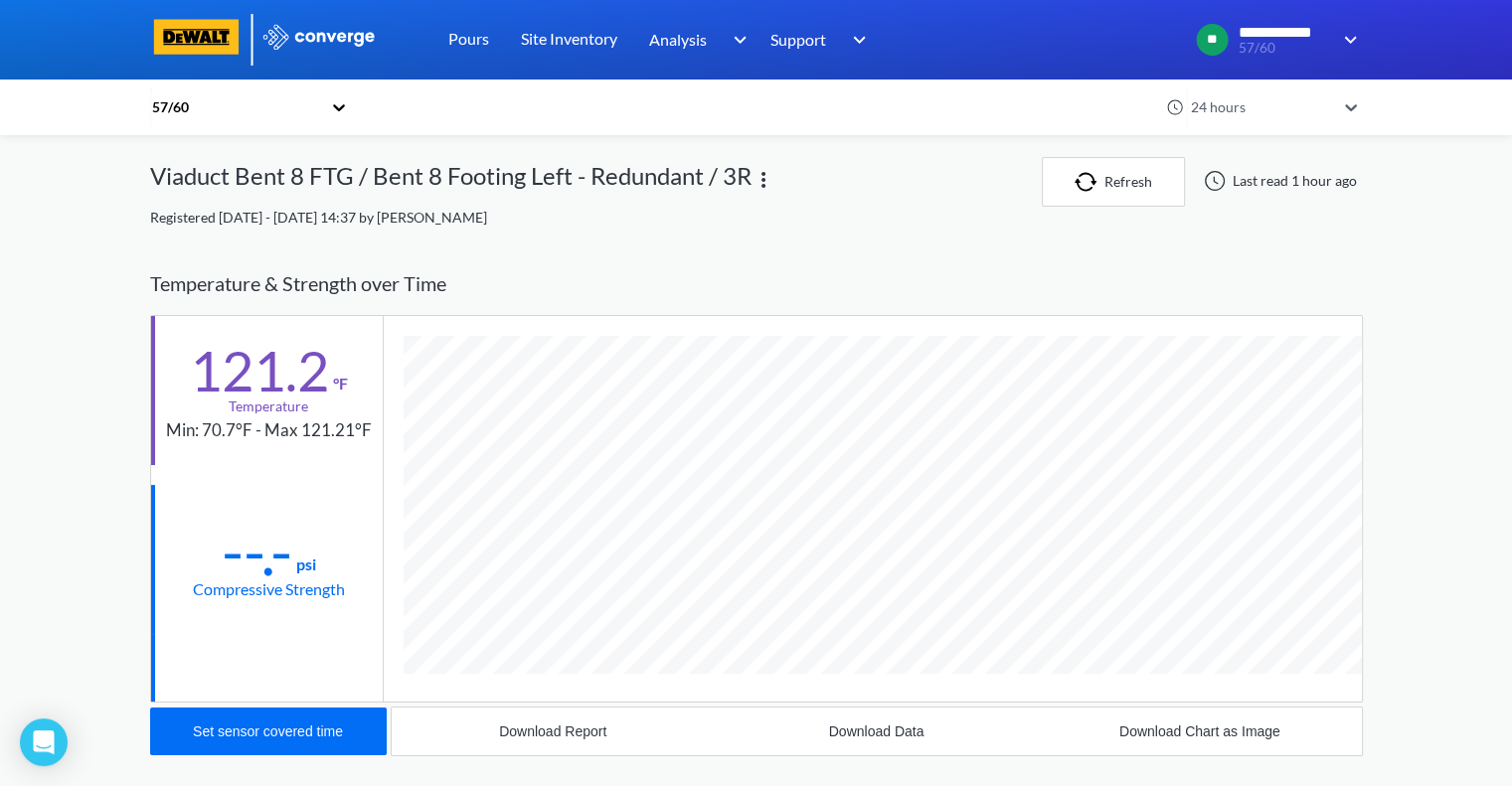 click at bounding box center (763, 180) 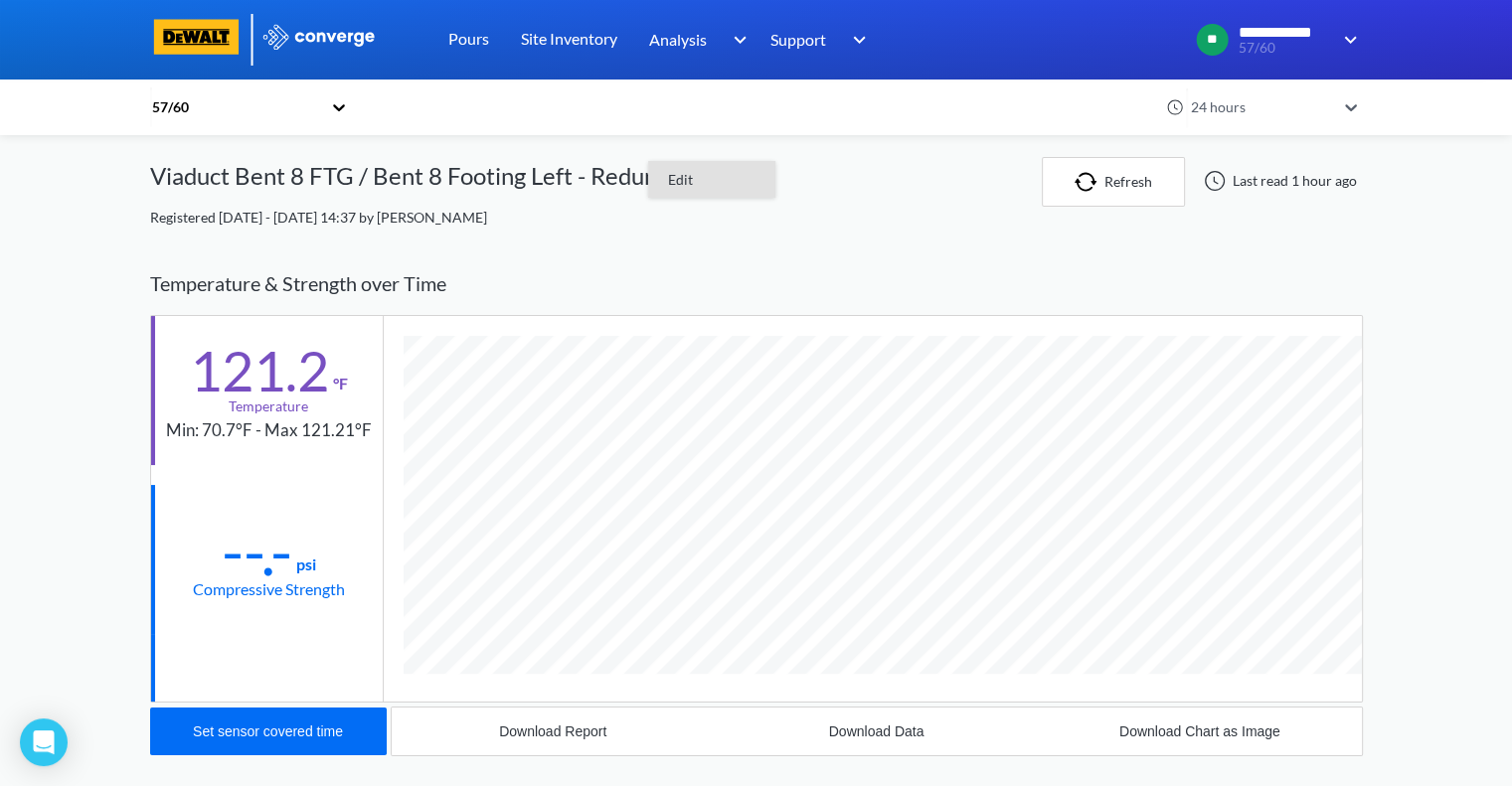 click on "Edit" at bounding box center (712, 180) 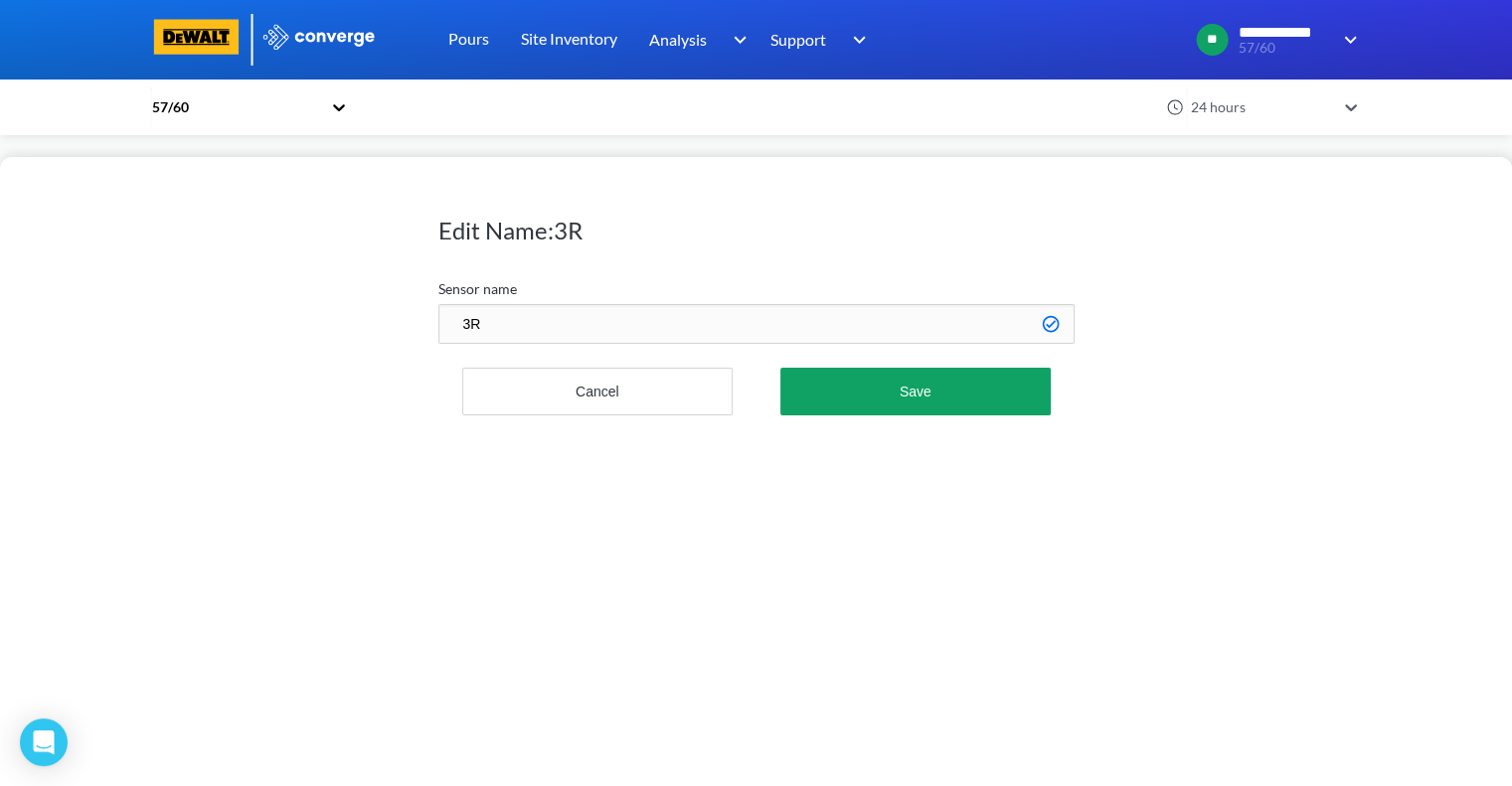 click on "3R" at bounding box center (756, 324) 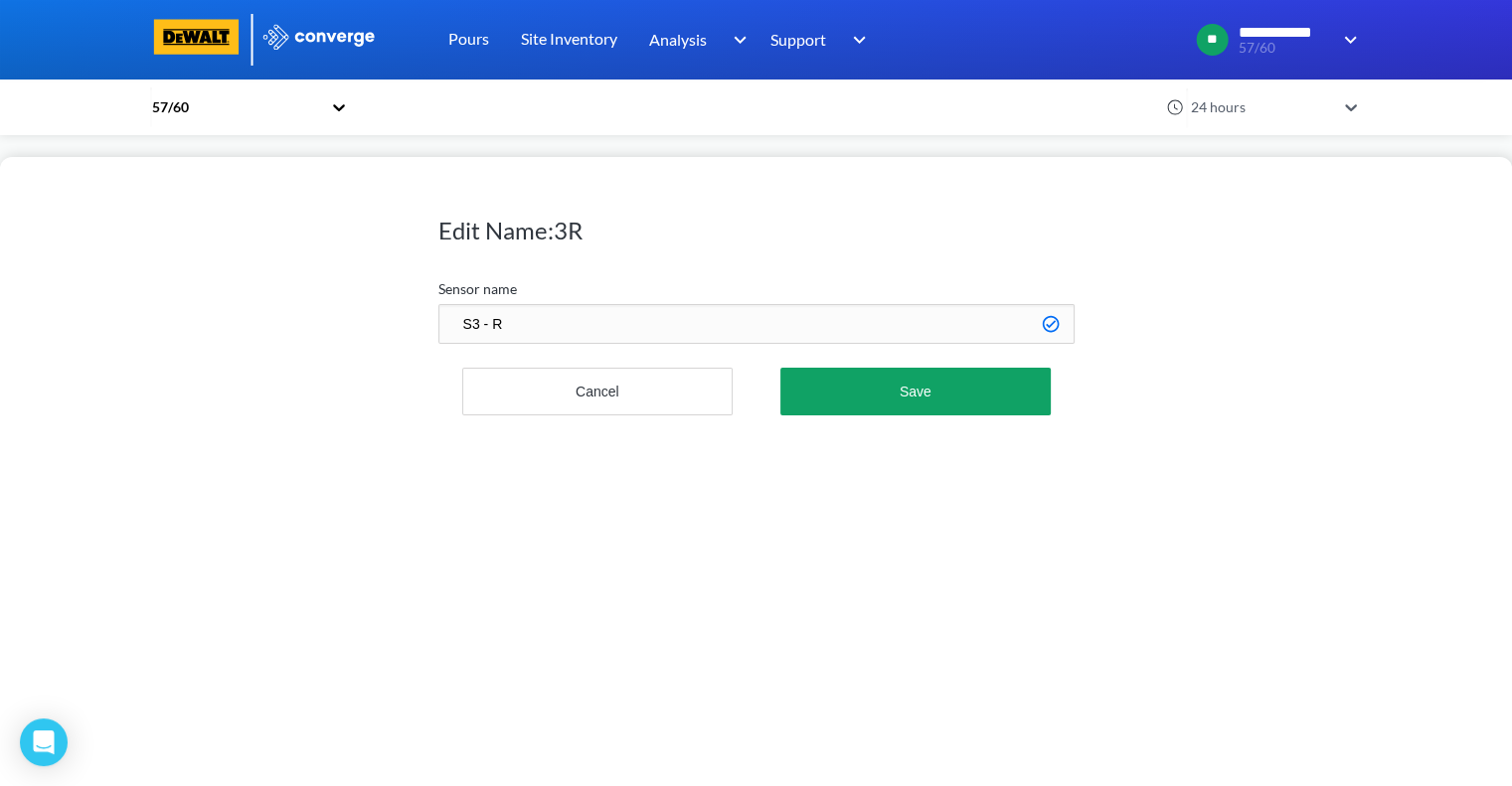 type on "S3 - R" 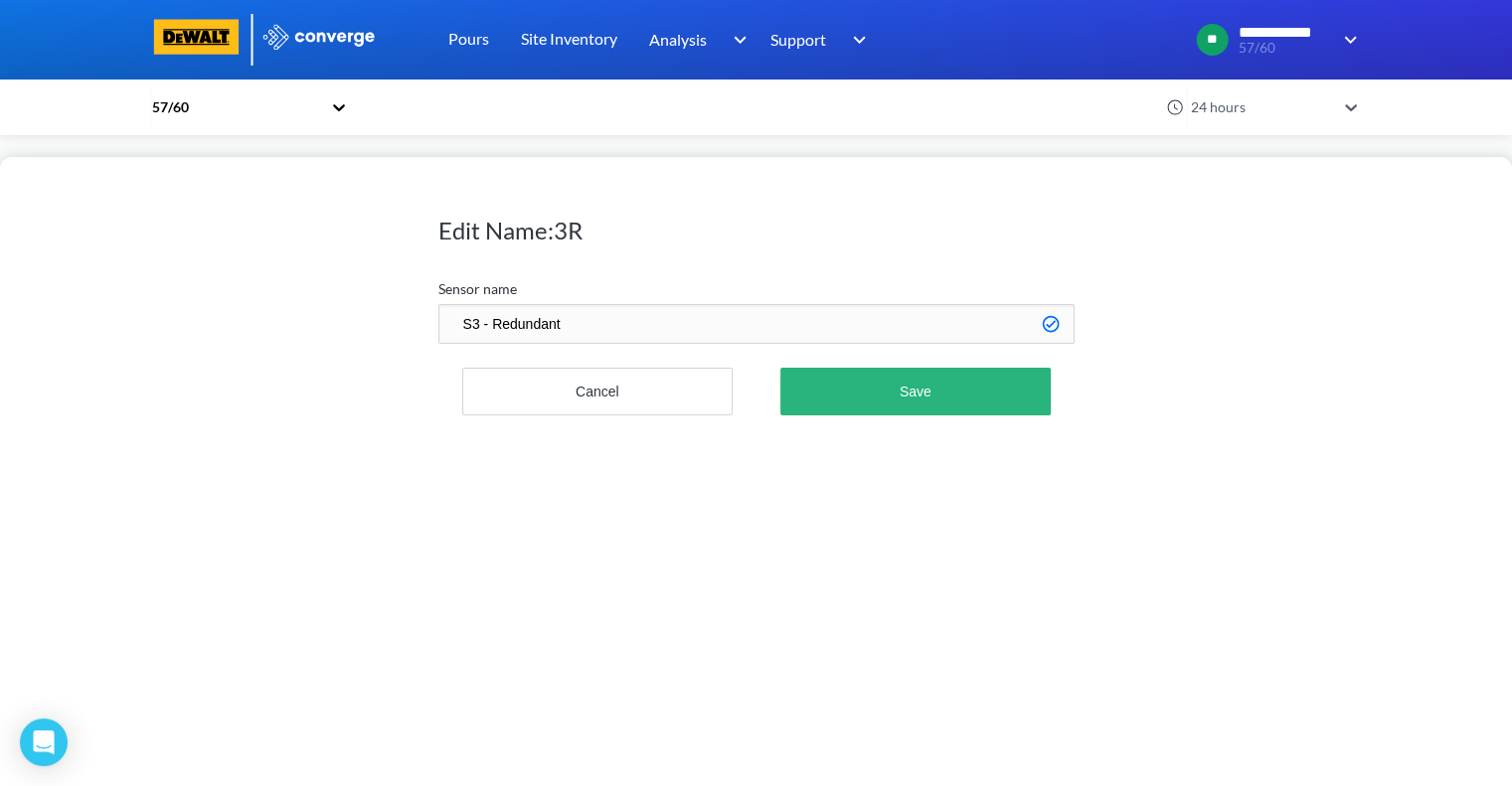 type on "S3 - Redundant" 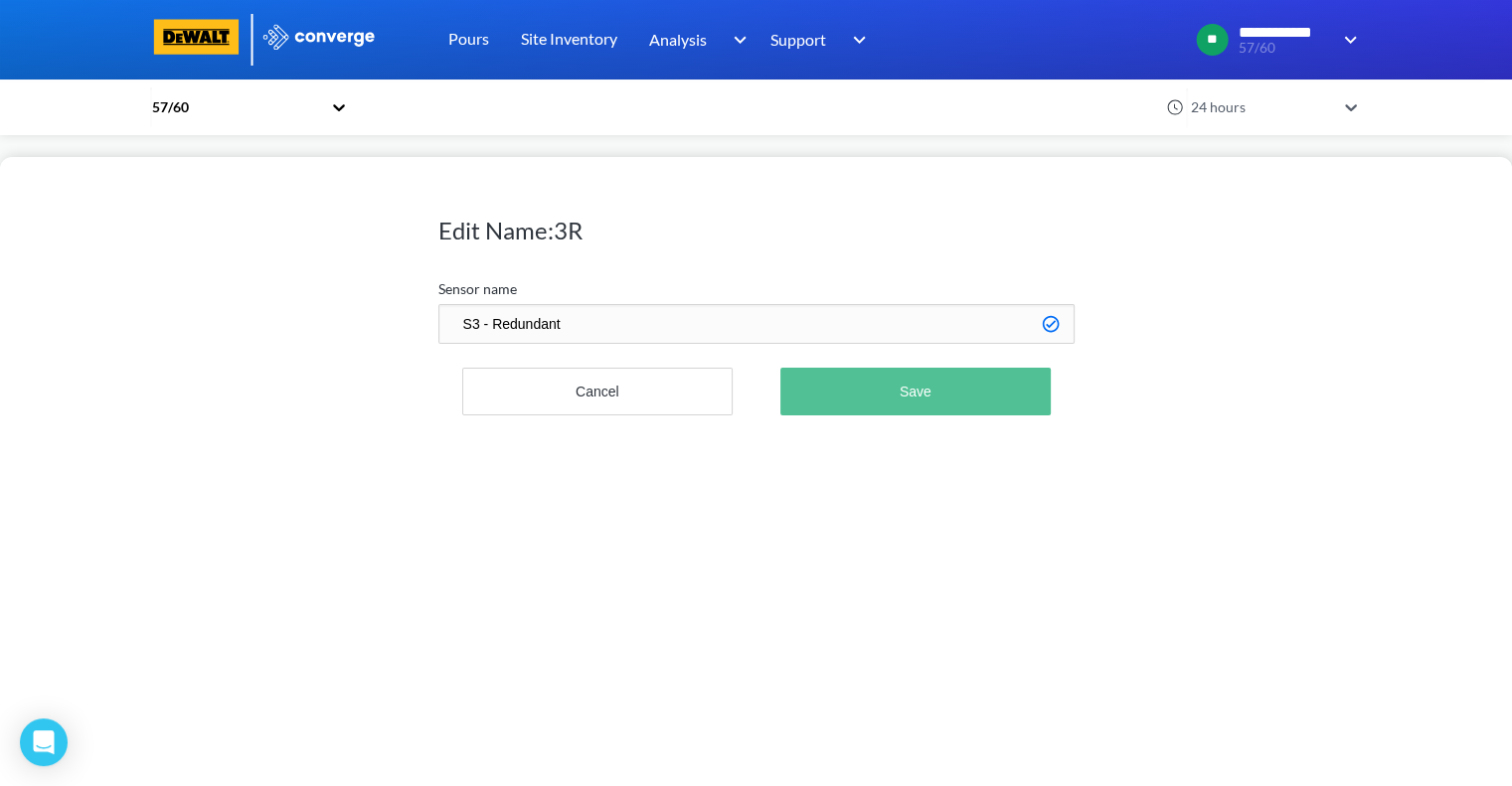 click on "Save" at bounding box center [915, 392] 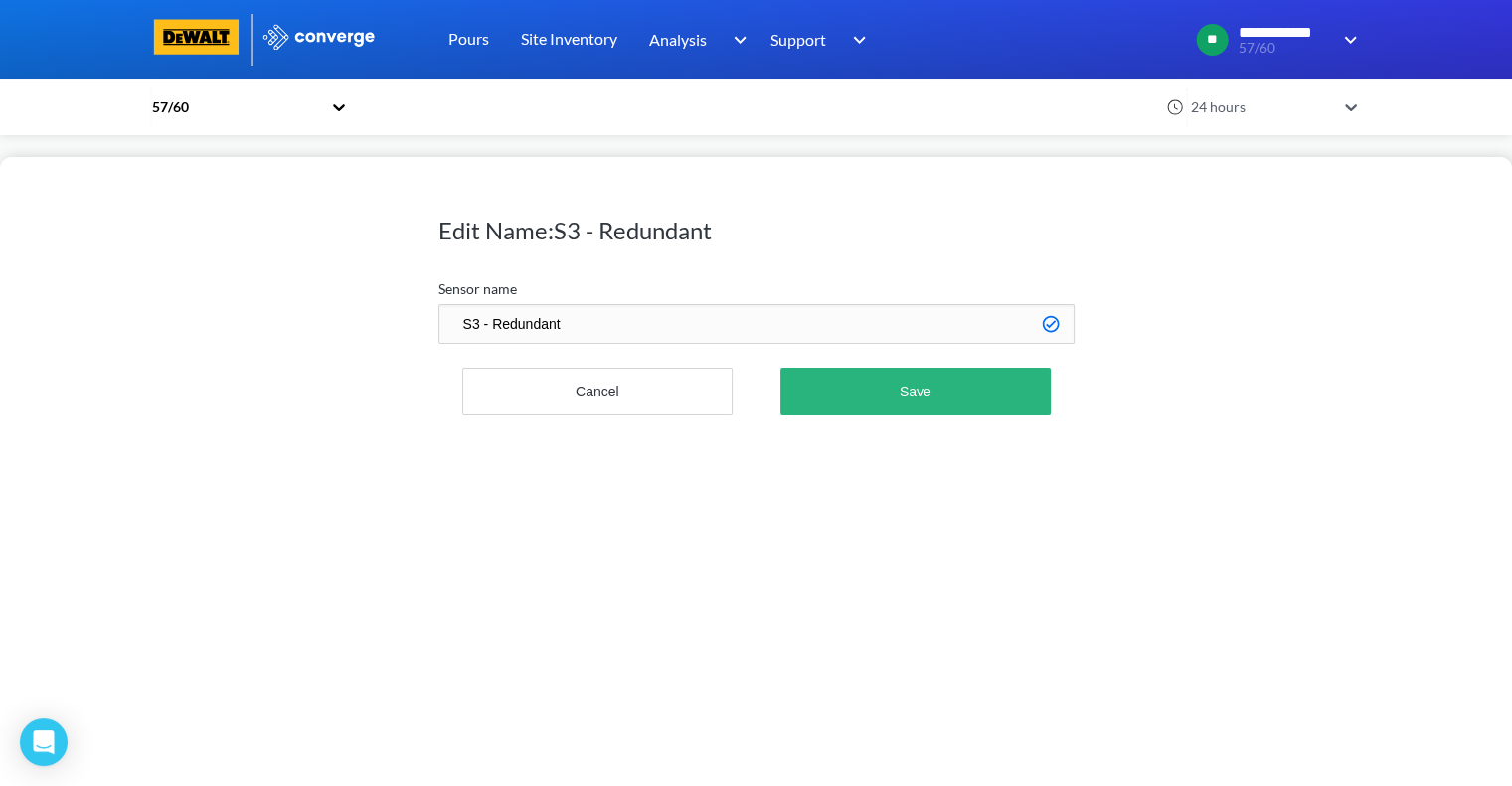 scroll, scrollTop: 992574, scrollLeft: 992870, axis: both 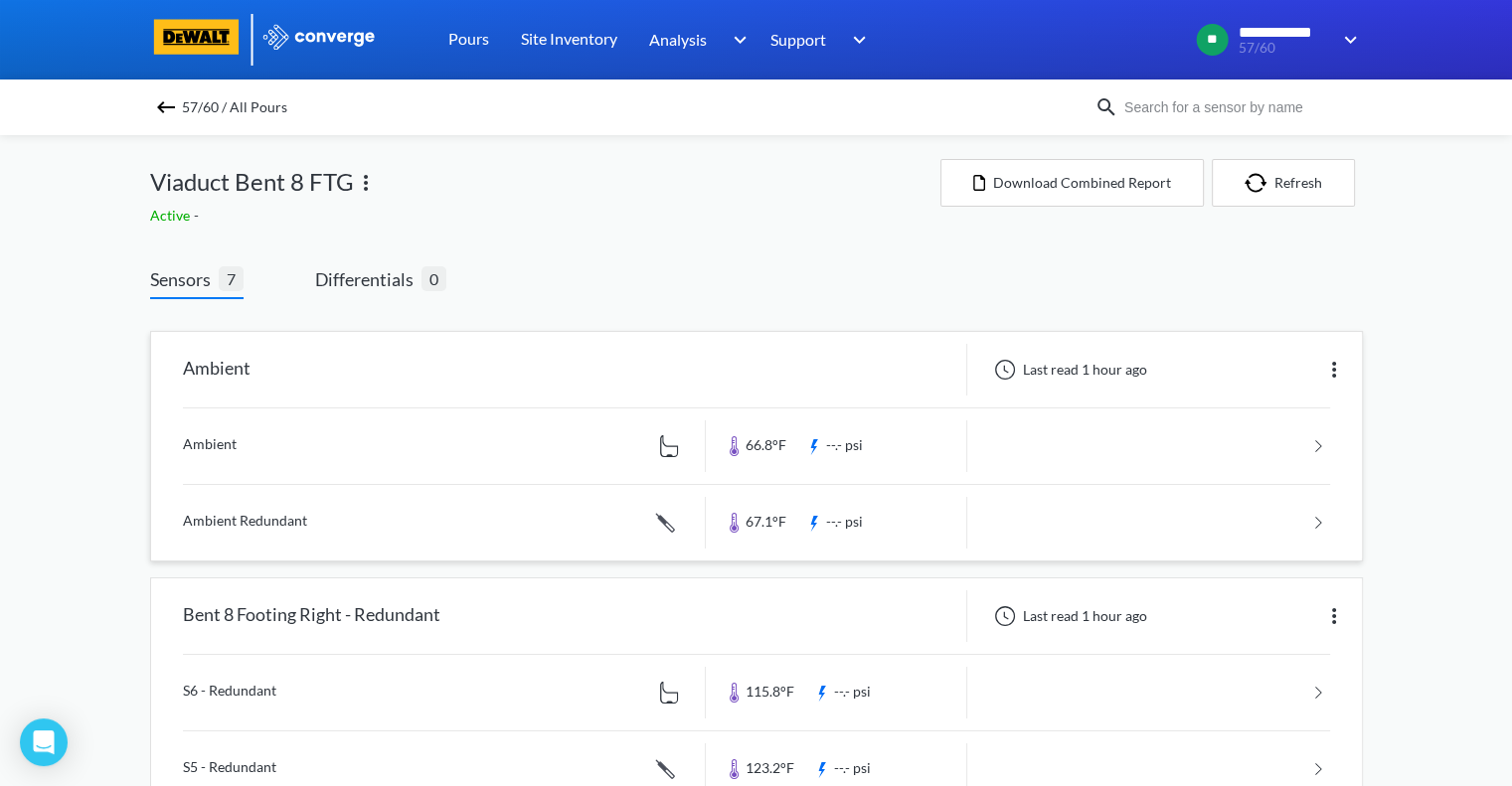 click at bounding box center (756, 446) 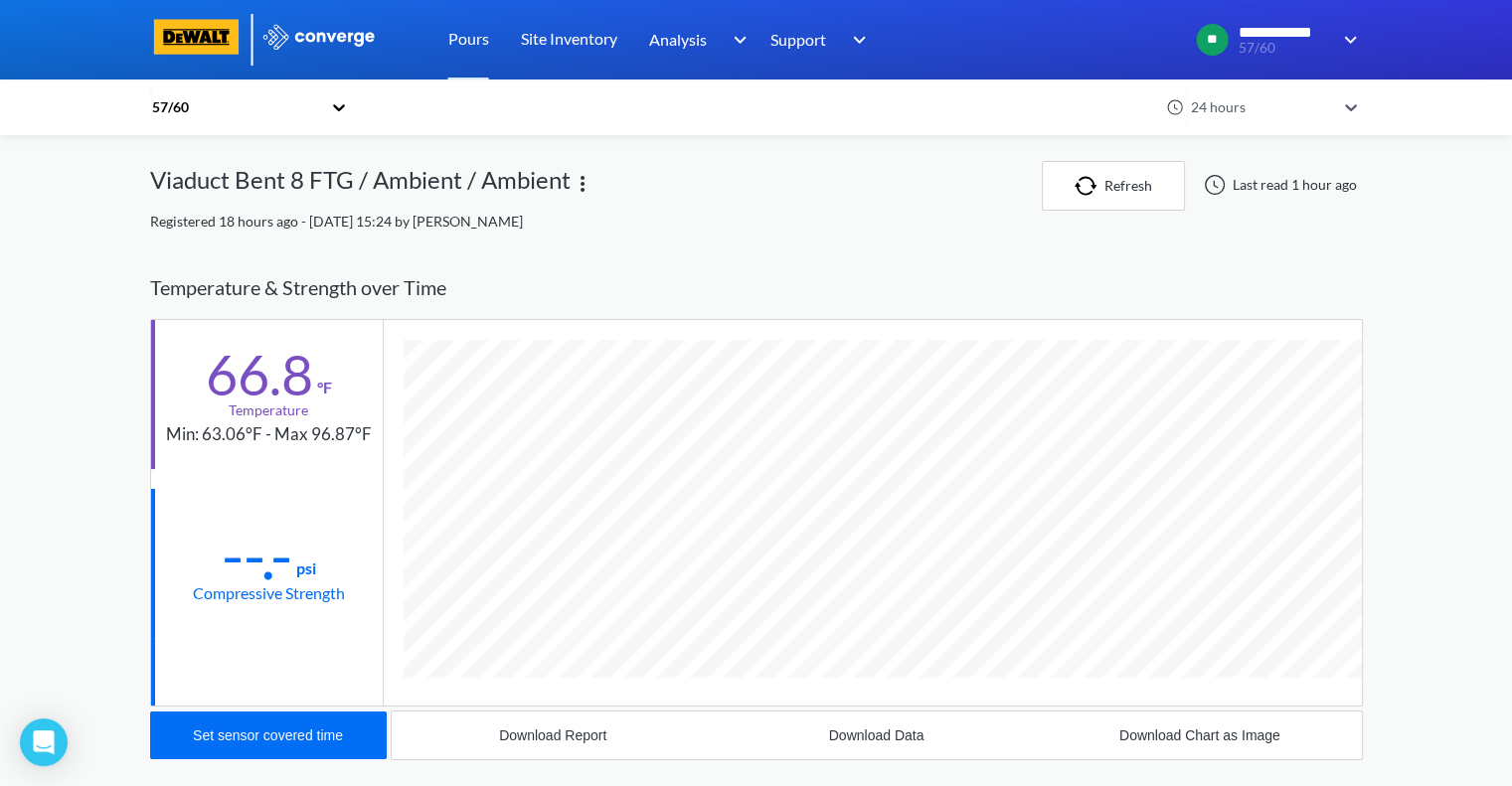 scroll, scrollTop: 992611, scrollLeft: 992870, axis: both 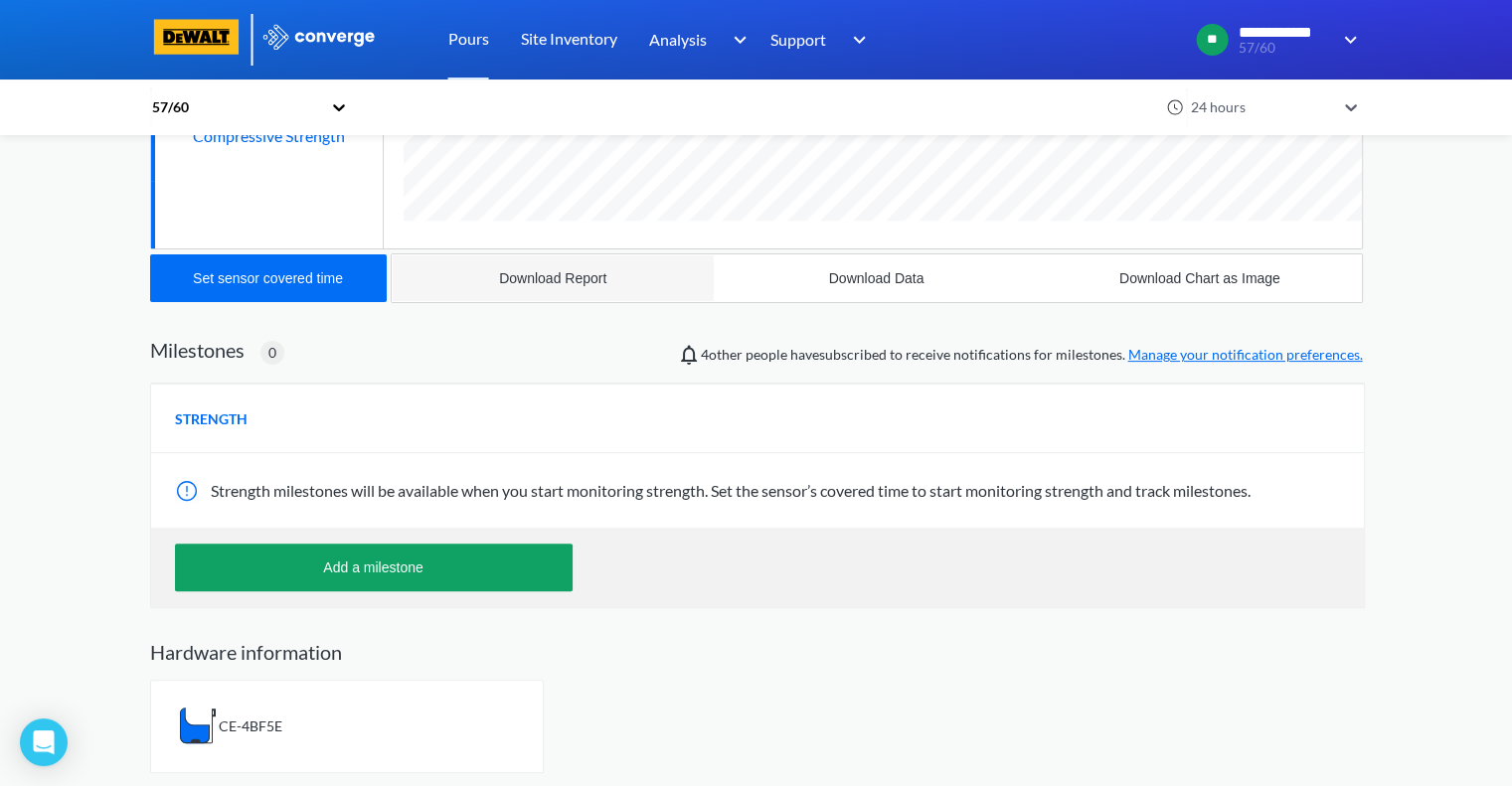 click on "Download Report" at bounding box center (553, 278) 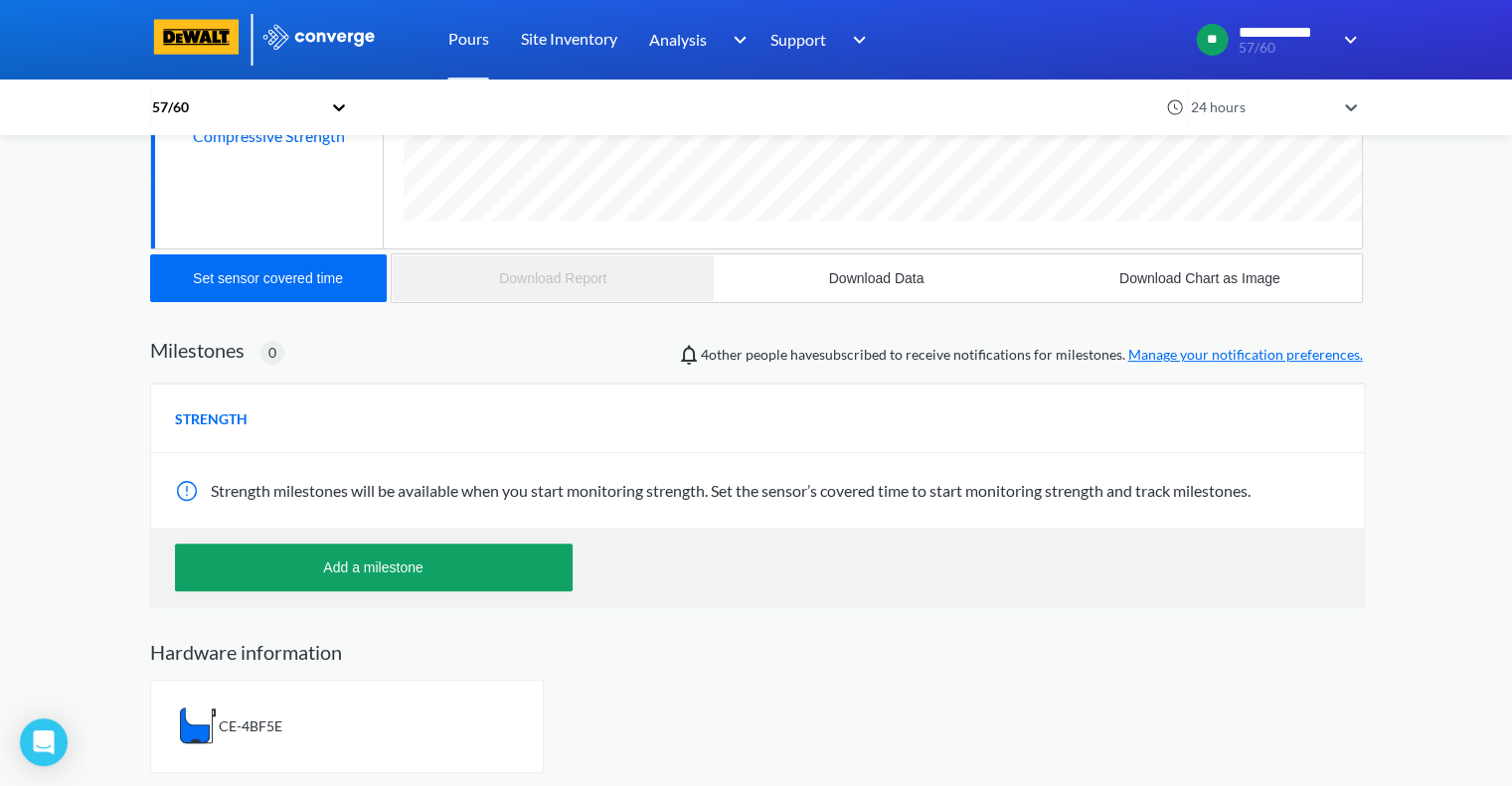 scroll, scrollTop: 992611, scrollLeft: 992870, axis: both 